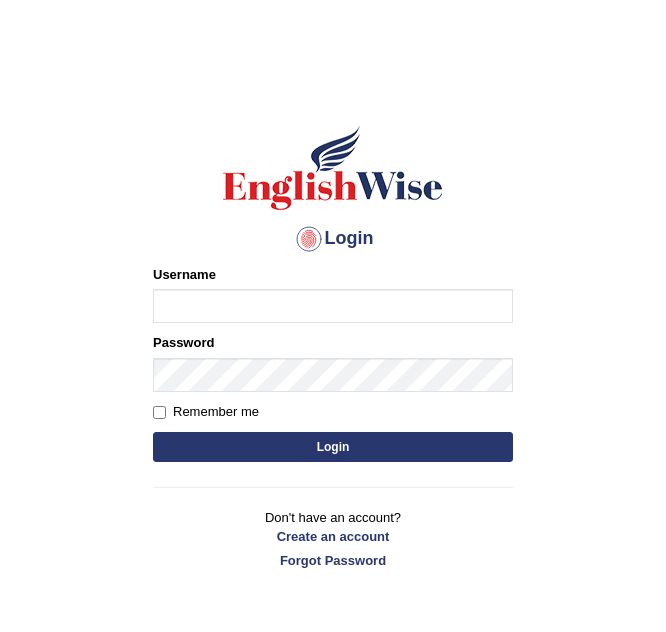 scroll, scrollTop: 0, scrollLeft: 0, axis: both 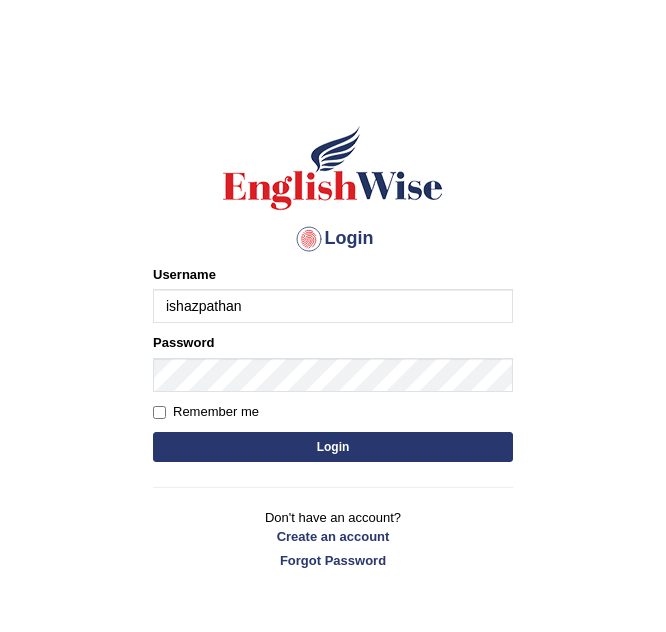 type on "ishazpathan" 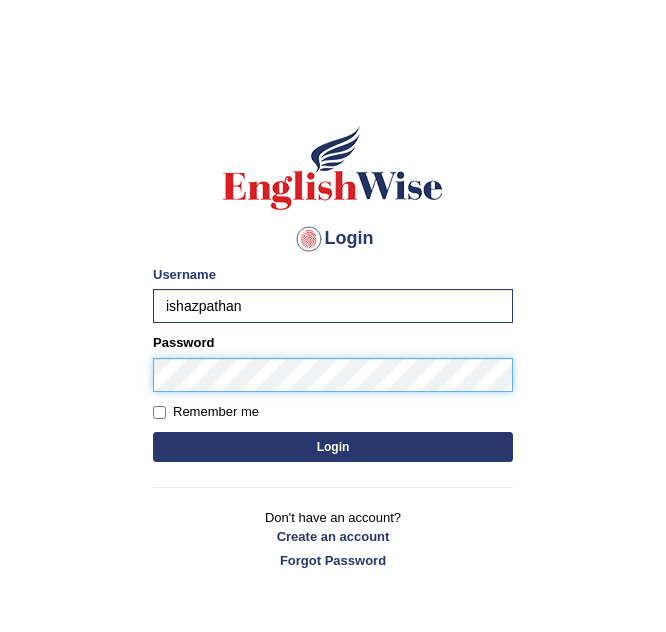 click on "Login" at bounding box center (333, 447) 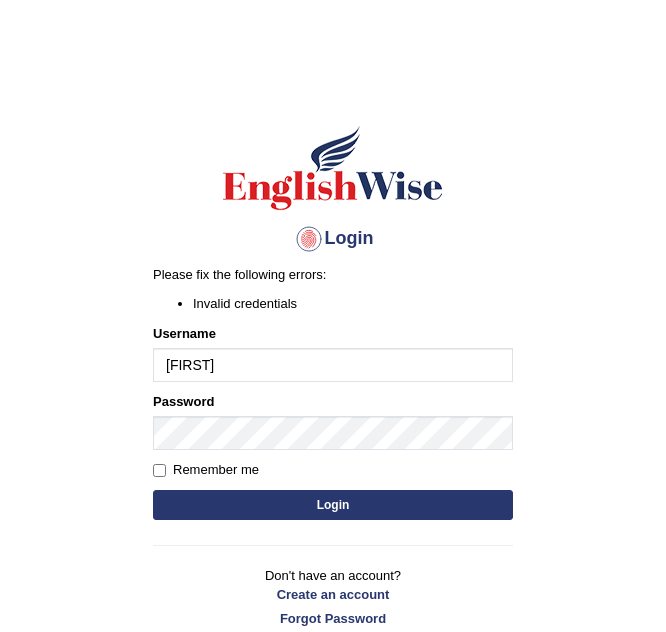 scroll, scrollTop: 0, scrollLeft: 0, axis: both 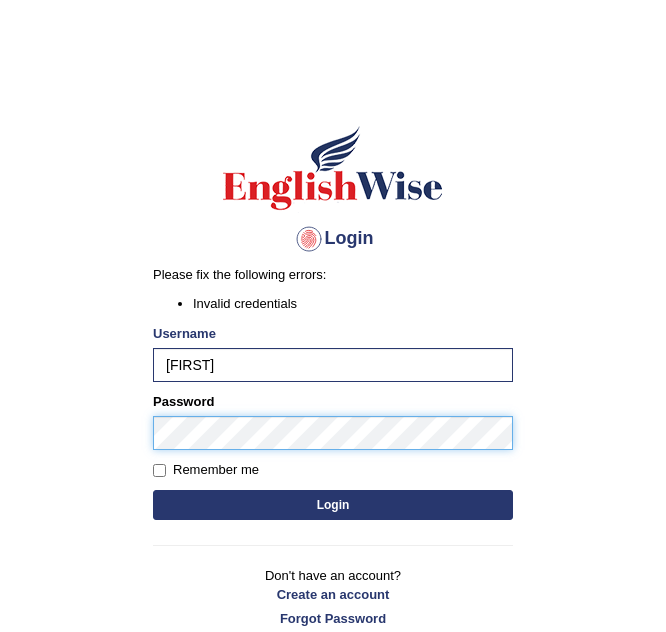 click on "Login" at bounding box center (333, 505) 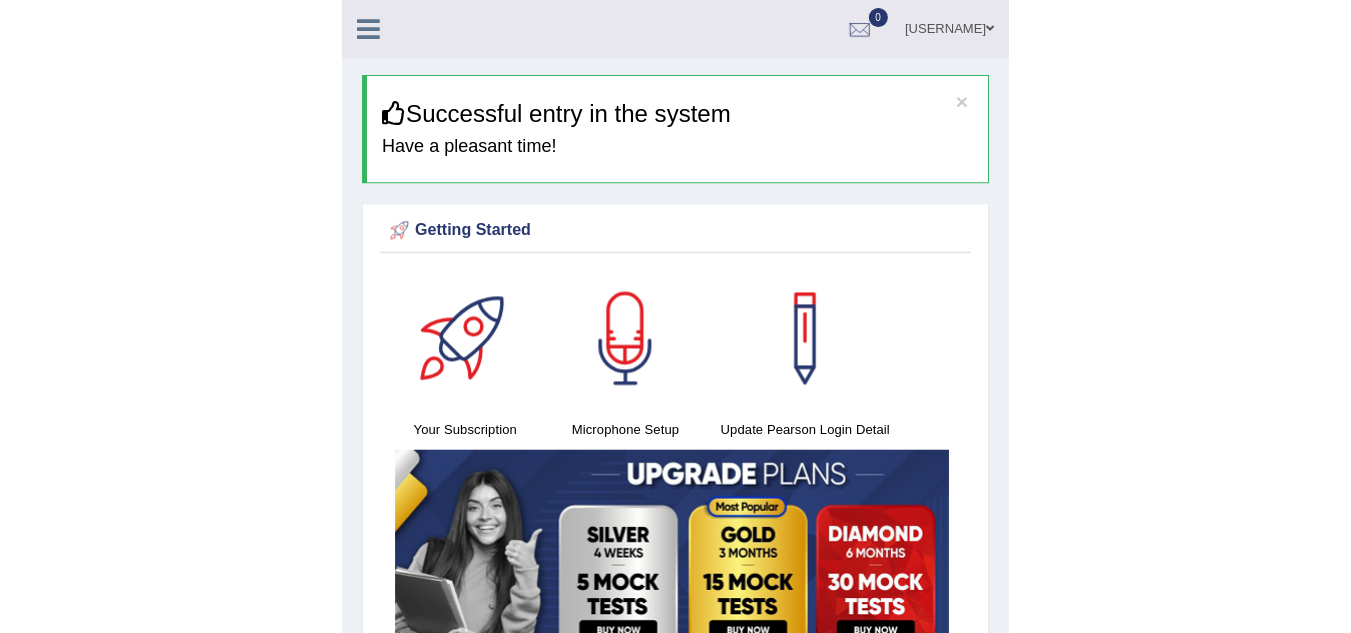 scroll, scrollTop: 0, scrollLeft: 0, axis: both 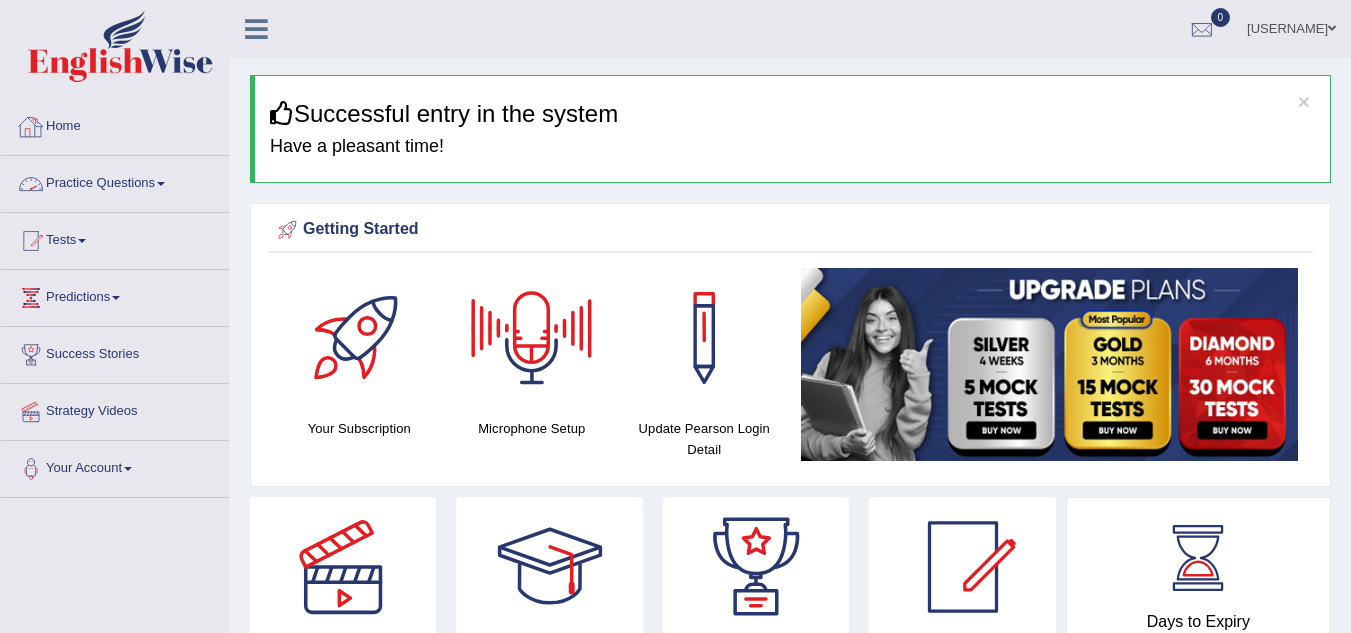 click on "Home" at bounding box center [115, 124] 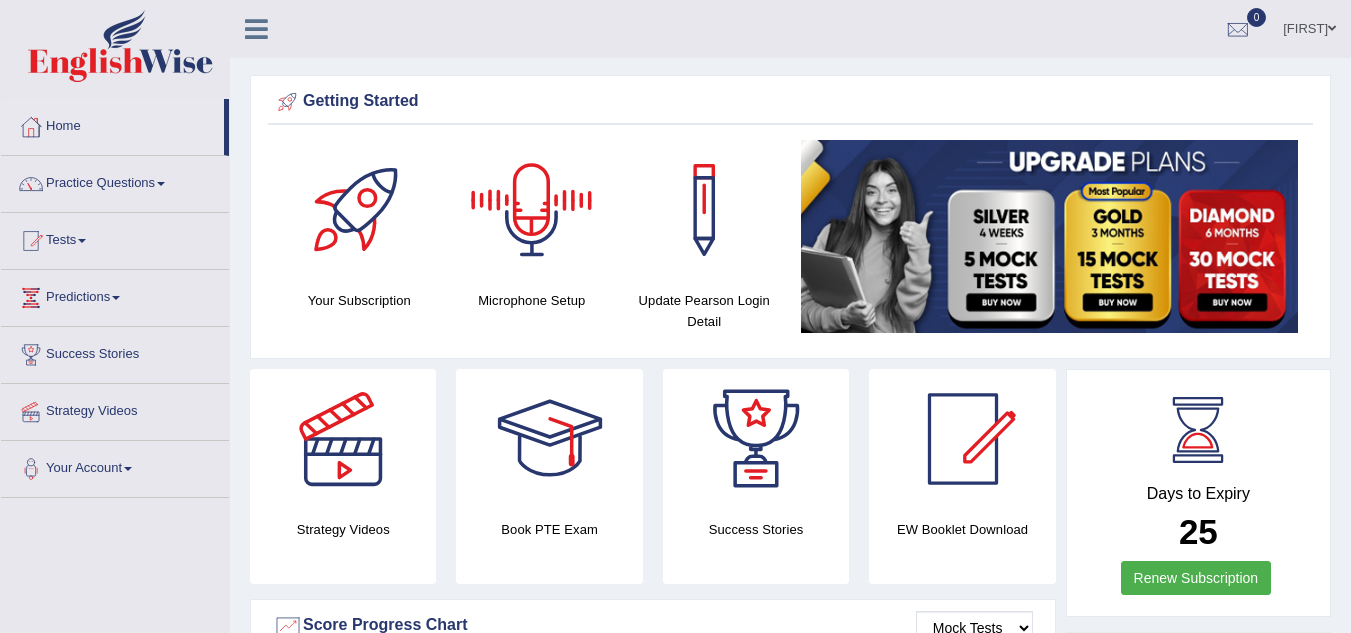 scroll, scrollTop: 0, scrollLeft: 0, axis: both 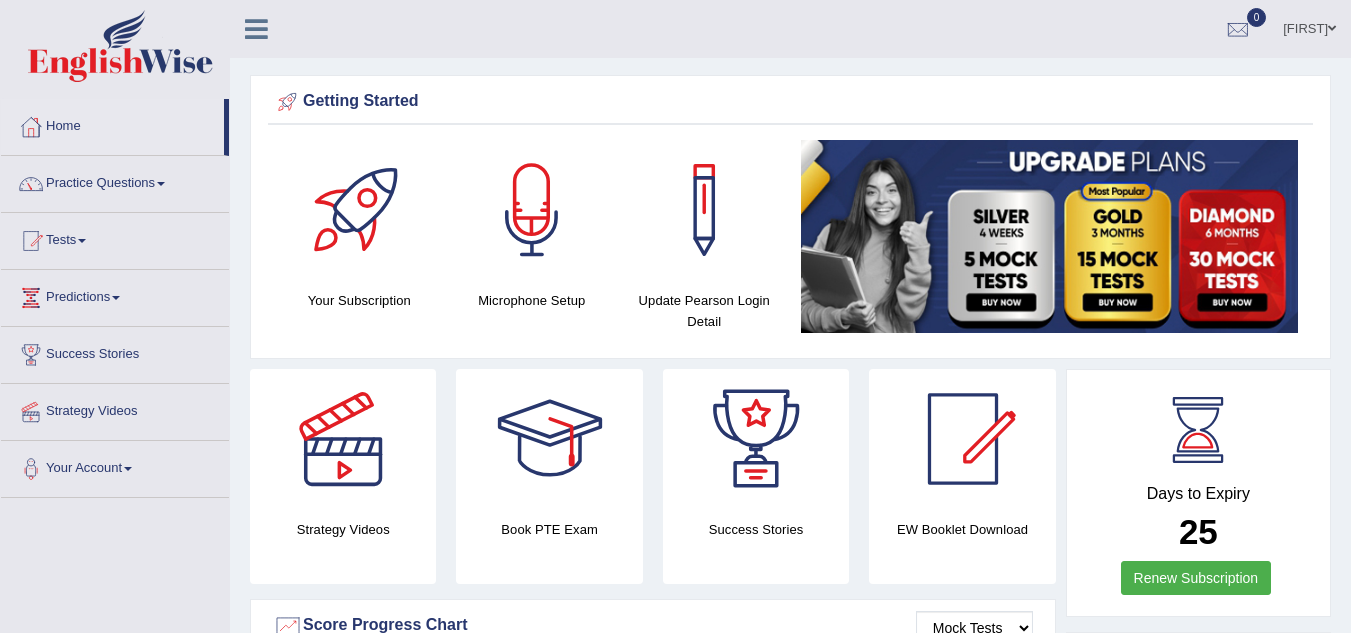 click at bounding box center [532, 210] 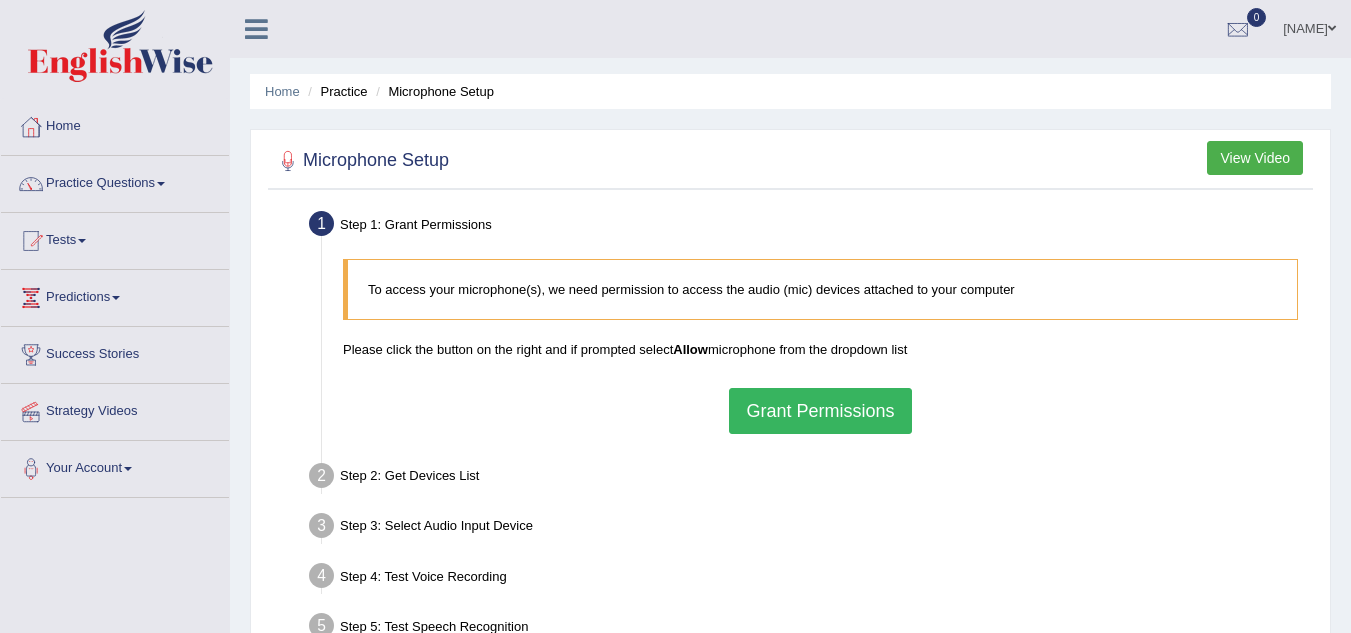 scroll, scrollTop: 0, scrollLeft: 0, axis: both 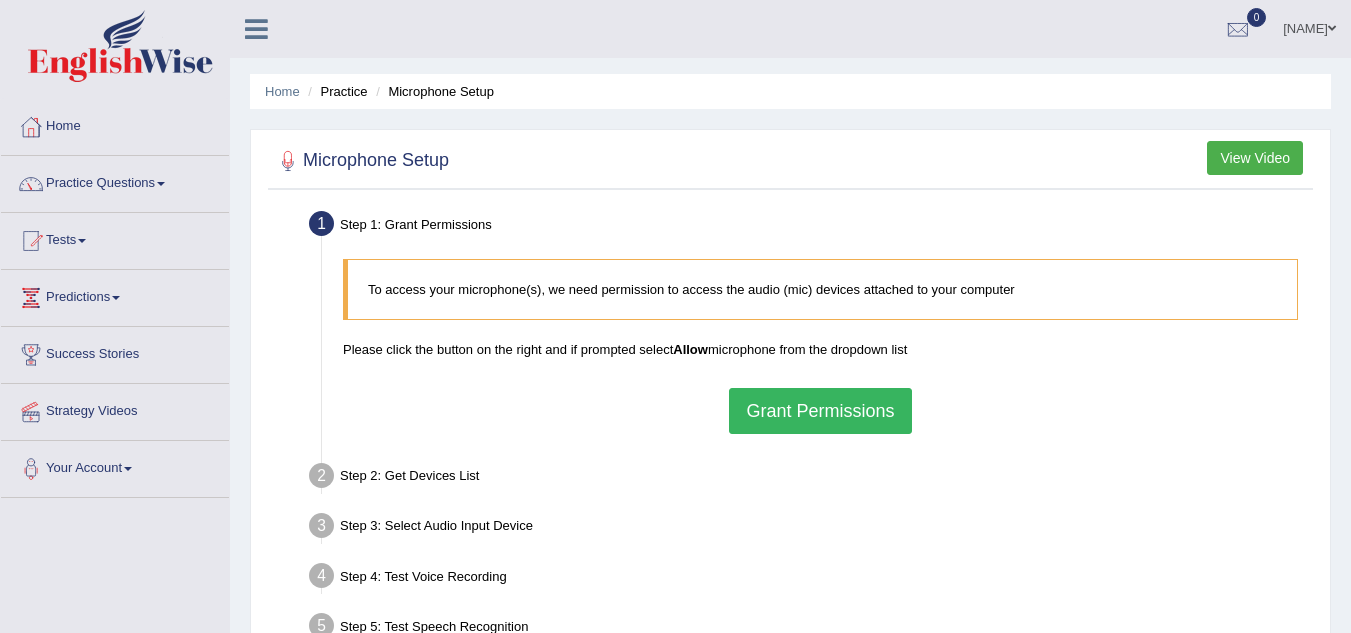 click on "Grant Permissions" at bounding box center (820, 411) 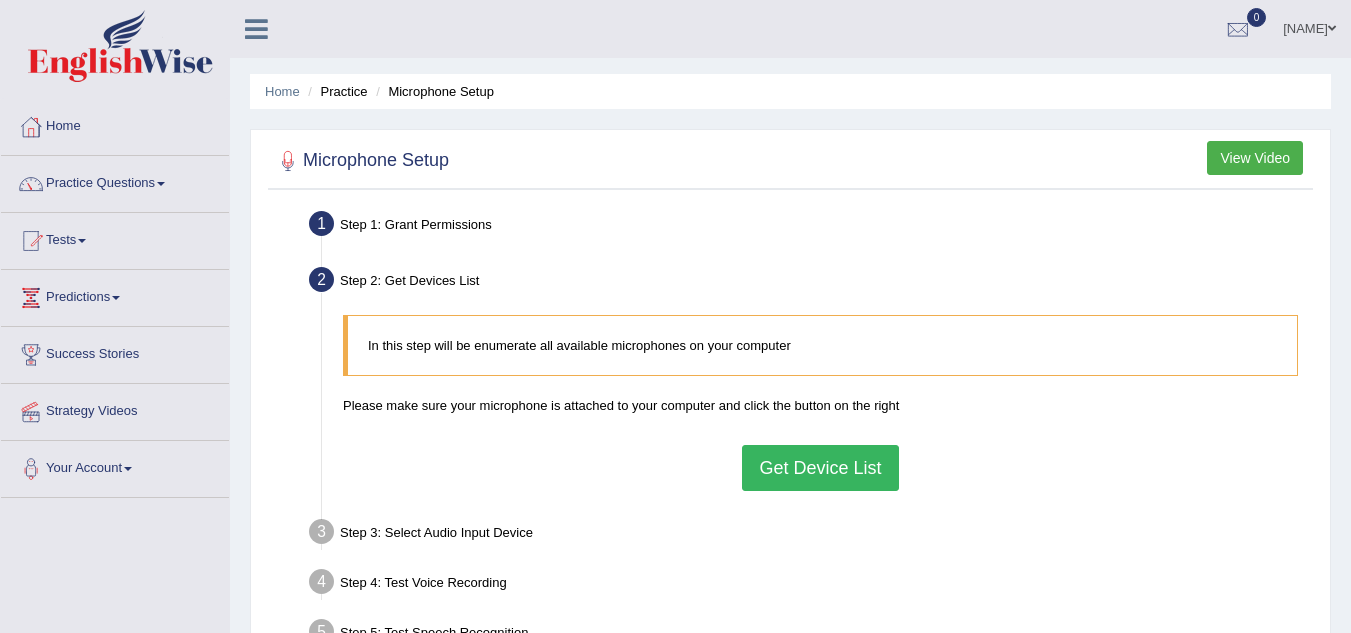 click on "Get Device List" at bounding box center [820, 468] 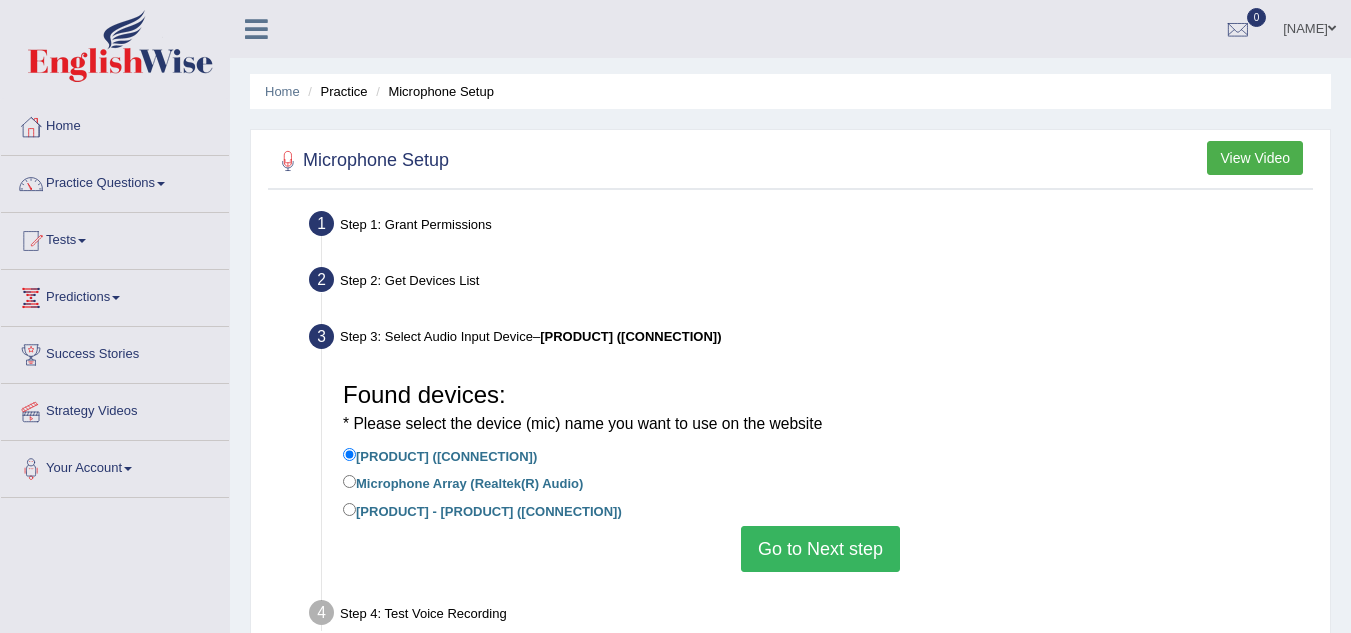 click on "Go to Next step" at bounding box center (820, 549) 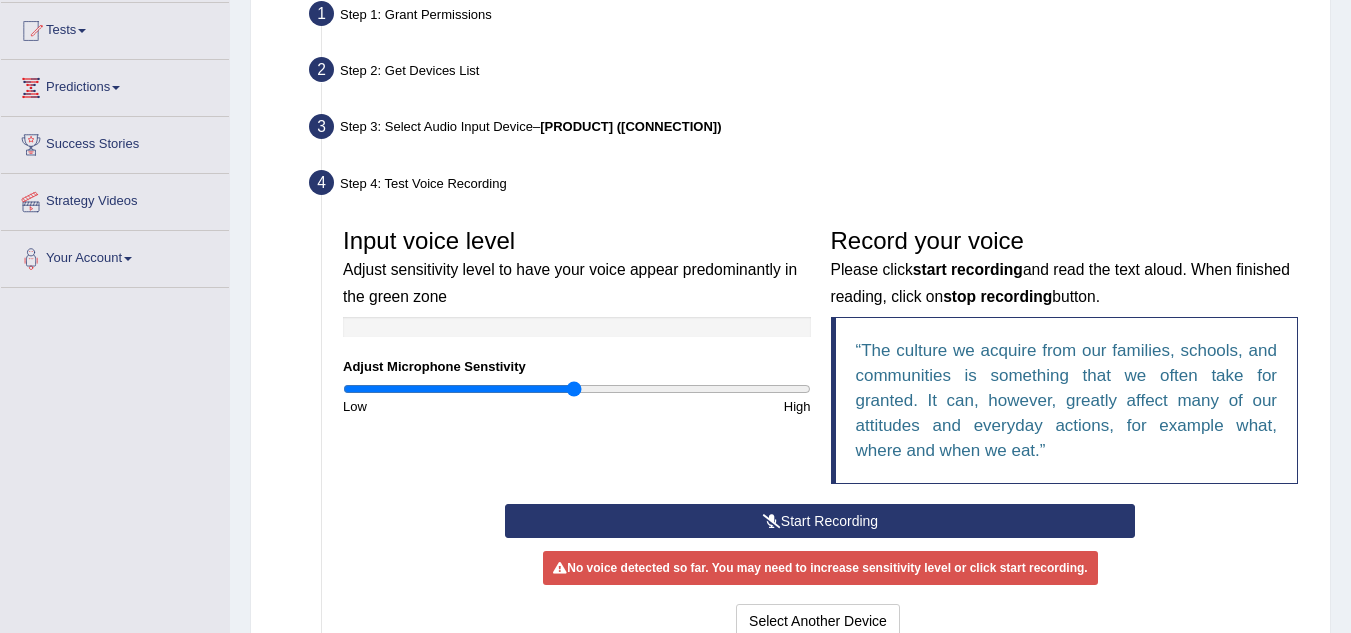 scroll, scrollTop: 209, scrollLeft: 0, axis: vertical 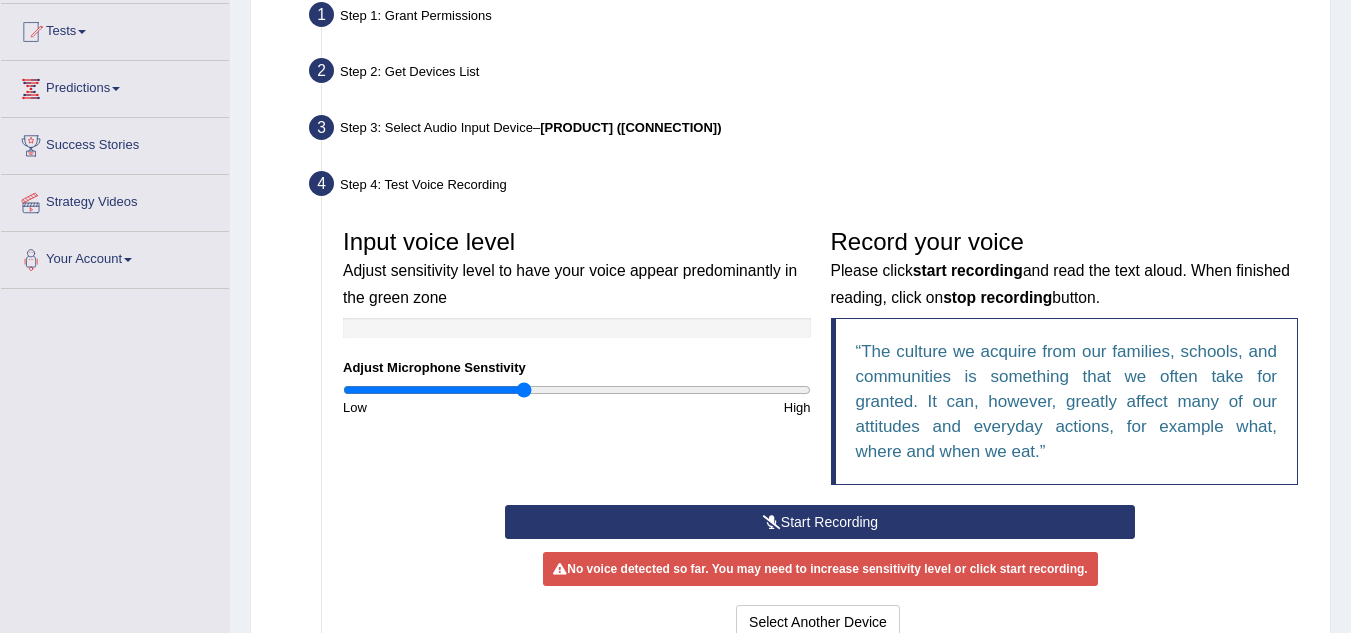 click at bounding box center [577, 390] 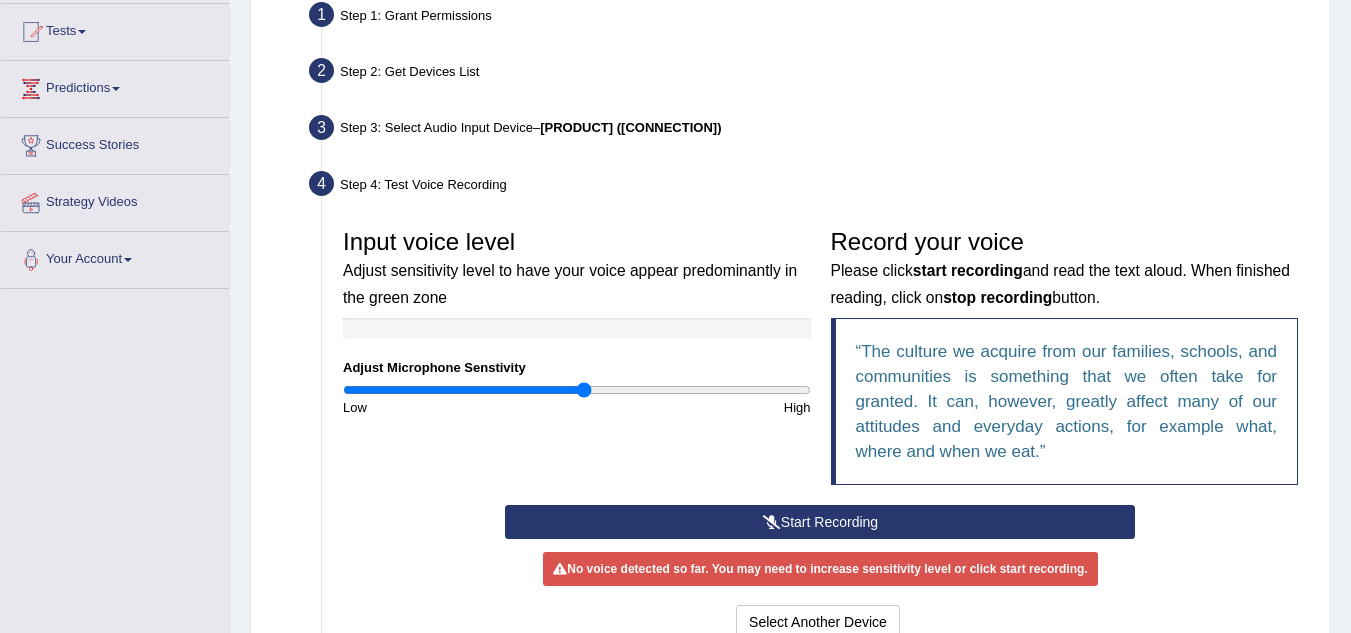 click at bounding box center [577, 390] 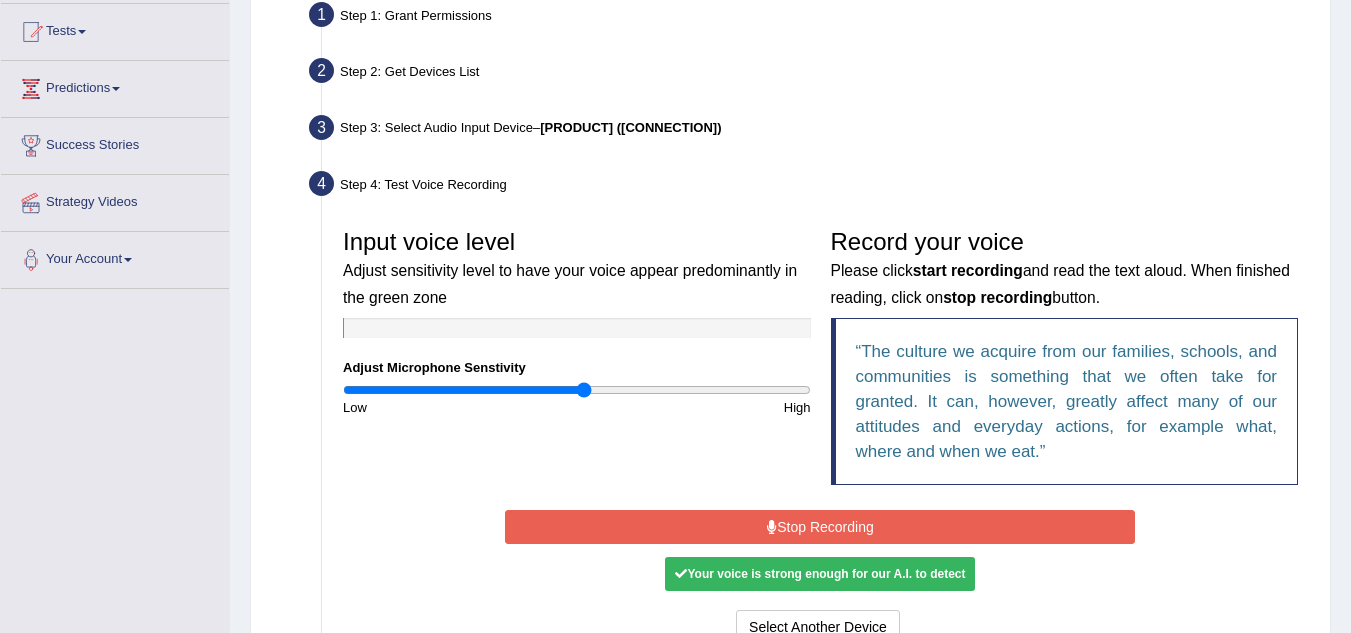 click on "Stop Recording" at bounding box center [820, 527] 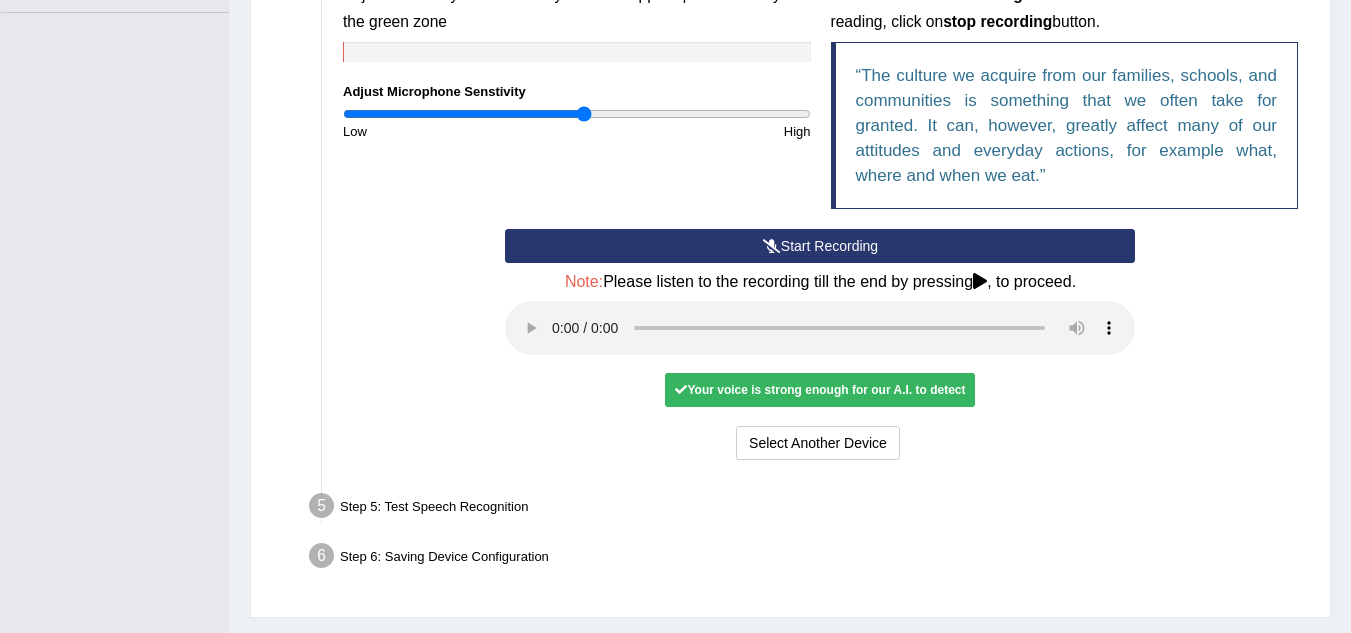 scroll, scrollTop: 486, scrollLeft: 0, axis: vertical 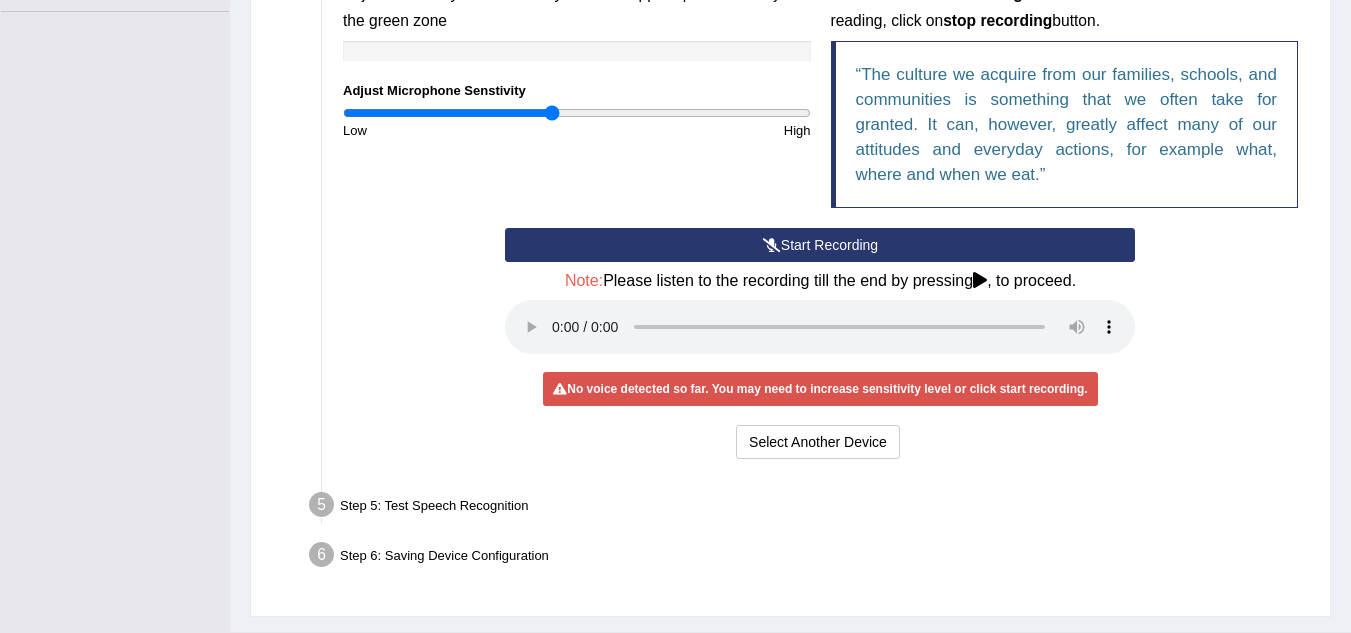 click at bounding box center [577, 113] 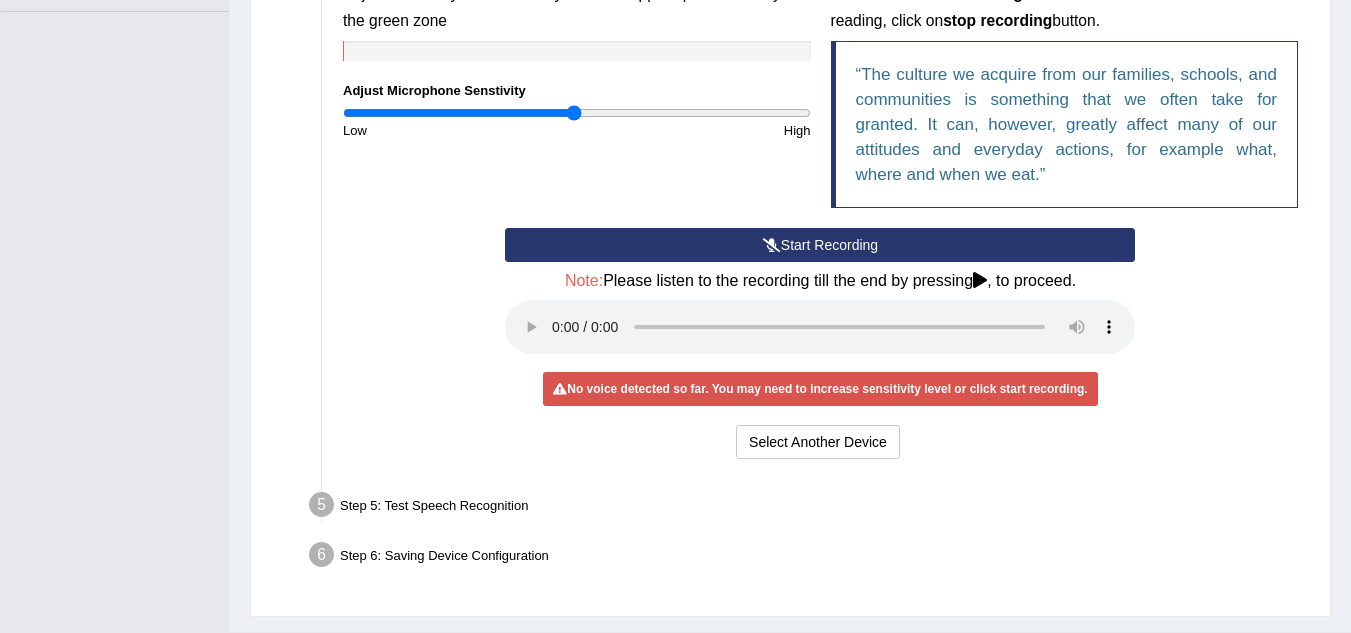 click at bounding box center [577, 113] 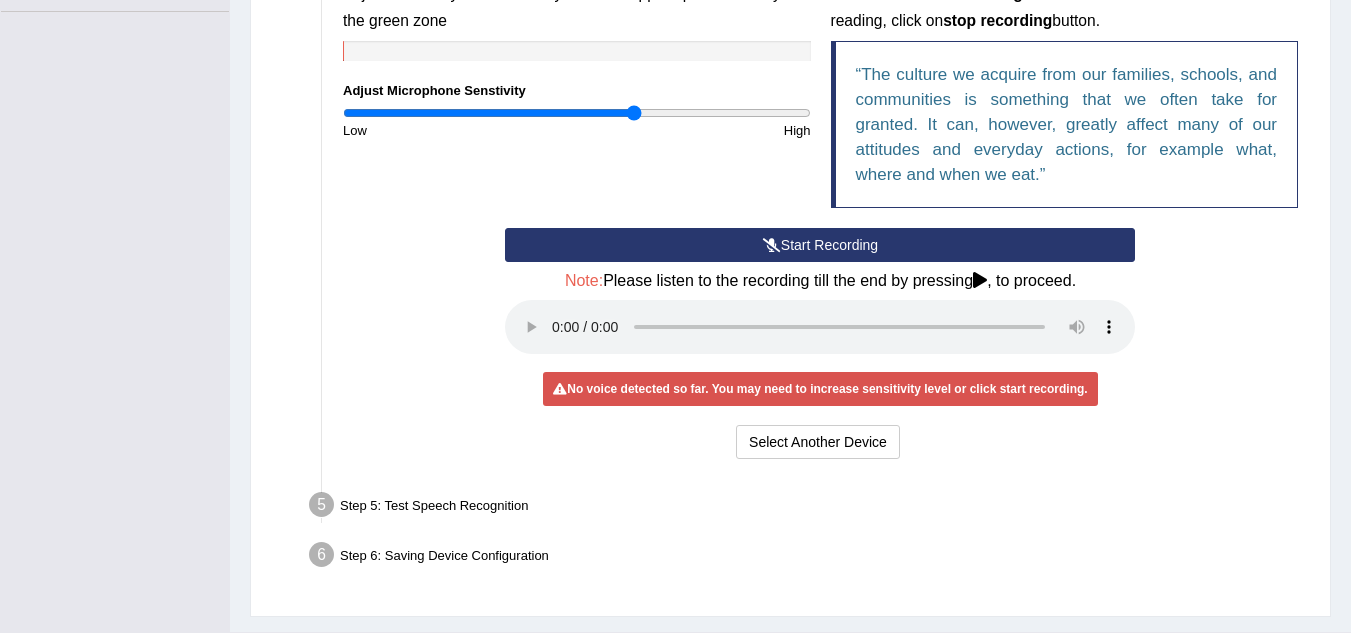 click at bounding box center [577, 113] 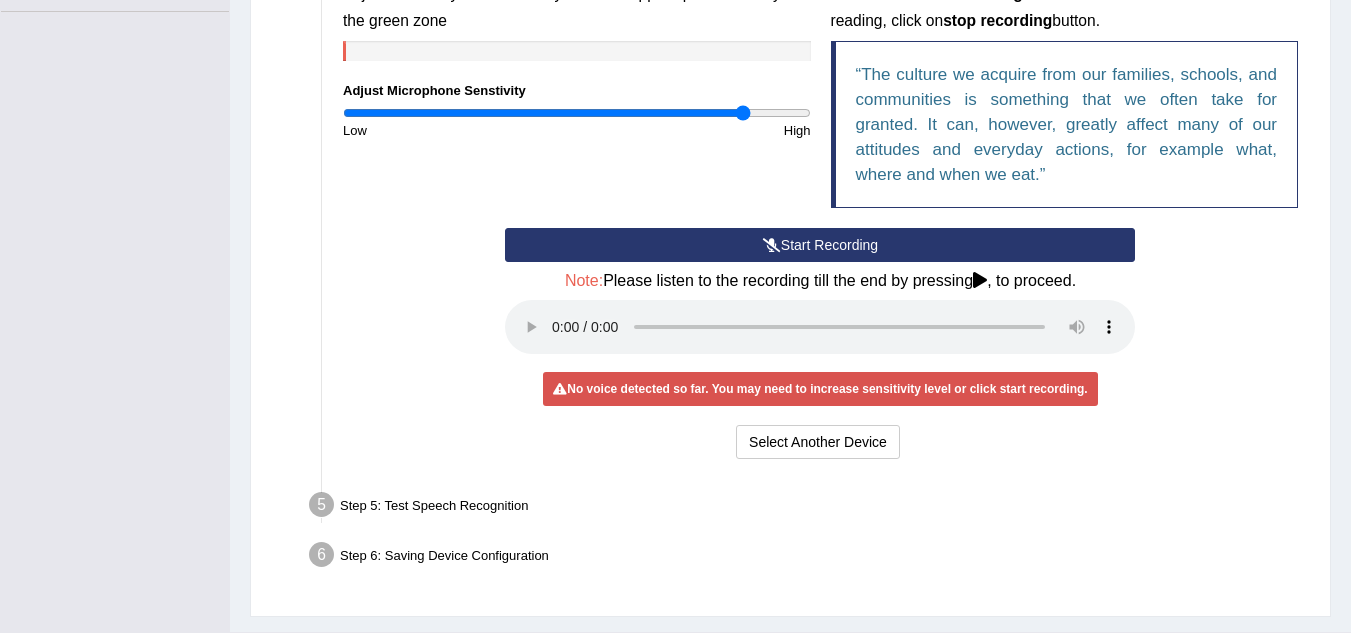 click at bounding box center [577, 113] 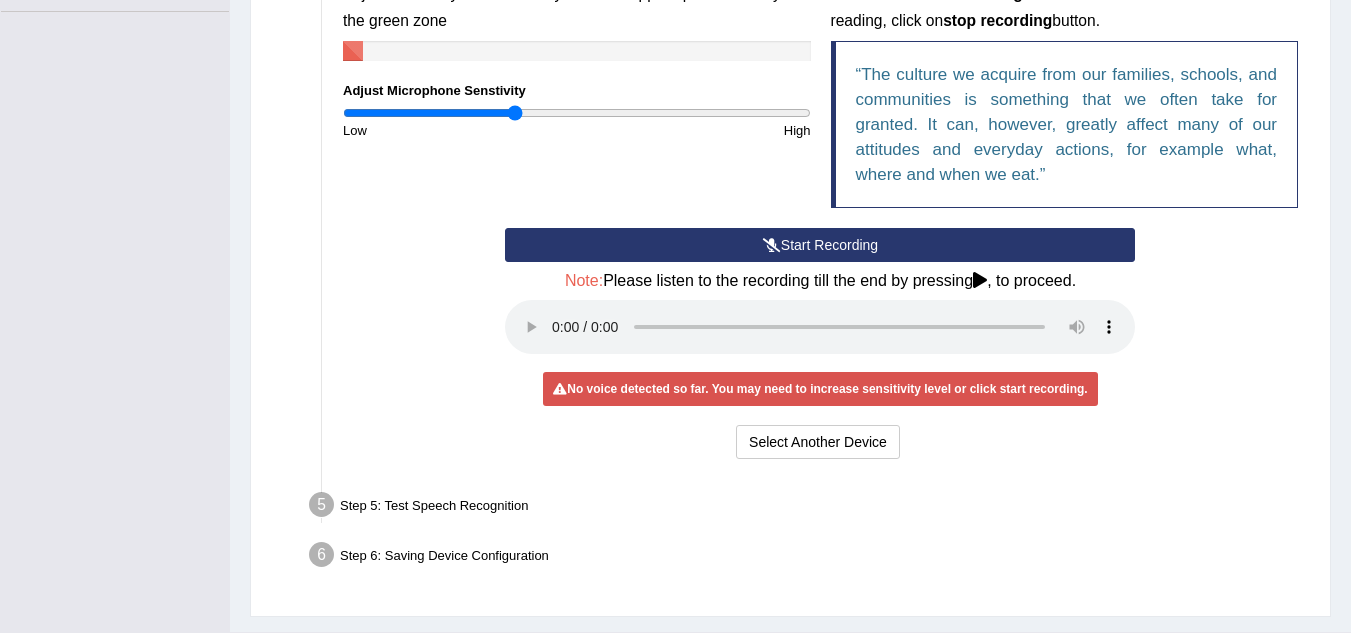 click at bounding box center (577, 113) 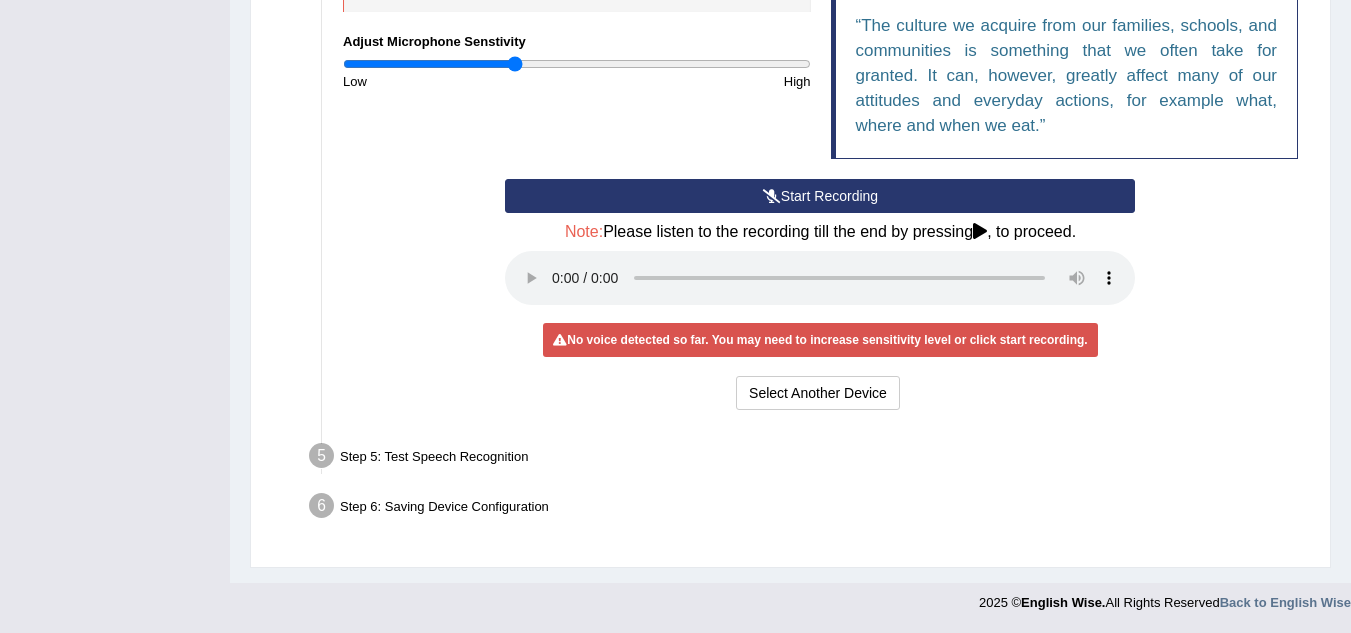 scroll, scrollTop: 534, scrollLeft: 0, axis: vertical 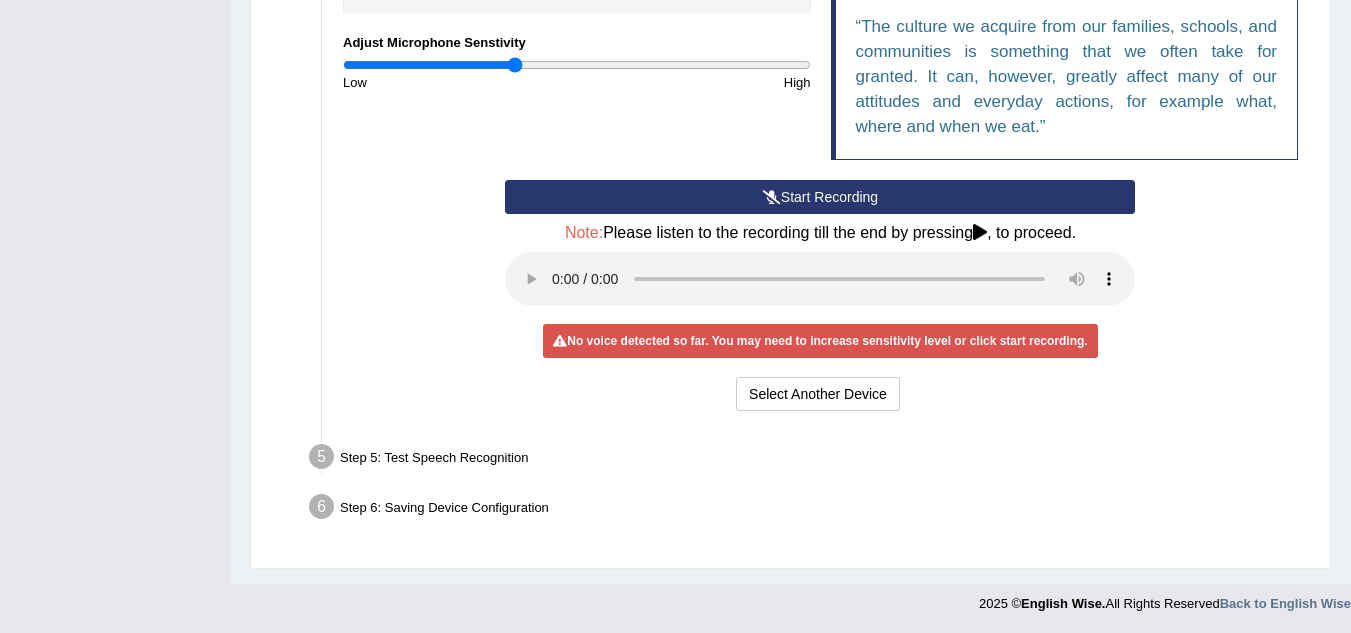 click on "Step 1: Grant Permissions   To access your microphone(s), we need permission to access the audio (mic) devices attached to your computer   Please click the button on the right and if prompted select  Allow  microphone from the dropdown list     Grant Permissions   Step 2: Get Devices List   In this step will be enumerate all available microphones on your computer   Please make sure your microphone is attached to your computer and click the button on the right     Get Device List   Step 3: Select Audio Input Device  –  Headset (OHR503) (Bluetooth)   Found devices:
* Please select the device (mic) name you want to use on the website    Headset (OHR503) (Bluetooth)  Microphone Array (Realtek(R) Audio)  Communications - Headset (OHR503) (Bluetooth)   Go to Next step   Step 4: Test Voice Recording   Input voice level   Adjust sensitivity level to have your voice appear predominantly in the green zone     Adjust Microphone Senstivity     Low   High   Record your voice Please click   button." at bounding box center [790, 101] 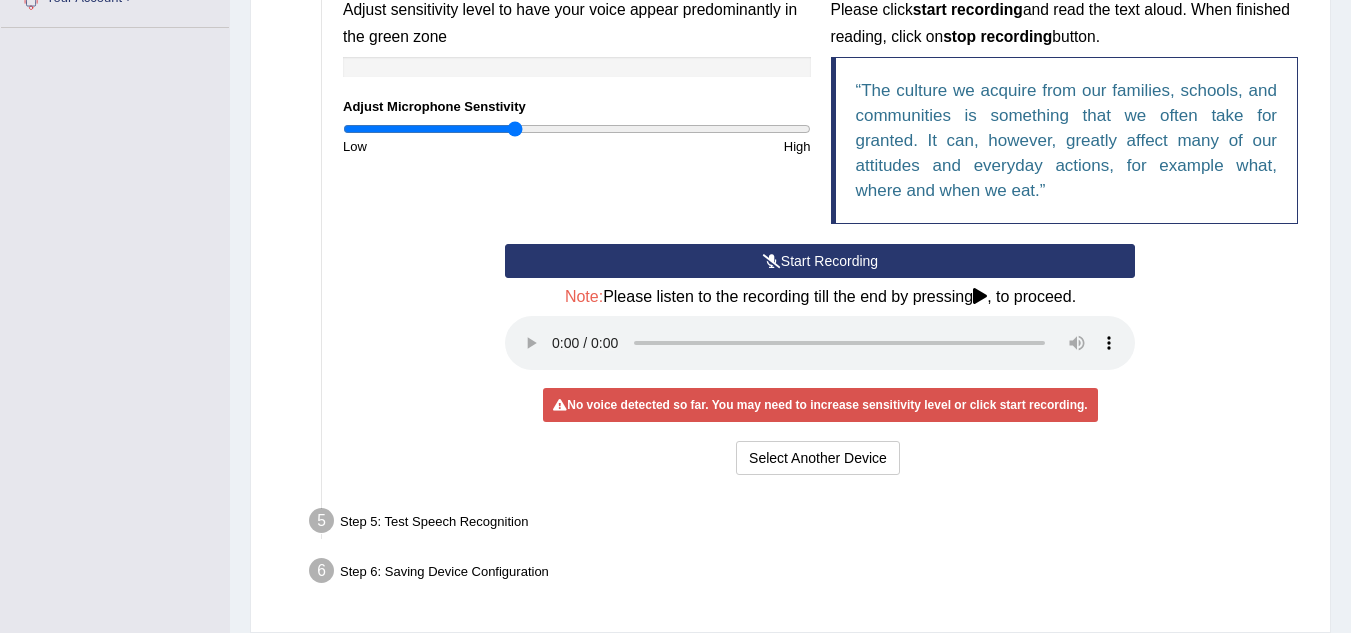 scroll, scrollTop: 420, scrollLeft: 0, axis: vertical 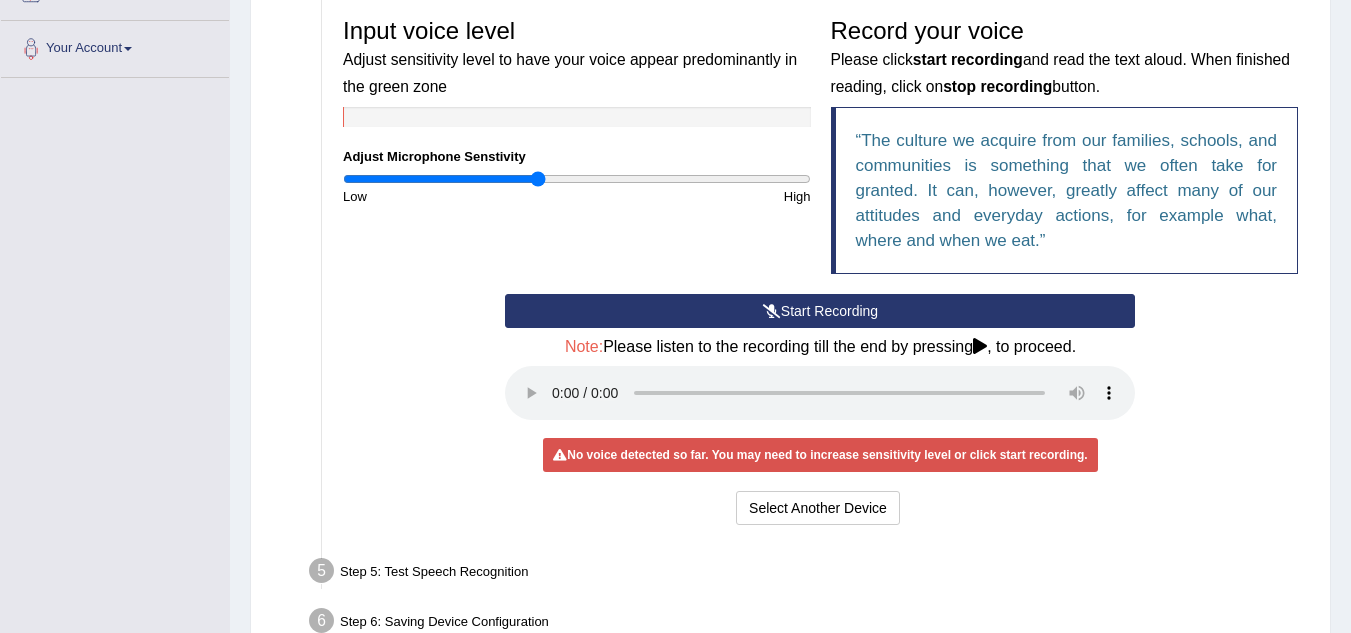 type on "0.84" 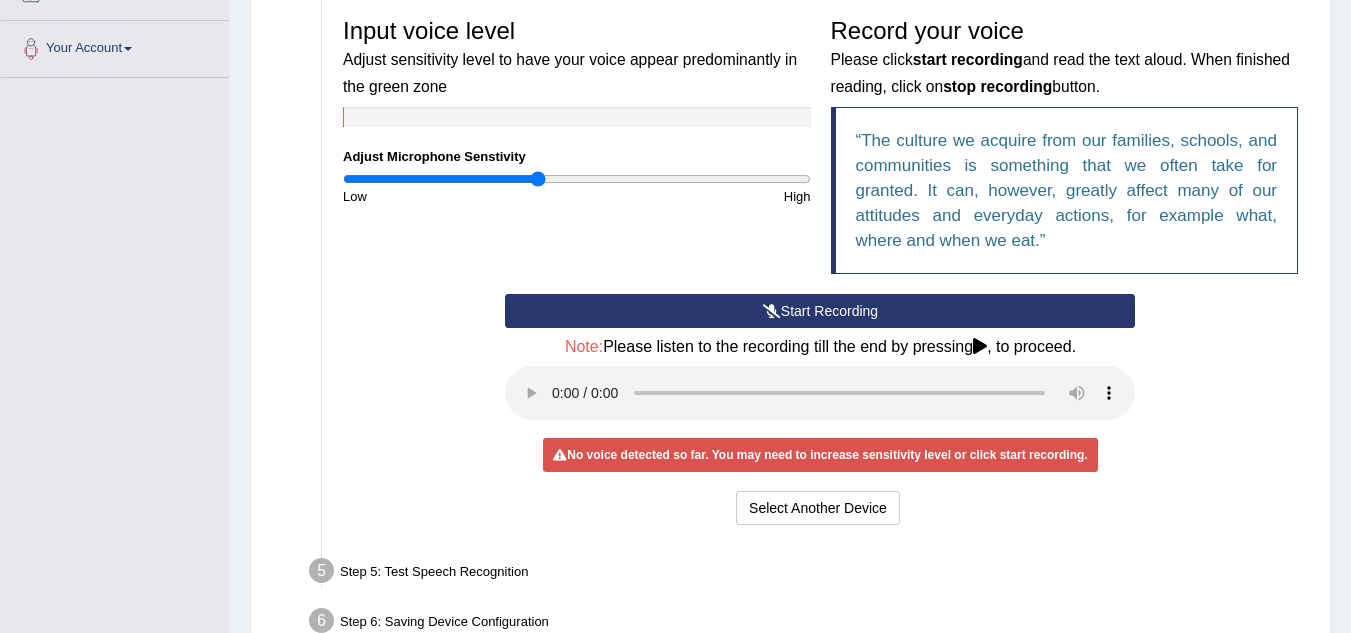 click on "Start Recording" at bounding box center [820, 311] 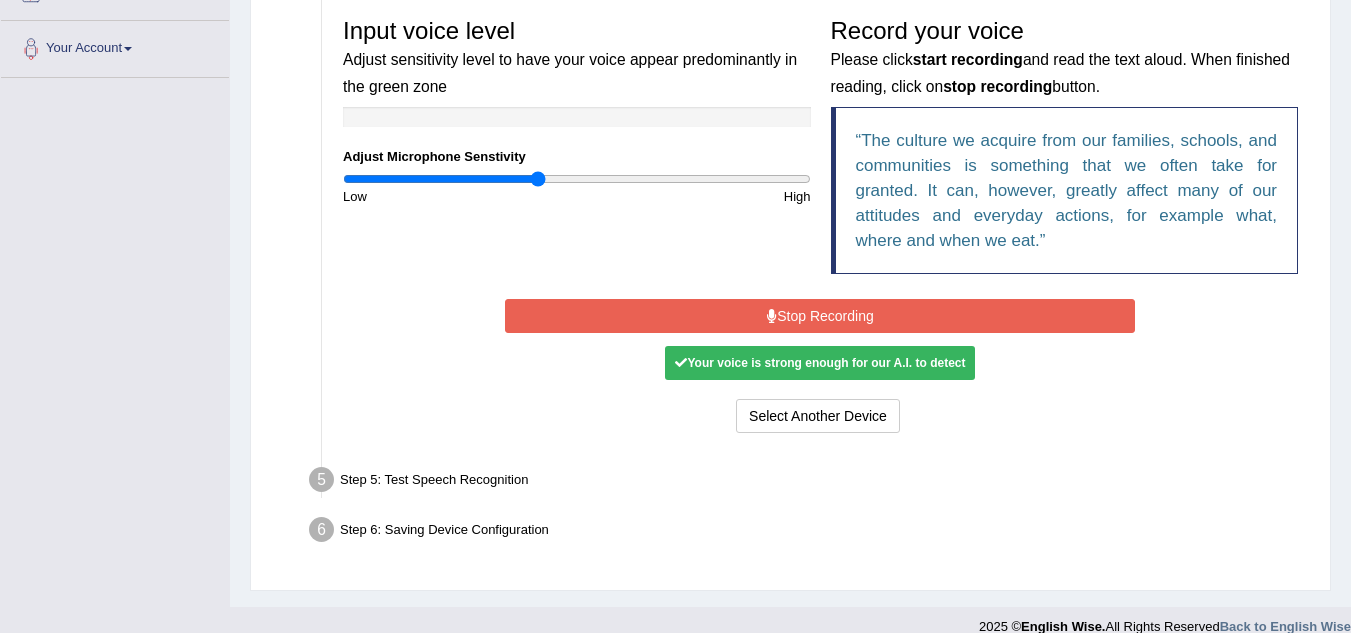 click on "Stop Recording" at bounding box center [820, 316] 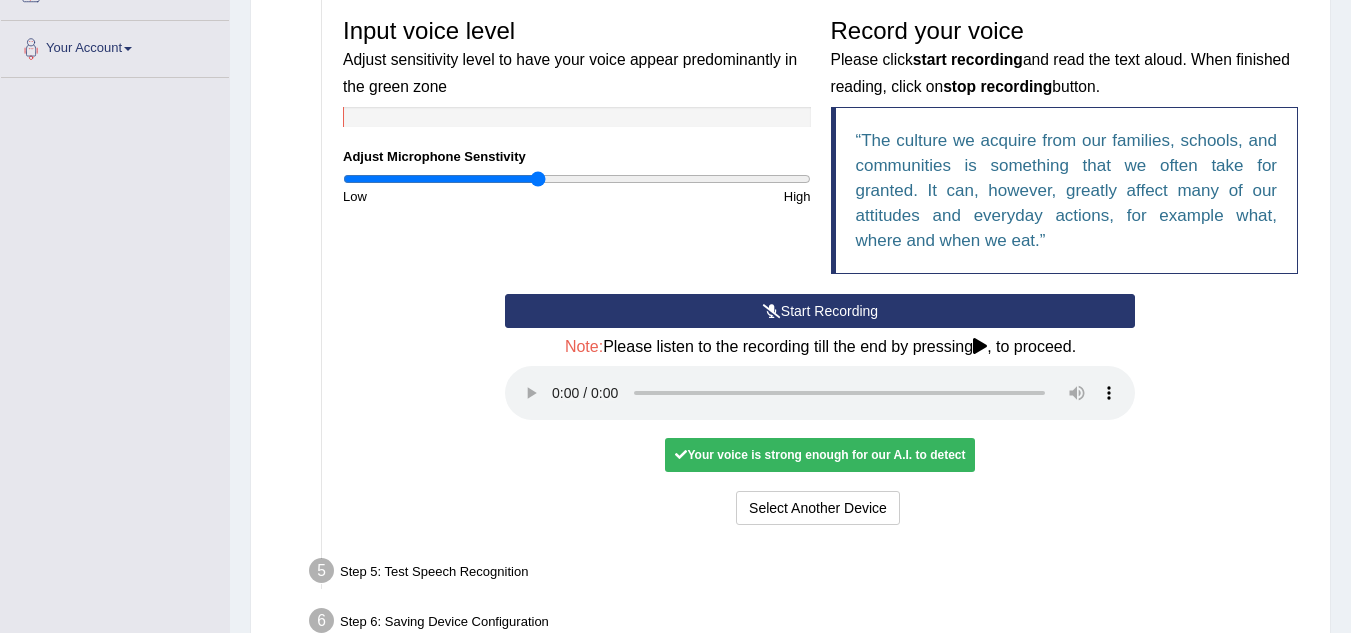 click on "Your voice is strong enough for our A.I. to detect" at bounding box center (820, 455) 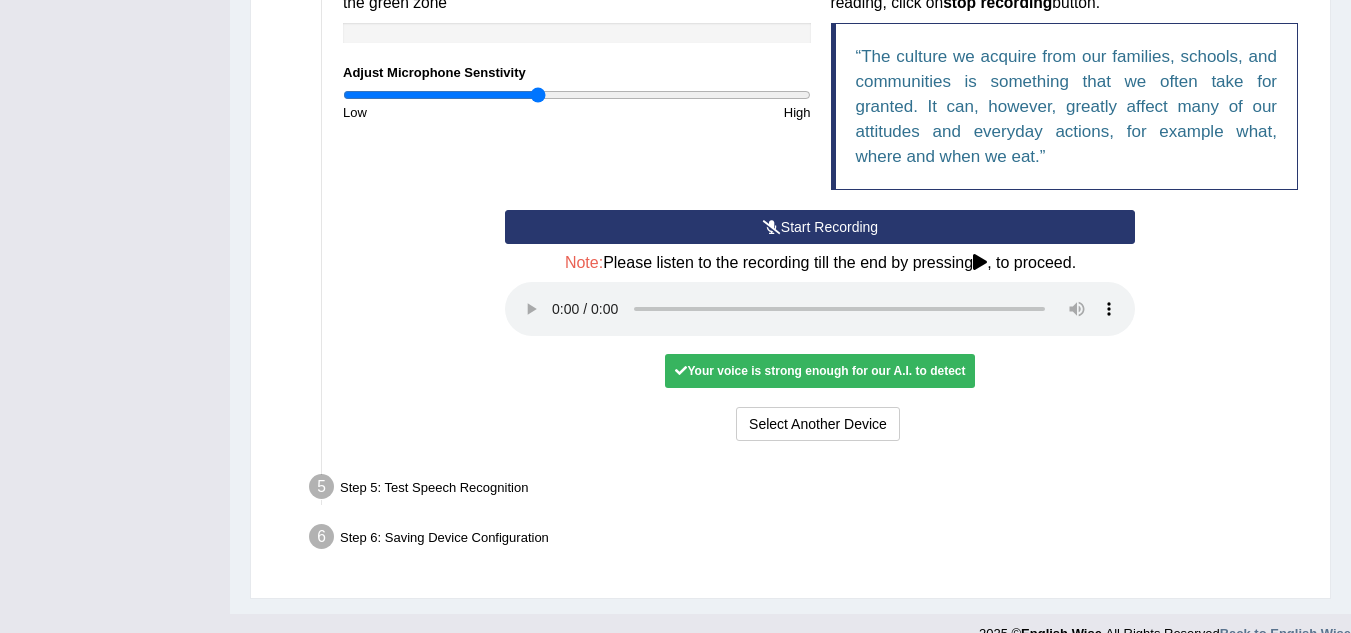 scroll, scrollTop: 535, scrollLeft: 0, axis: vertical 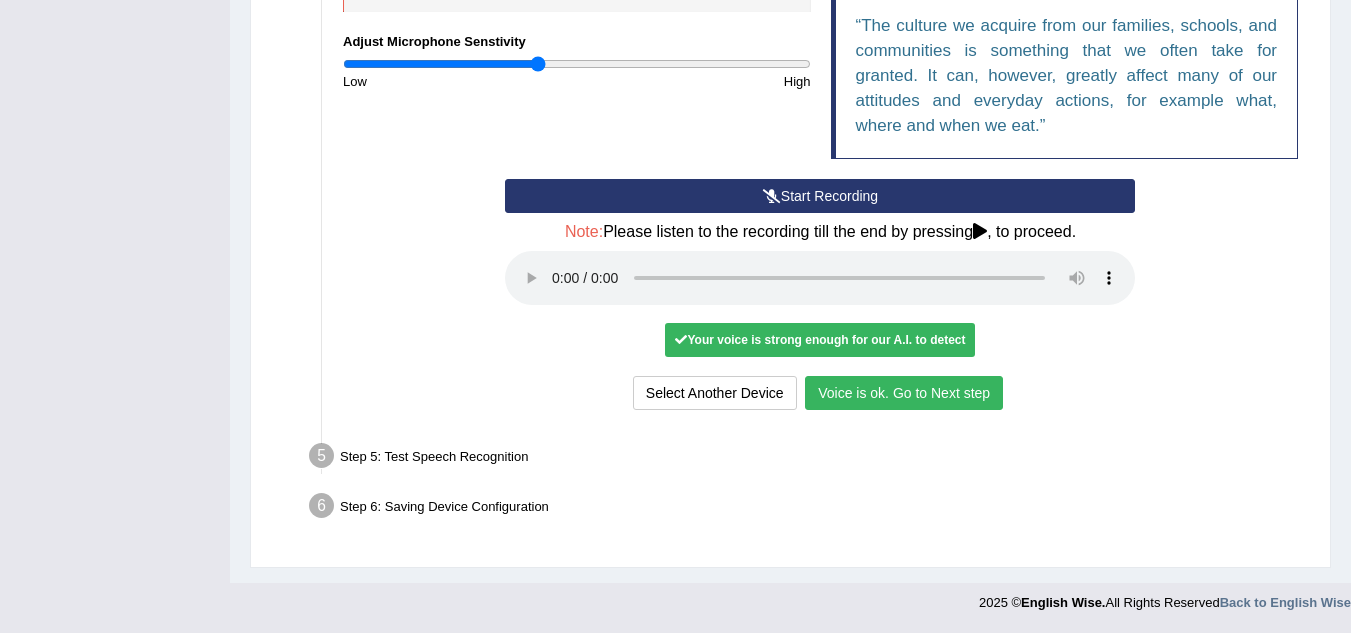 click on "Voice is ok. Go to Next step" at bounding box center [904, 393] 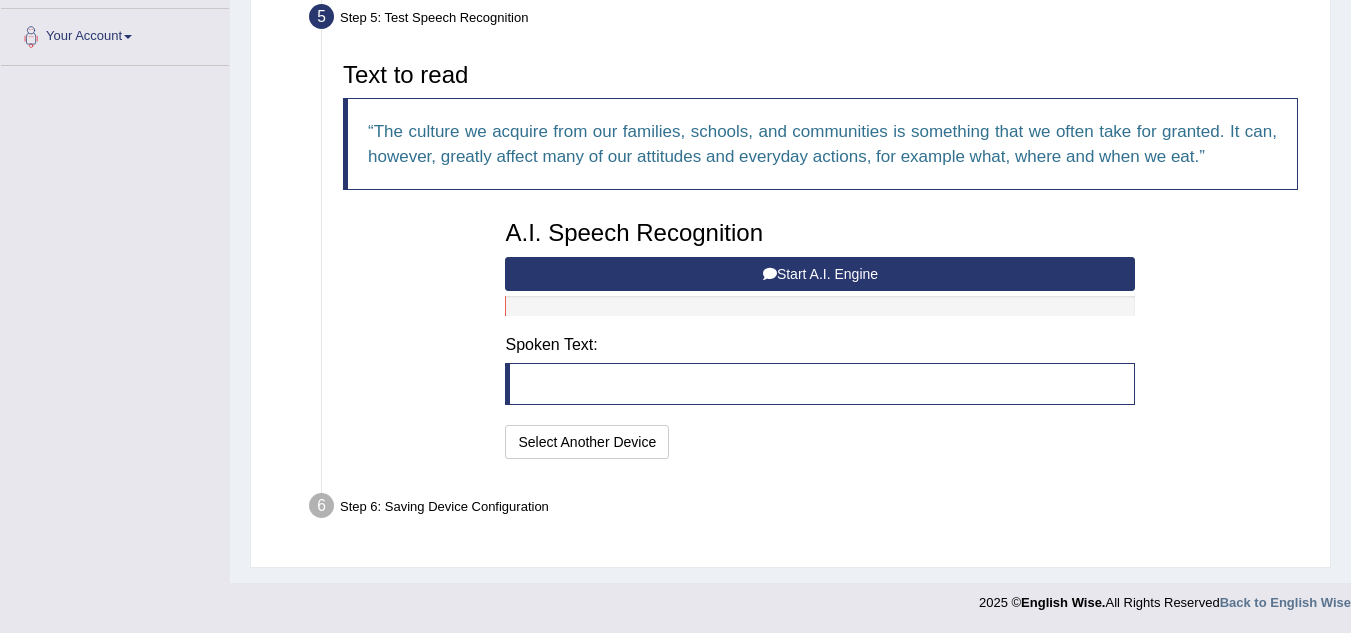 scroll, scrollTop: 432, scrollLeft: 0, axis: vertical 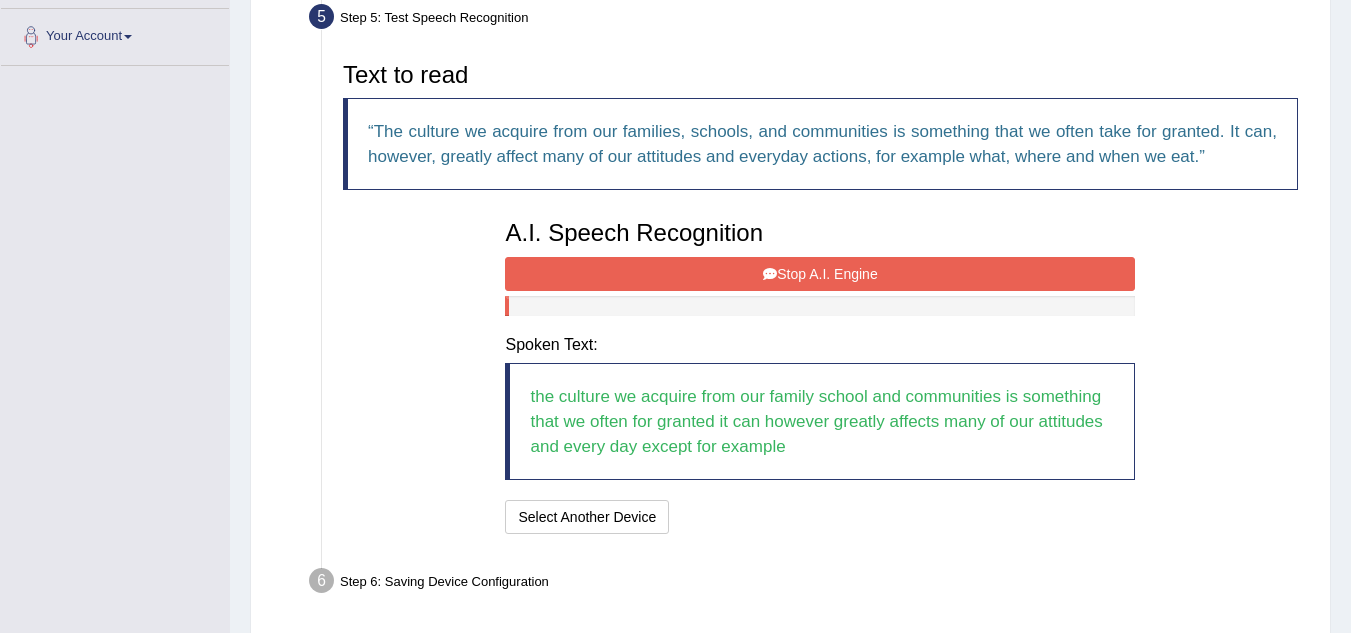click on "Stop A.I. Engine" at bounding box center (820, 274) 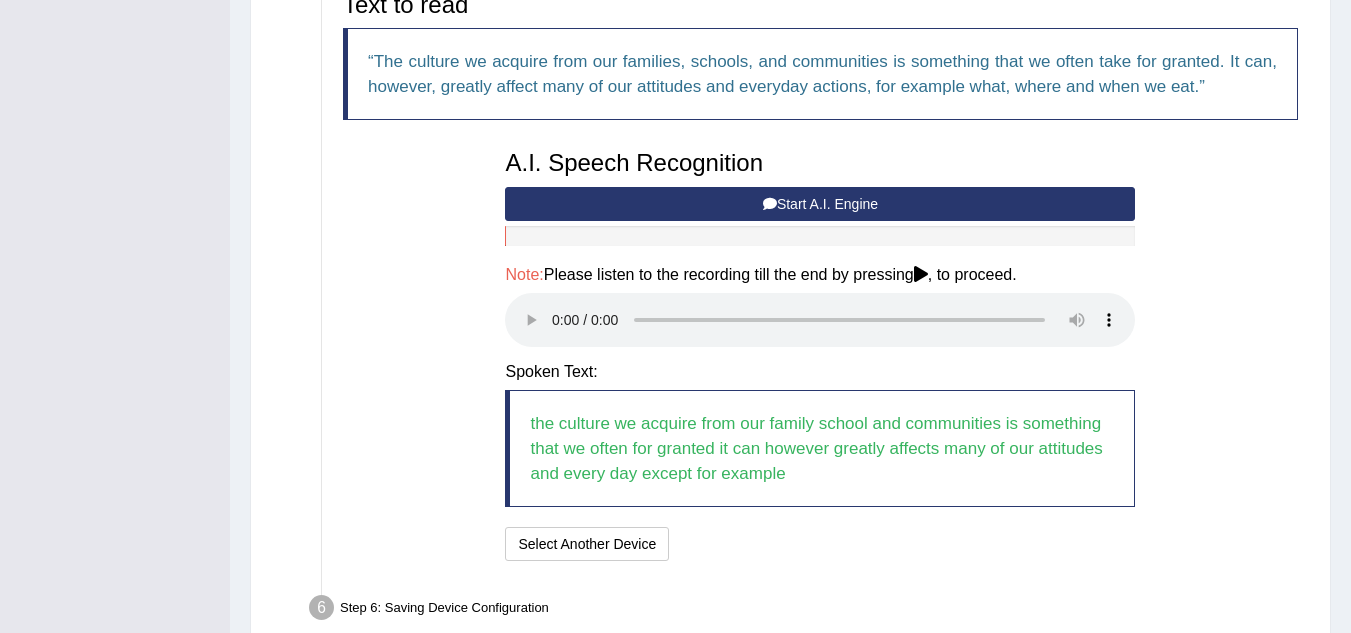 scroll, scrollTop: 501, scrollLeft: 0, axis: vertical 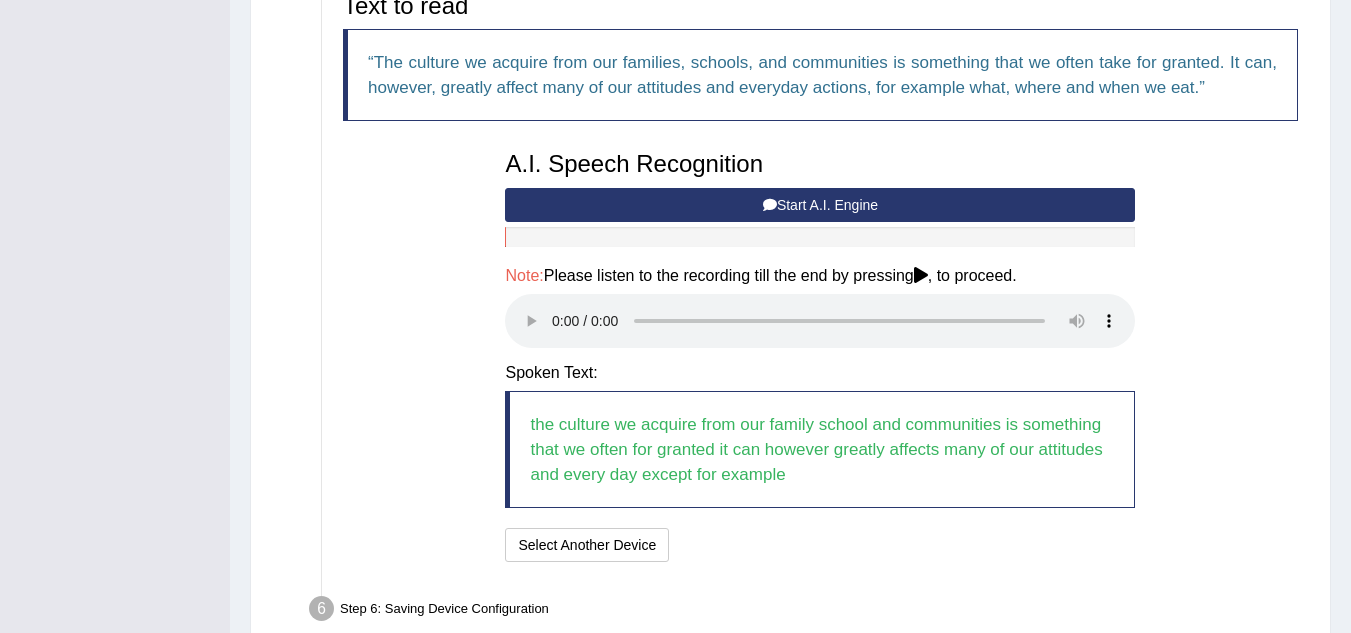 click on "Start A.I. Engine" at bounding box center [820, 205] 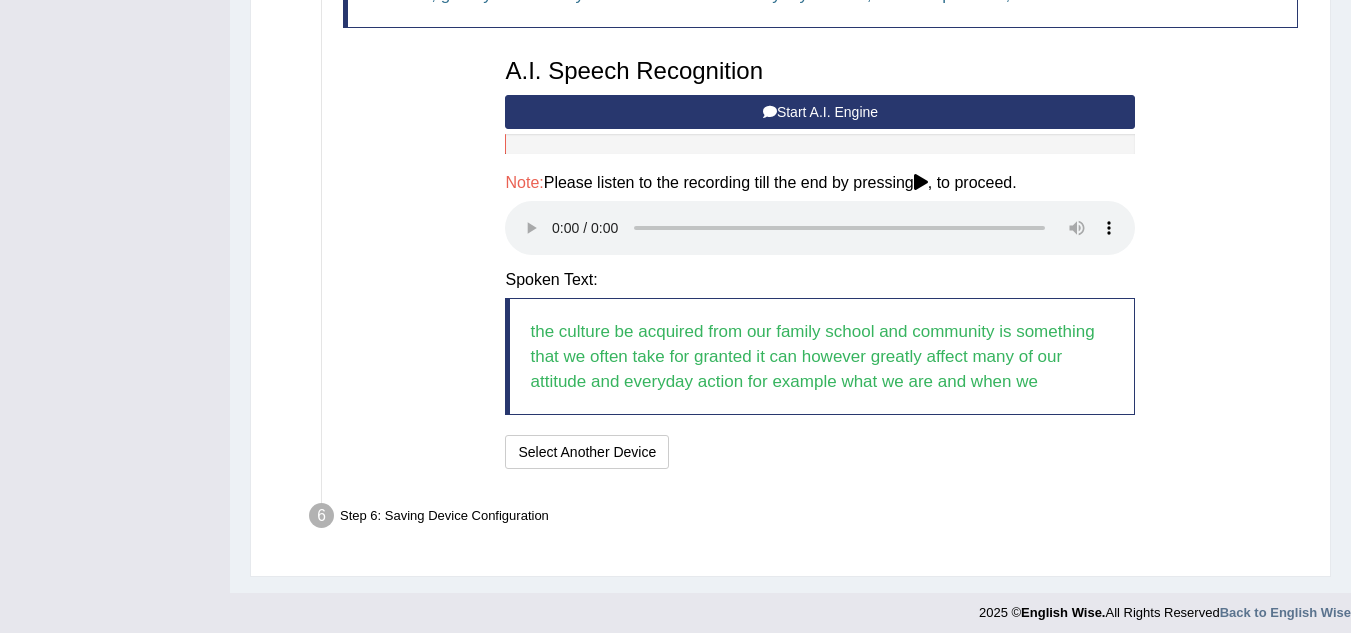 scroll, scrollTop: 604, scrollLeft: 0, axis: vertical 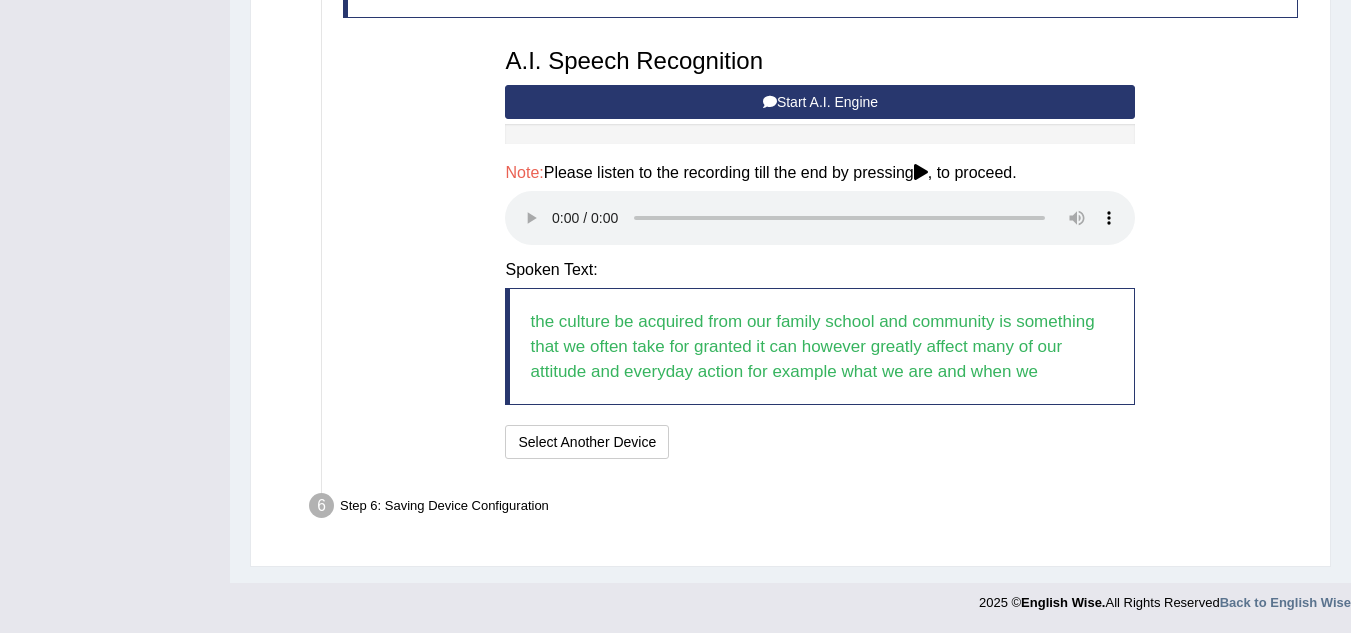 type 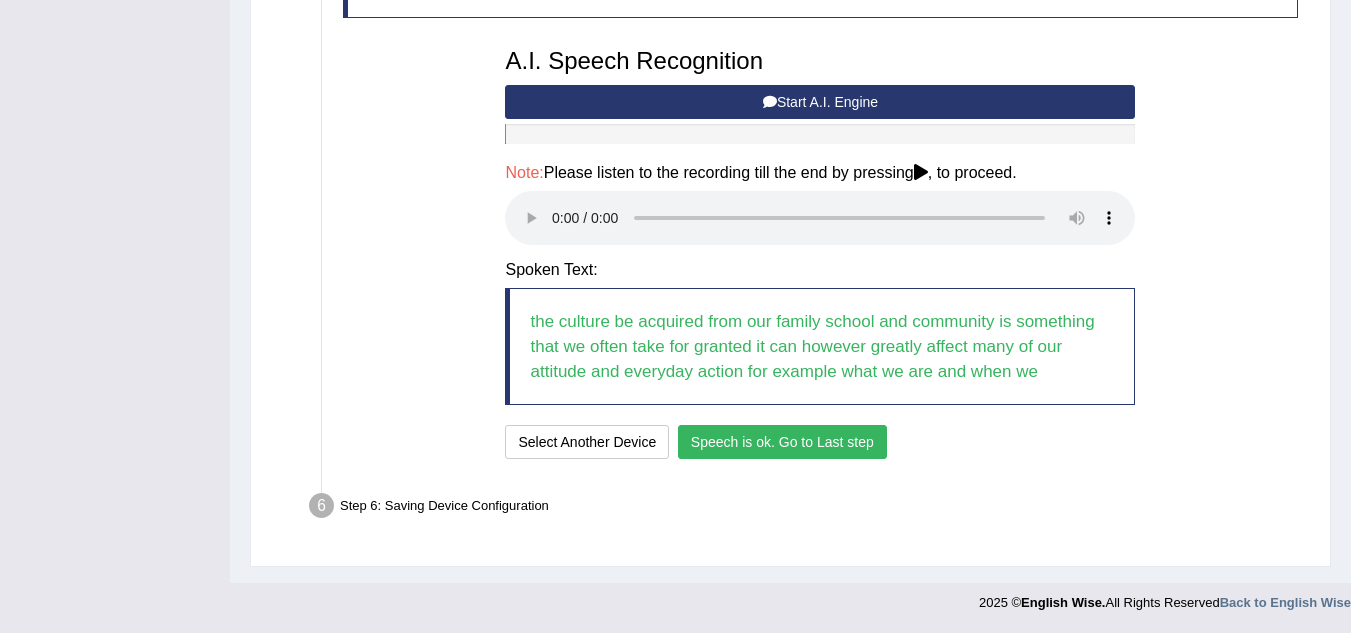 click on "Speech is ok. Go to Last step" at bounding box center [782, 442] 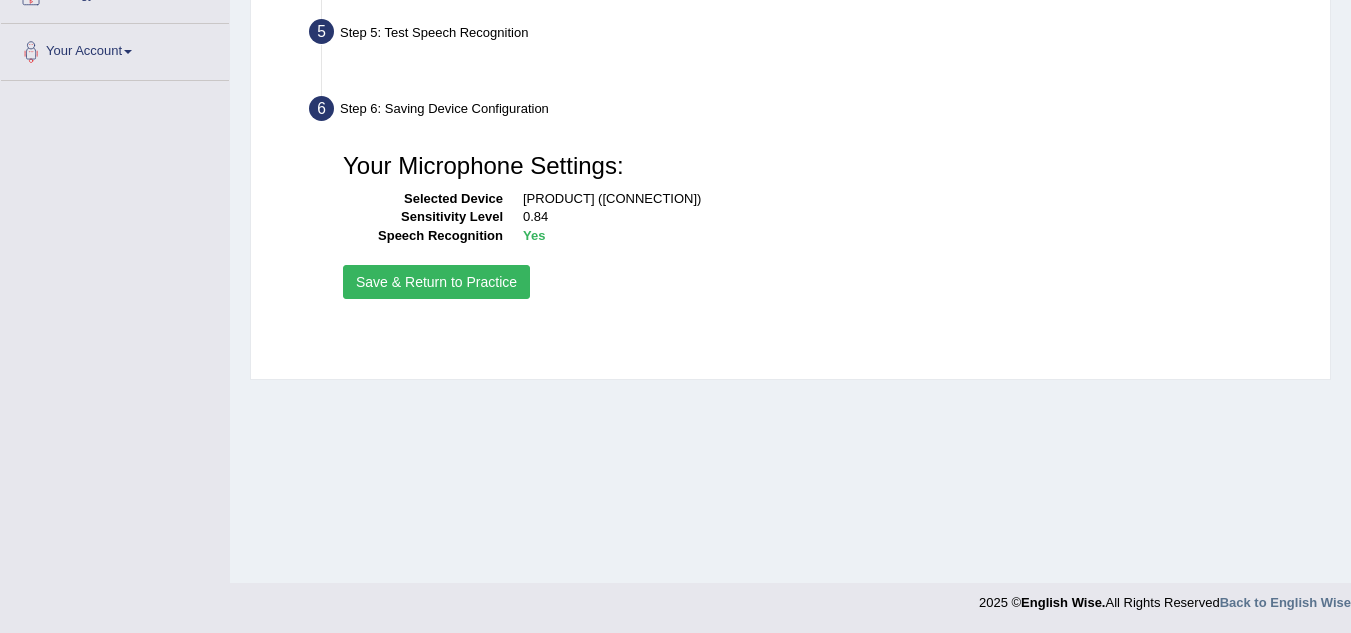 scroll, scrollTop: 417, scrollLeft: 0, axis: vertical 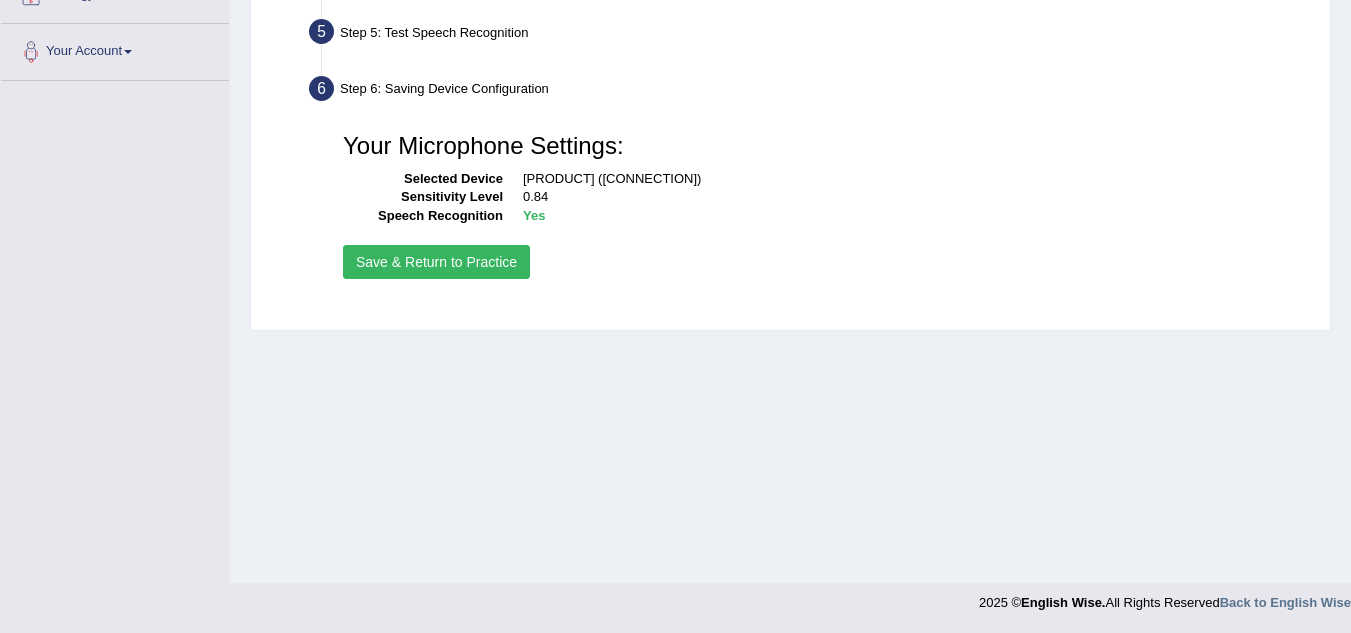 click on "Save & Return to Practice" at bounding box center (436, 262) 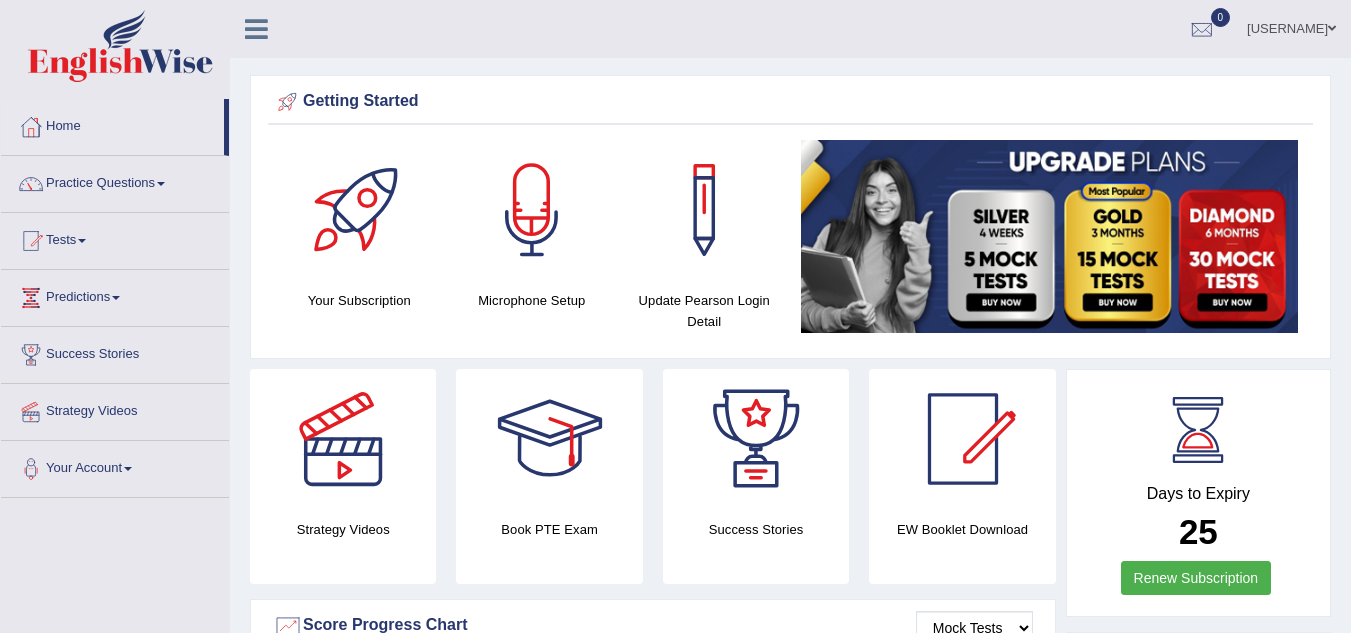scroll, scrollTop: 0, scrollLeft: 0, axis: both 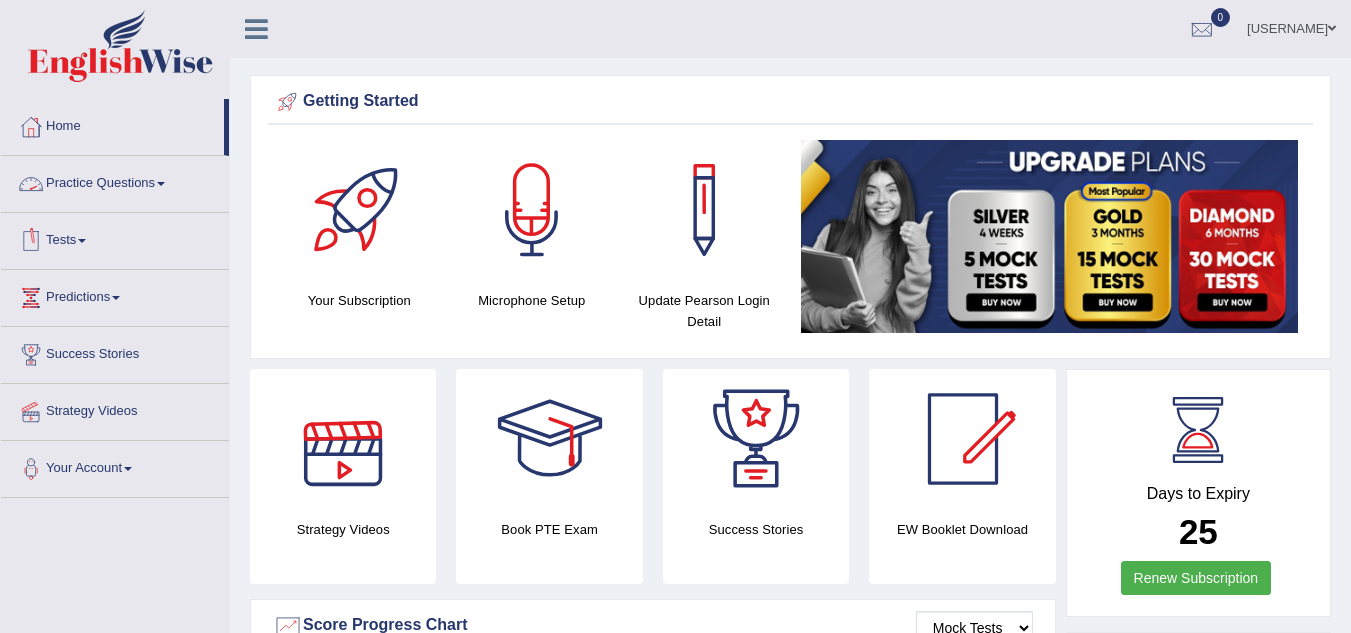 click on "Practice Questions" at bounding box center (115, 181) 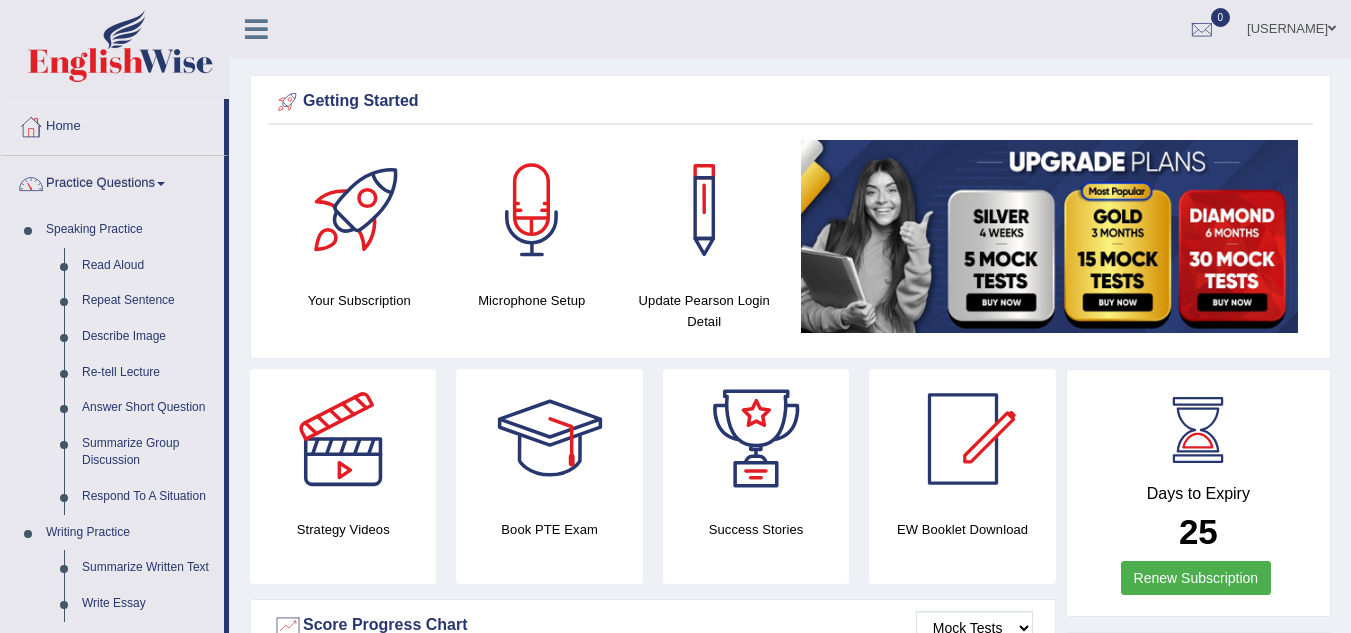 click on "Speaking Practice" at bounding box center [130, 230] 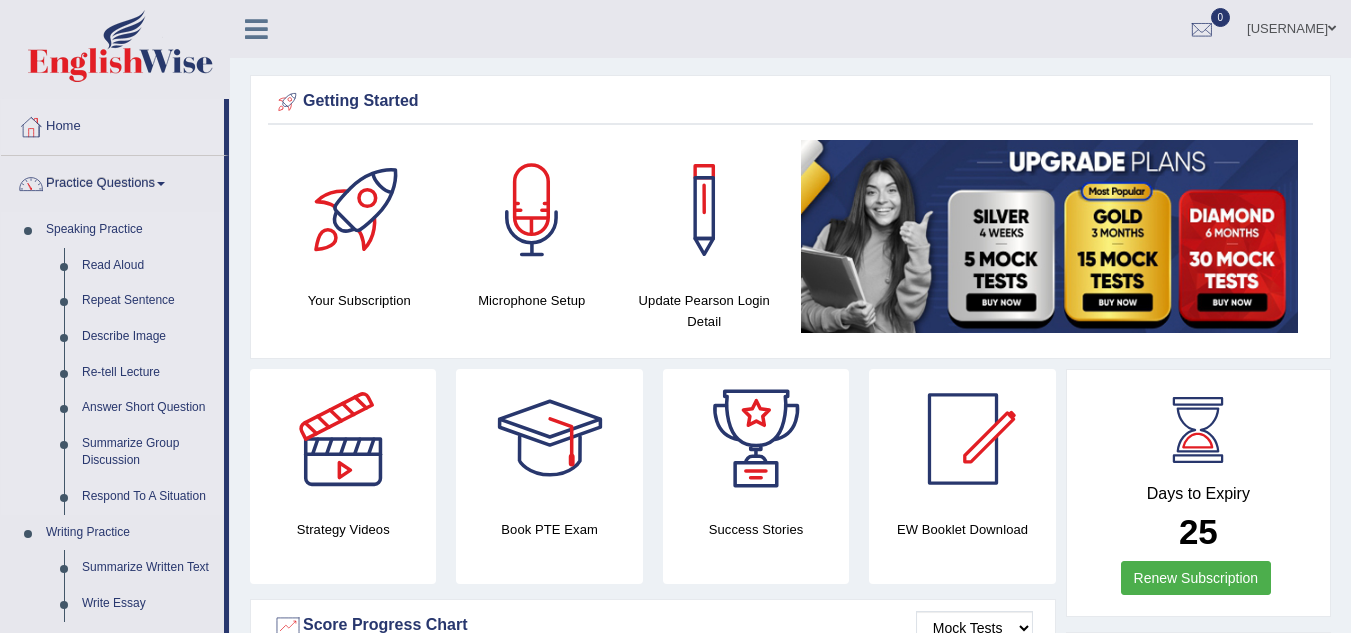 click on "Speaking Practice" at bounding box center [130, 230] 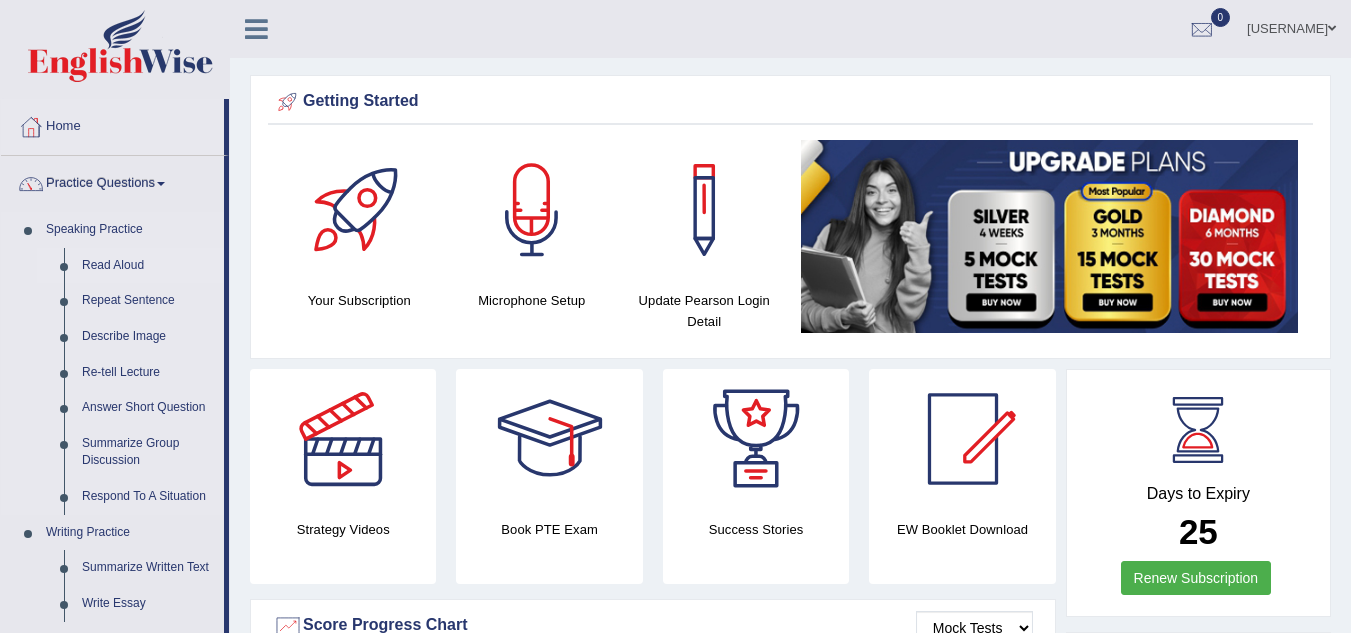 click on "Read Aloud" at bounding box center [148, 266] 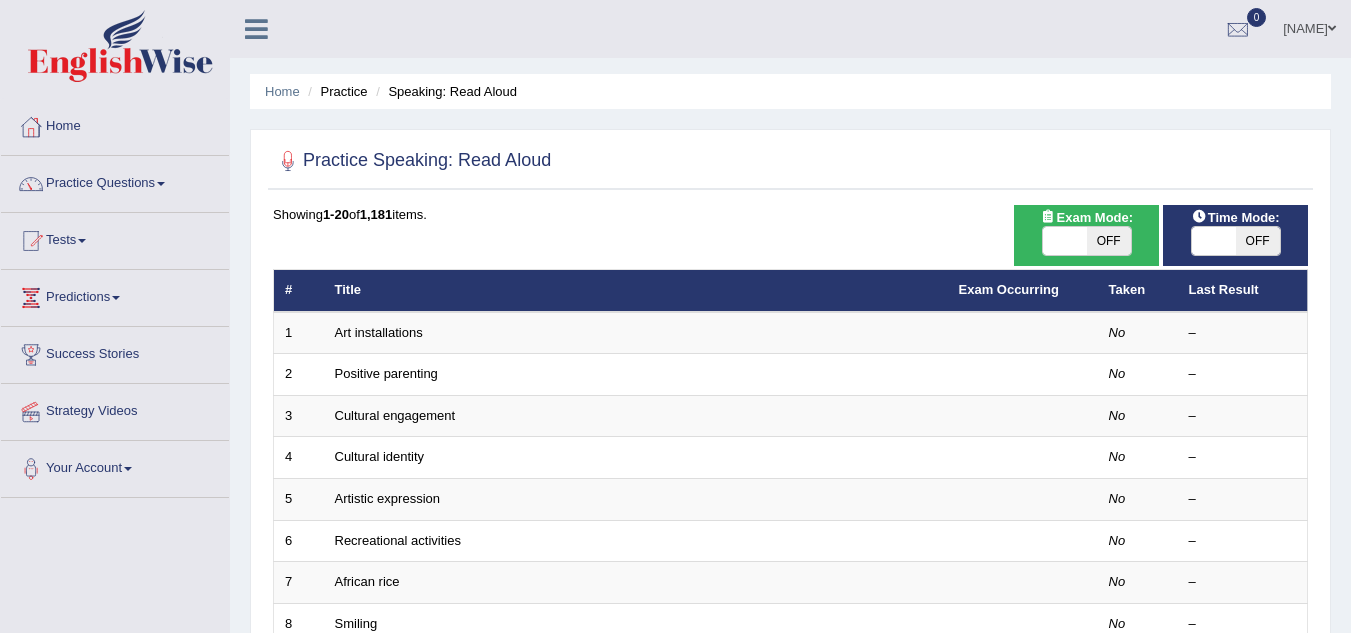 scroll, scrollTop: 0, scrollLeft: 0, axis: both 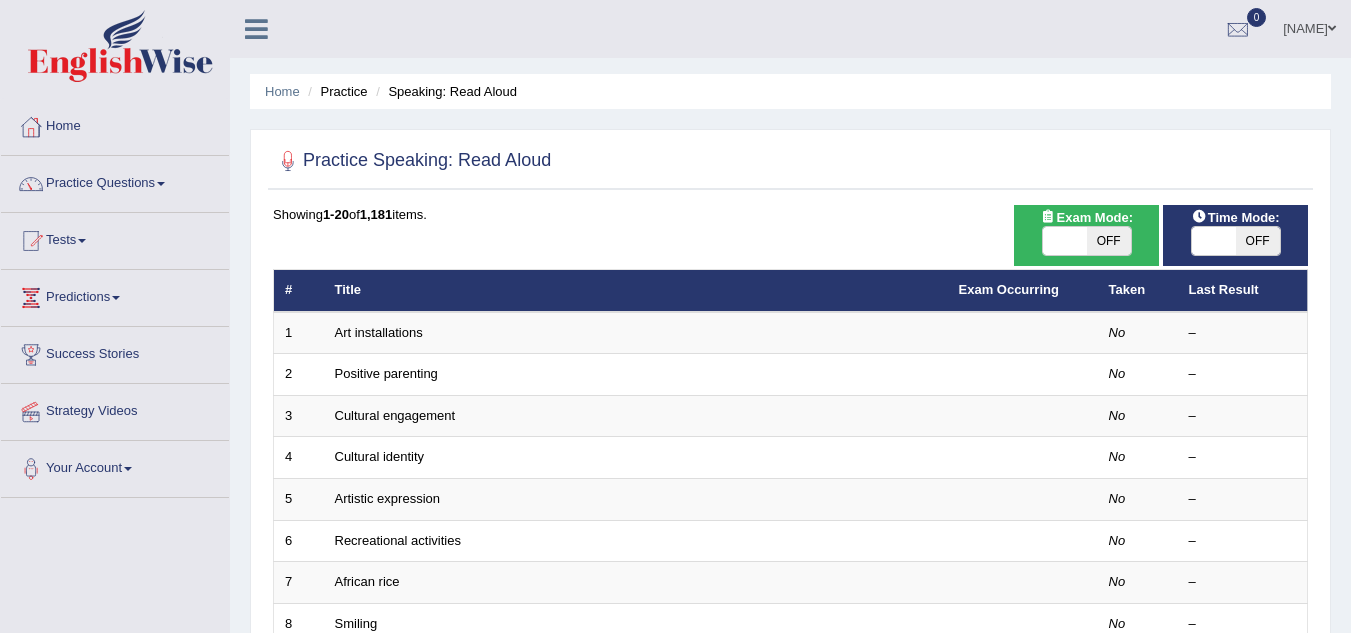 click on "OFF" at bounding box center (1109, 241) 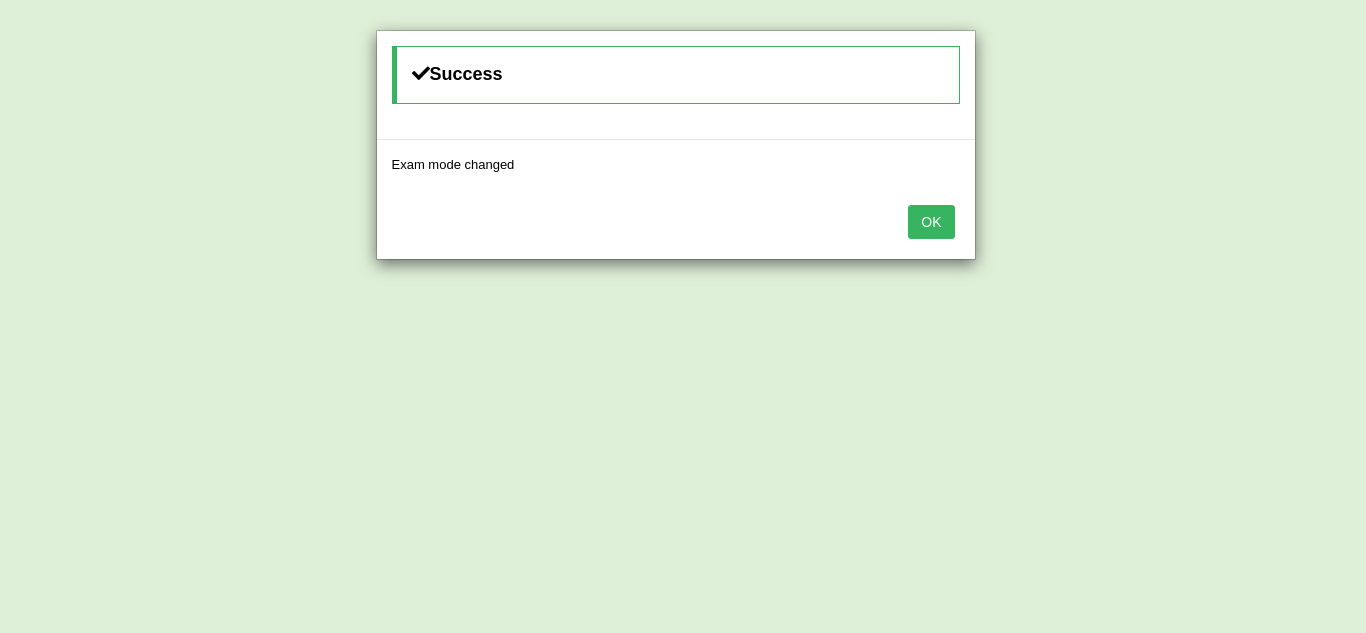 click on "OK" at bounding box center (931, 222) 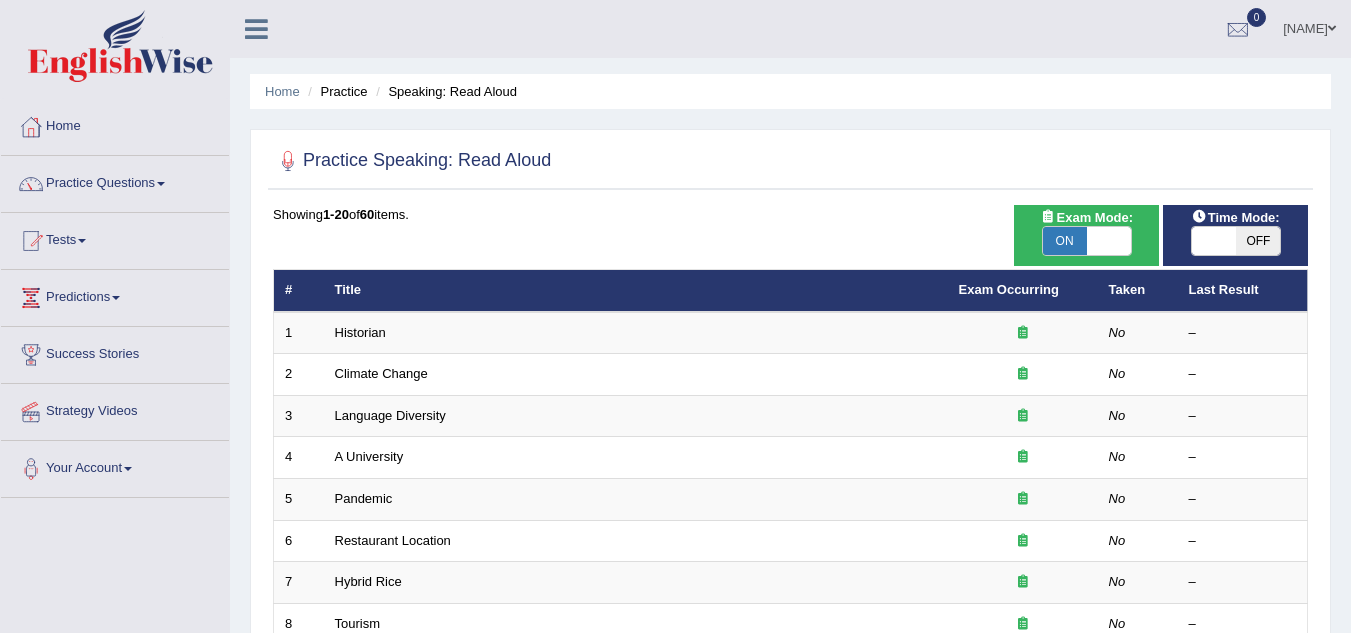 scroll, scrollTop: 0, scrollLeft: 0, axis: both 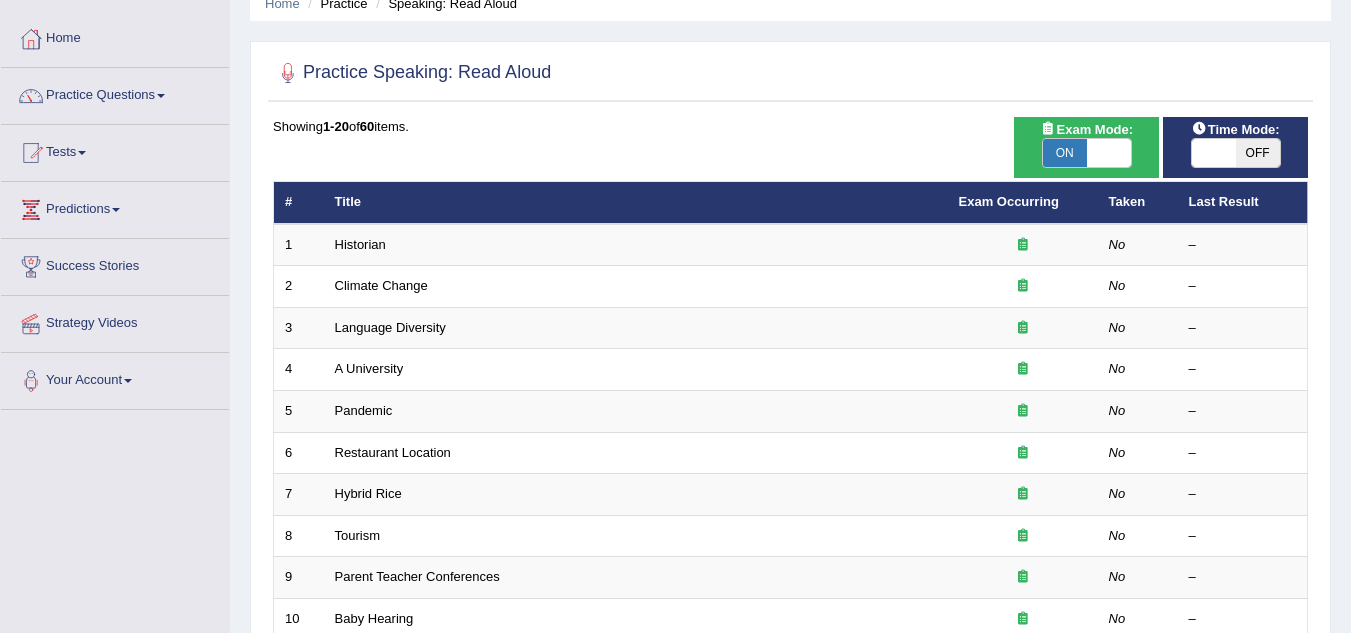 click on "OFF" at bounding box center [1258, 153] 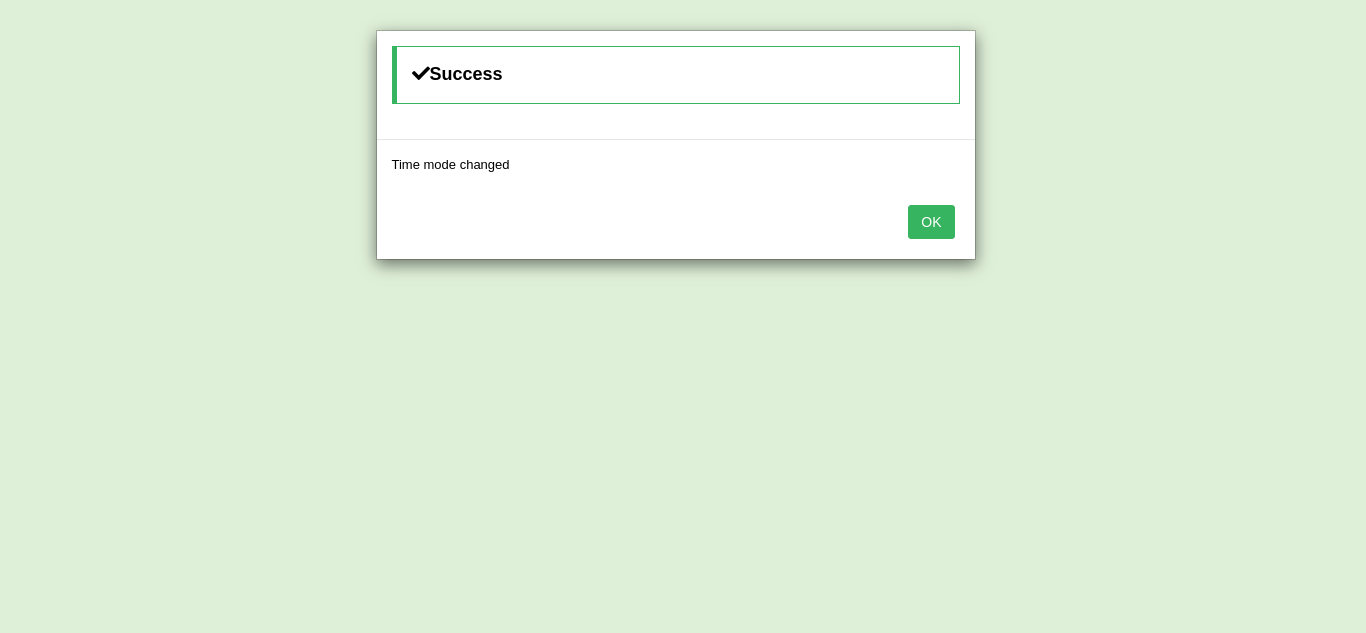 click on "OK" at bounding box center (931, 222) 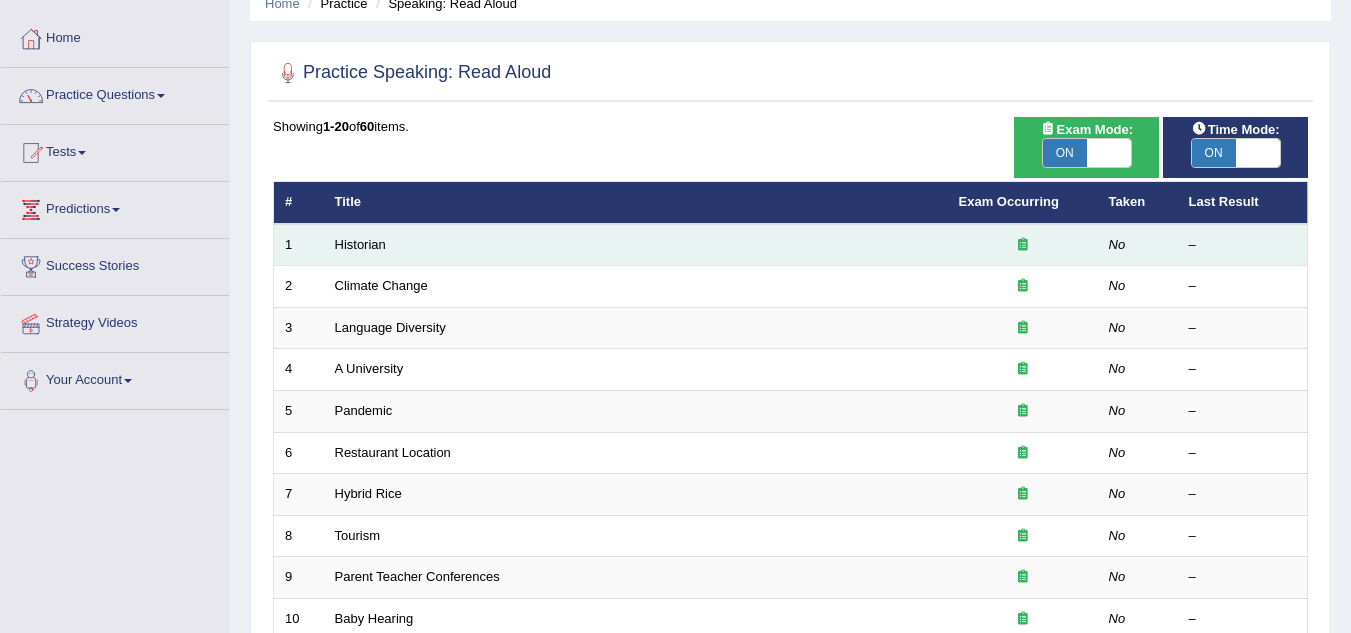 click on "Historian" at bounding box center [636, 245] 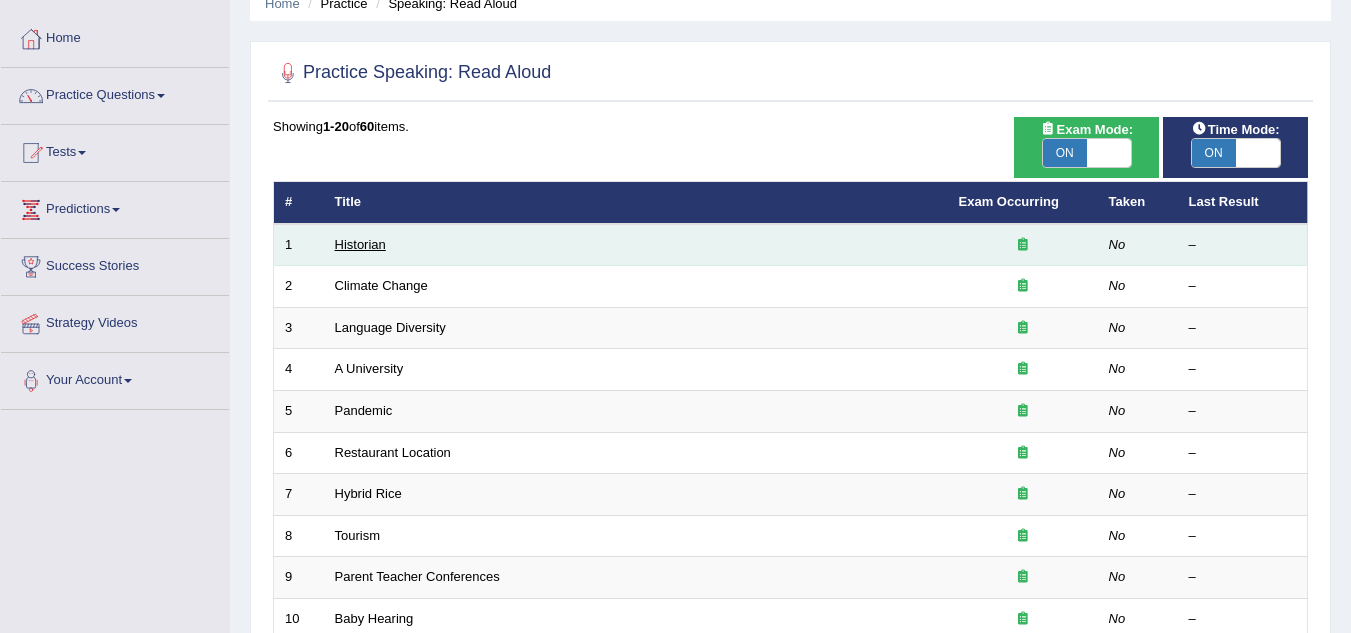 click on "Historian" at bounding box center (360, 244) 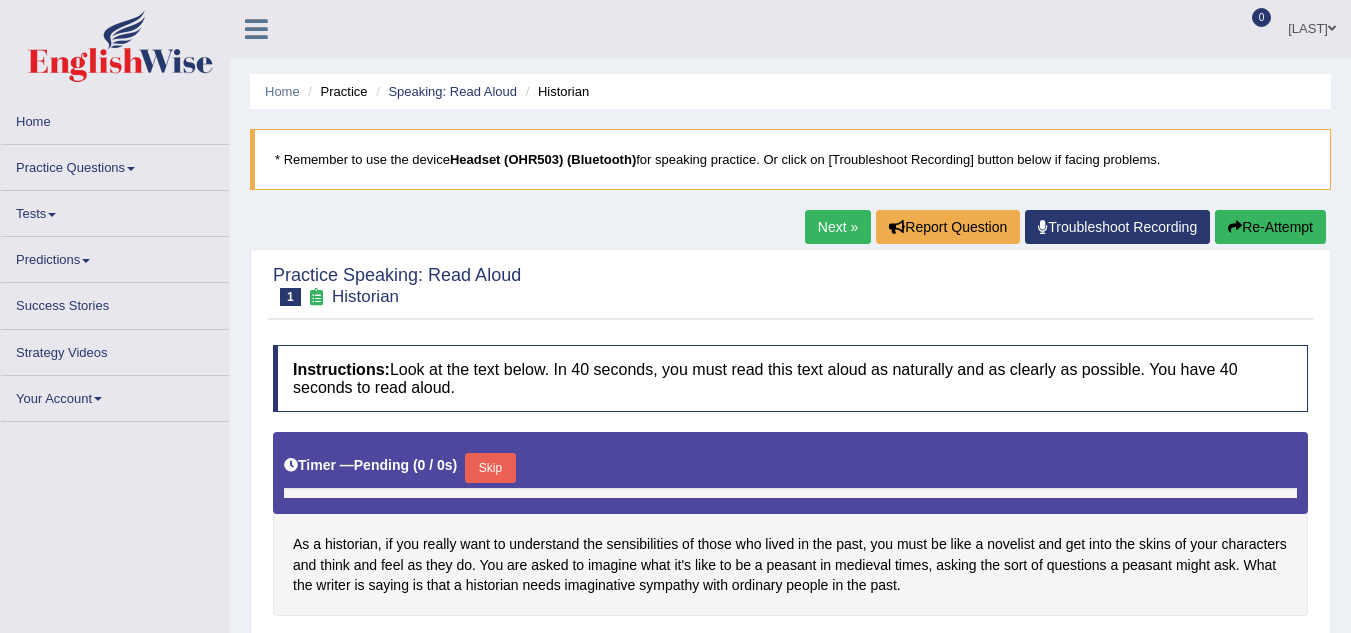 scroll, scrollTop: 0, scrollLeft: 0, axis: both 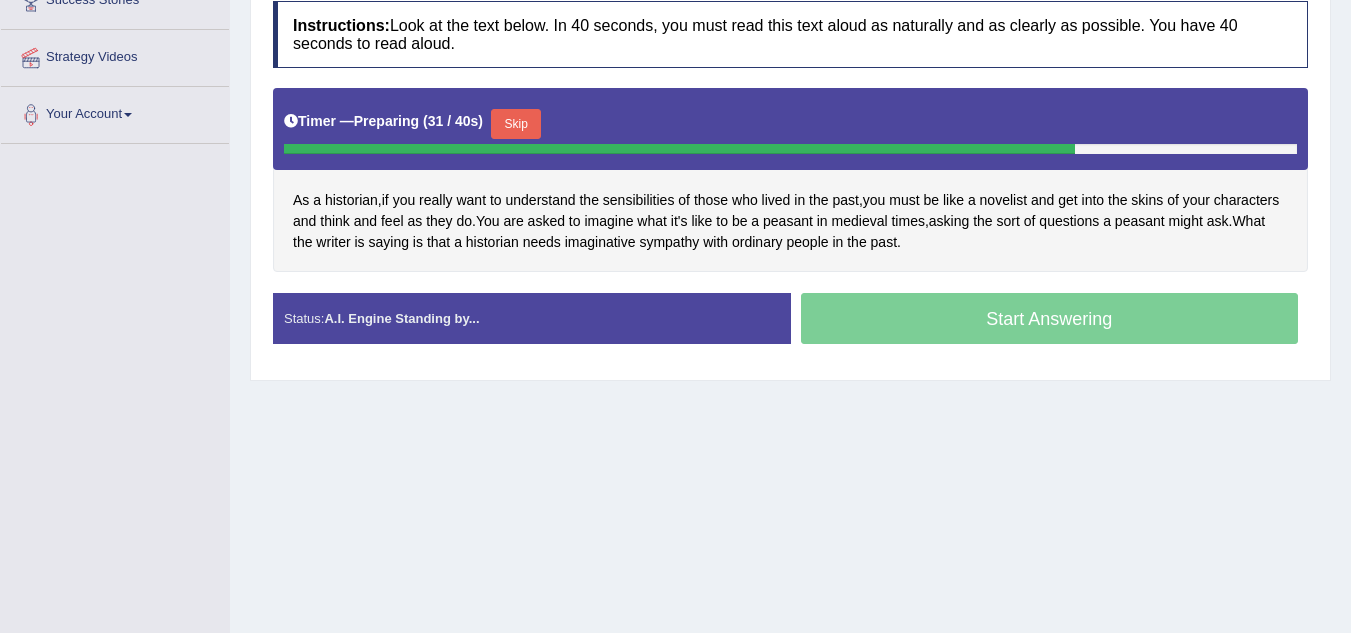 click on "Start Answering" at bounding box center (1050, 321) 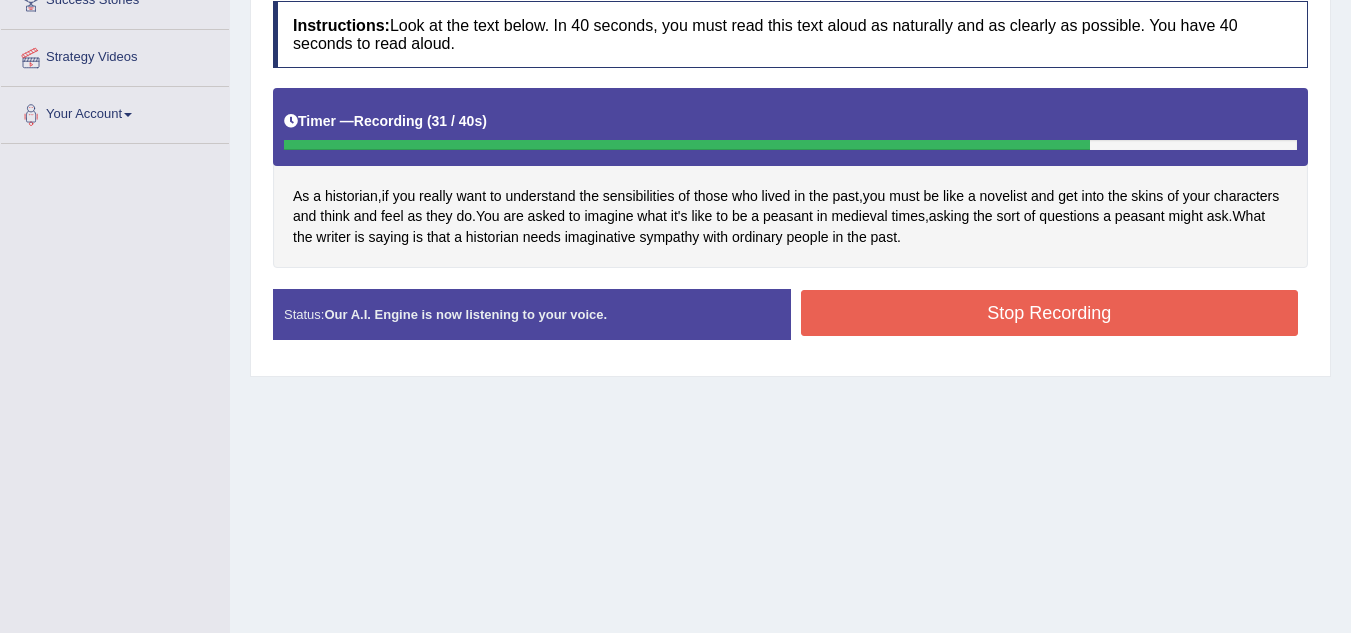 click on "Stop Recording" at bounding box center (1050, 313) 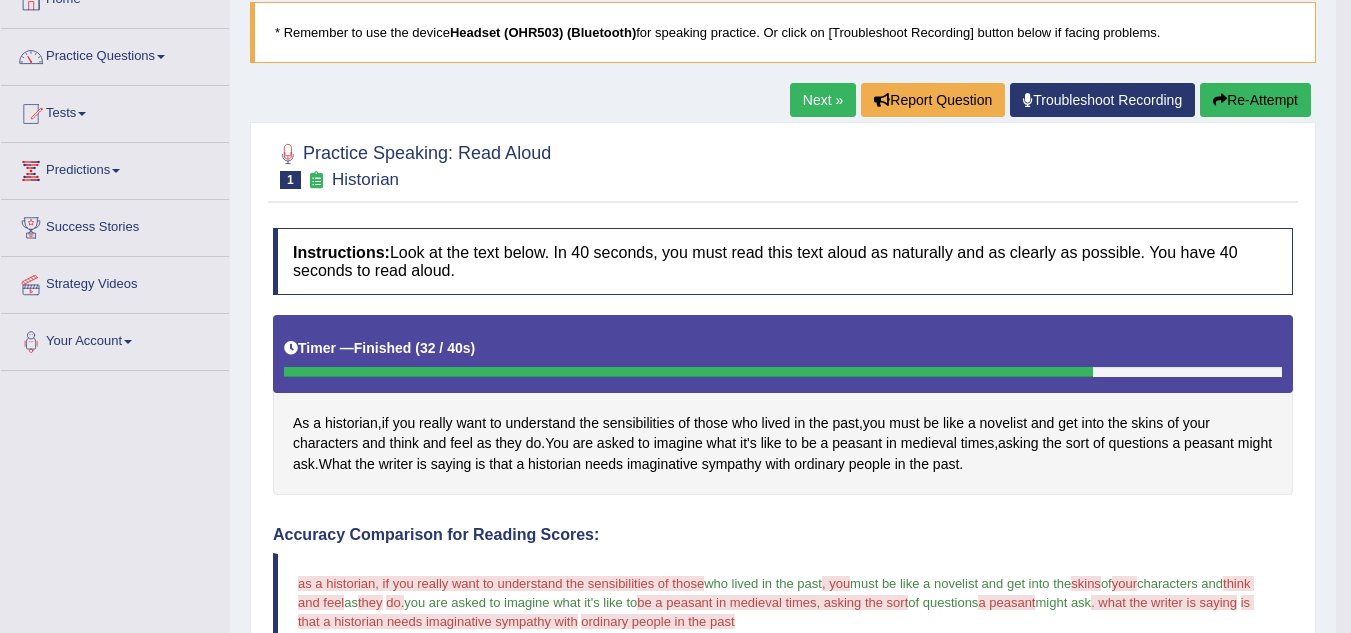 scroll, scrollTop: 102, scrollLeft: 0, axis: vertical 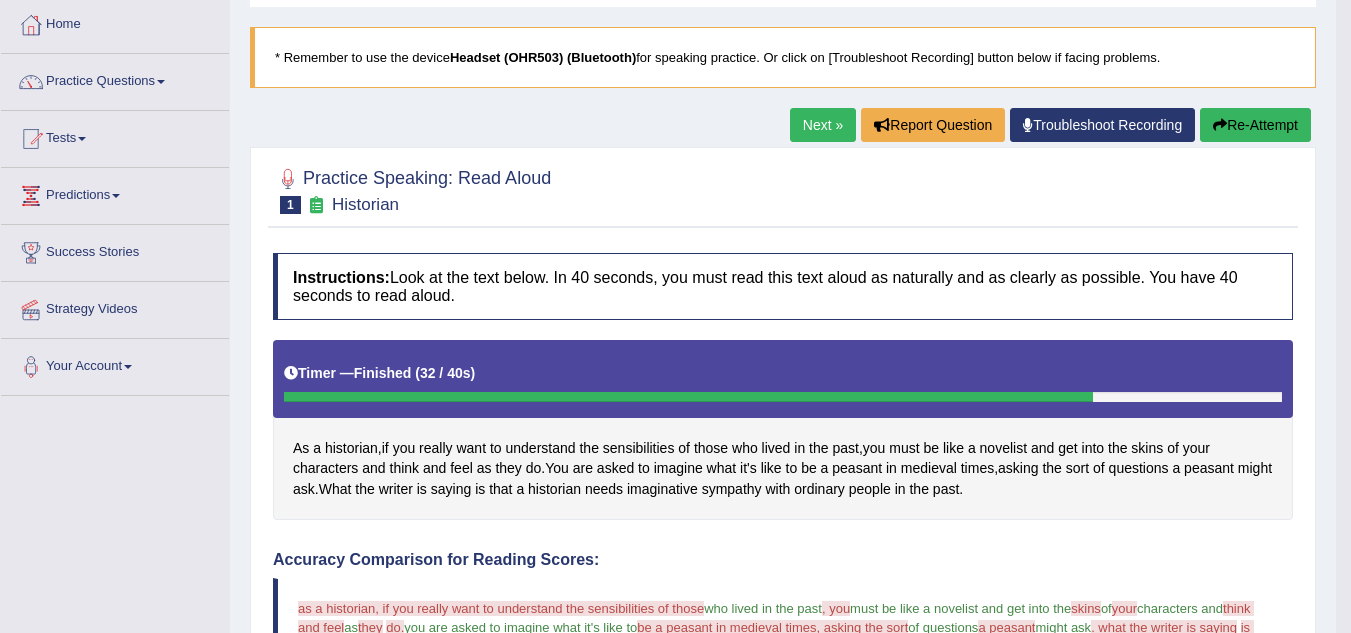 click on "Re-Attempt" at bounding box center [1255, 125] 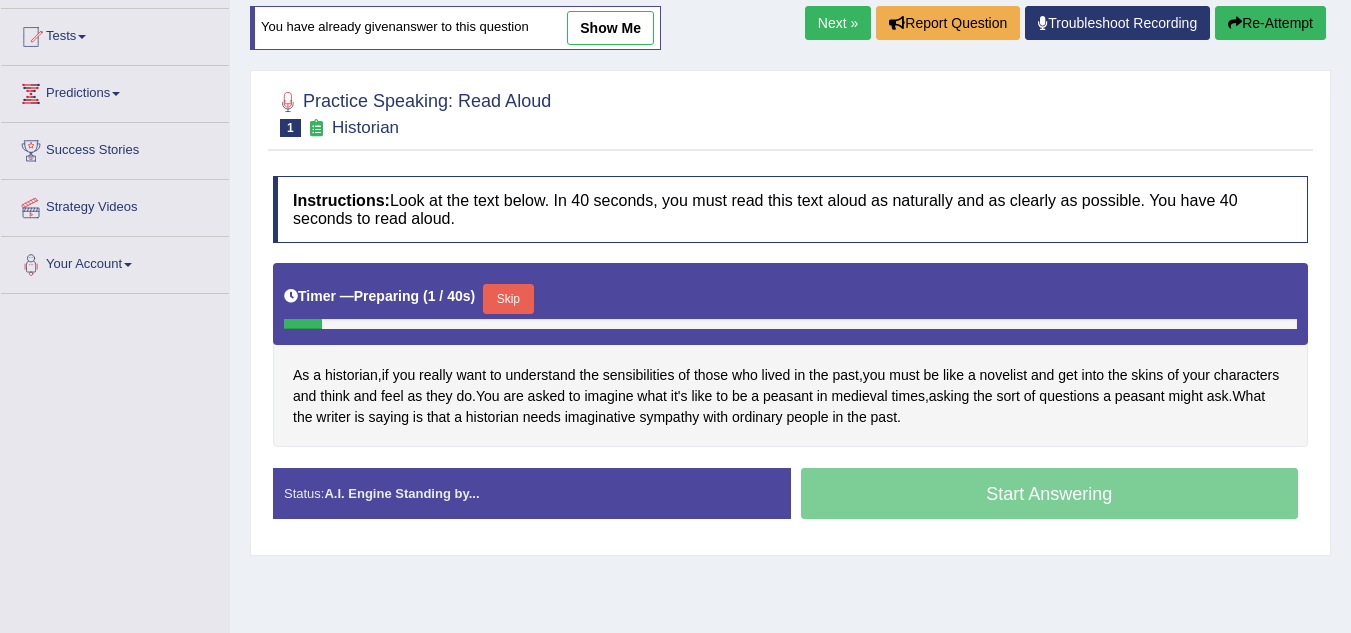 scroll, scrollTop: 0, scrollLeft: 0, axis: both 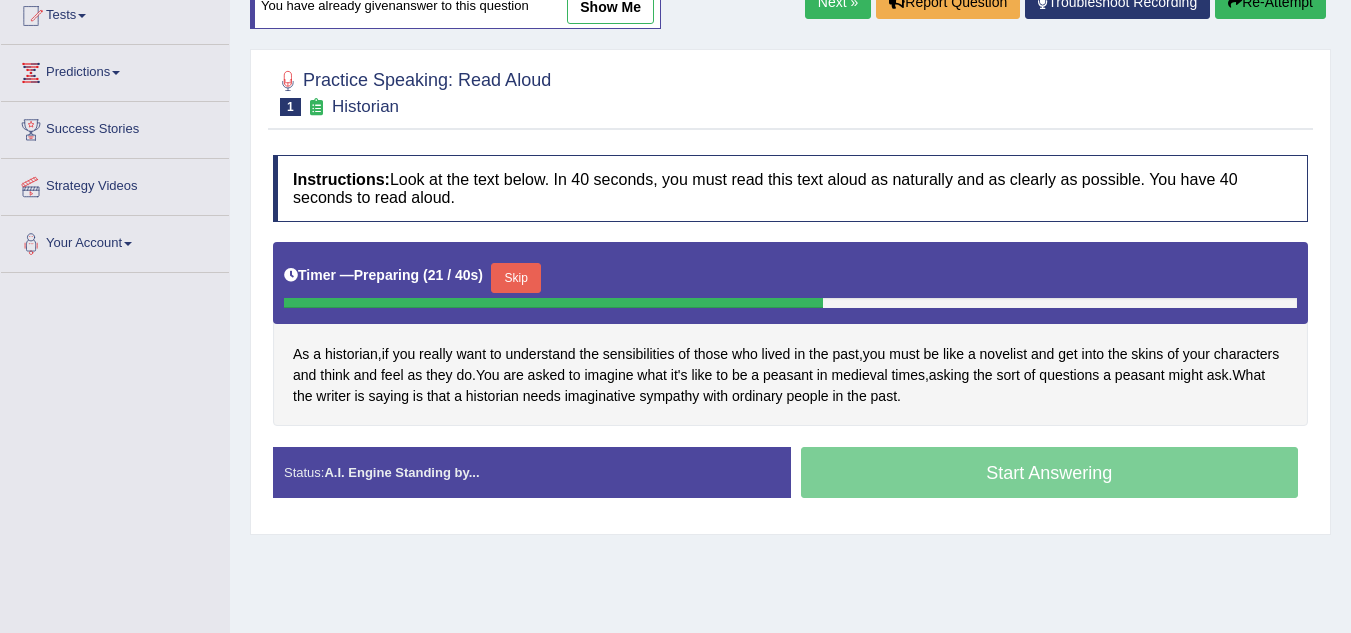 click on "Skip" at bounding box center [516, 278] 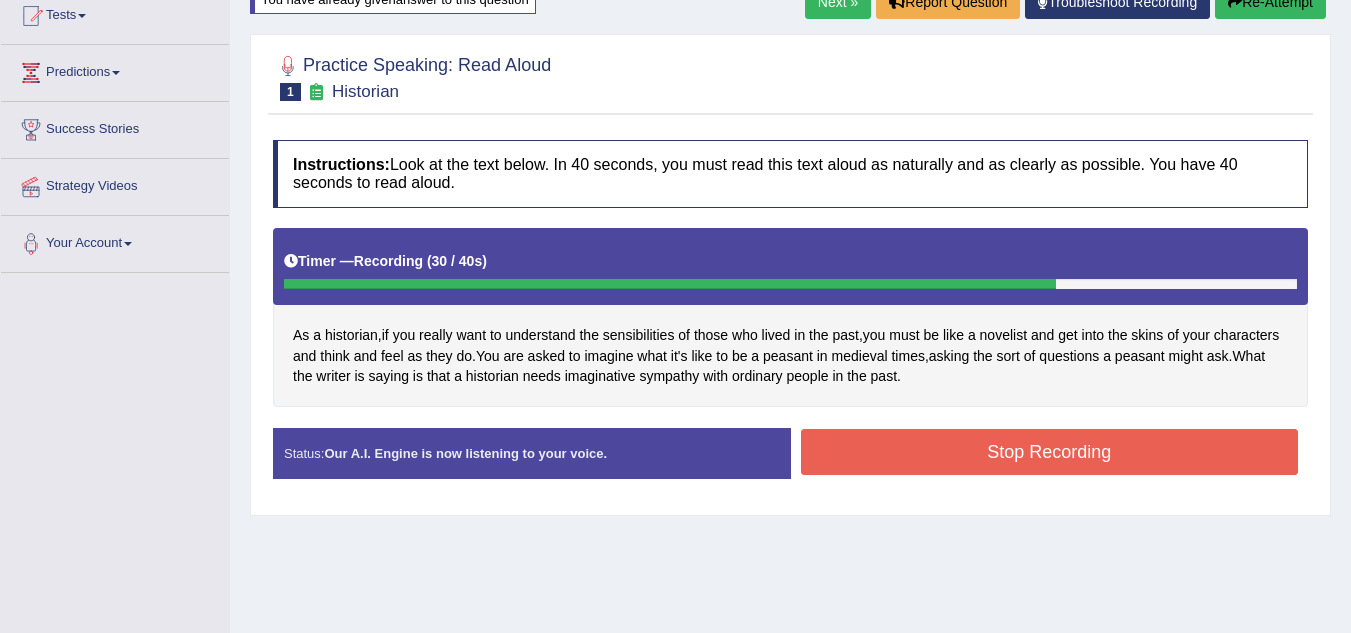 click on "Stop Recording" at bounding box center (1050, 452) 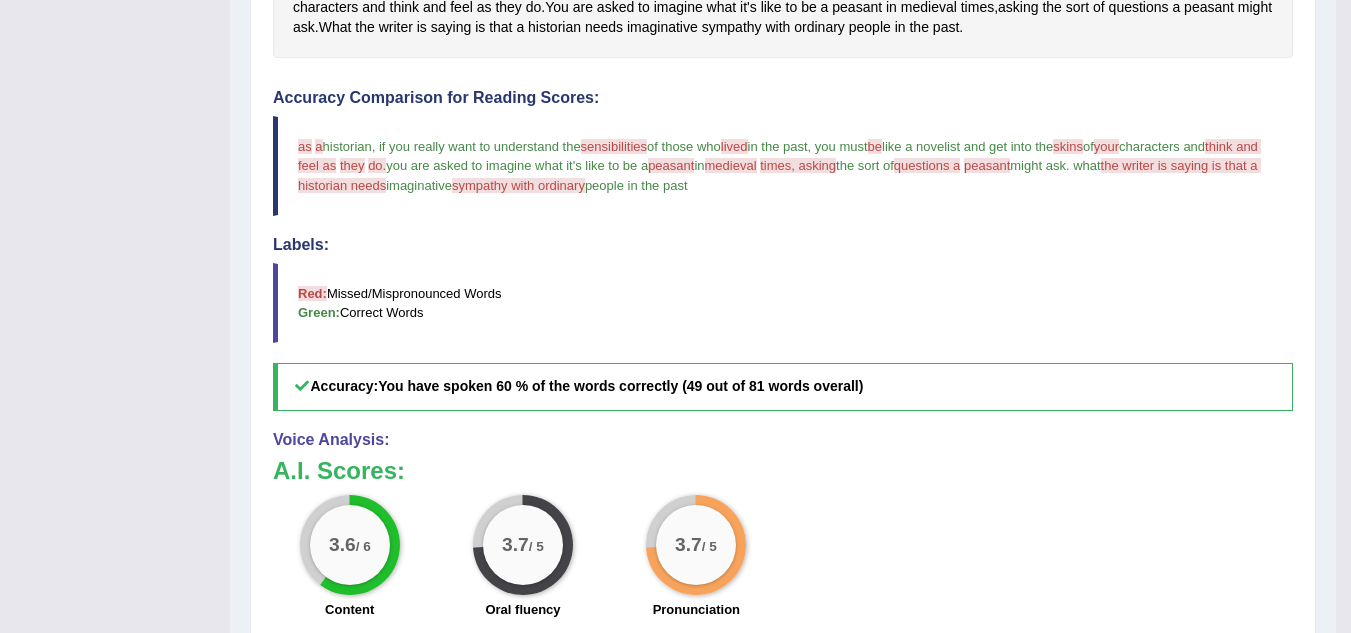 scroll, scrollTop: 575, scrollLeft: 0, axis: vertical 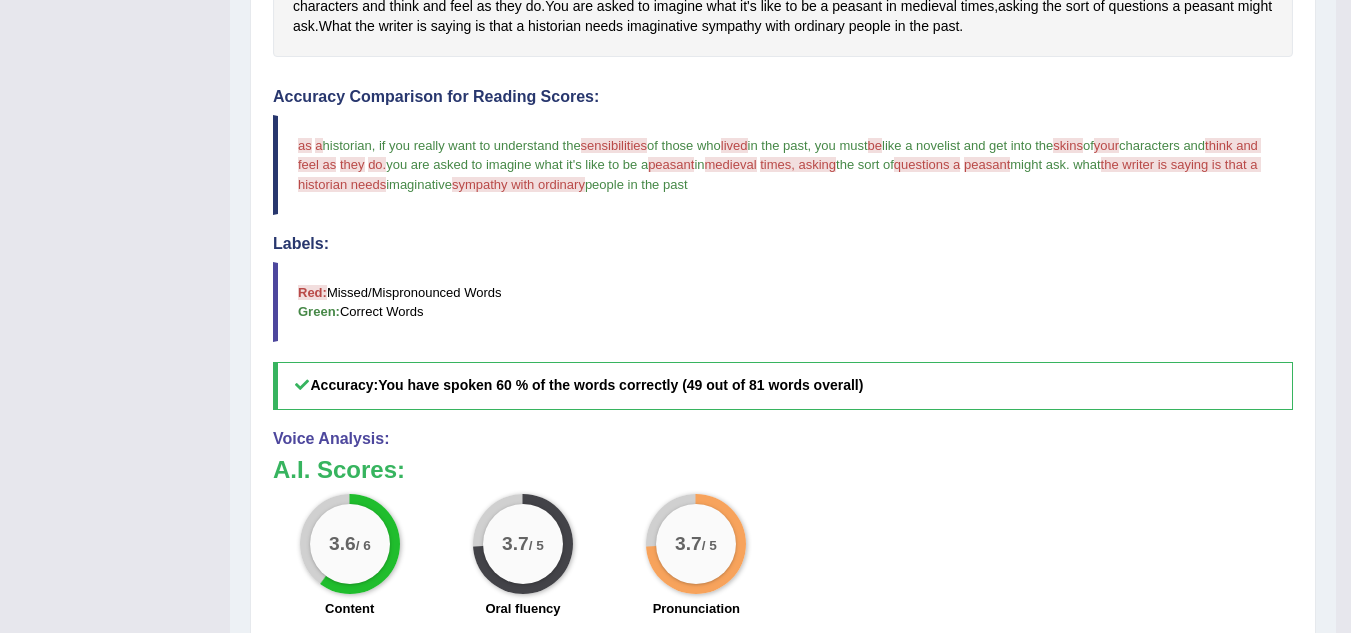 click on "as" at bounding box center [305, 145] 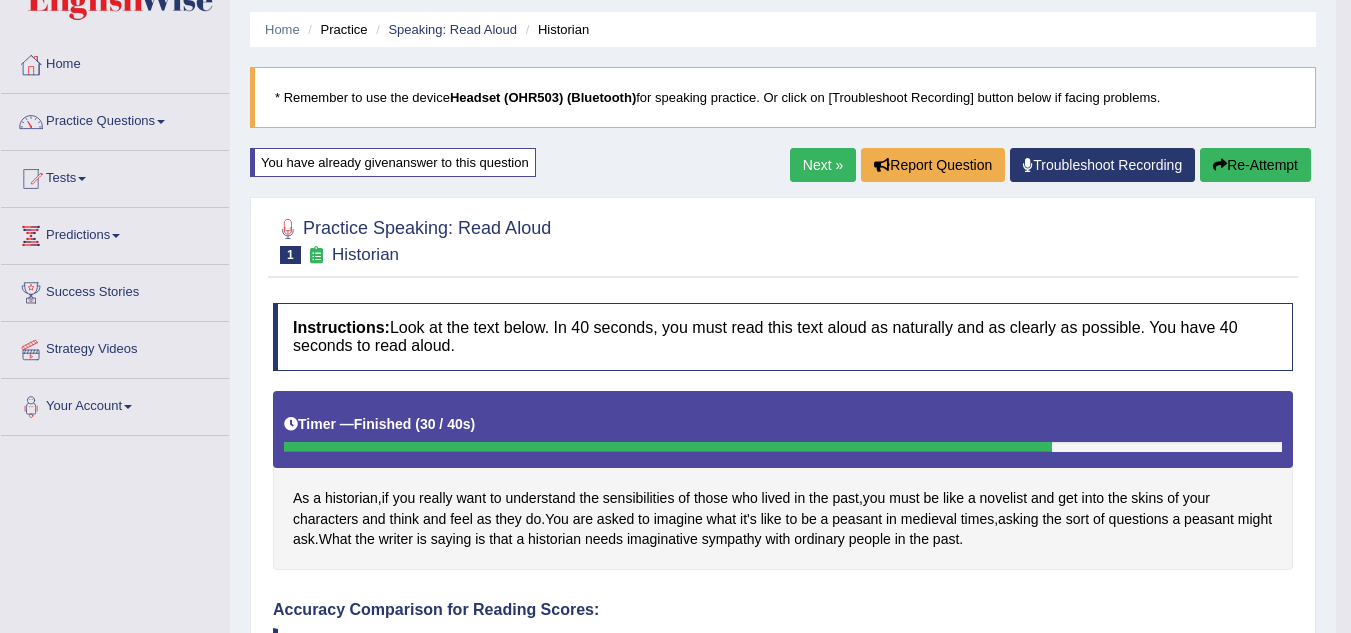 scroll, scrollTop: 0, scrollLeft: 0, axis: both 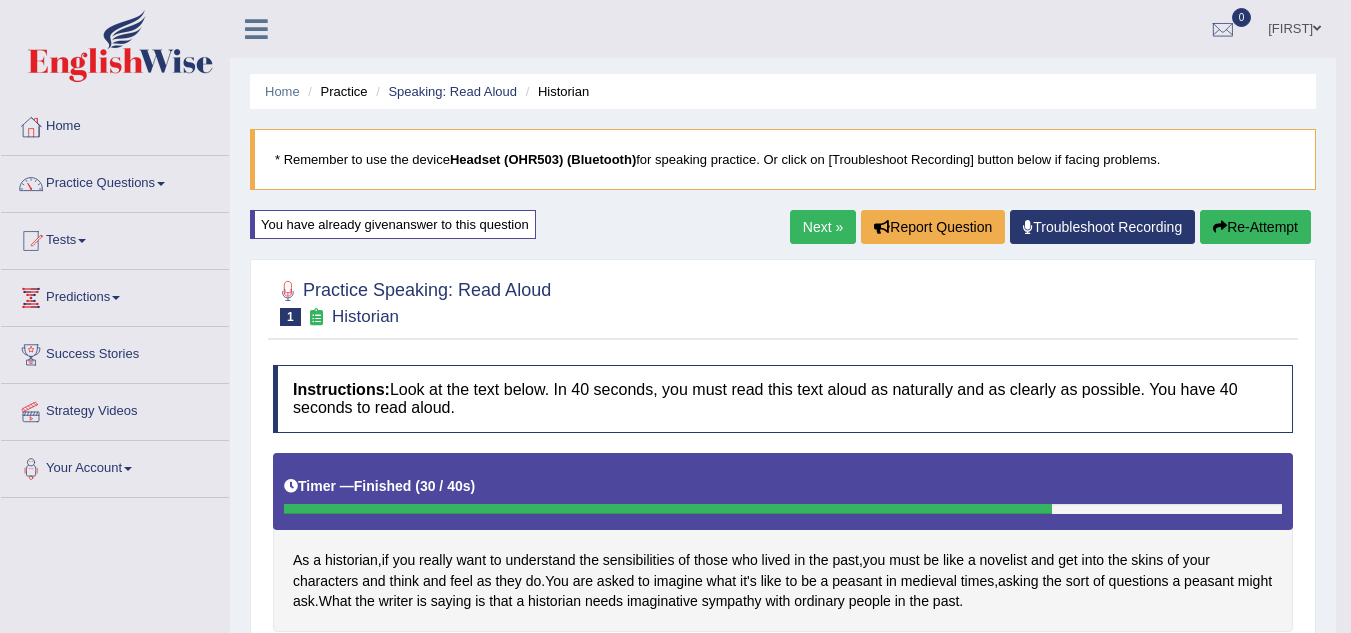 click on "Next »" at bounding box center (823, 227) 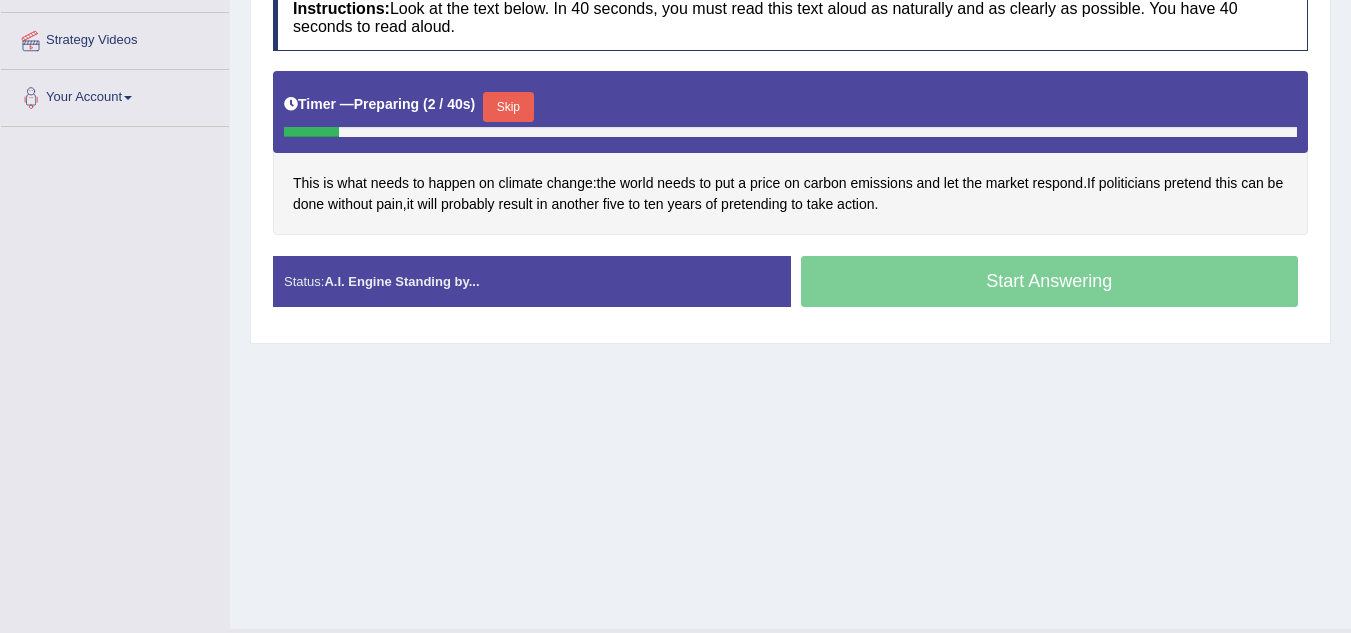 scroll, scrollTop: 369, scrollLeft: 0, axis: vertical 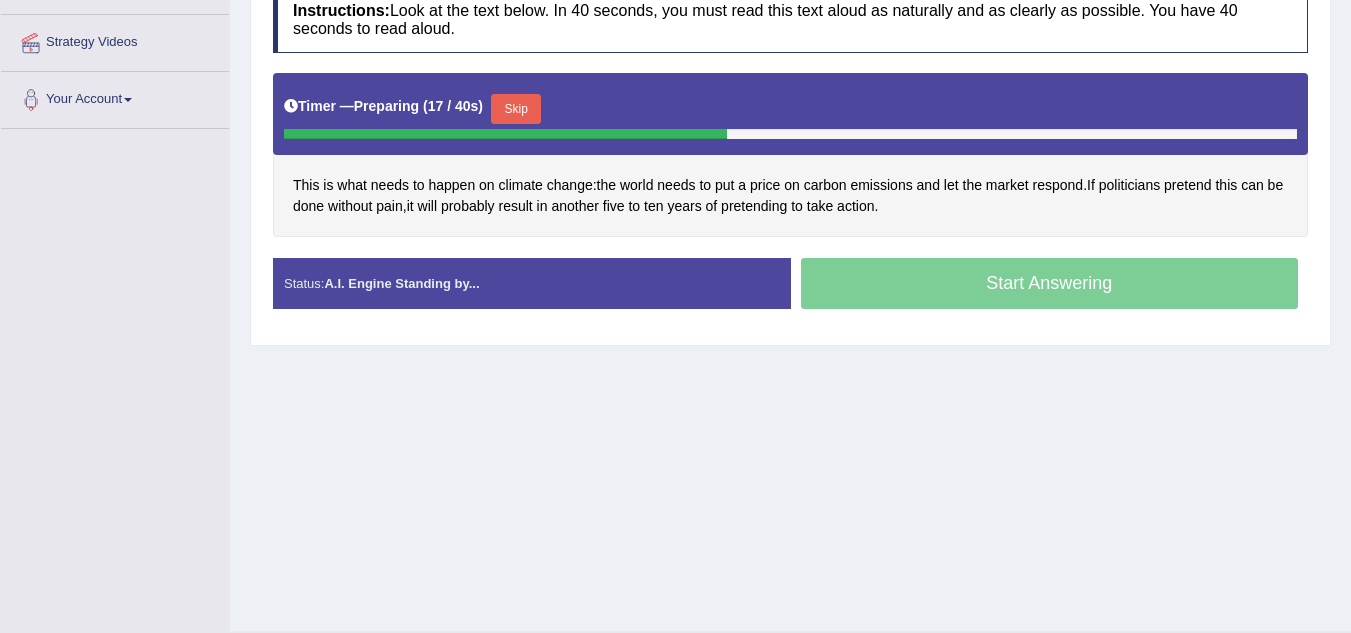 click on "Skip" at bounding box center (516, 109) 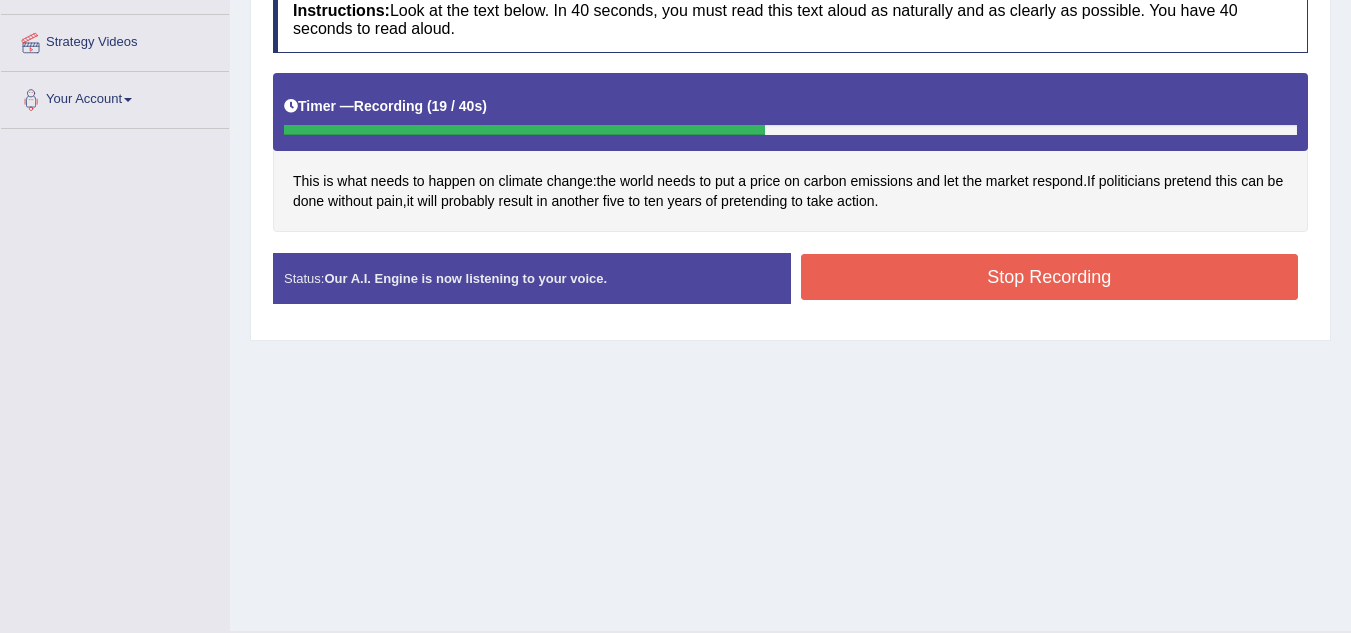 click on "Stop Recording" at bounding box center (1050, 277) 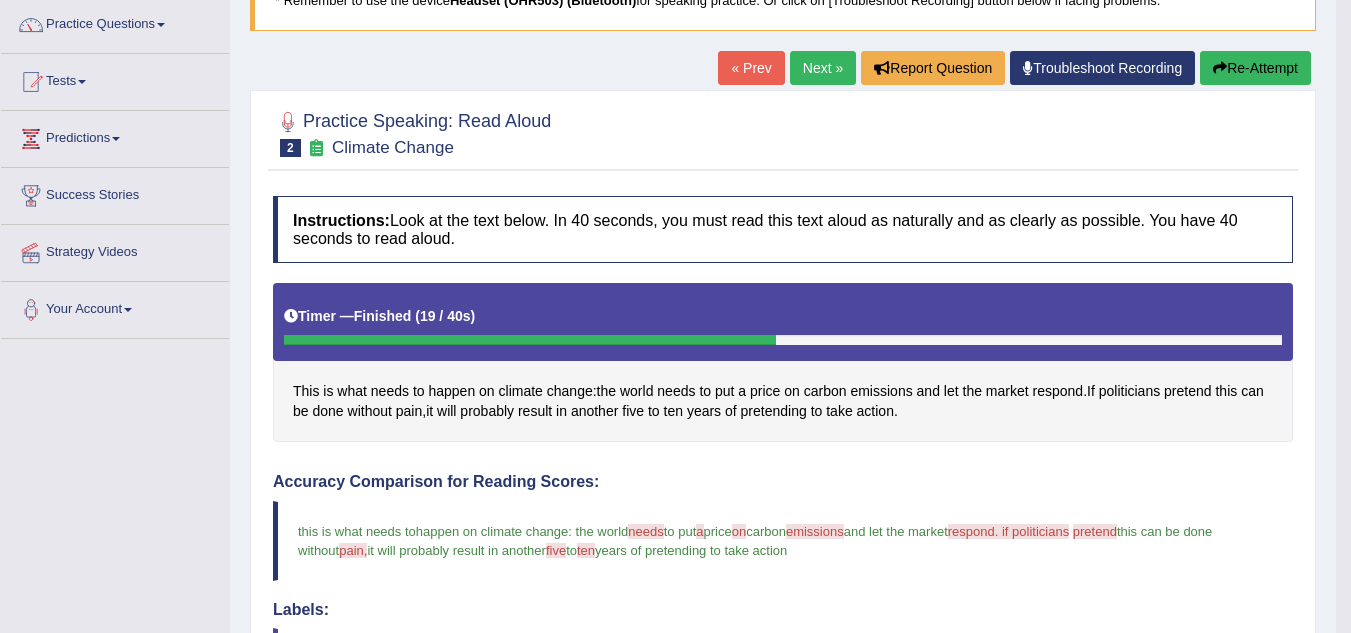 scroll, scrollTop: 158, scrollLeft: 0, axis: vertical 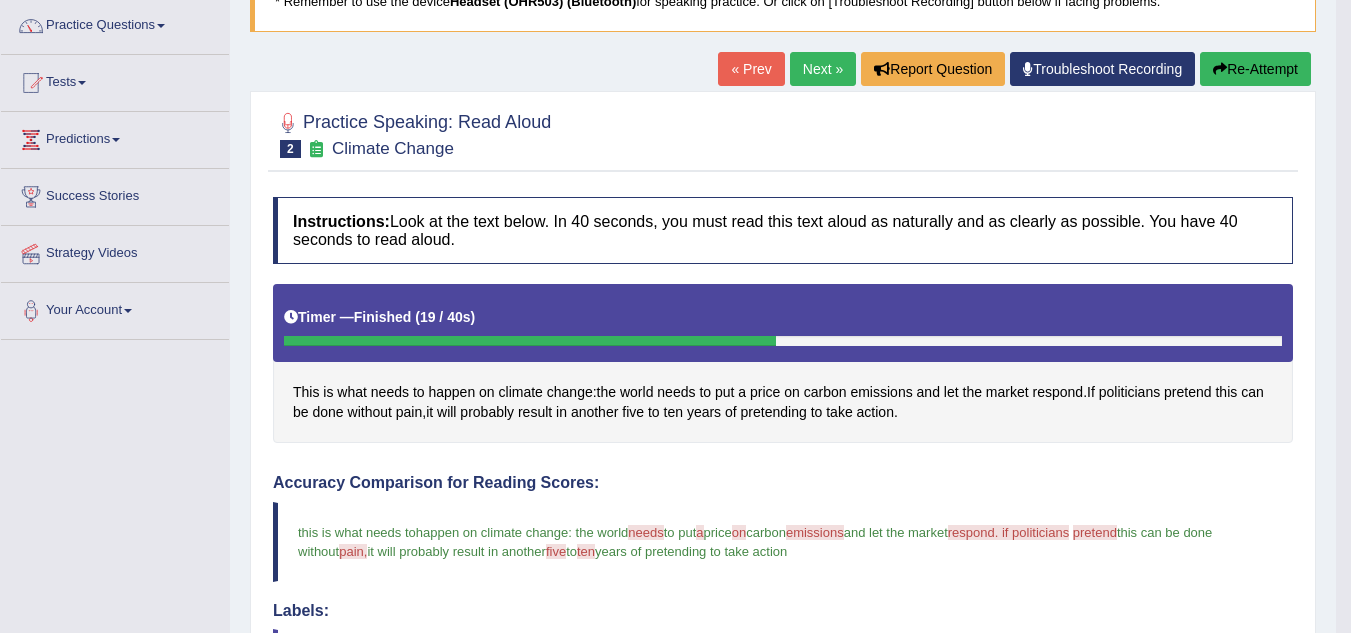 click on "Re-Attempt" at bounding box center (1255, 69) 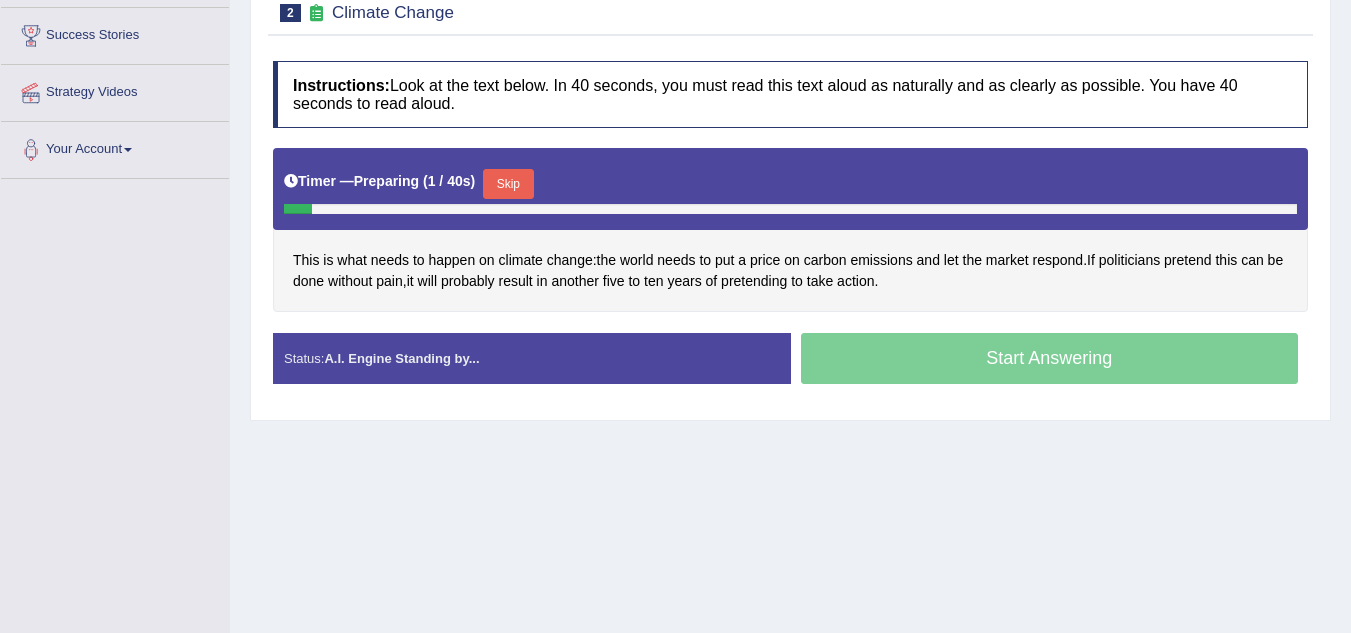 scroll, scrollTop: 321, scrollLeft: 0, axis: vertical 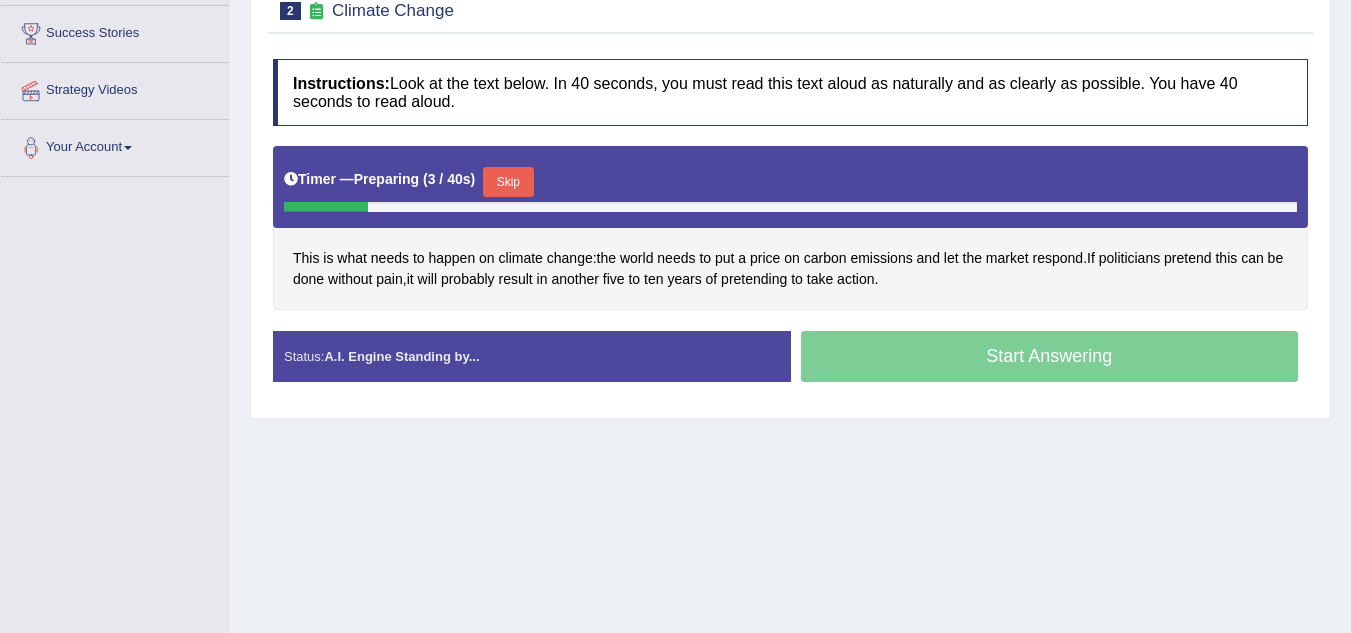 click on "Skip" at bounding box center [508, 182] 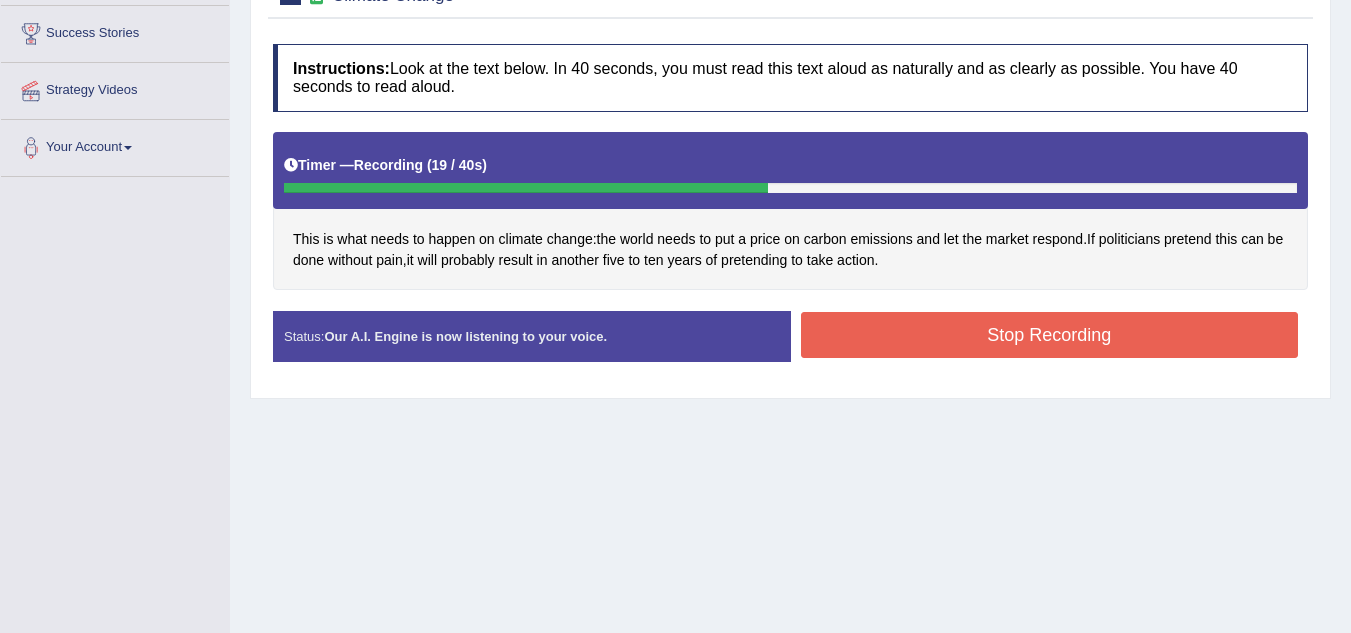 click on "Stop Recording" at bounding box center (1050, 335) 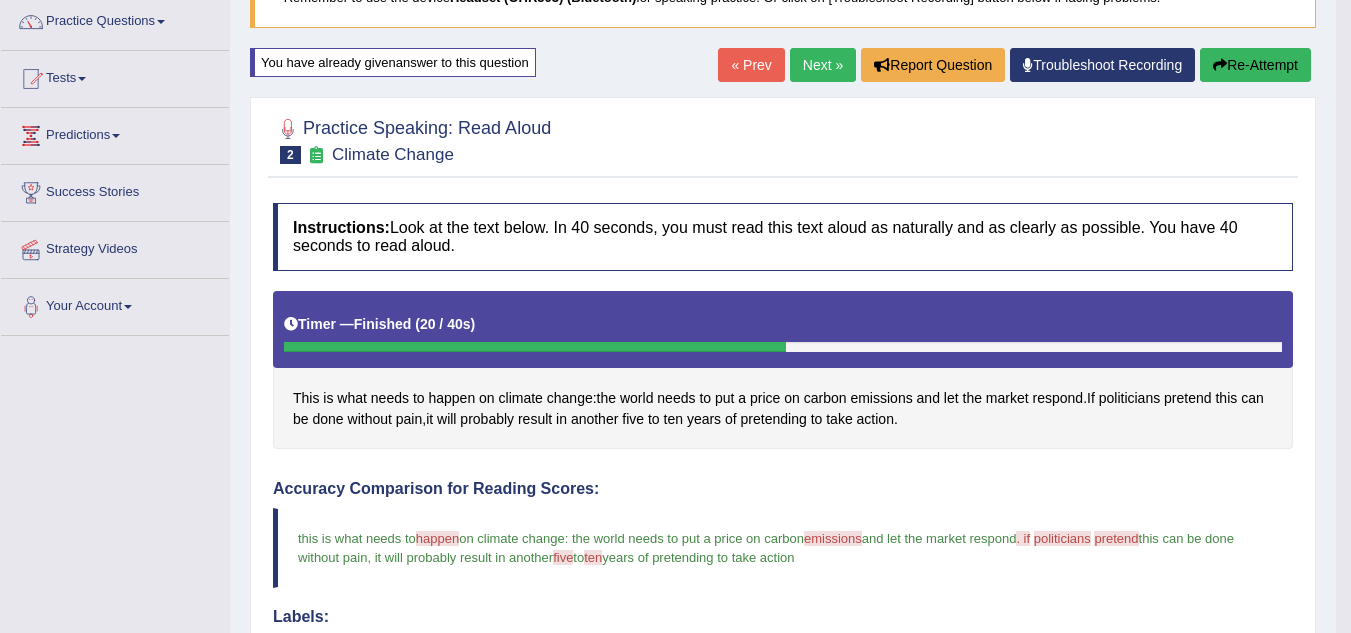 scroll, scrollTop: 75, scrollLeft: 0, axis: vertical 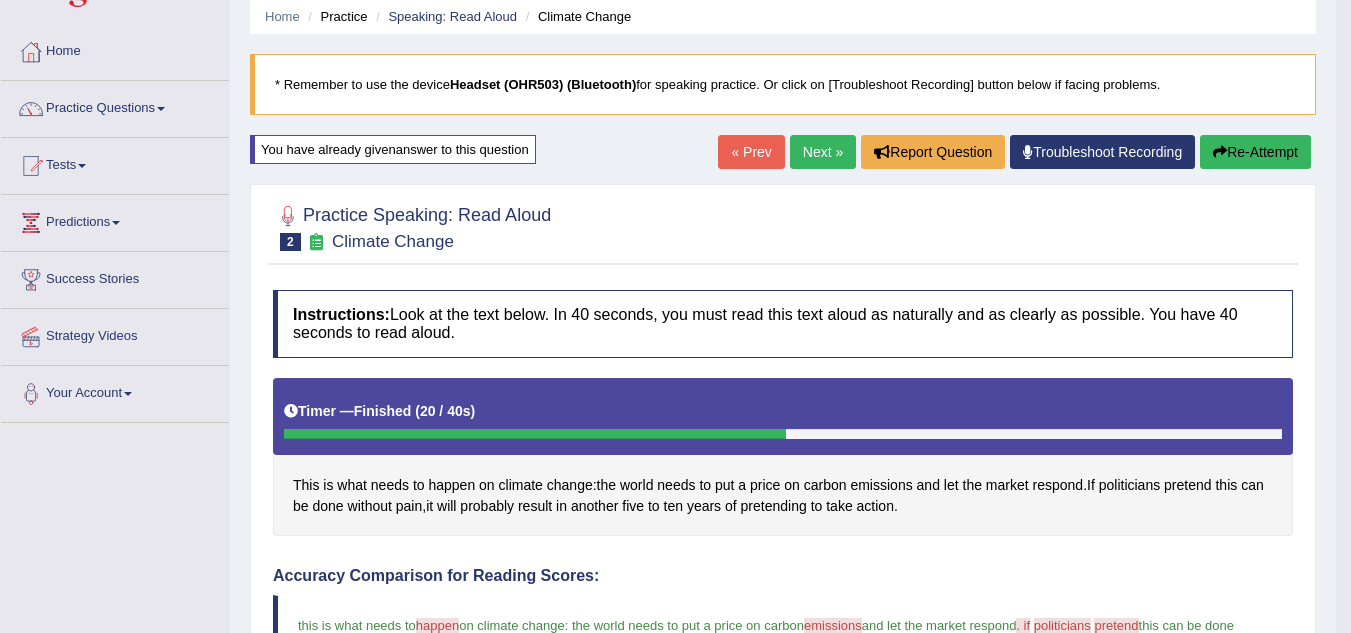 click on "Re-Attempt" at bounding box center [1255, 152] 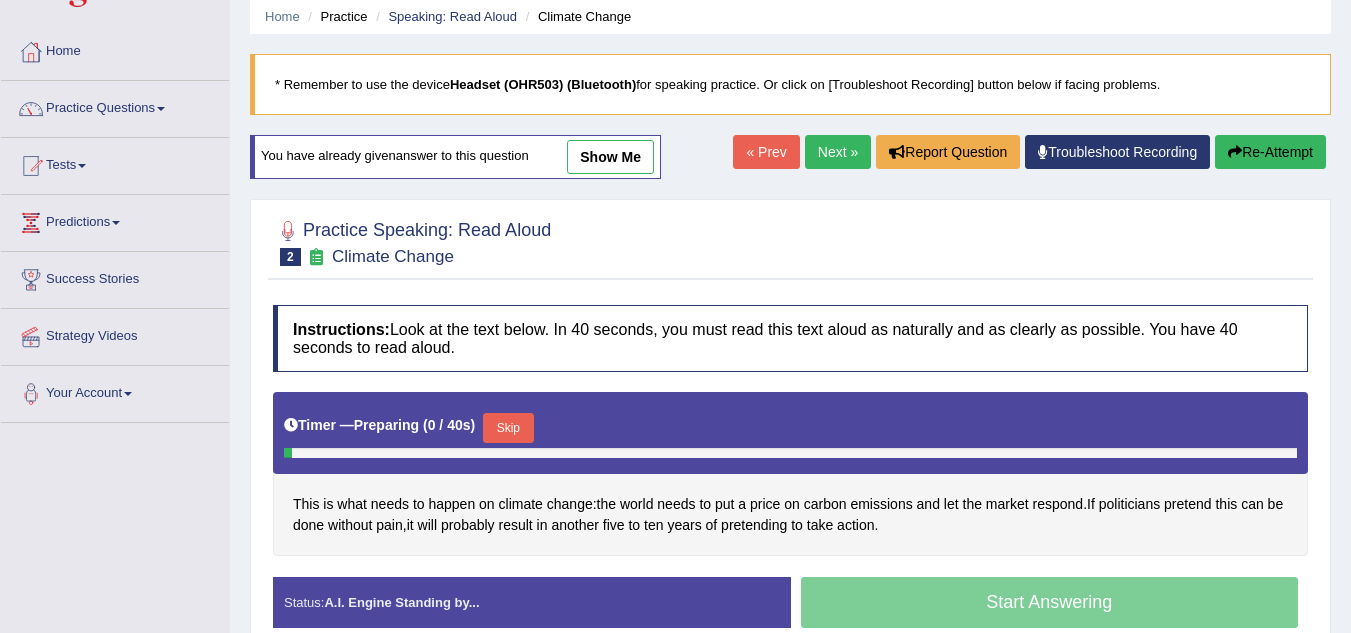 scroll, scrollTop: 0, scrollLeft: 0, axis: both 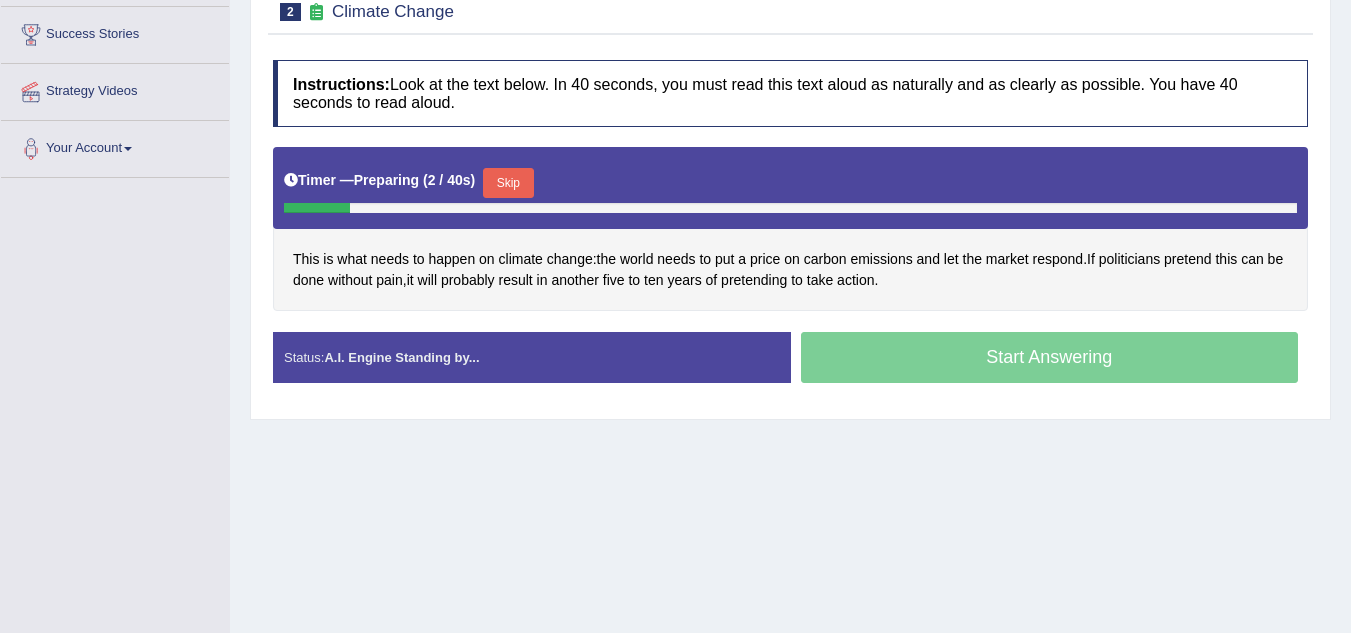 click on "Skip" at bounding box center (508, 183) 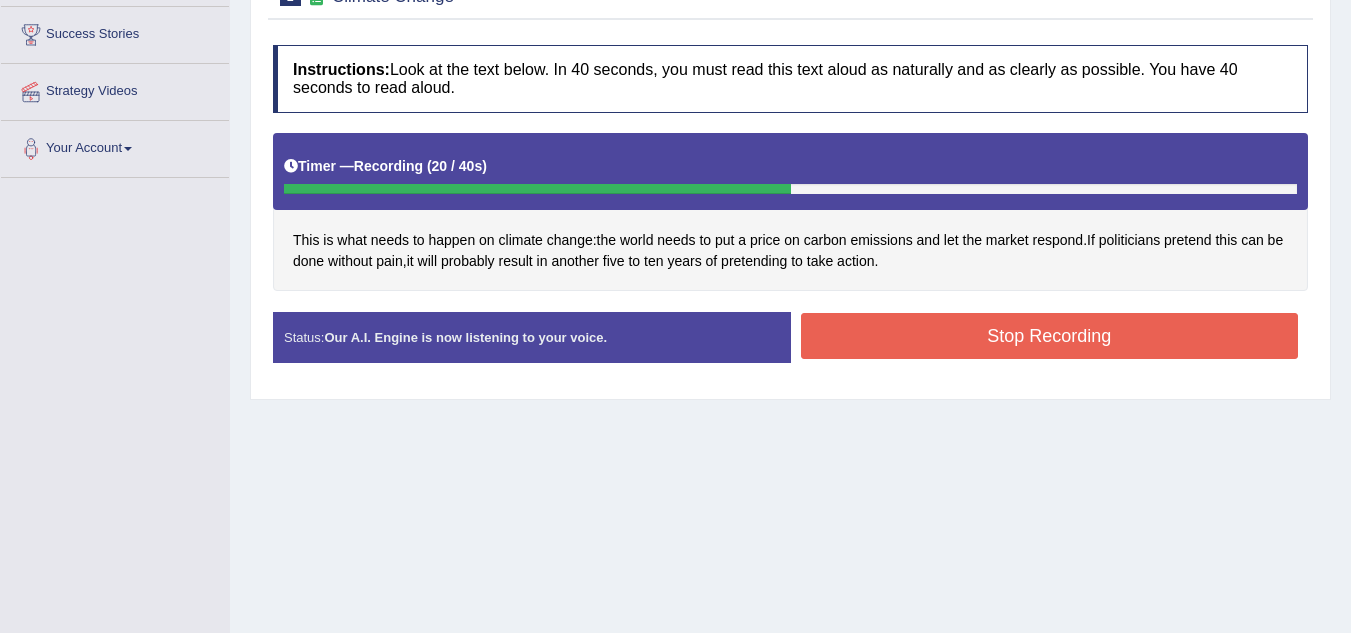 click on "Stop Recording" at bounding box center (1050, 336) 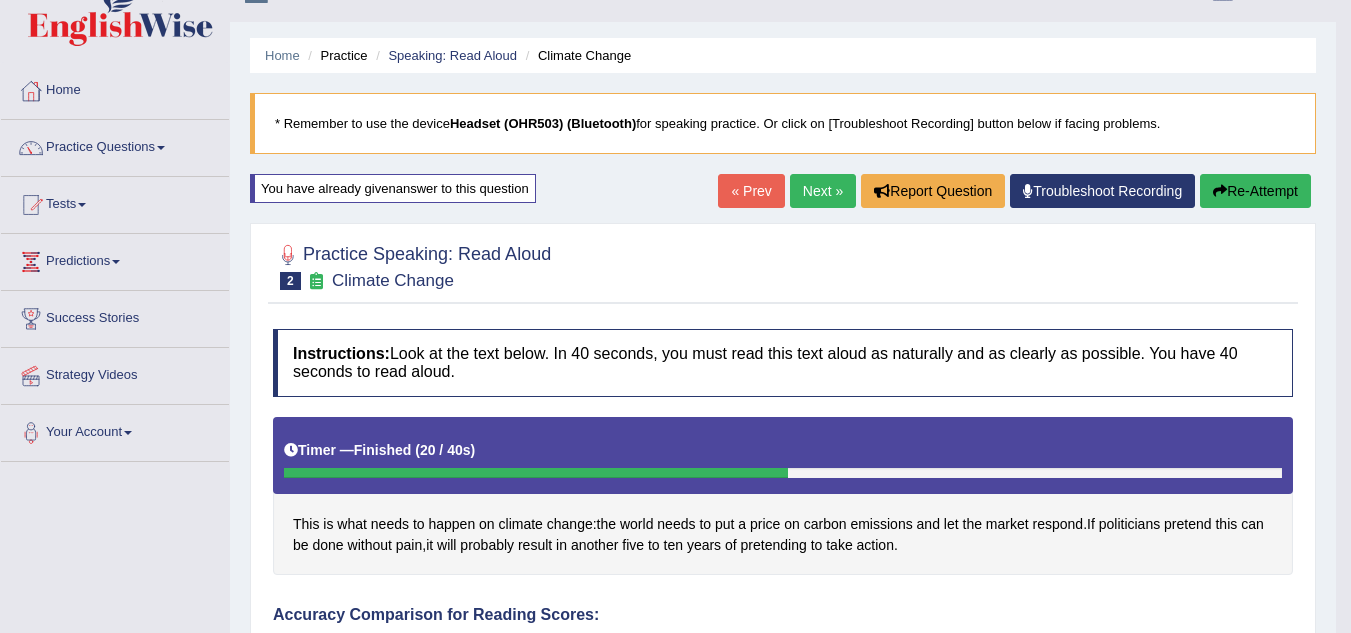 scroll, scrollTop: 0, scrollLeft: 0, axis: both 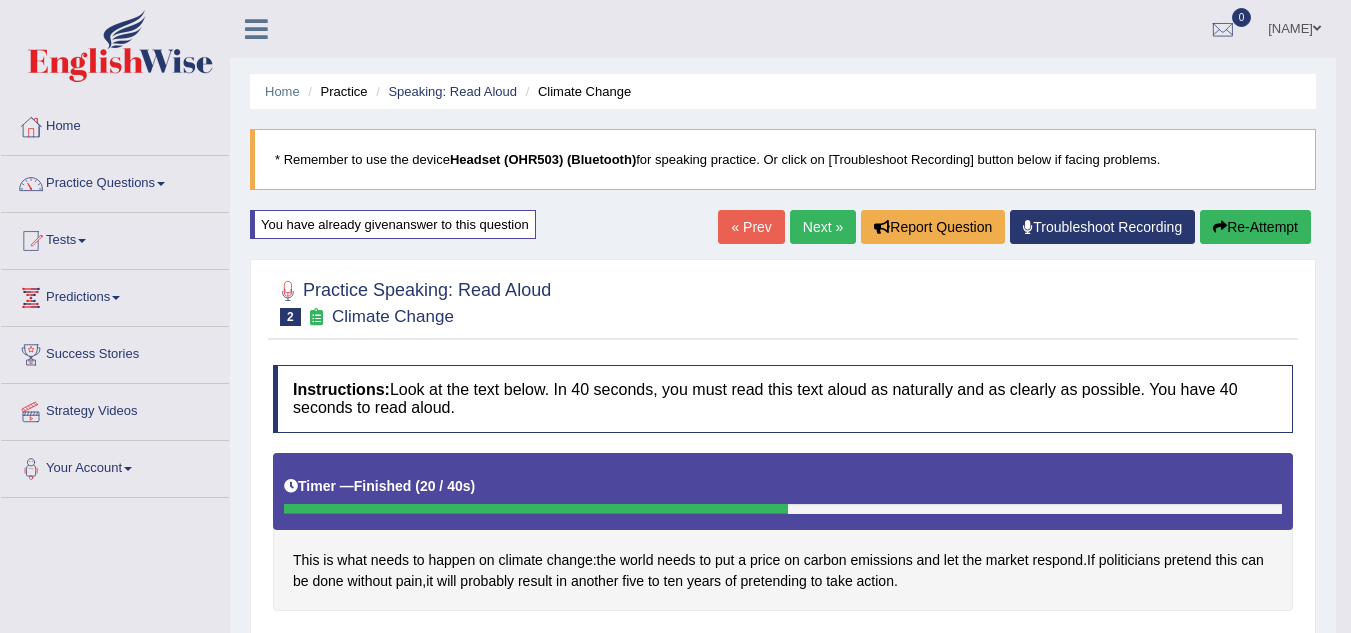 click on "Next »" at bounding box center (823, 227) 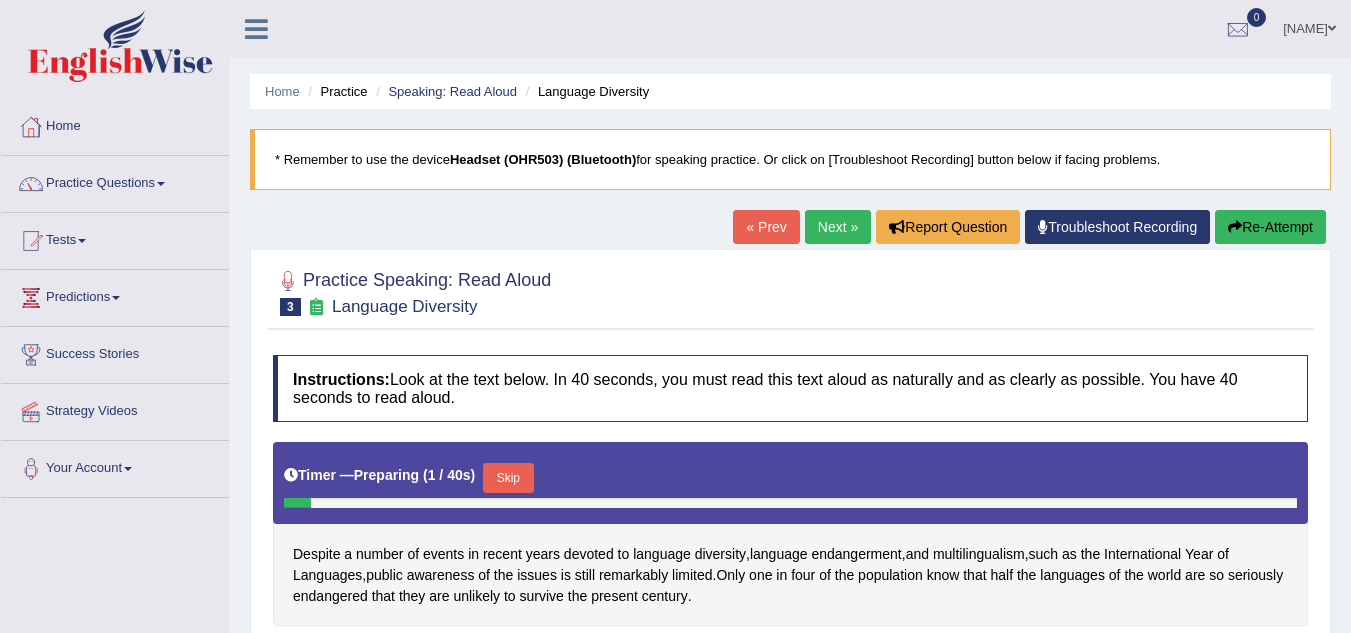 scroll, scrollTop: 202, scrollLeft: 0, axis: vertical 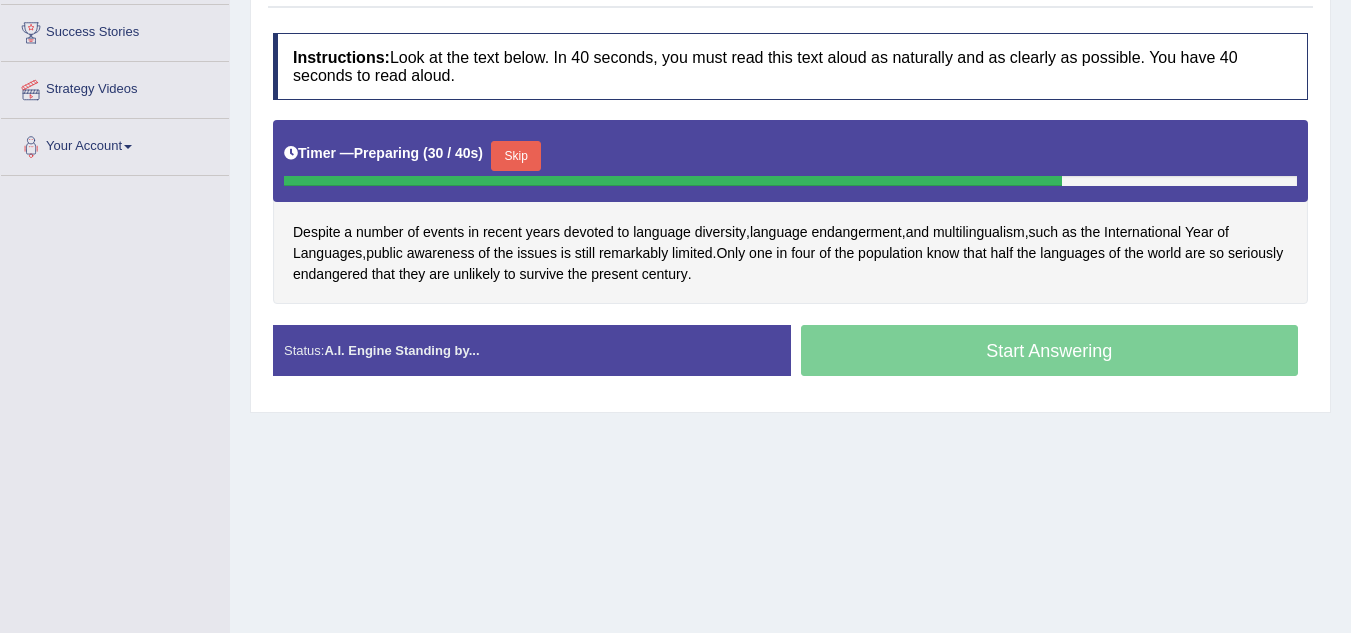 click on "Skip" at bounding box center (516, 156) 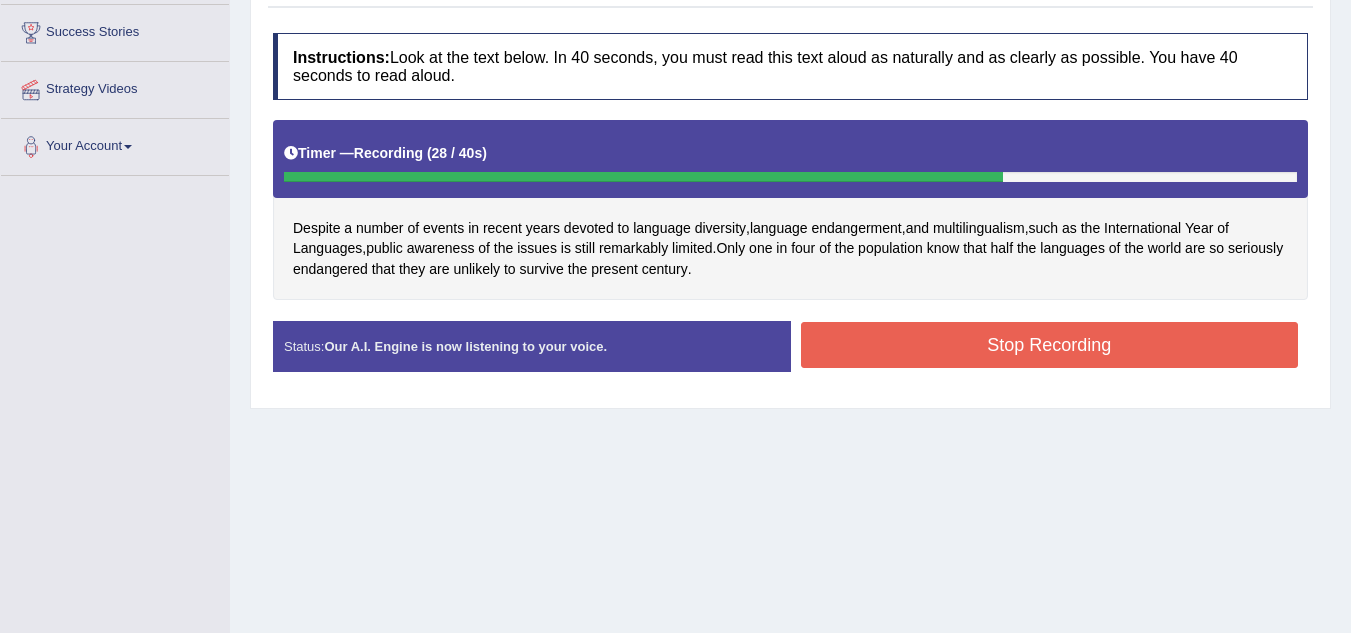 click on "Stop Recording" at bounding box center (1050, 345) 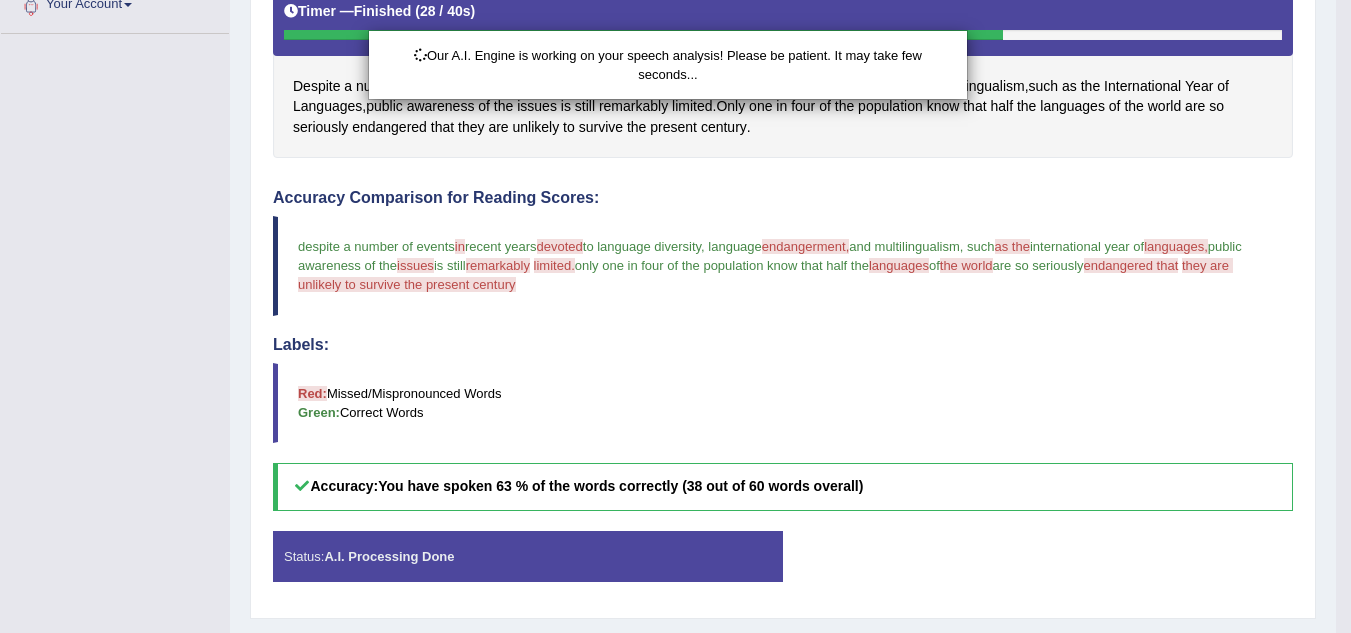 scroll, scrollTop: 515, scrollLeft: 0, axis: vertical 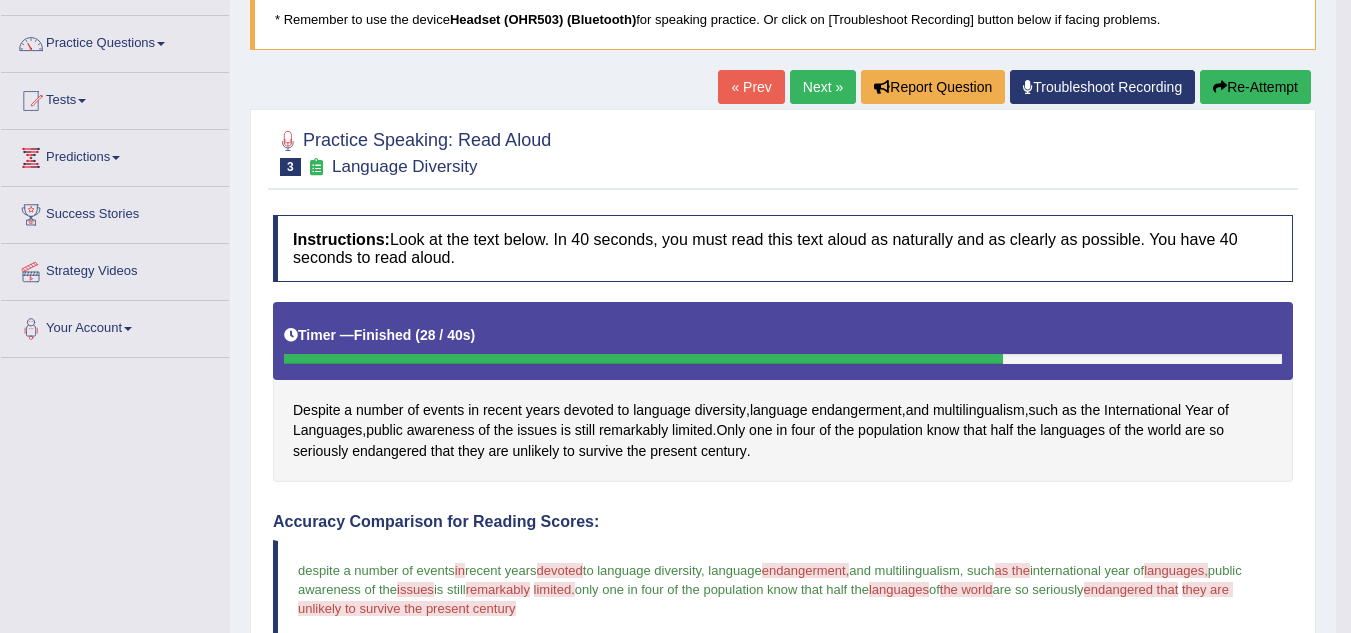 click on "Next »" at bounding box center [823, 87] 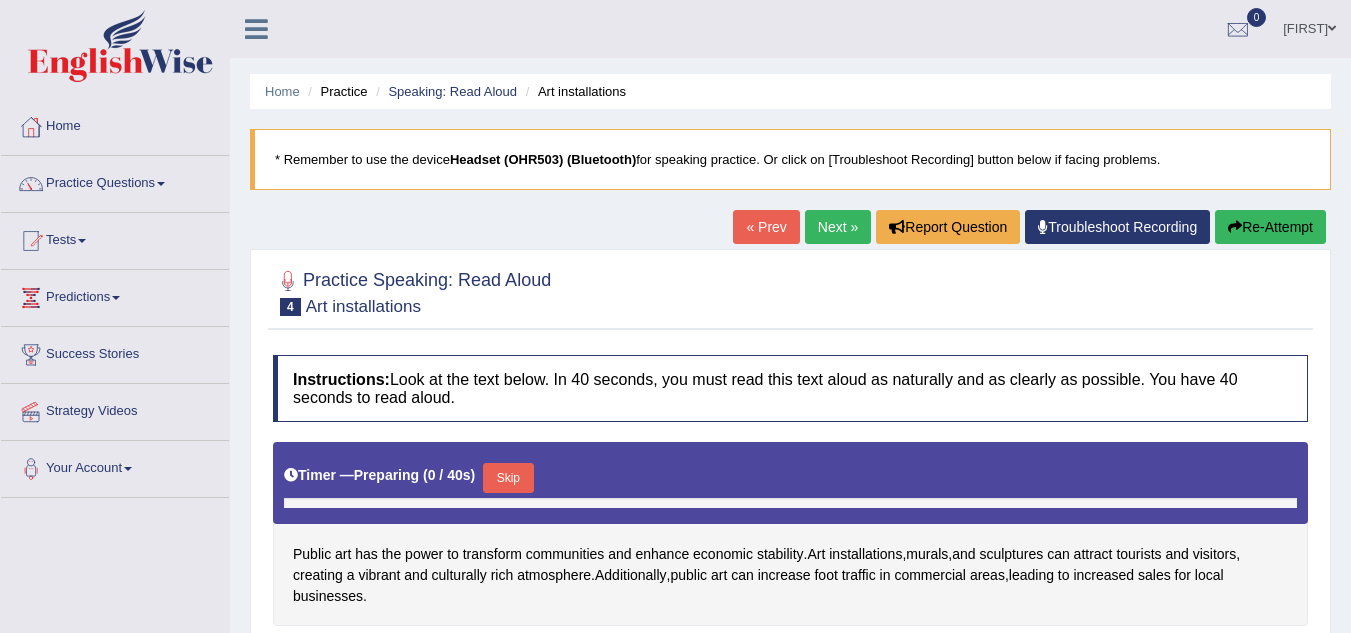 scroll, scrollTop: 0, scrollLeft: 0, axis: both 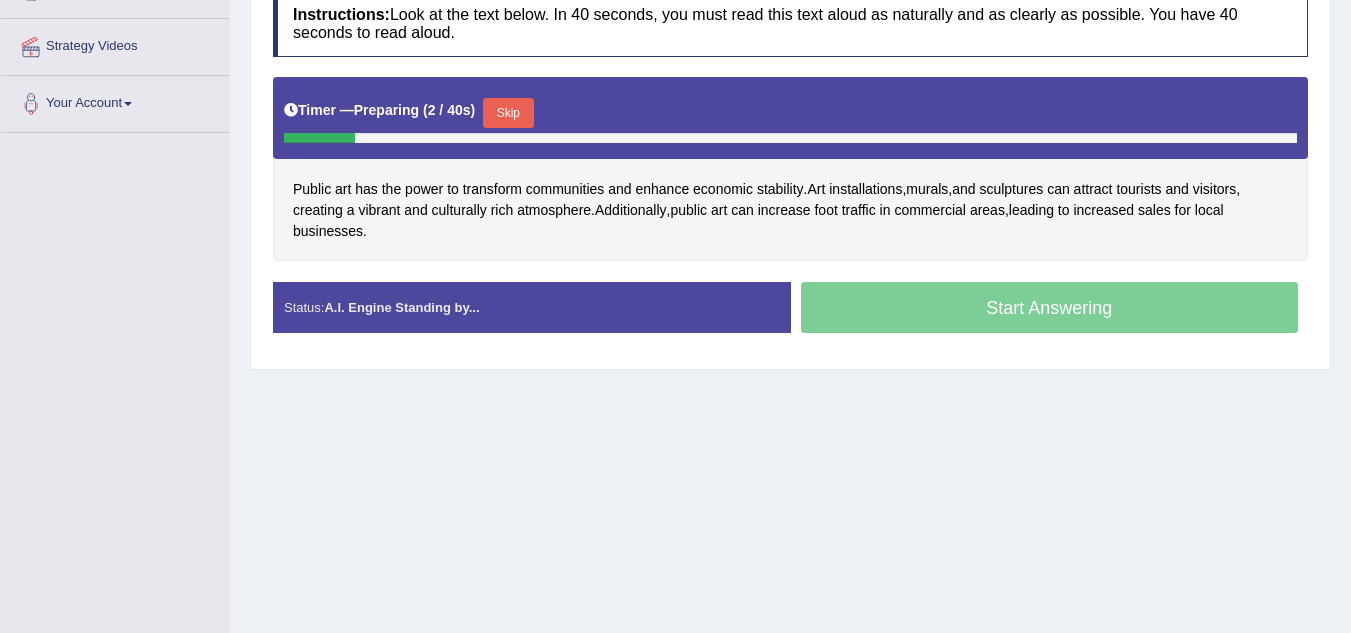 click on "Skip" at bounding box center [508, 113] 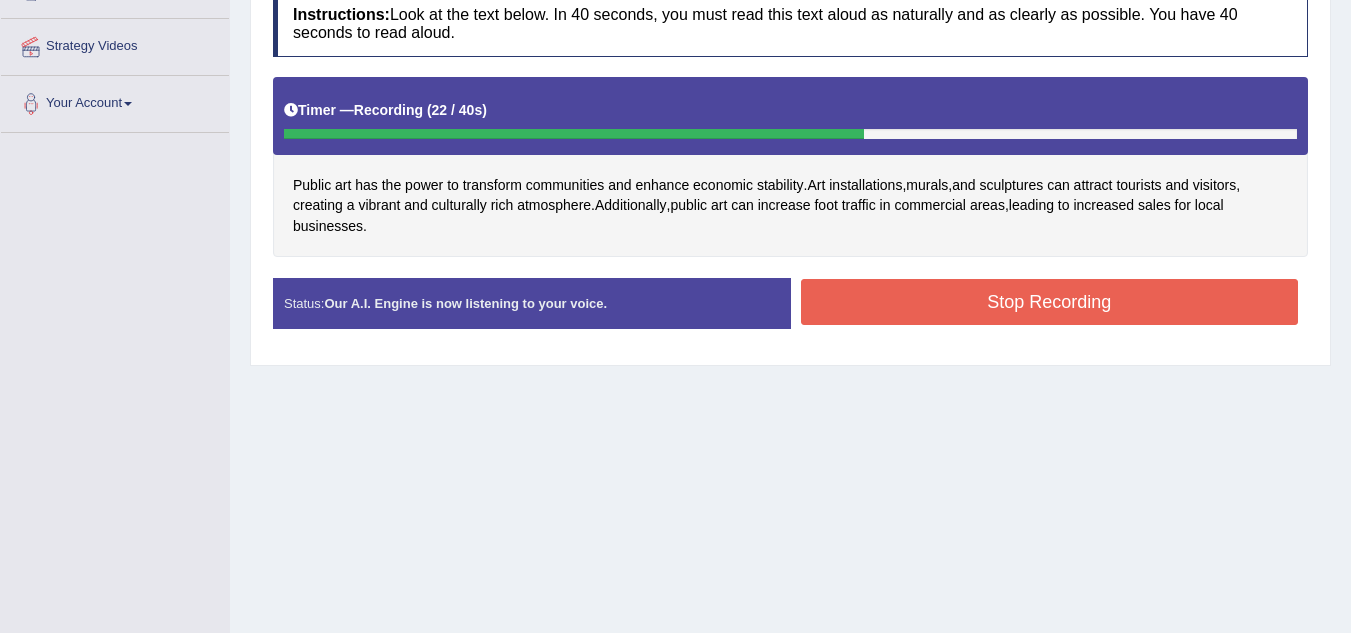 click on "Stop Recording" at bounding box center [1050, 302] 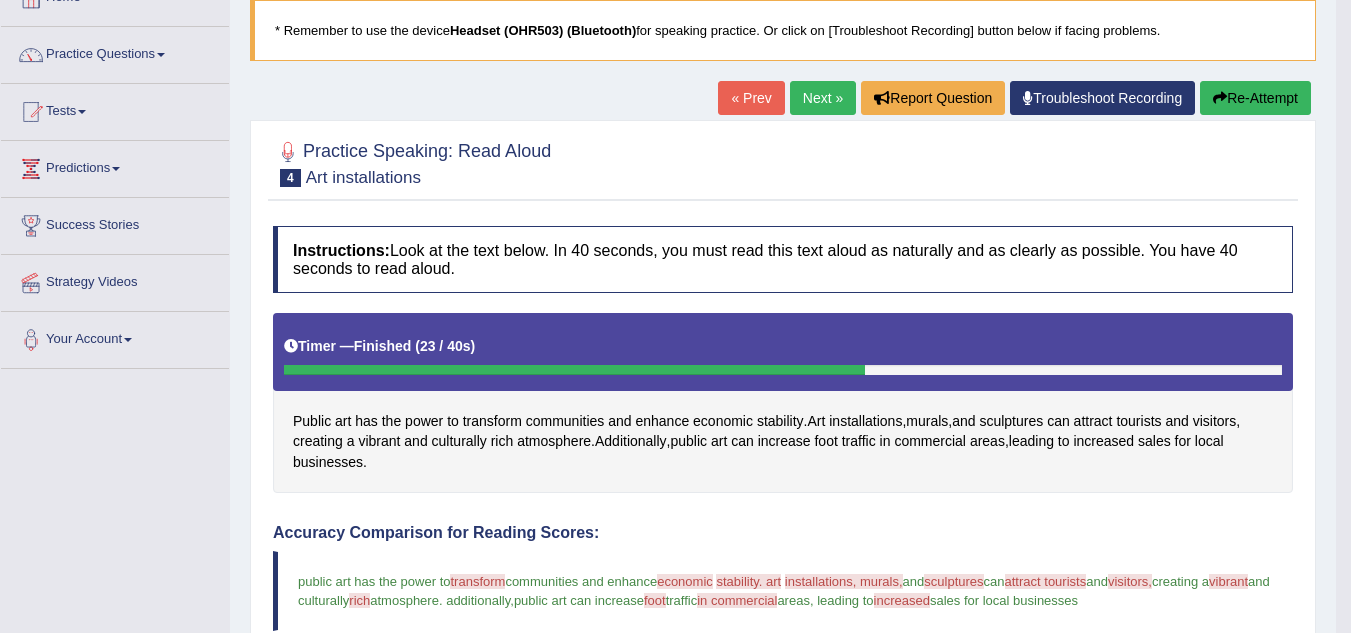 scroll, scrollTop: 128, scrollLeft: 0, axis: vertical 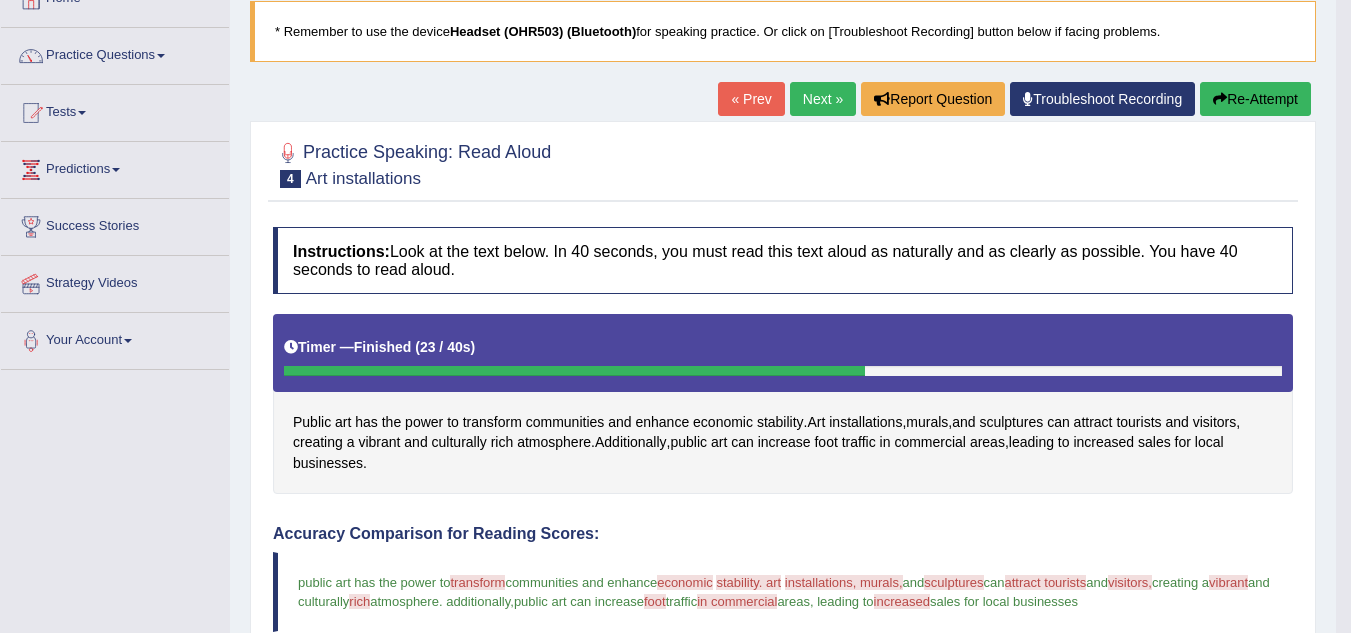click on "Next »" at bounding box center [823, 99] 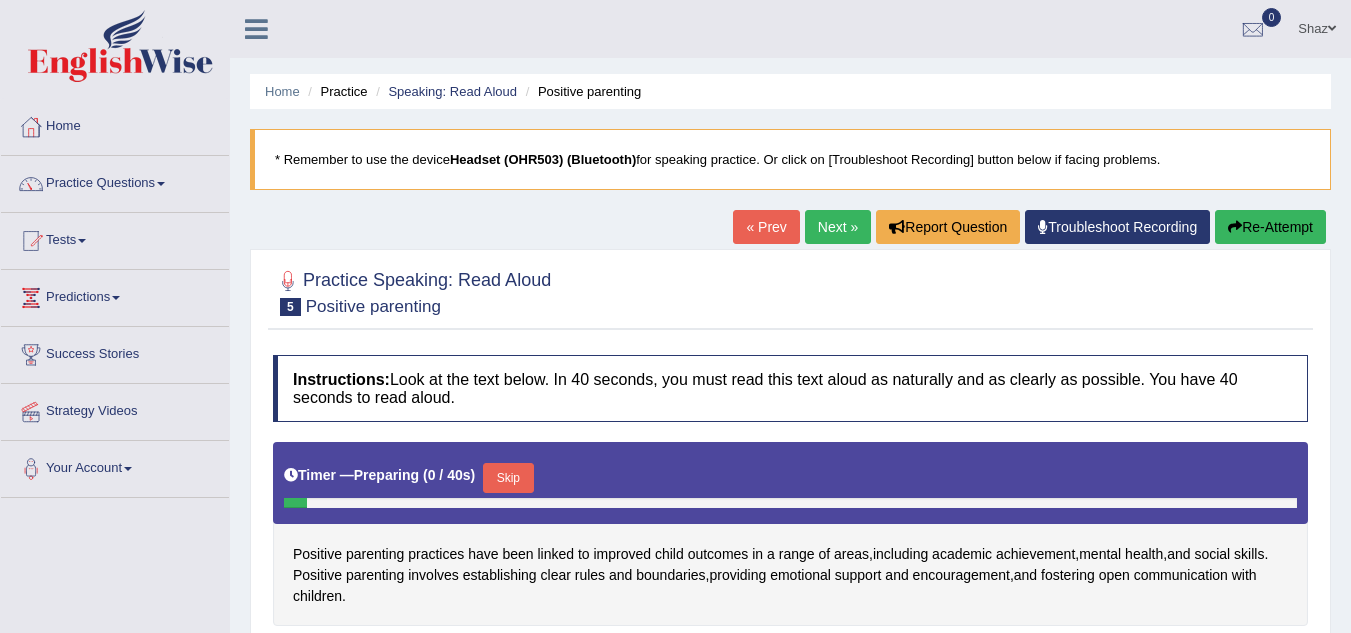 scroll, scrollTop: 0, scrollLeft: 0, axis: both 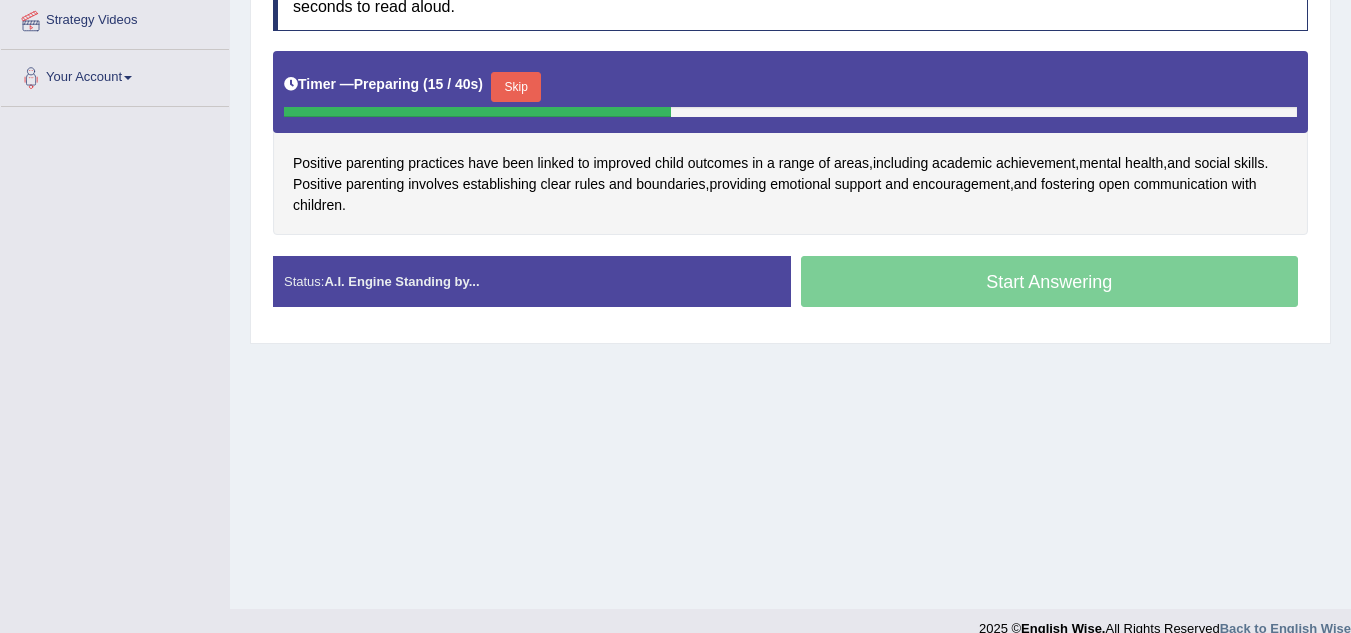 click on "Skip" at bounding box center [516, 87] 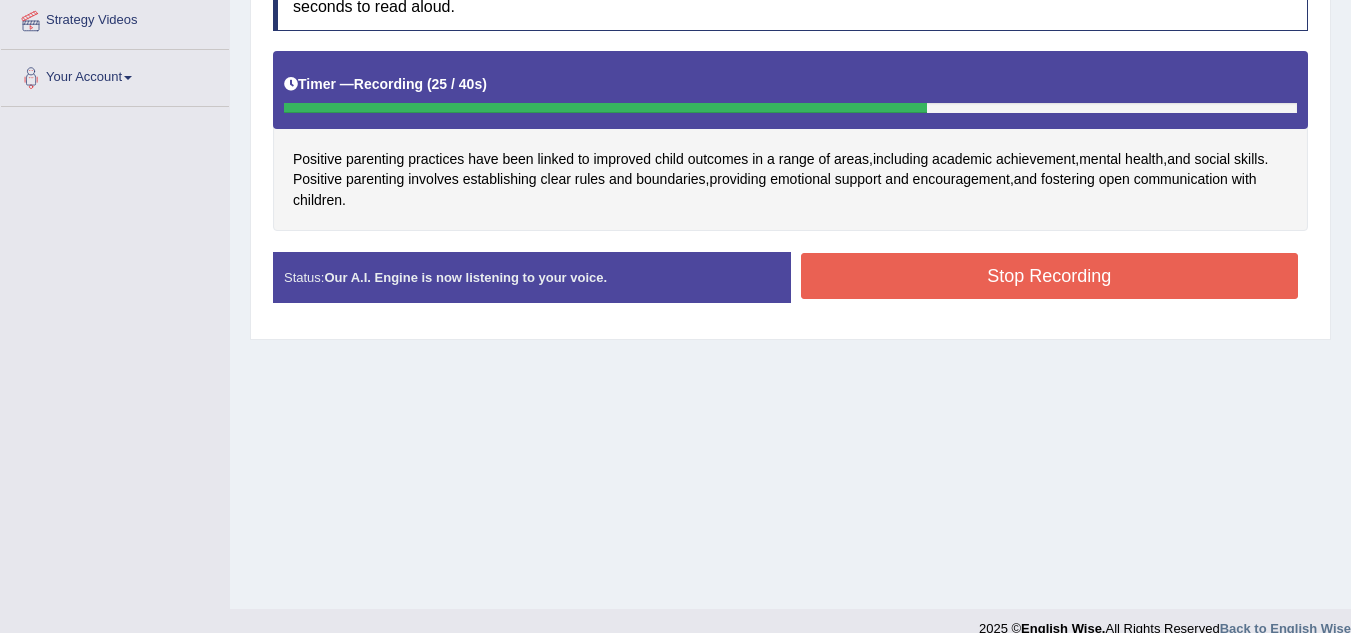 click on "Stop Recording" at bounding box center [1050, 276] 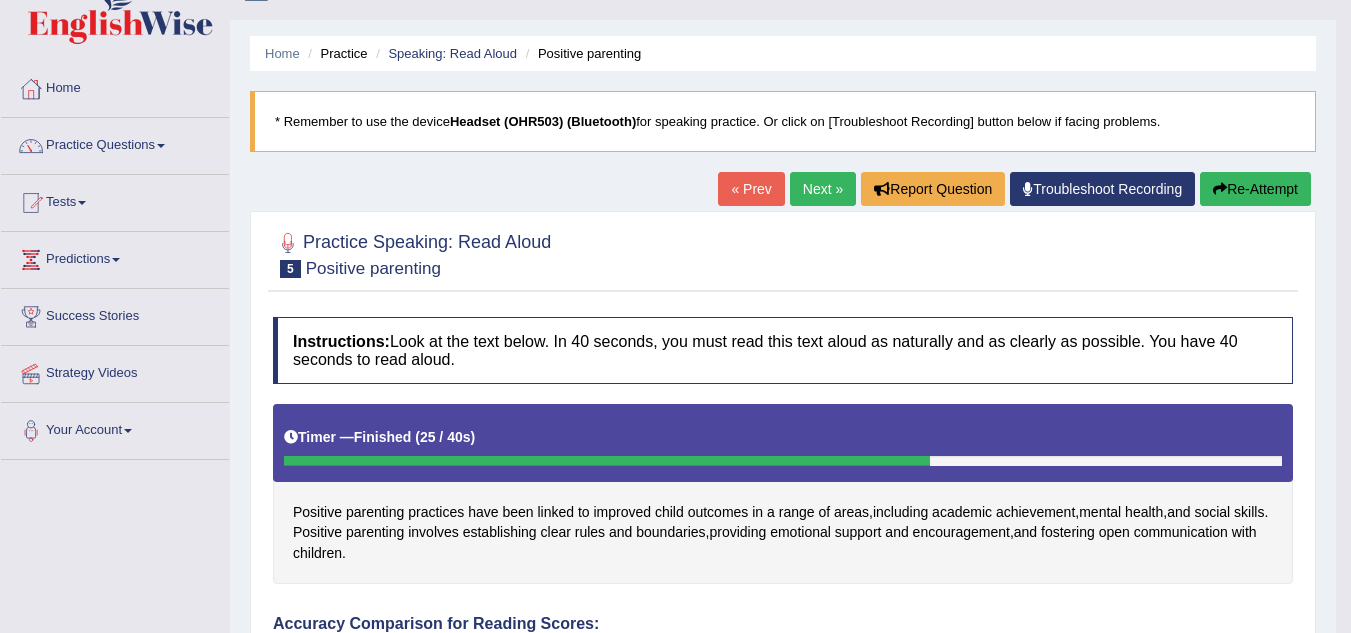 scroll, scrollTop: 37, scrollLeft: 0, axis: vertical 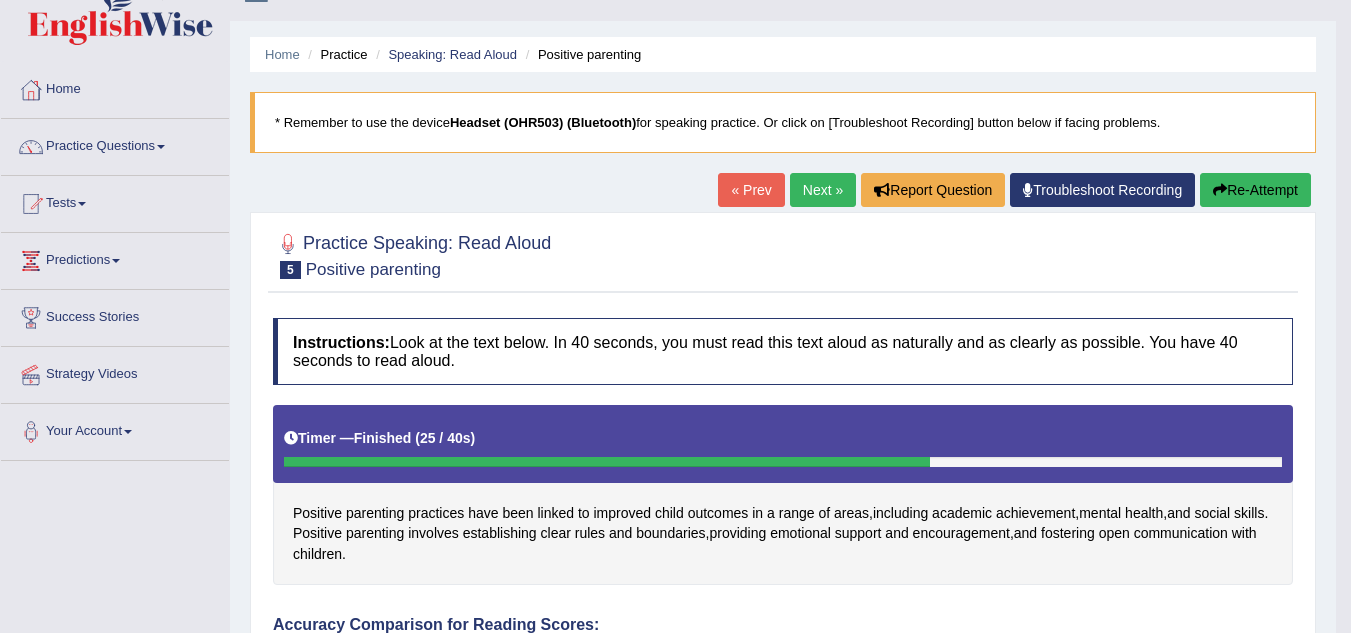 click on "Next »" at bounding box center (823, 190) 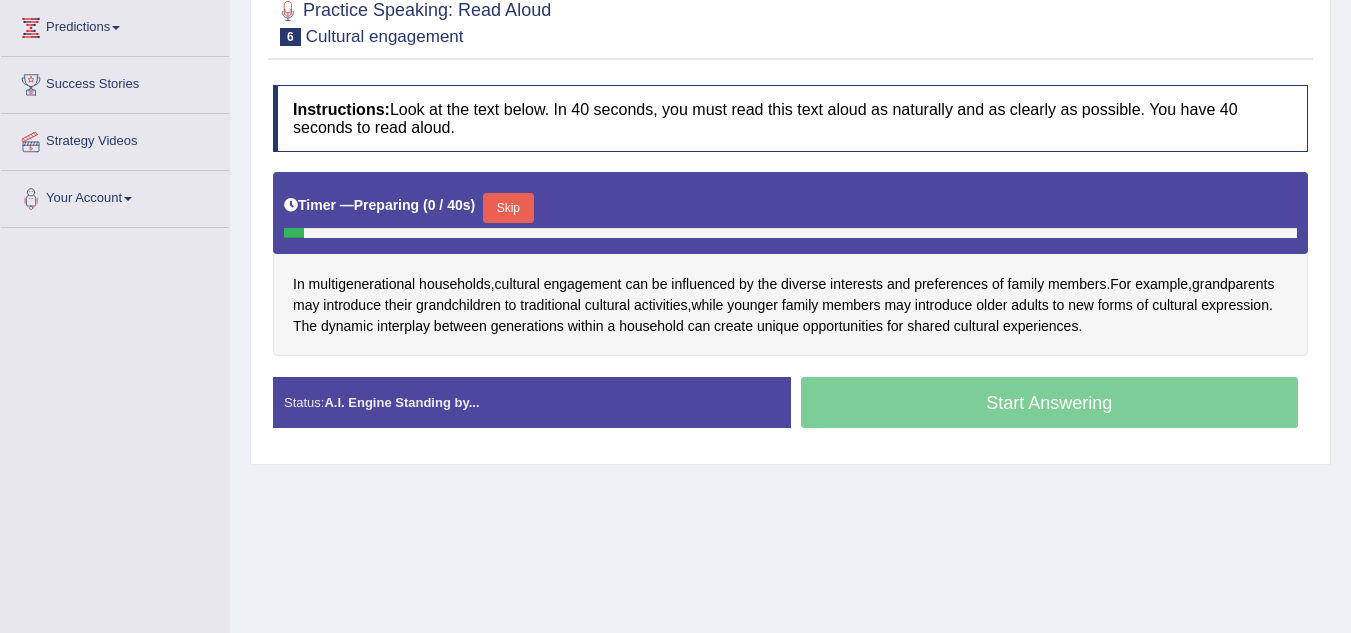 scroll, scrollTop: 0, scrollLeft: 0, axis: both 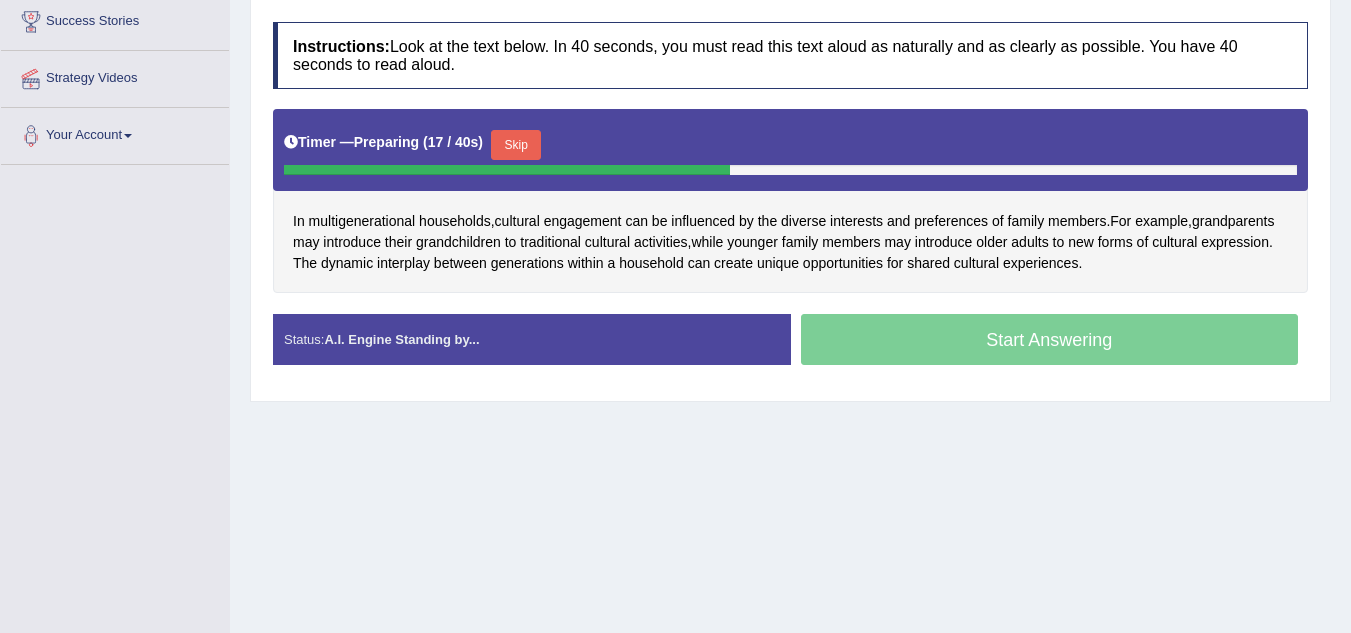 click on "Skip" at bounding box center [516, 145] 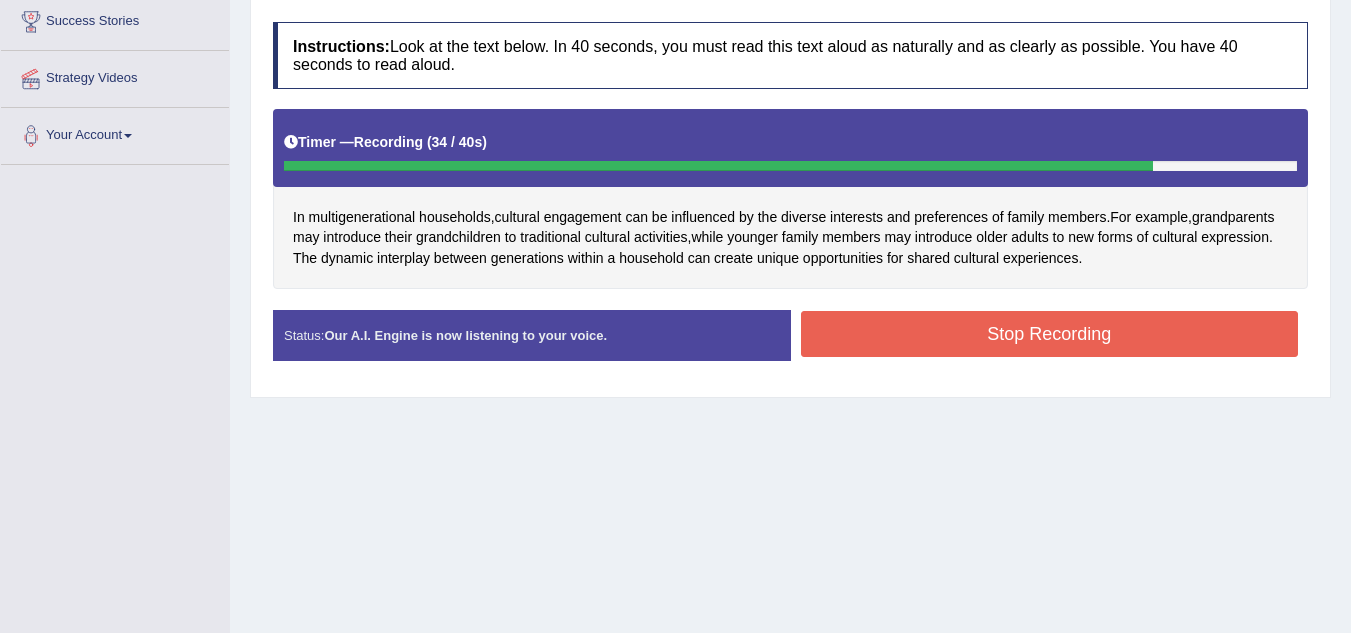 click on "Stop Recording" at bounding box center [1050, 334] 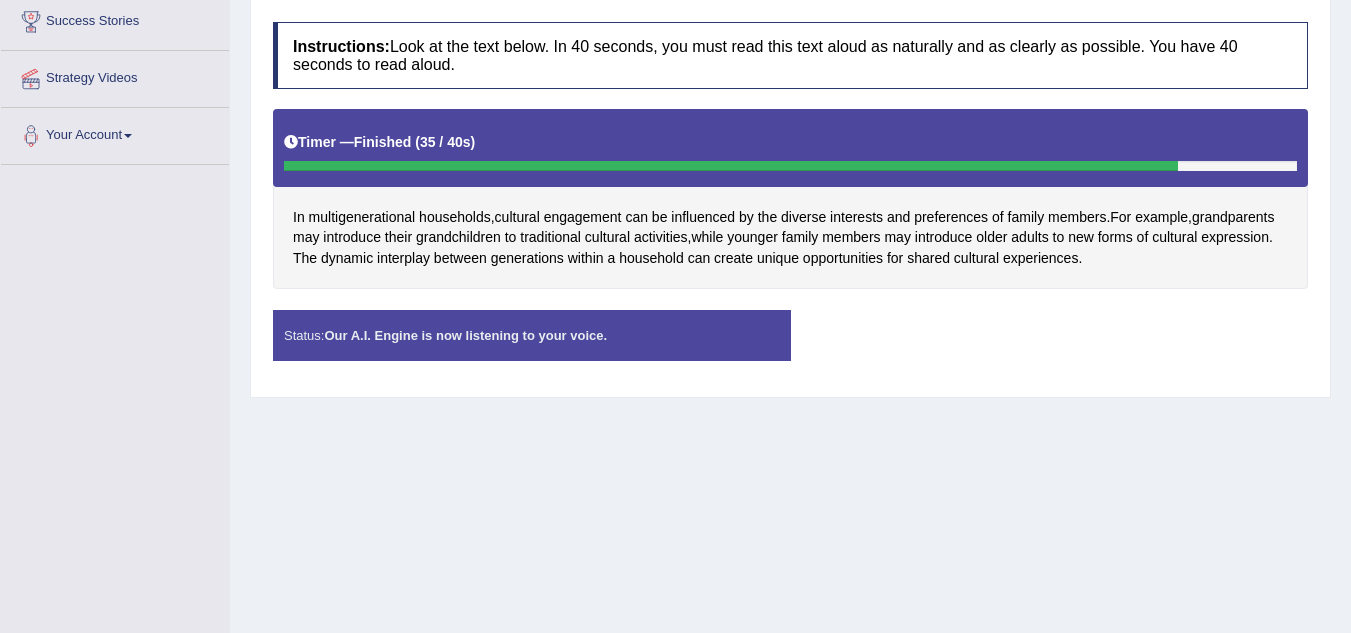 scroll, scrollTop: 417, scrollLeft: 0, axis: vertical 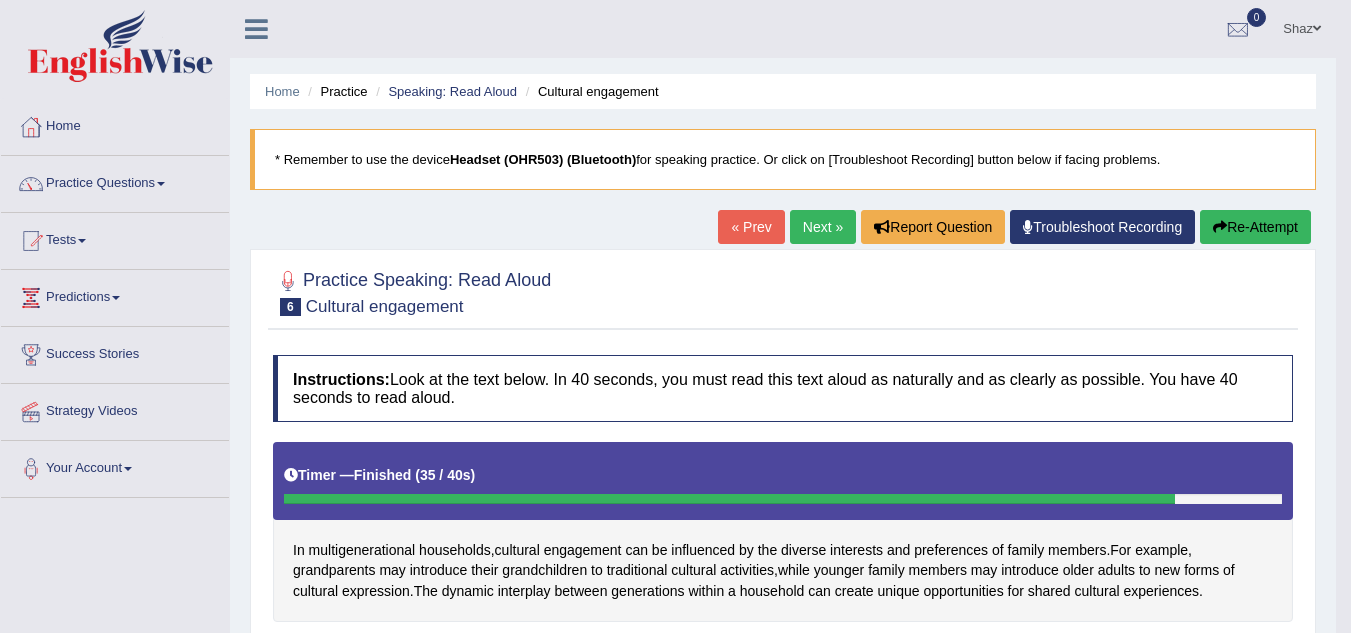 click on "Next »" at bounding box center [823, 227] 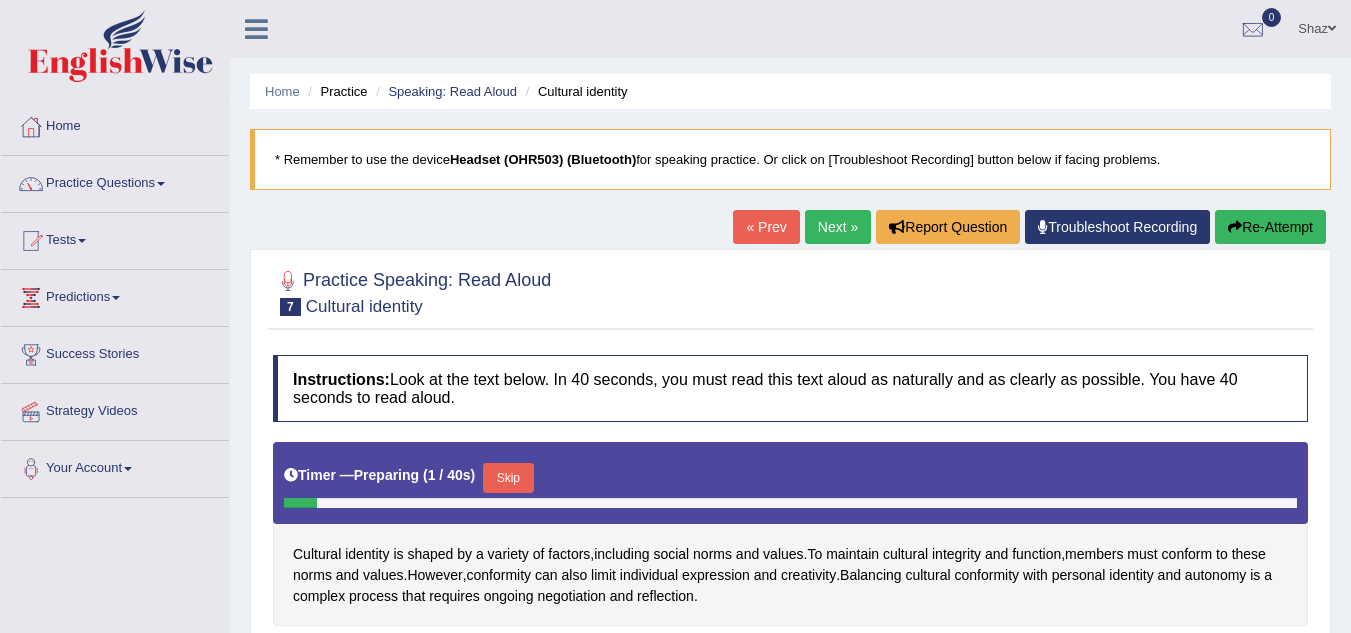 scroll, scrollTop: 319, scrollLeft: 0, axis: vertical 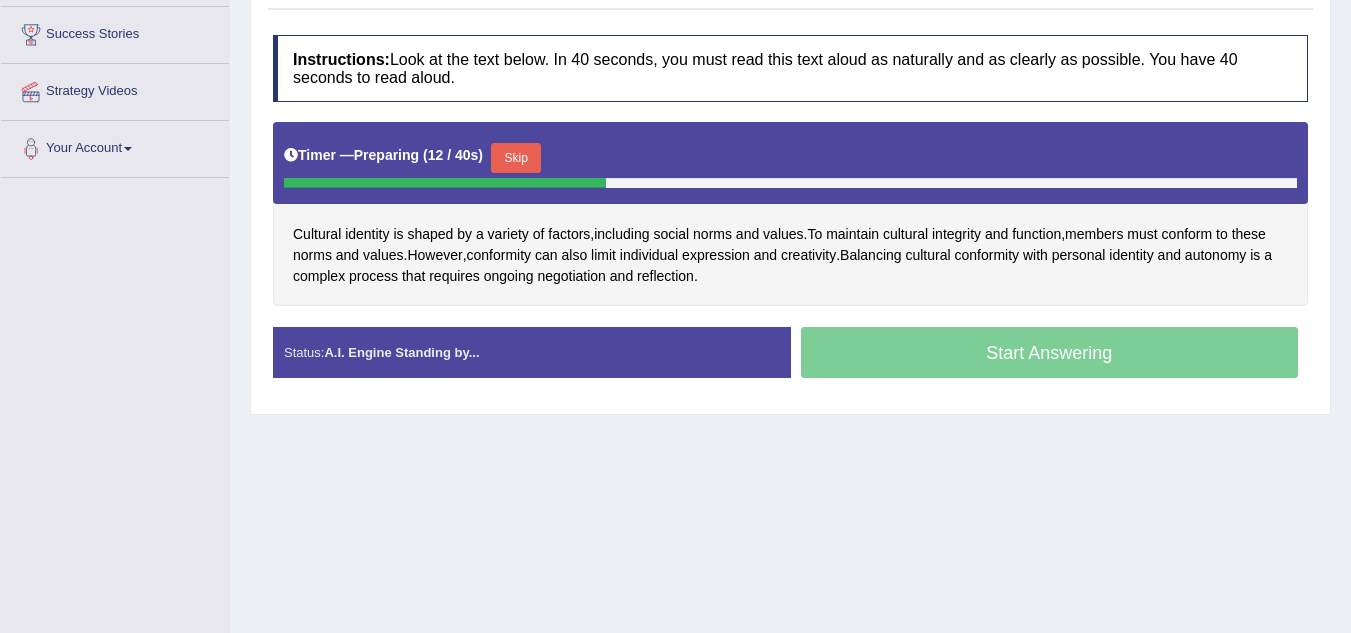 click on "Skip" at bounding box center (516, 158) 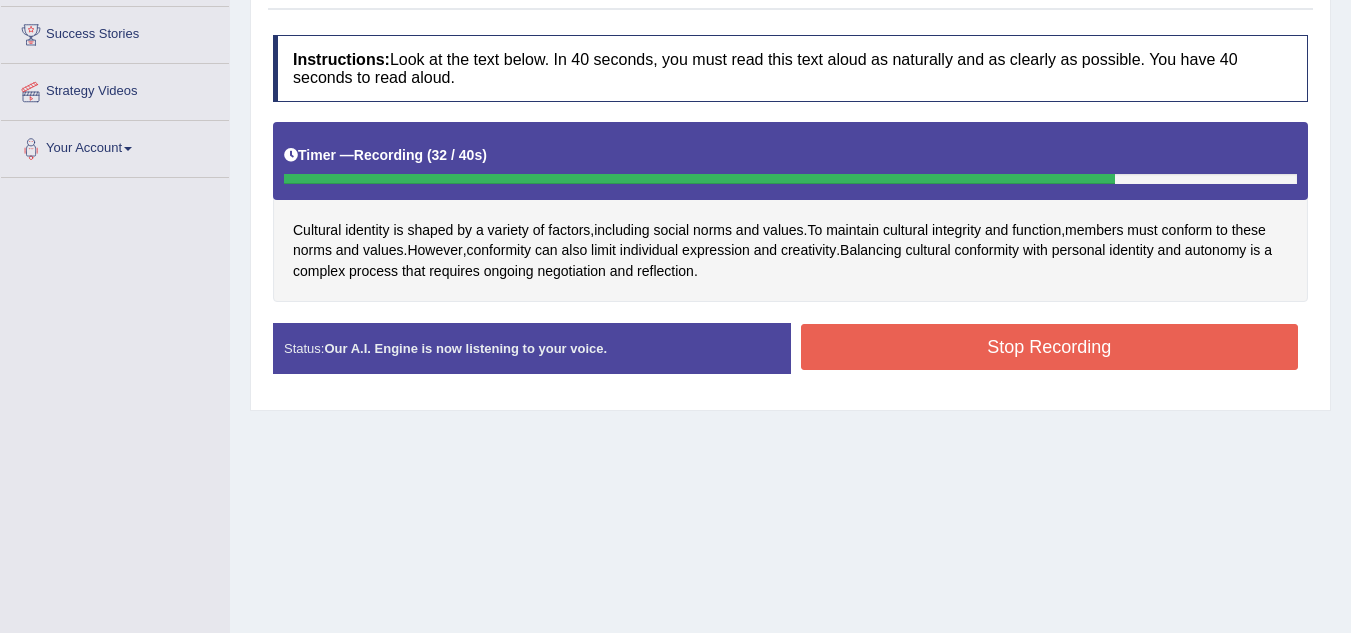 click on "Stop Recording" at bounding box center (1050, 347) 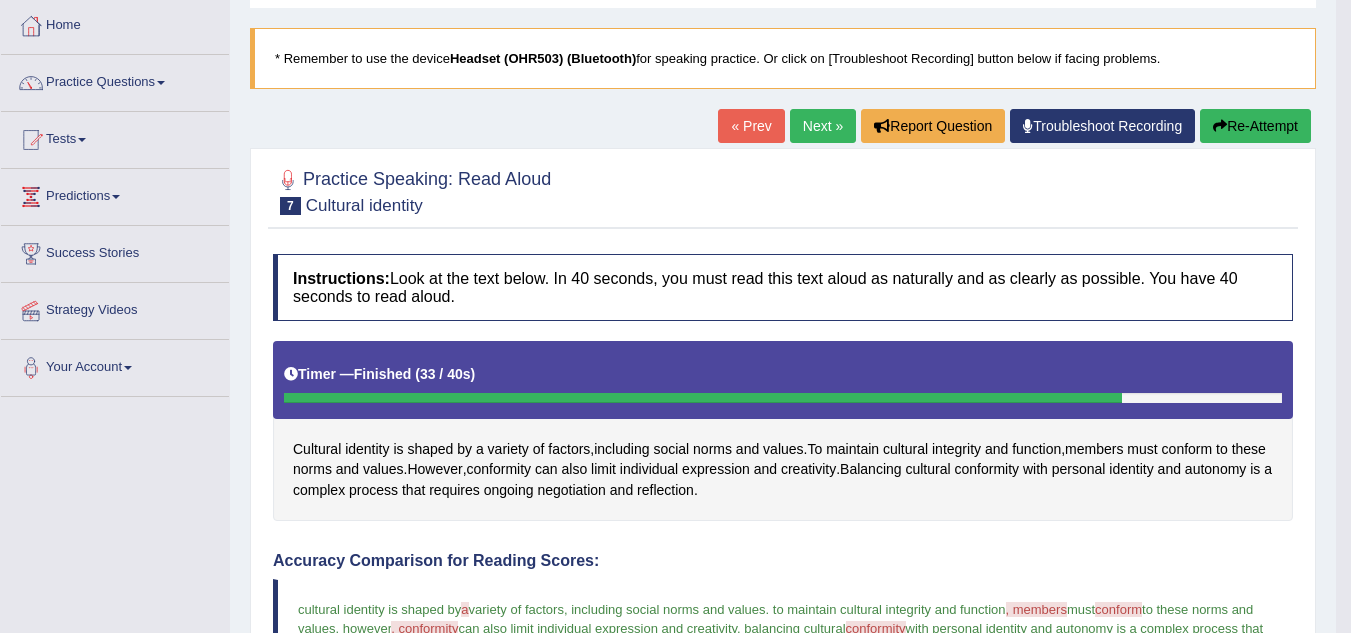 scroll, scrollTop: 100, scrollLeft: 0, axis: vertical 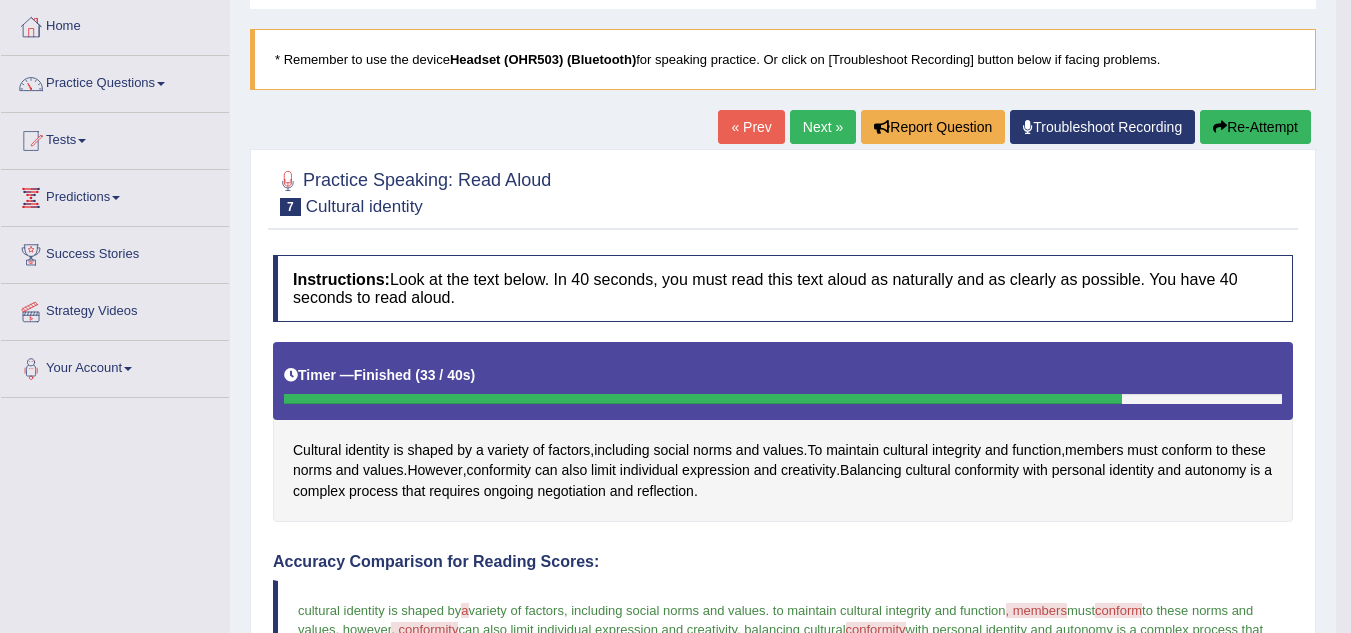 click on "Next »" at bounding box center (823, 127) 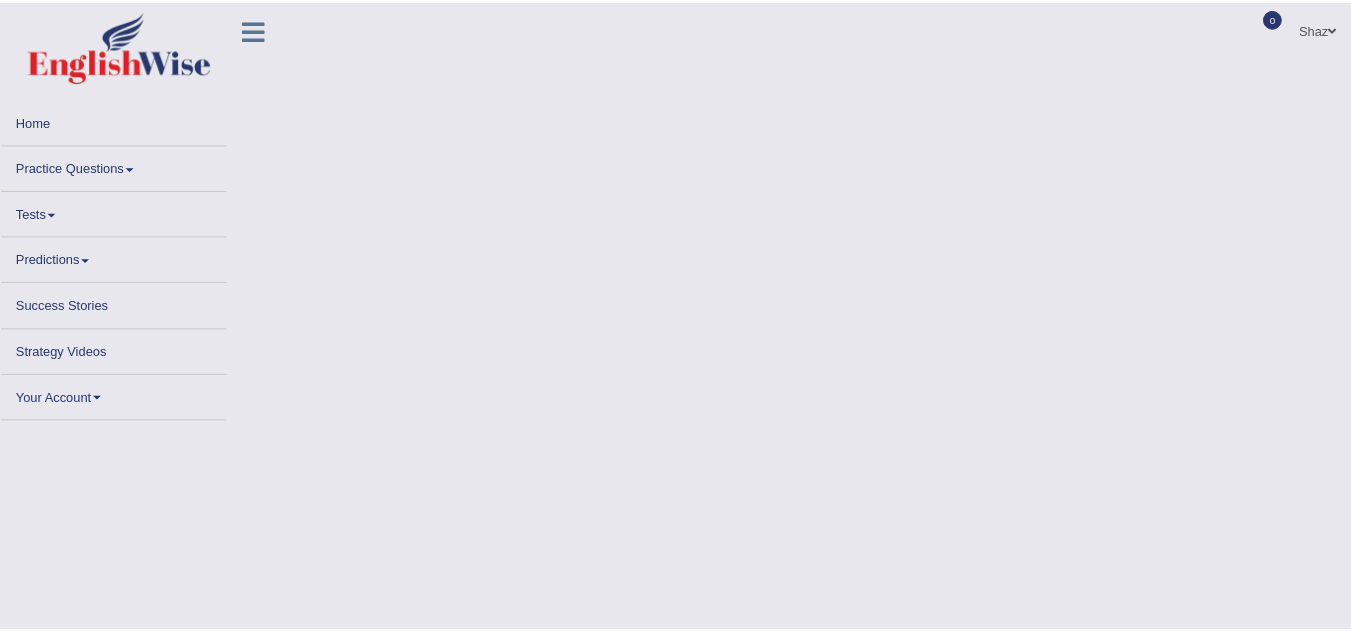 scroll, scrollTop: 0, scrollLeft: 0, axis: both 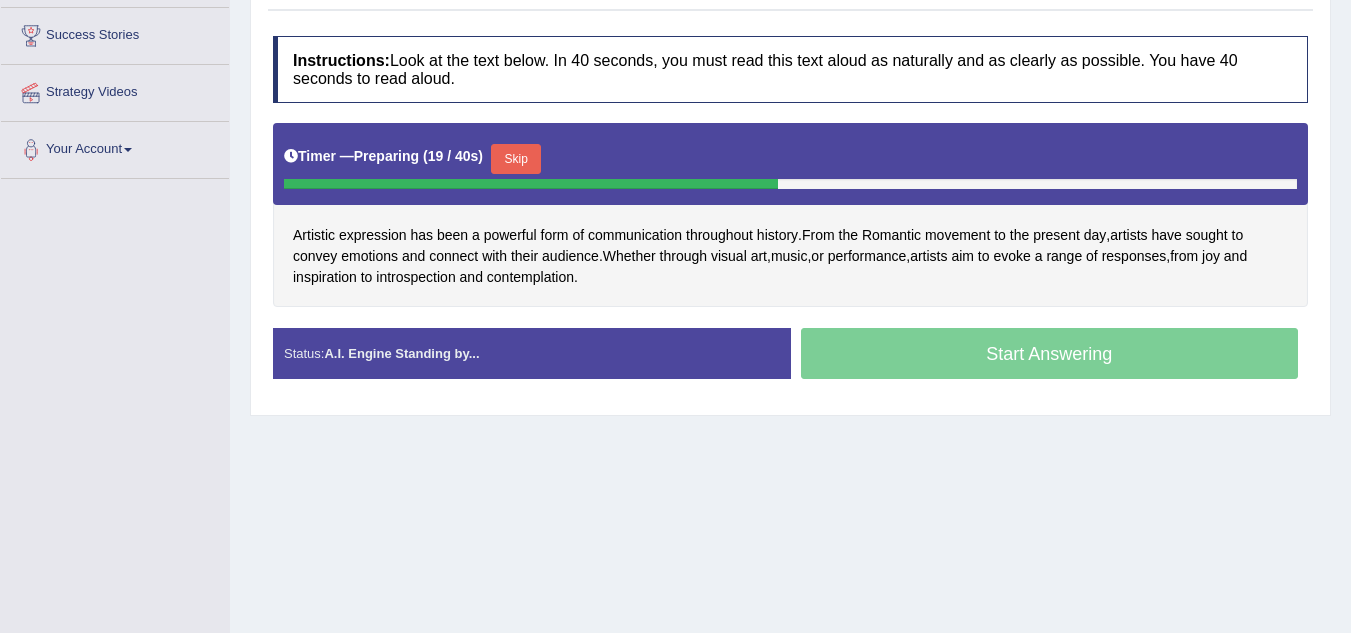 click on "Skip" at bounding box center (516, 159) 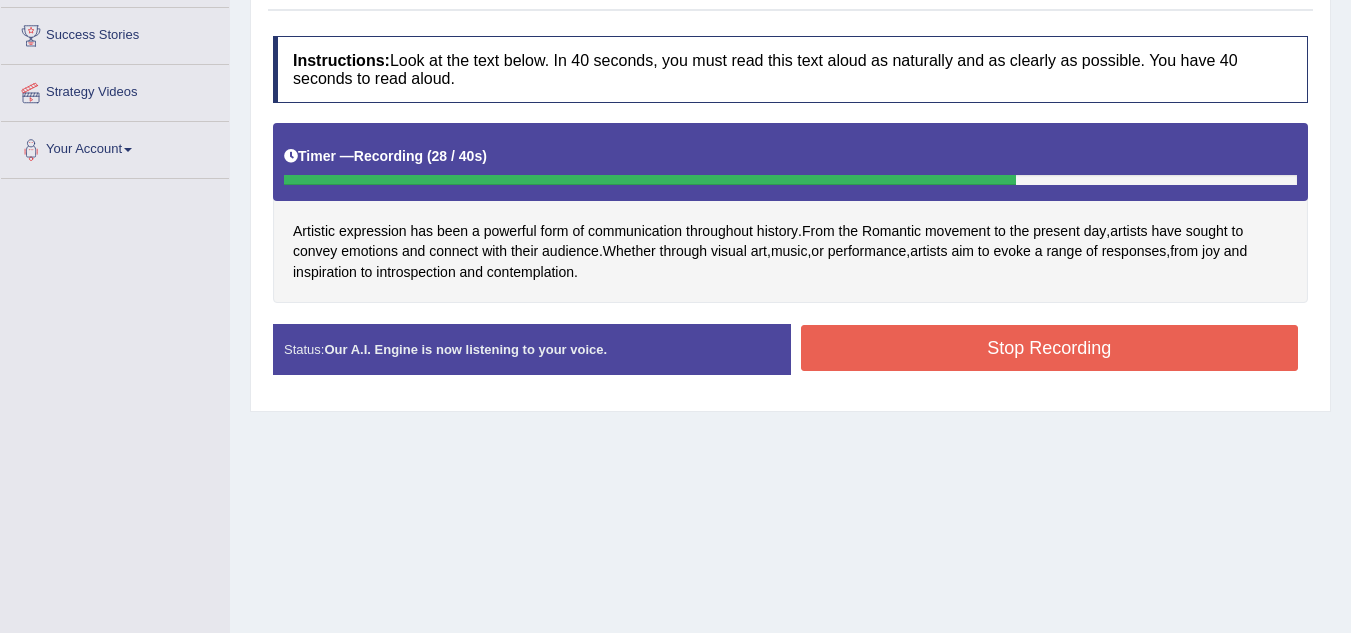 click on "Stop Recording" at bounding box center (1050, 348) 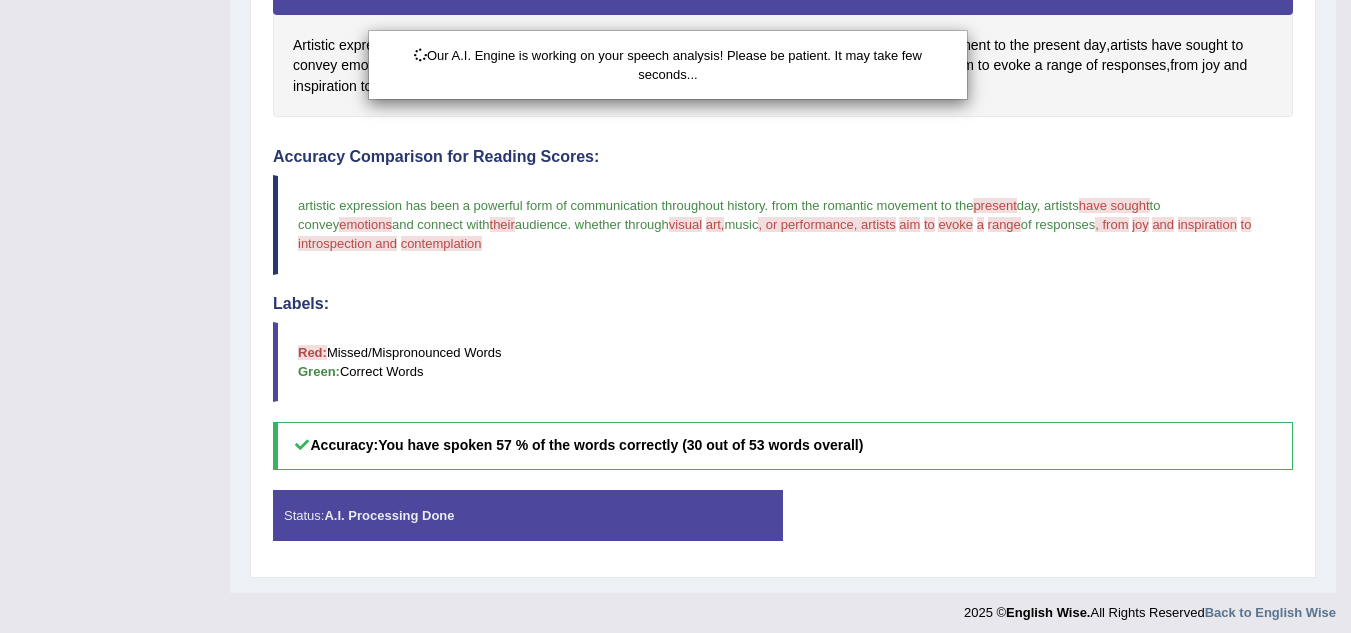 scroll, scrollTop: 515, scrollLeft: 0, axis: vertical 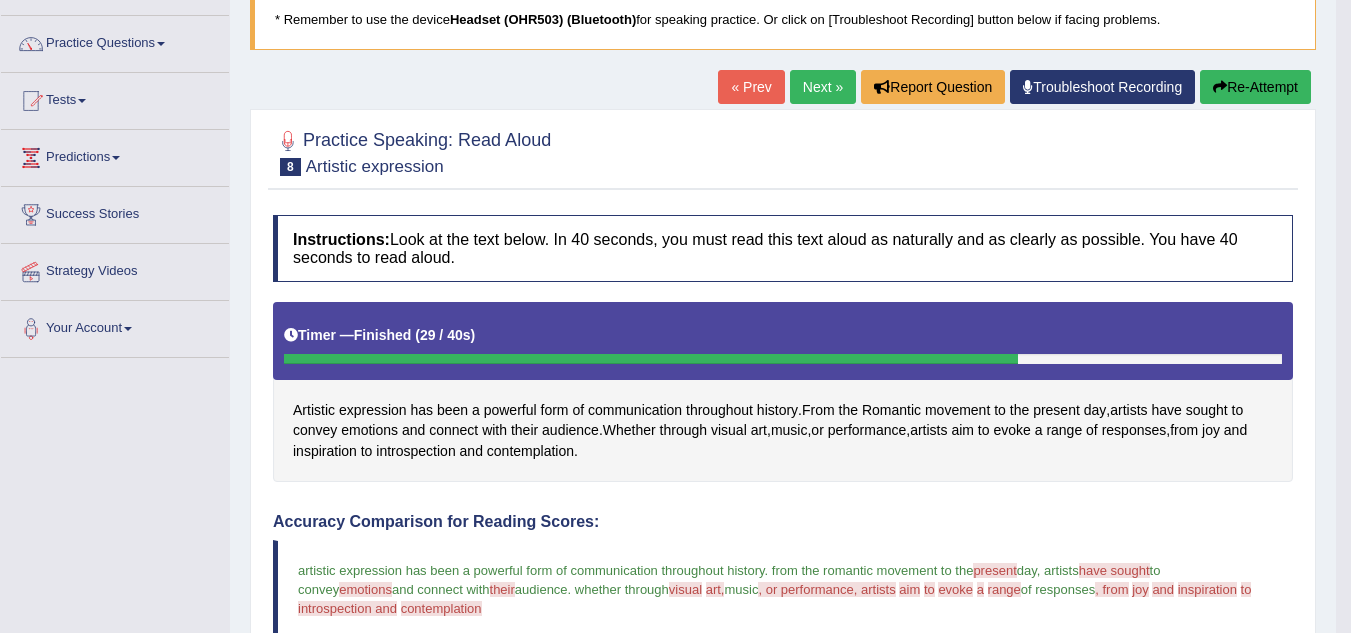 click on "Next »" at bounding box center [823, 87] 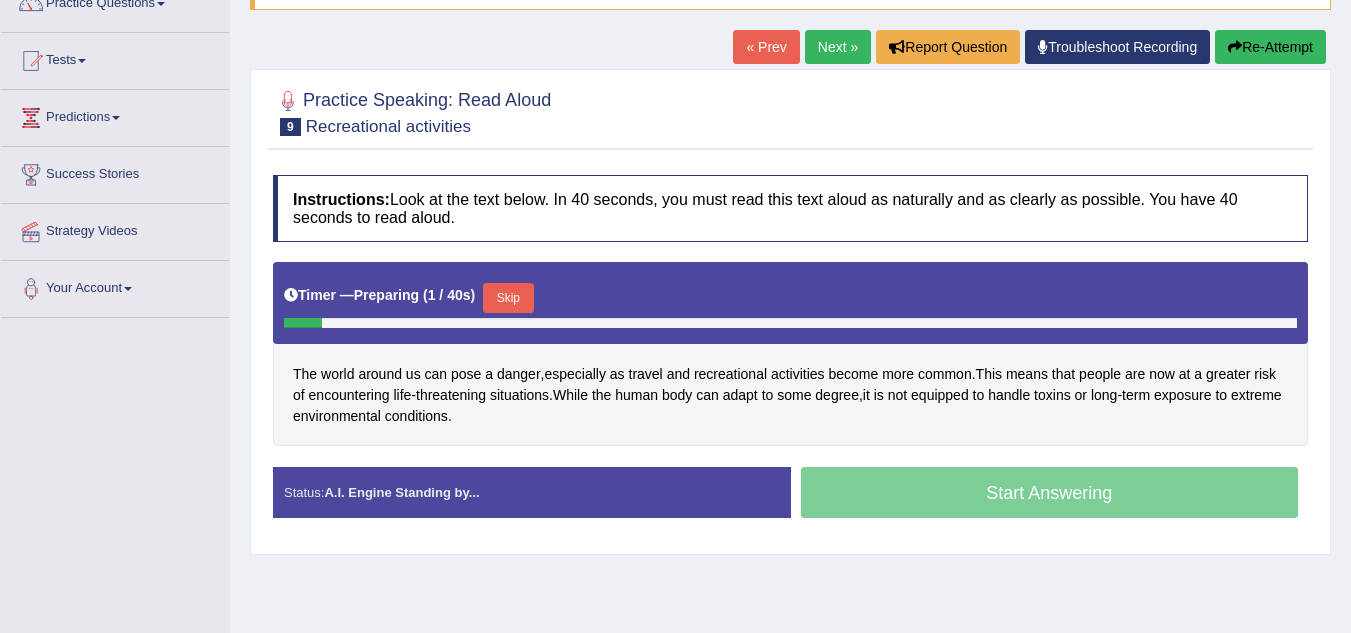 scroll, scrollTop: 0, scrollLeft: 0, axis: both 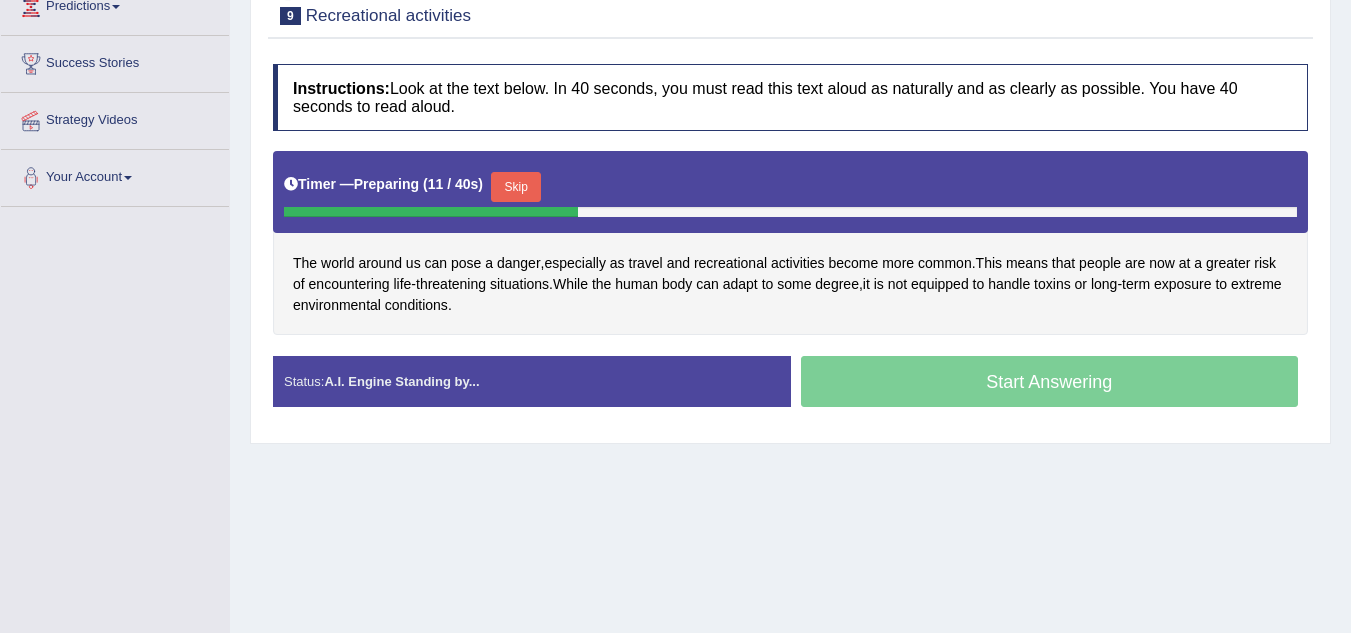 click on "Timer —  Preparing   ( 11 / 40s ) Skip" at bounding box center (790, 187) 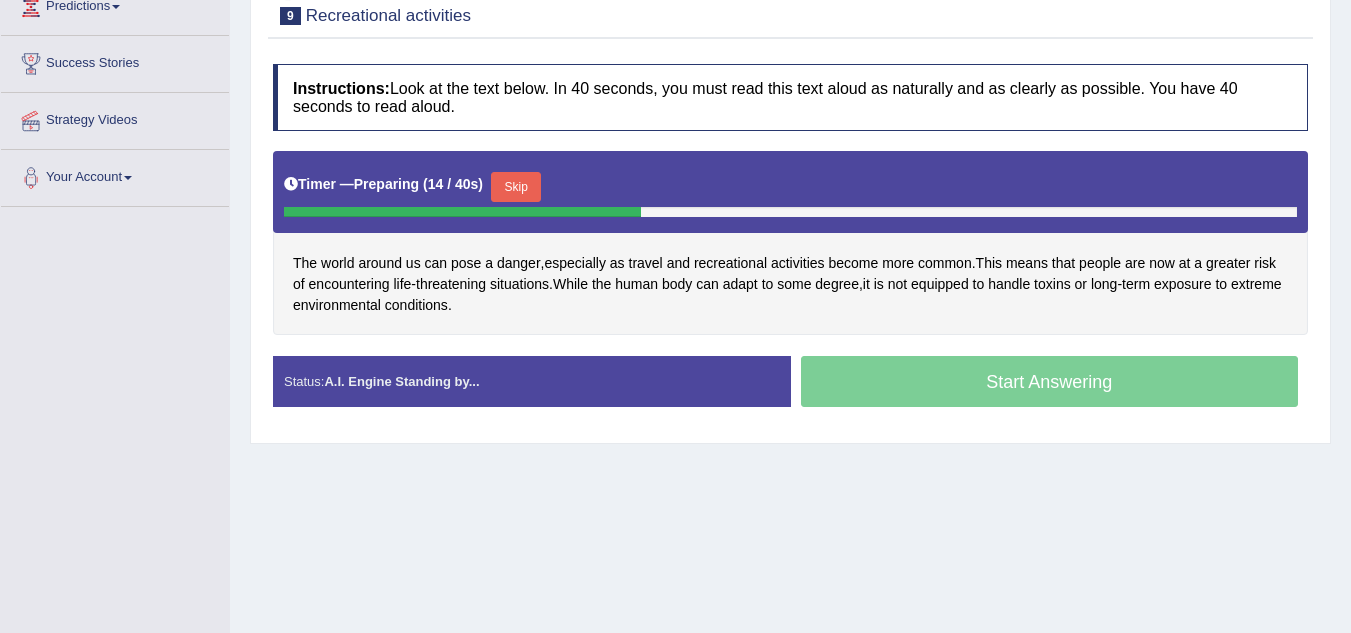 click on "Skip" at bounding box center (516, 187) 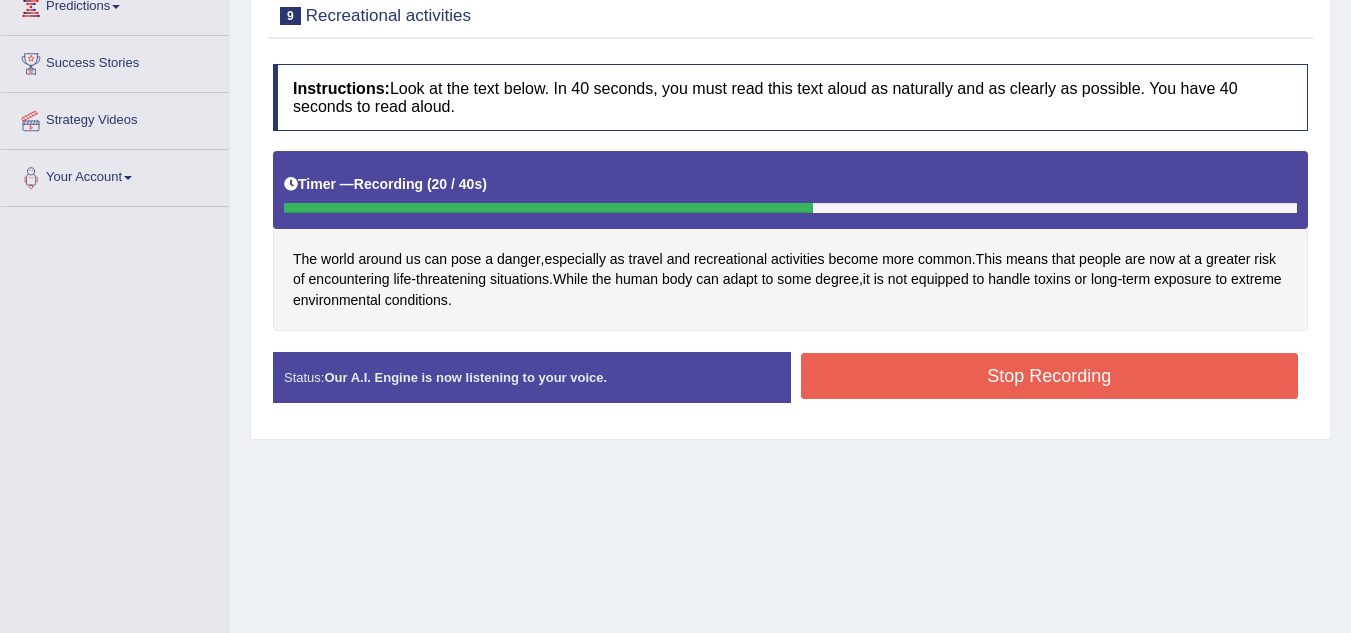 click on "Stop Recording" at bounding box center (1050, 376) 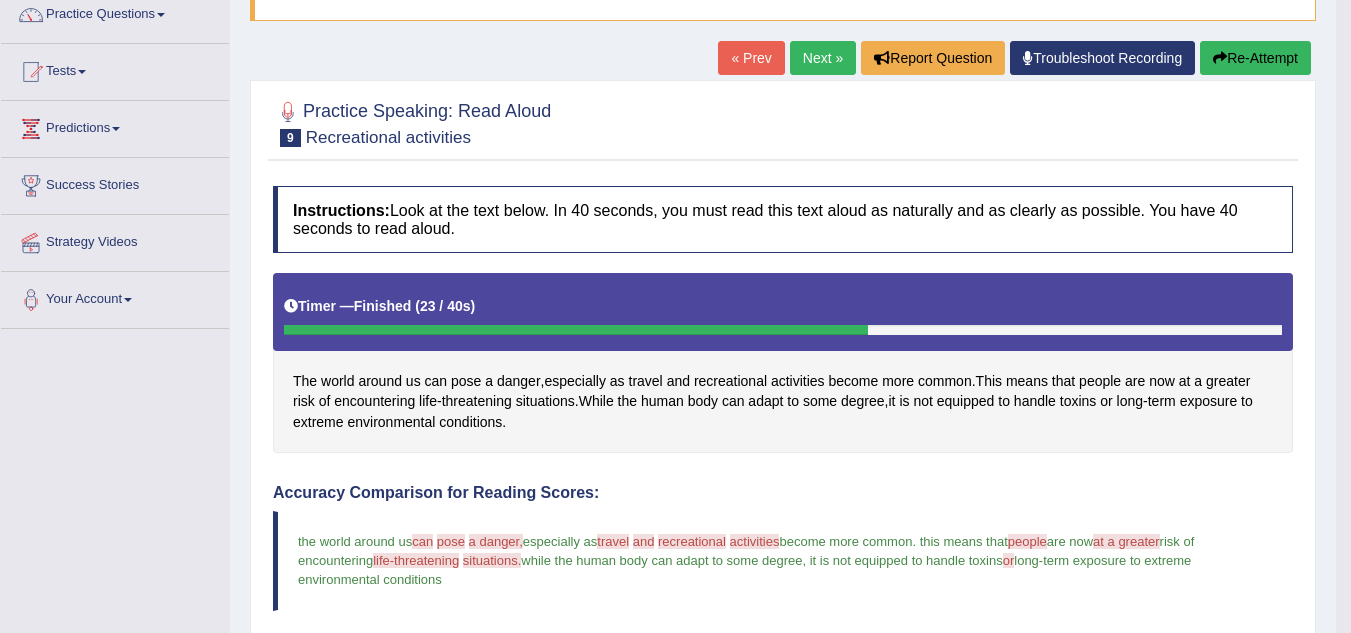 scroll, scrollTop: 168, scrollLeft: 0, axis: vertical 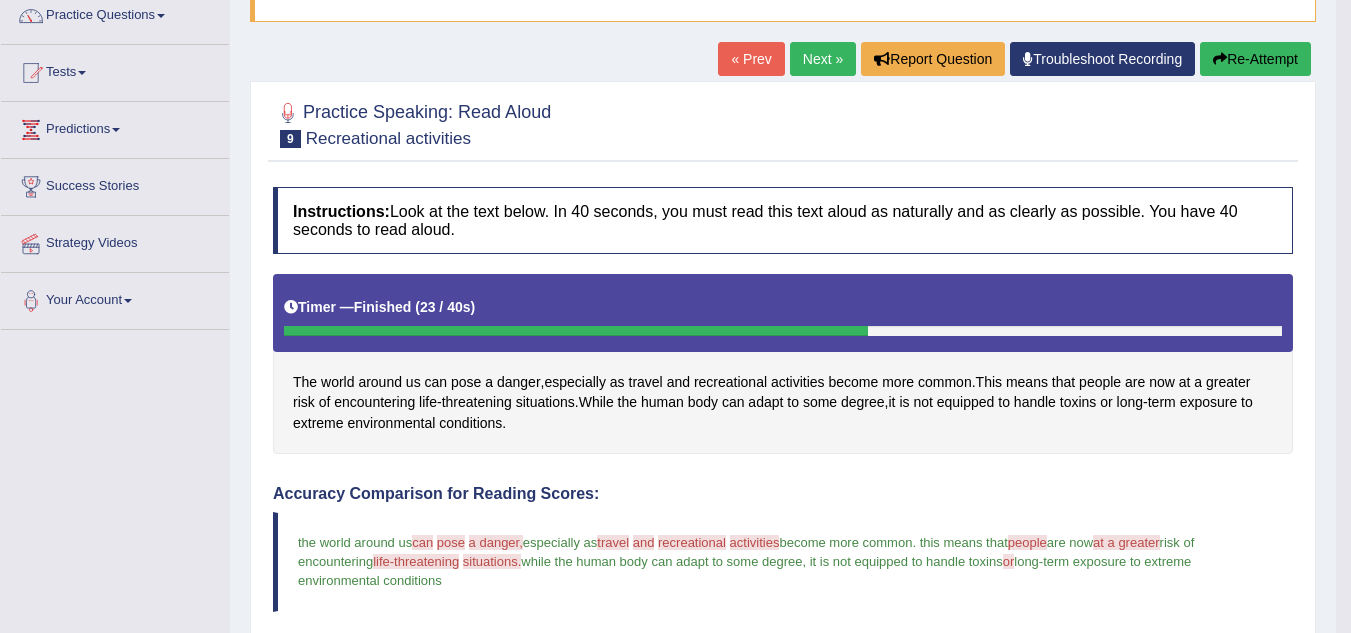 click on "Next »" at bounding box center [823, 59] 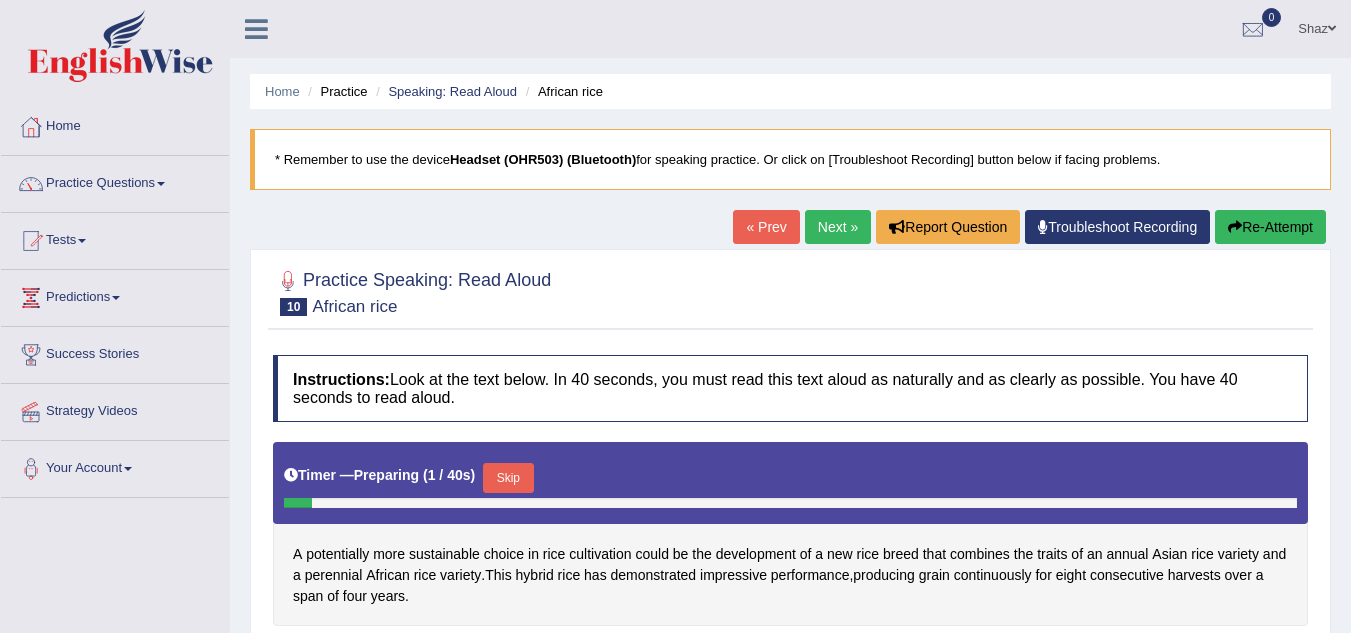 scroll, scrollTop: 121, scrollLeft: 0, axis: vertical 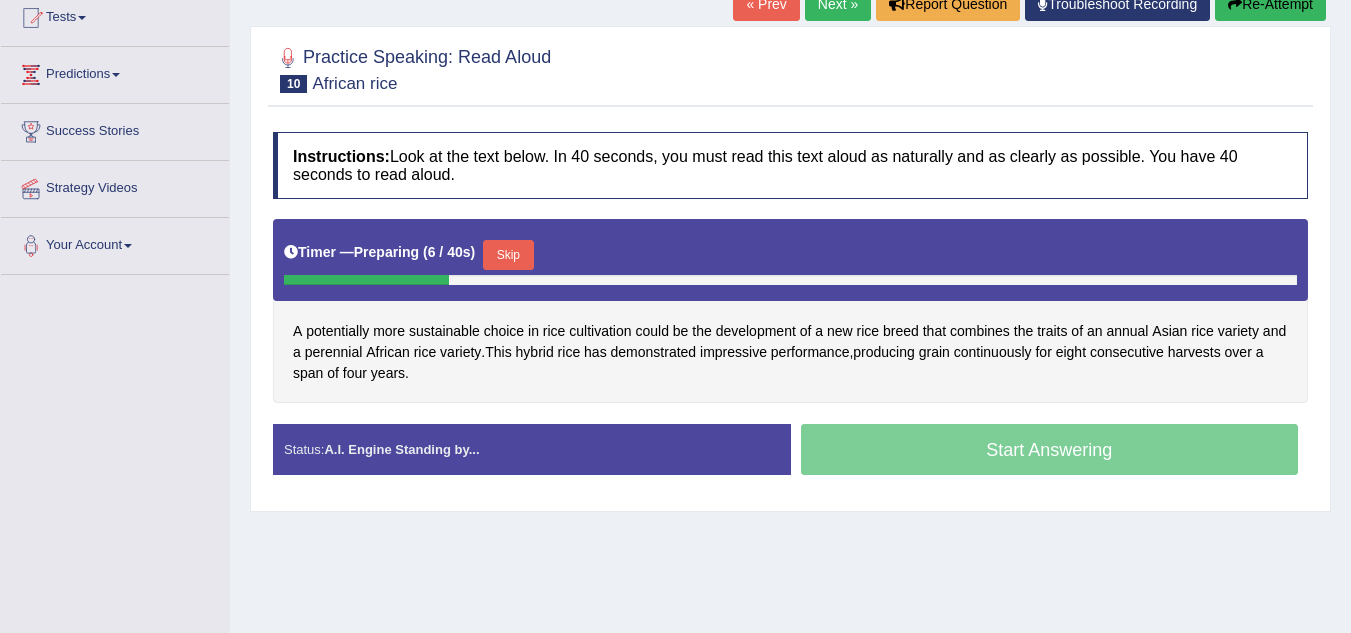 click on "Skip" at bounding box center (508, 255) 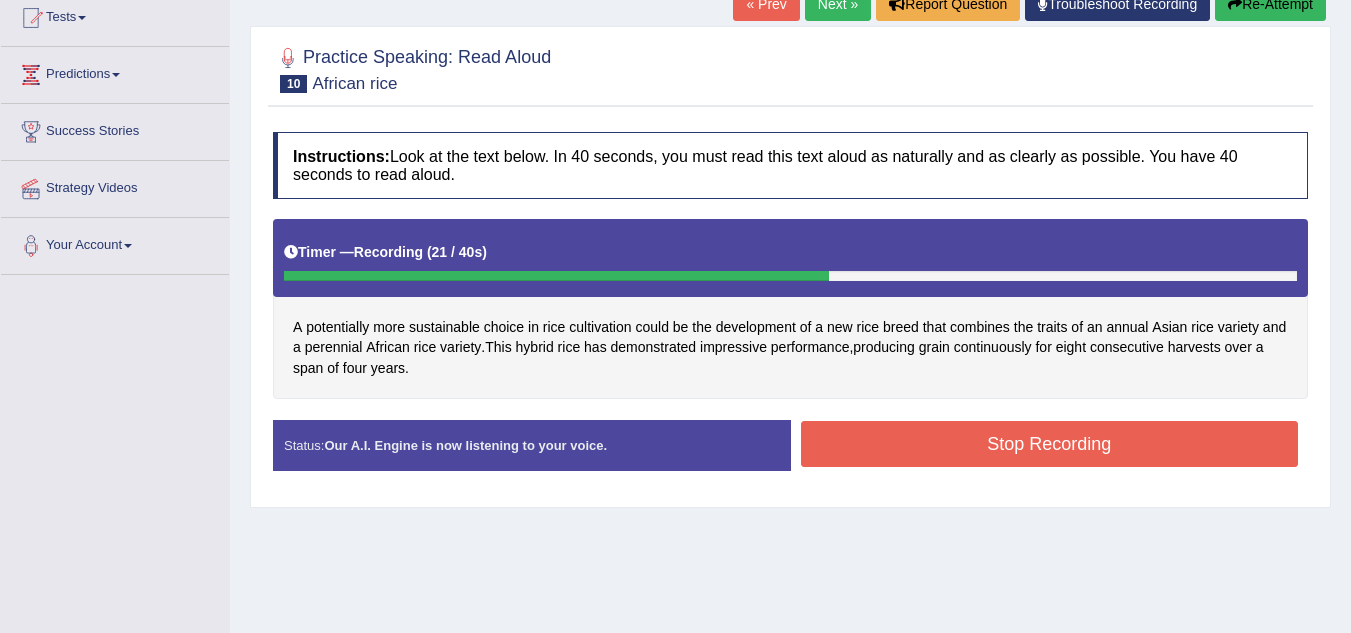 click on "Stop Recording" at bounding box center [1050, 444] 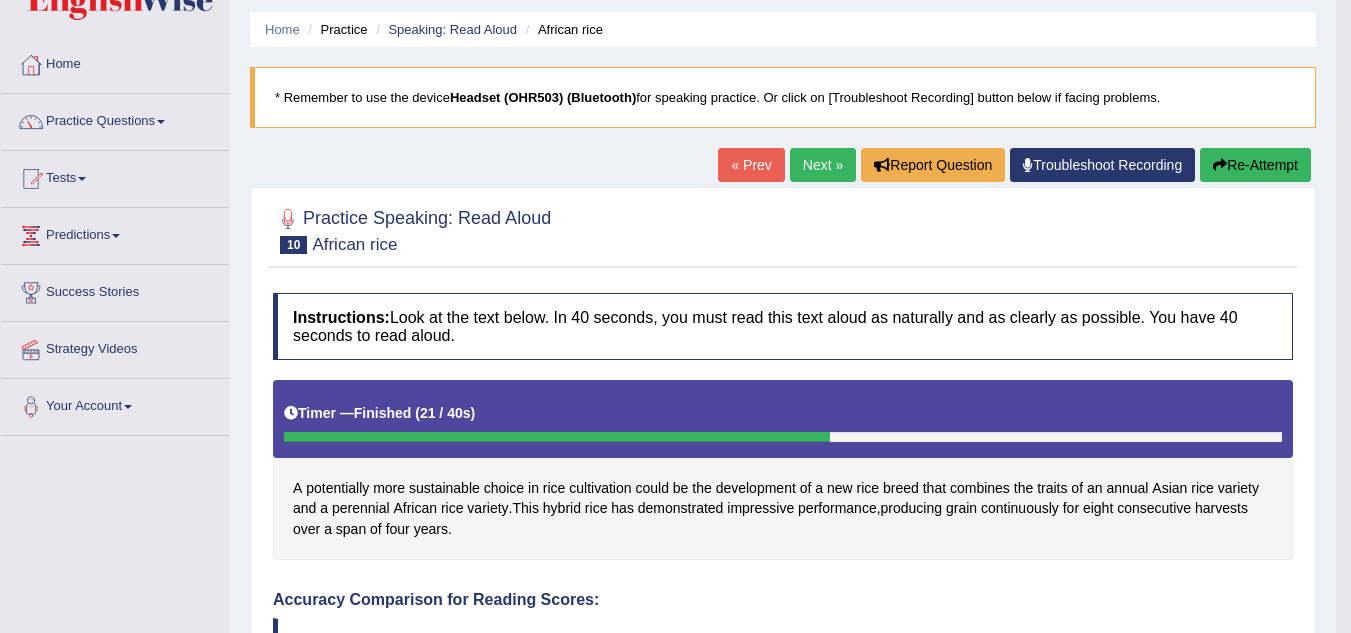 scroll, scrollTop: 0, scrollLeft: 0, axis: both 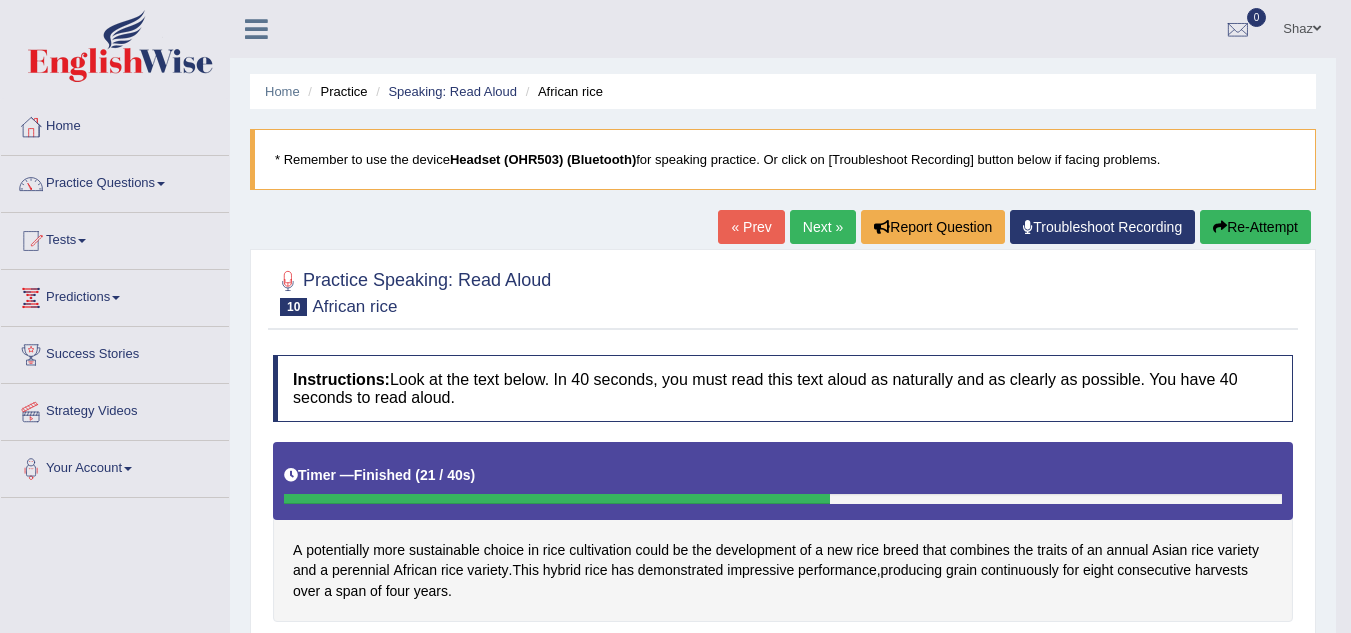 click on "Next »" at bounding box center [823, 227] 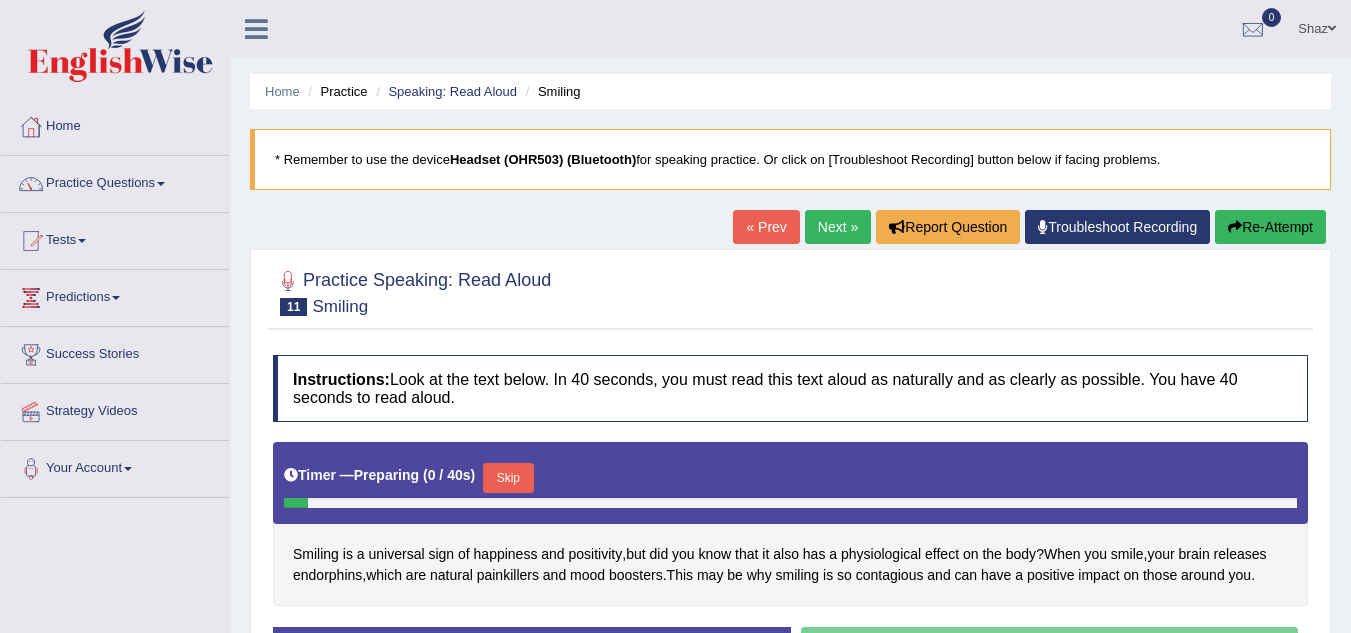 scroll, scrollTop: 207, scrollLeft: 0, axis: vertical 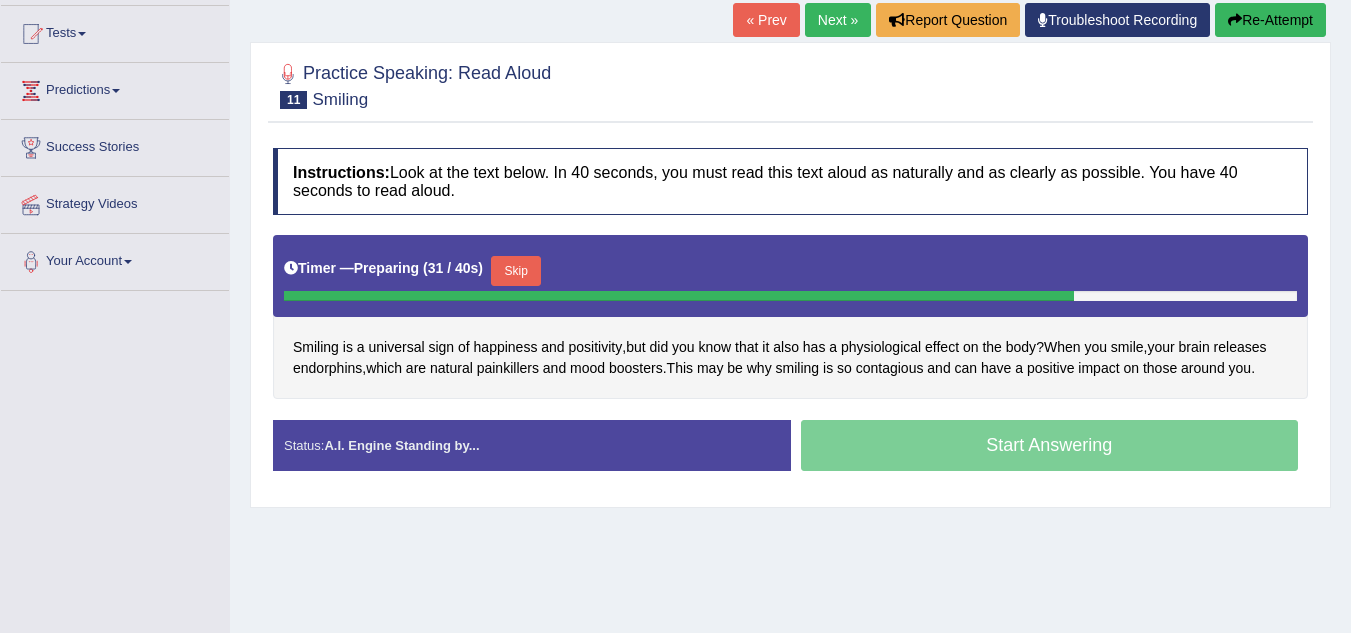 click on "Skip" at bounding box center [516, 271] 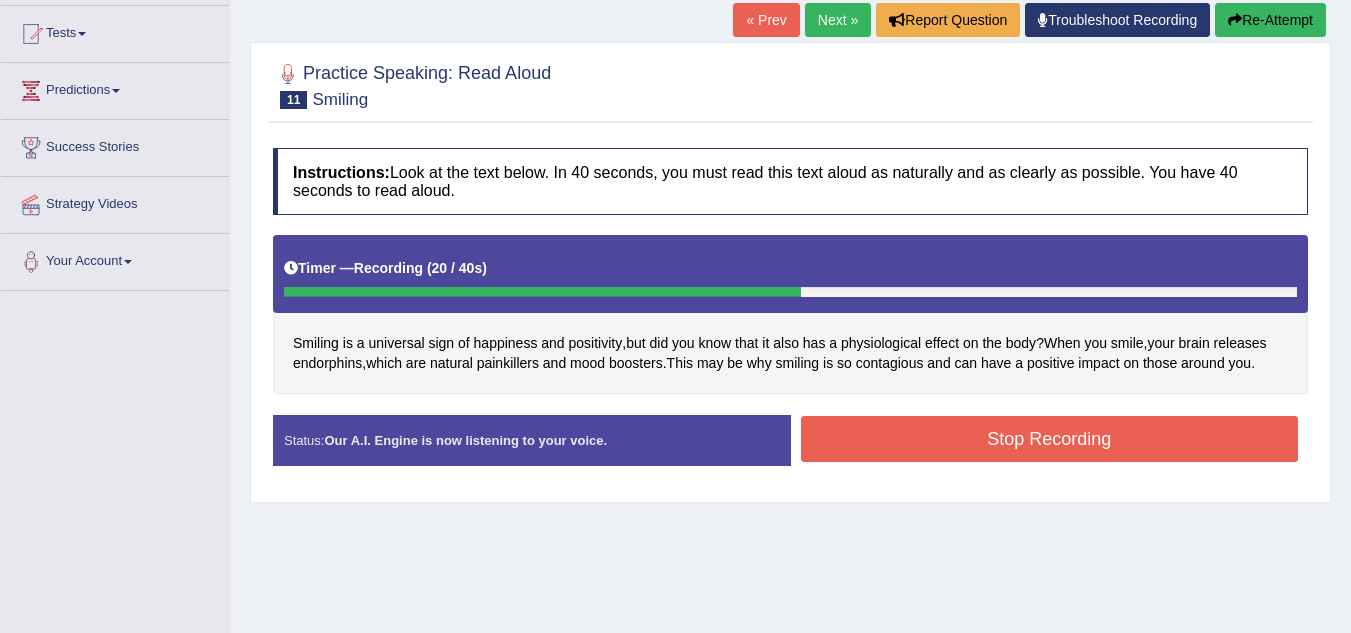 click on "Stop Recording" at bounding box center [1050, 439] 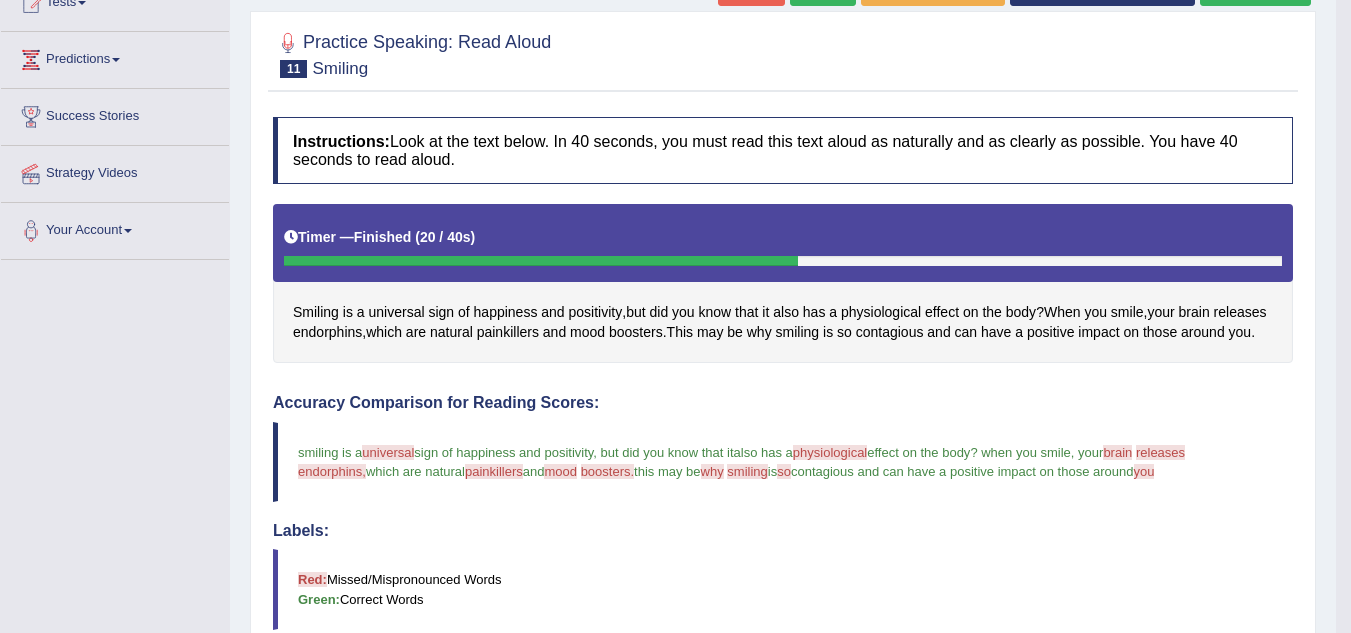 scroll, scrollTop: 0, scrollLeft: 0, axis: both 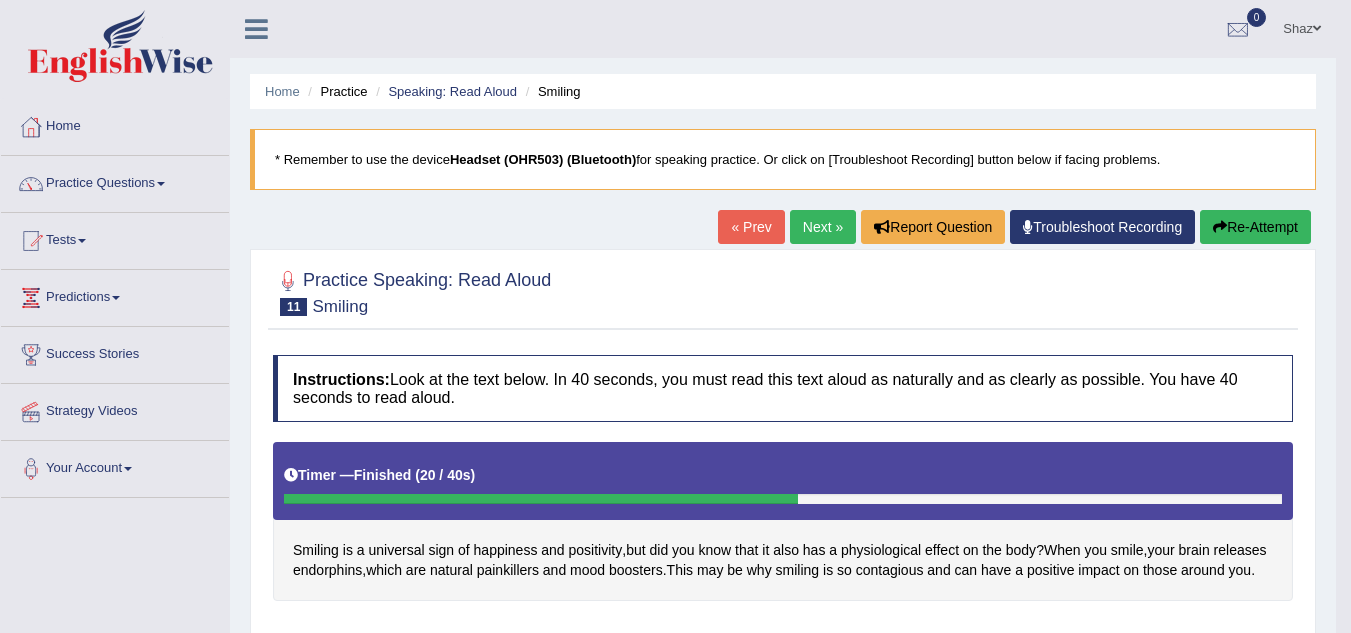 click on "Next »" at bounding box center [823, 227] 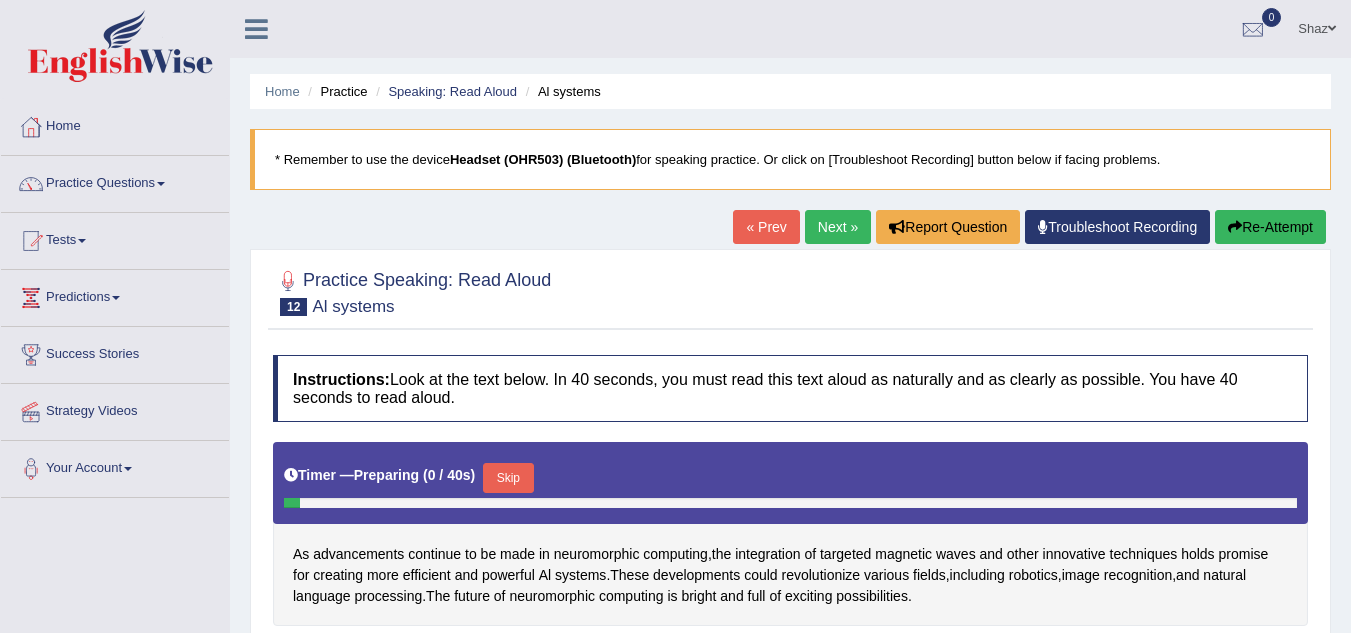 scroll, scrollTop: 239, scrollLeft: 0, axis: vertical 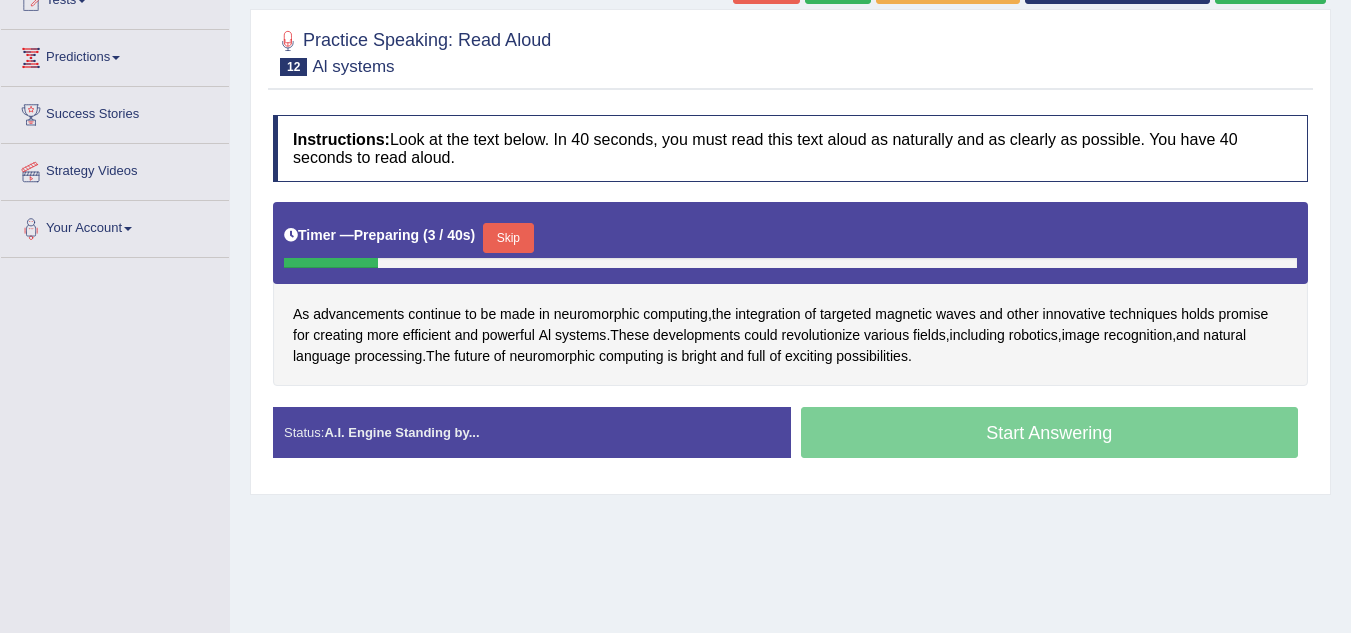 click on "Skip" at bounding box center (508, 238) 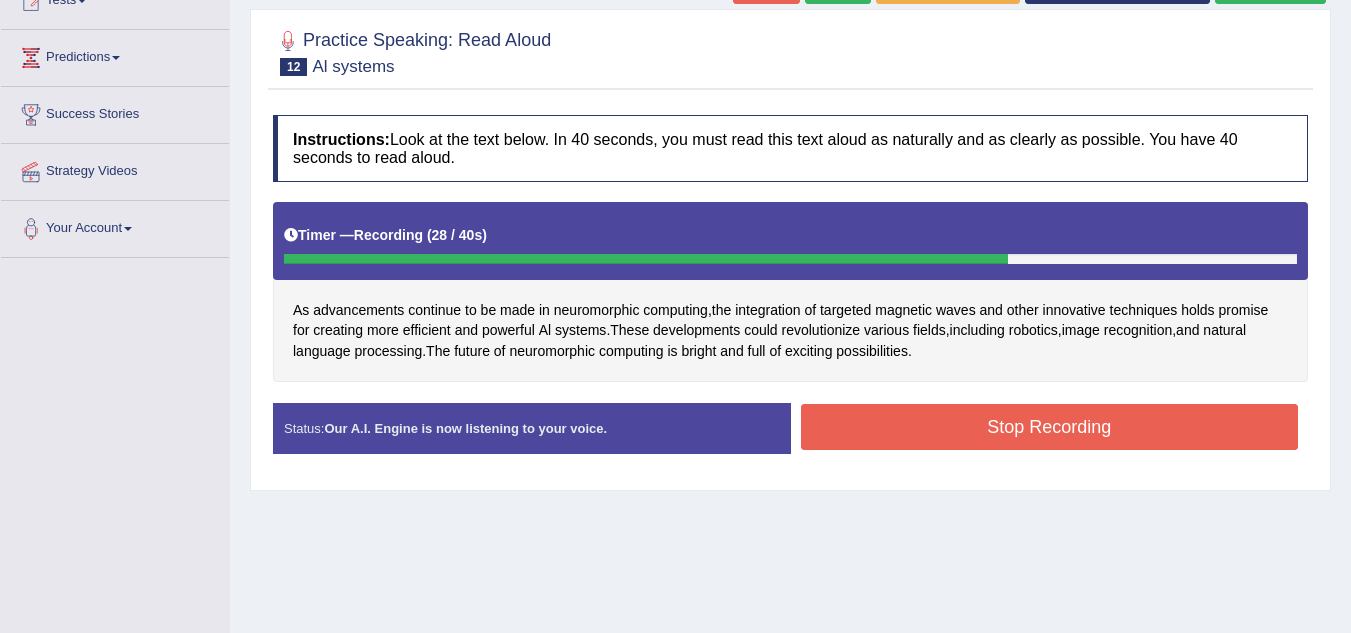 click on "Stop Recording" at bounding box center (1050, 427) 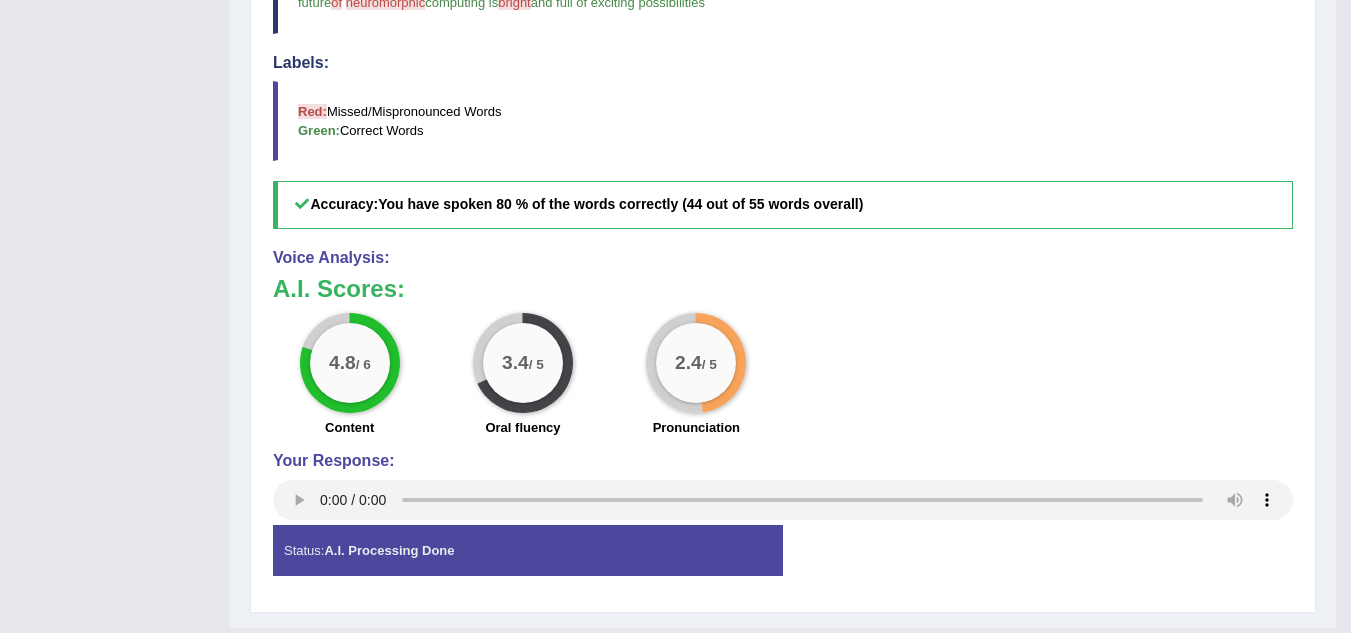 scroll, scrollTop: 791, scrollLeft: 0, axis: vertical 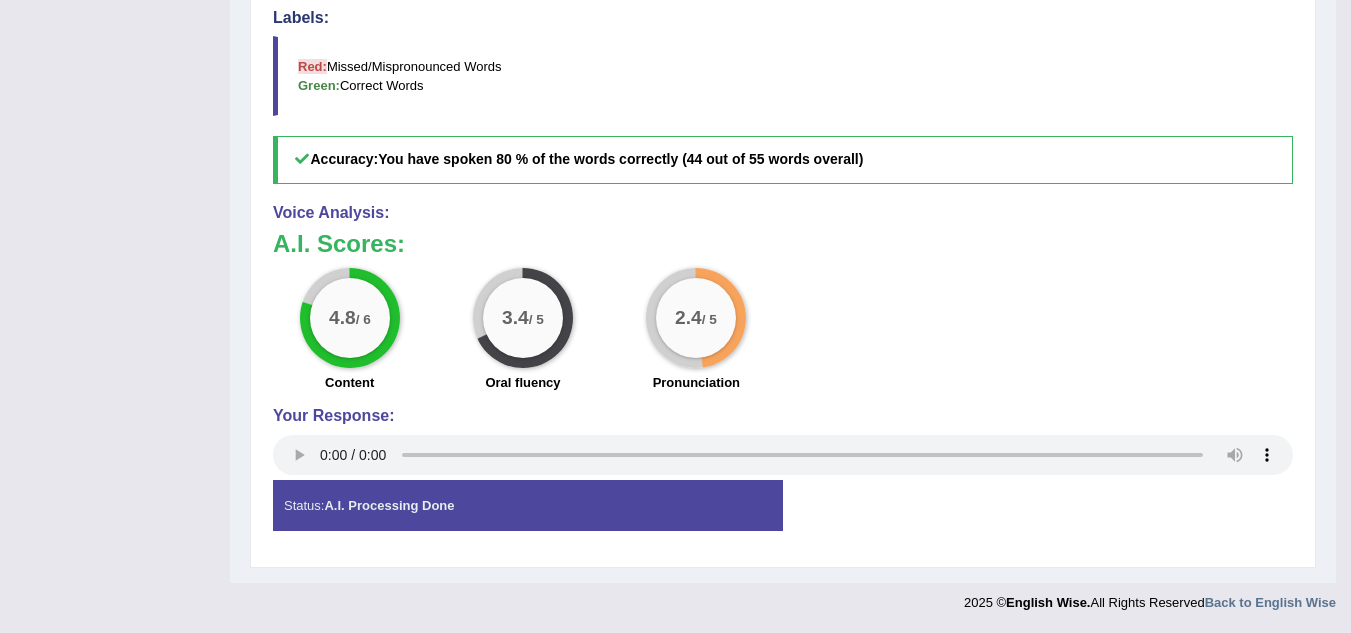 click on "Status:  A.I. Processing Done" at bounding box center [528, 505] 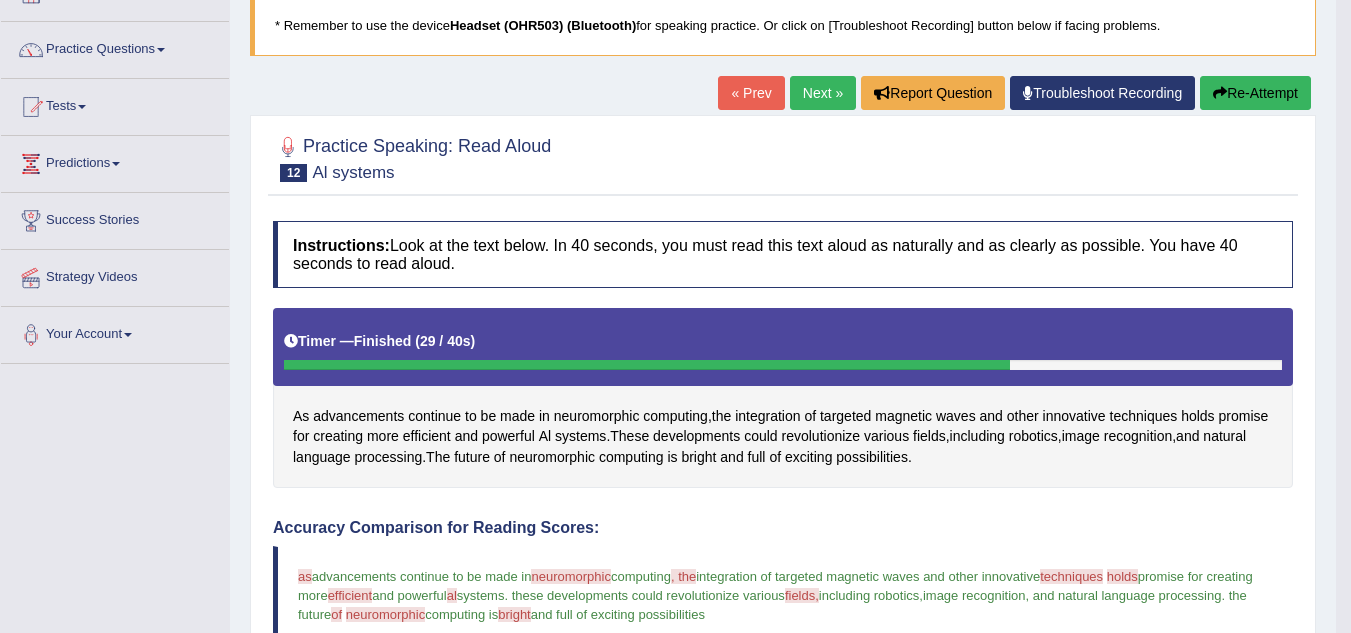 scroll, scrollTop: 127, scrollLeft: 0, axis: vertical 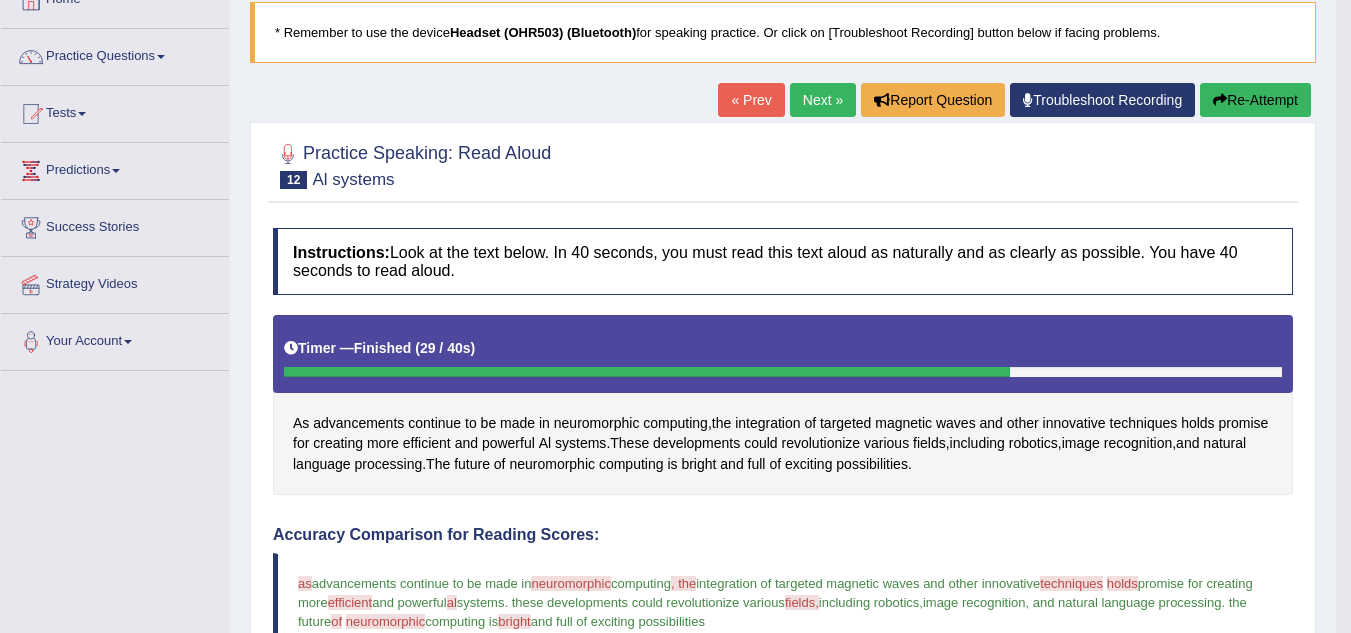 click on "Next »" at bounding box center [823, 100] 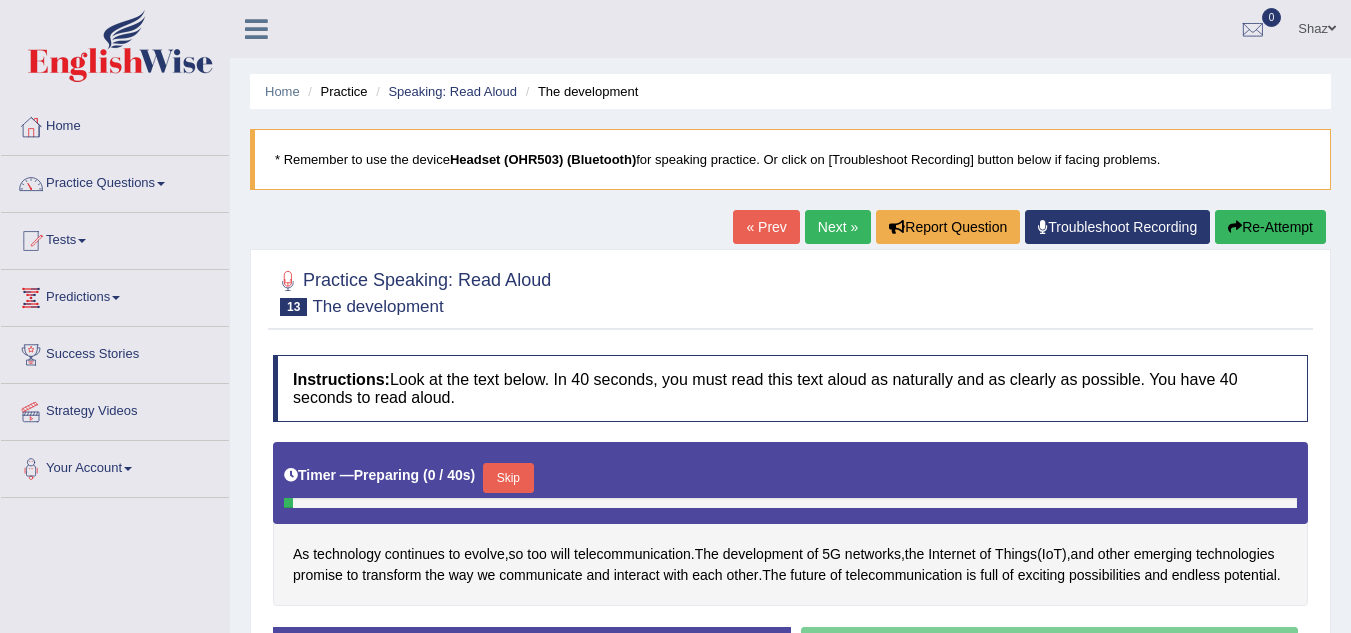 scroll, scrollTop: 0, scrollLeft: 0, axis: both 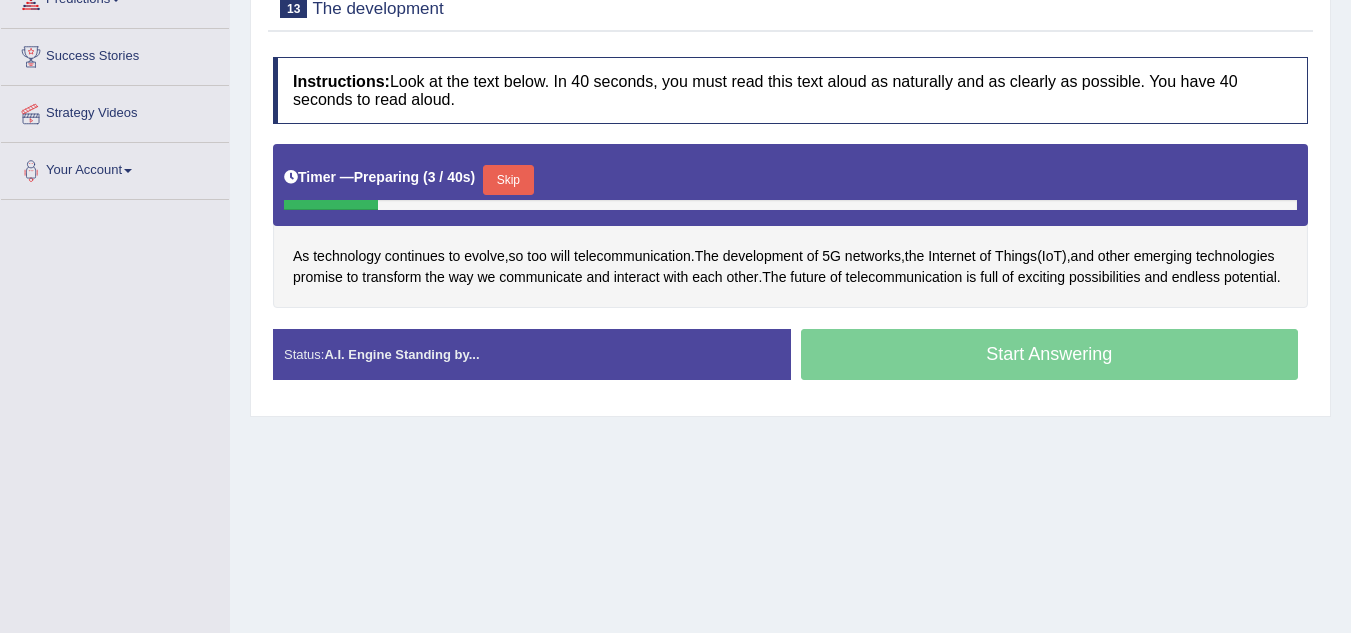 click on "Skip" at bounding box center (508, 180) 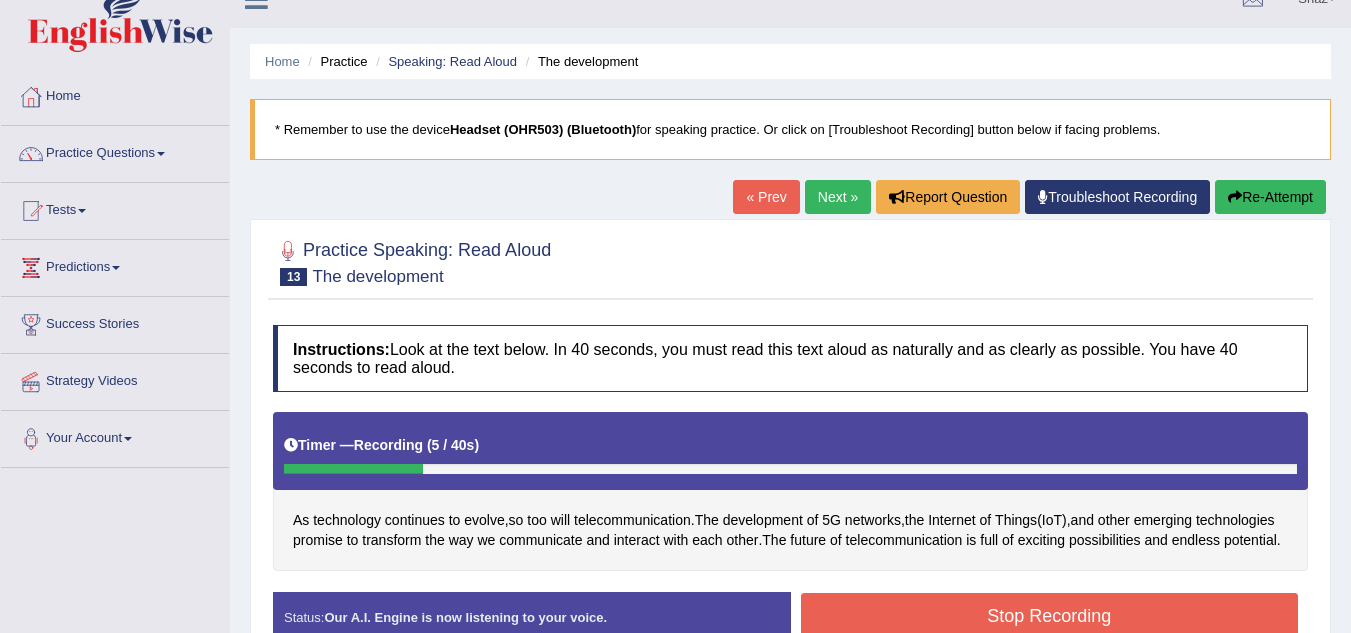 scroll, scrollTop: 26, scrollLeft: 0, axis: vertical 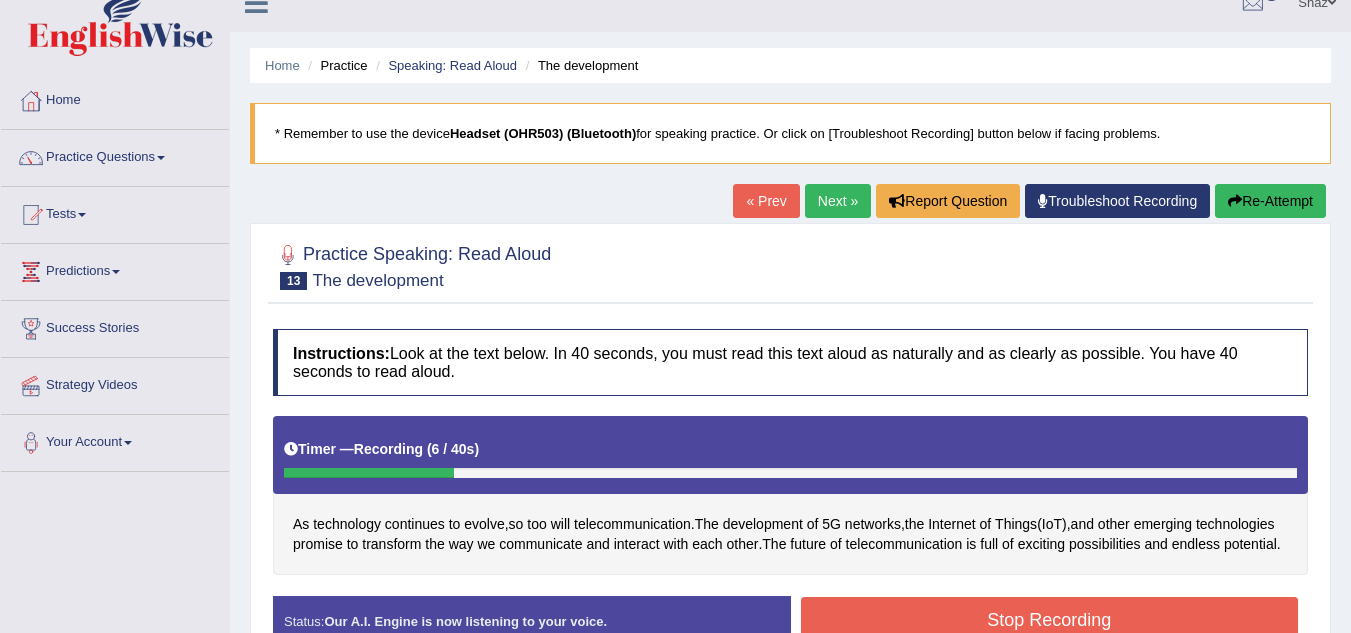 click at bounding box center [1235, 201] 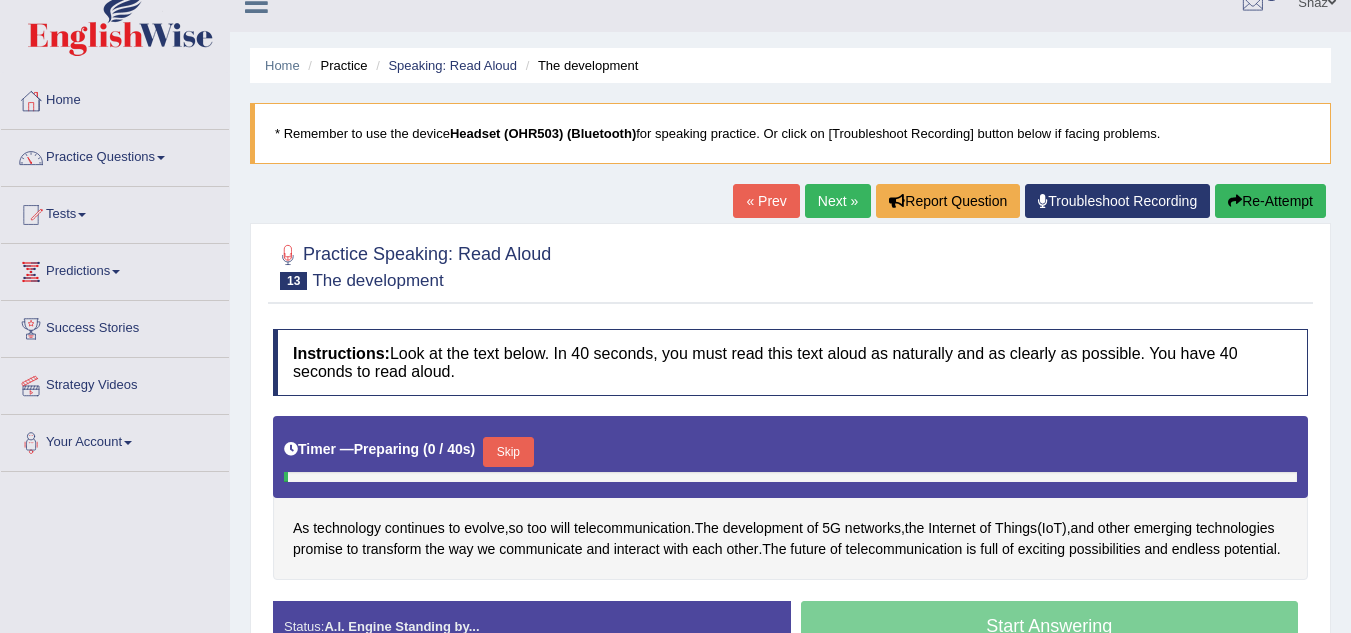 scroll, scrollTop: 0, scrollLeft: 0, axis: both 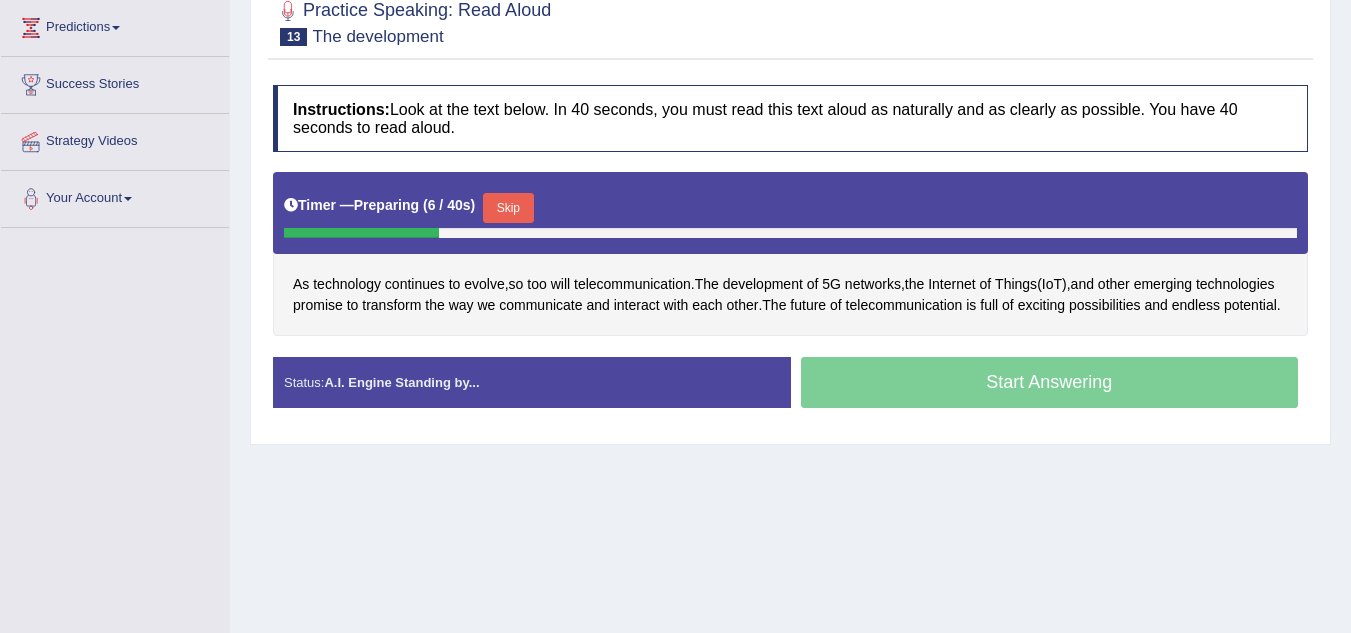 drag, startPoint x: 526, startPoint y: 219, endPoint x: 509, endPoint y: 206, distance: 21.400934 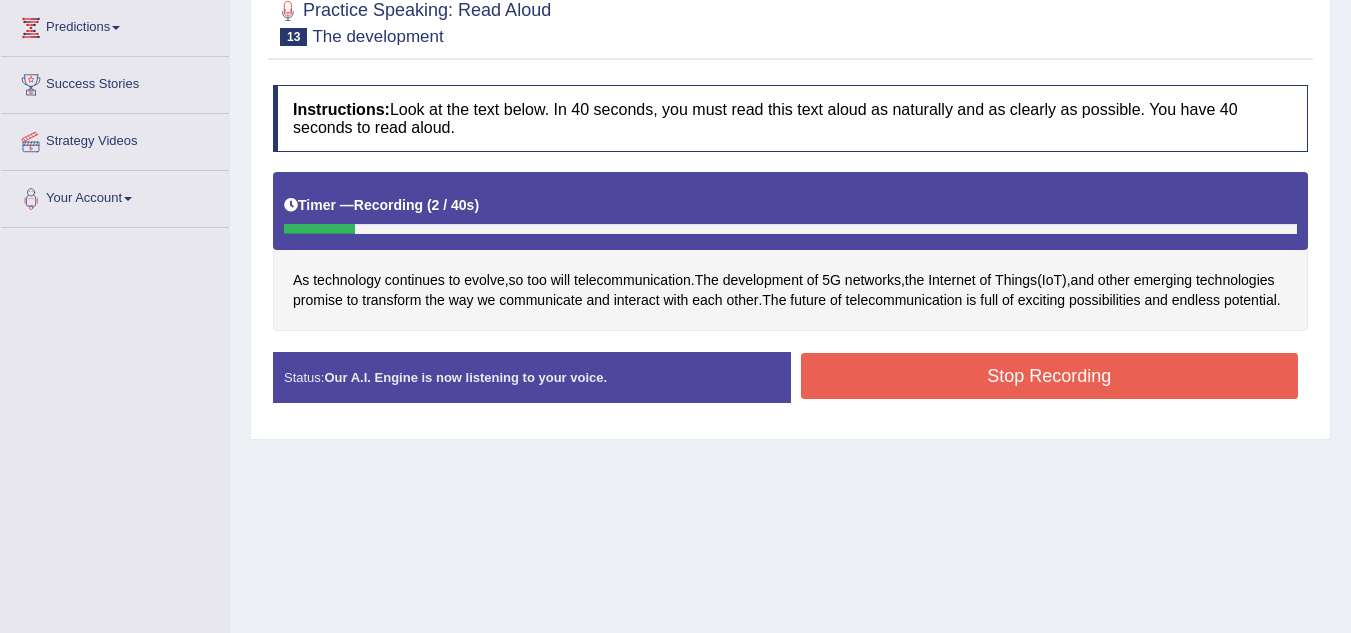 scroll, scrollTop: 0, scrollLeft: 0, axis: both 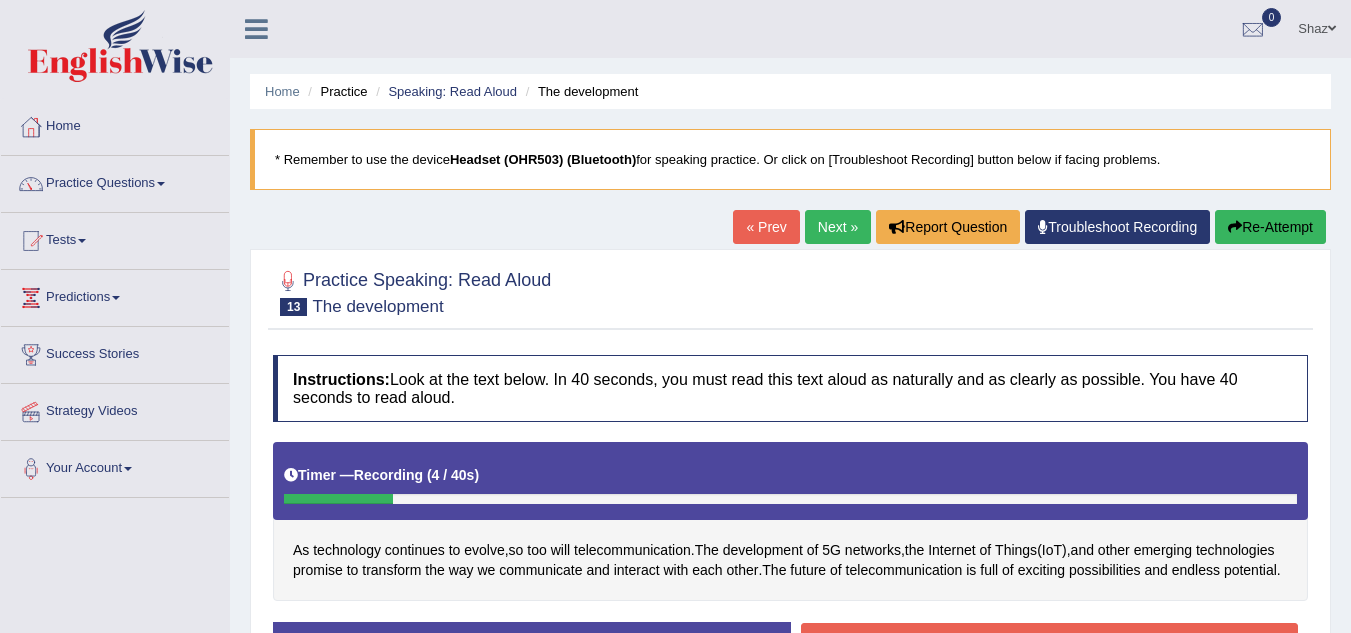 click at bounding box center [1235, 227] 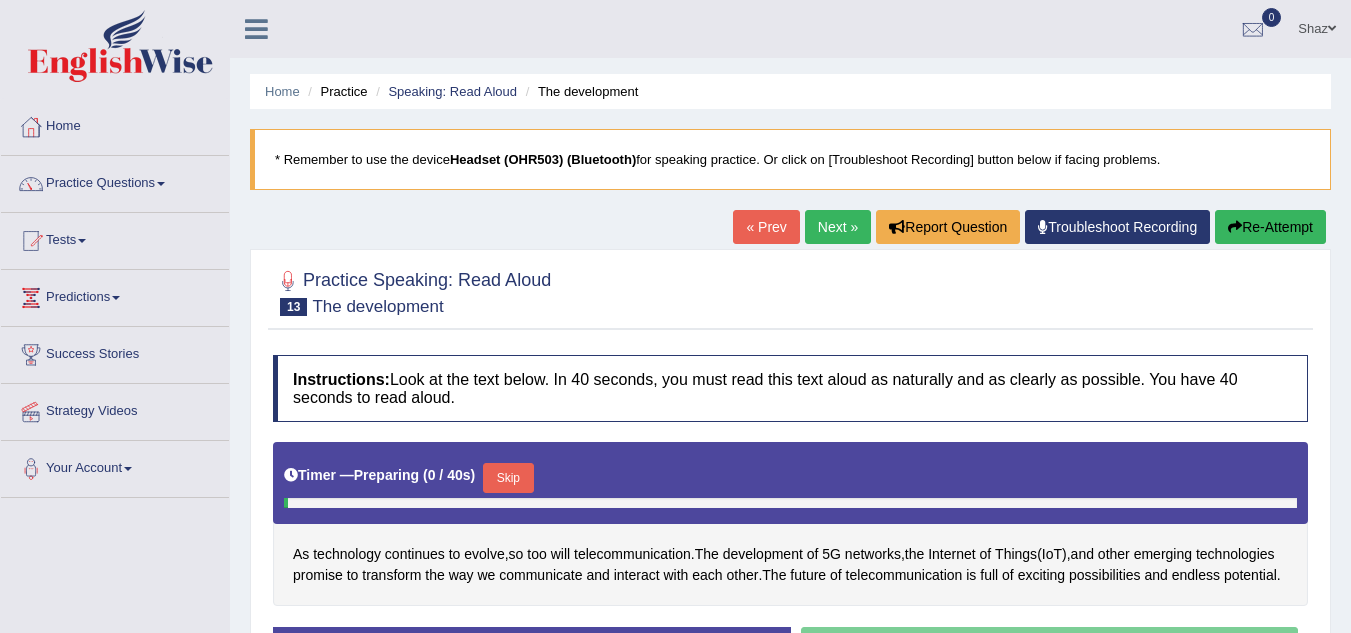 scroll, scrollTop: 0, scrollLeft: 0, axis: both 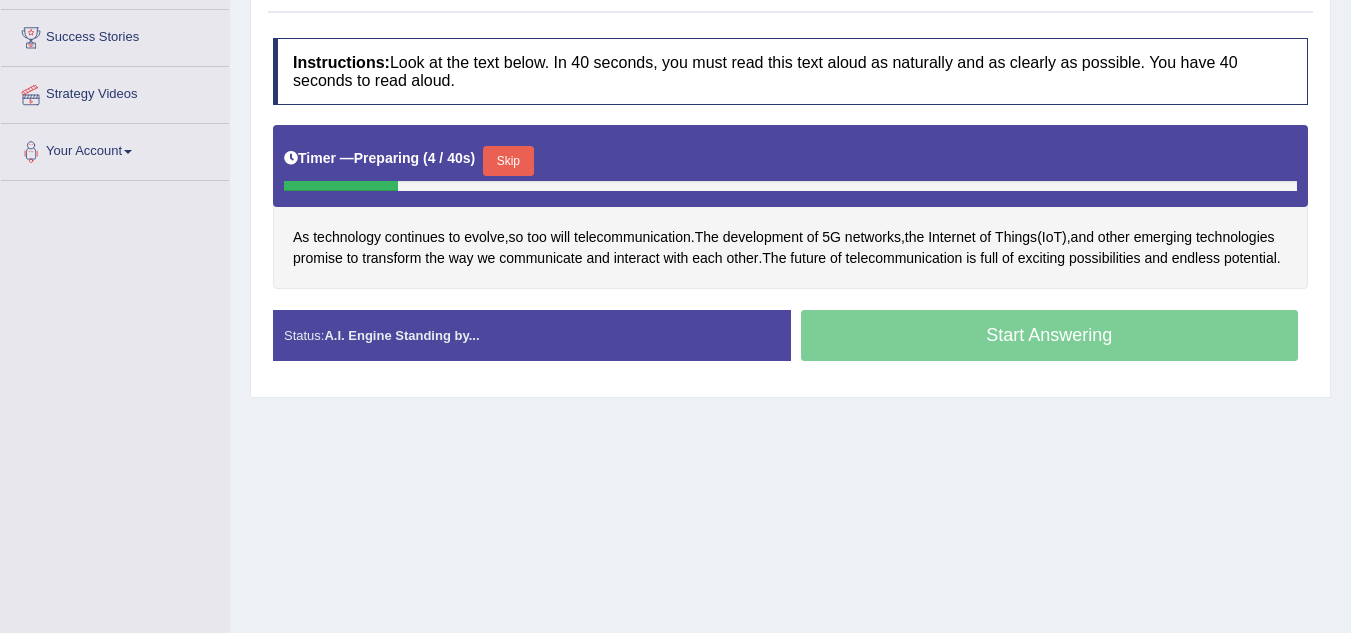 click on "Skip" at bounding box center [508, 161] 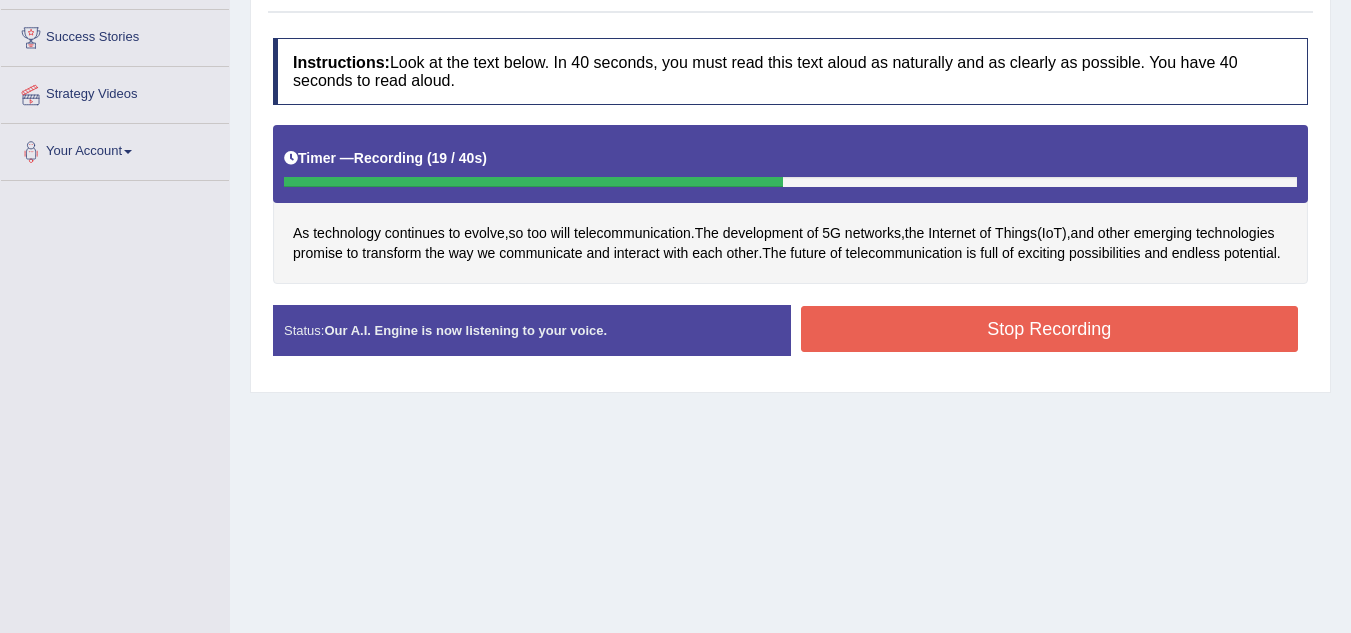 click on "Stop Recording" at bounding box center (1050, 329) 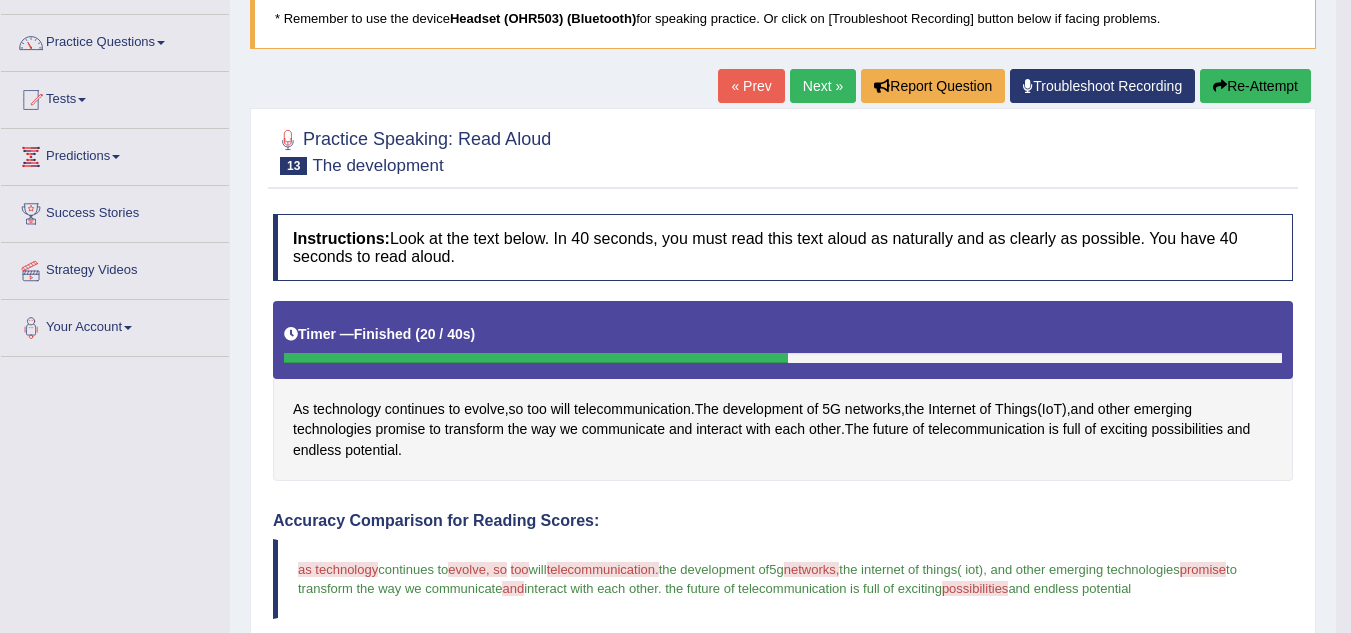 scroll, scrollTop: 139, scrollLeft: 0, axis: vertical 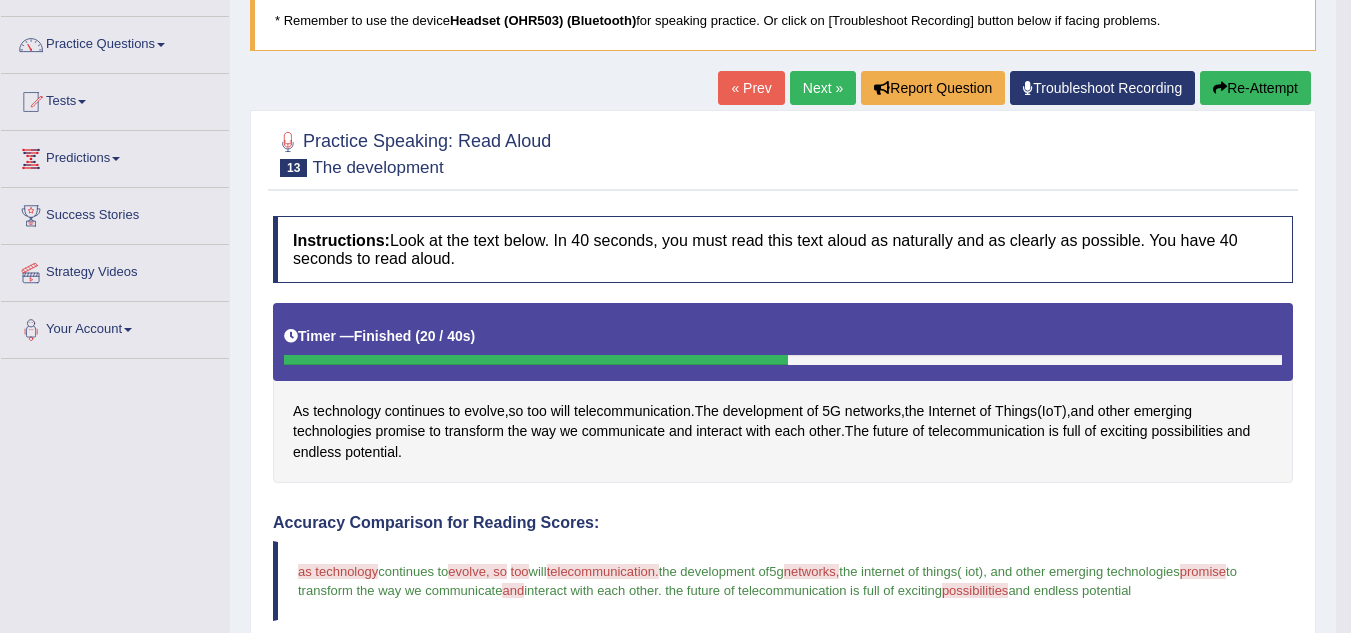 click on "Next »" at bounding box center (823, 88) 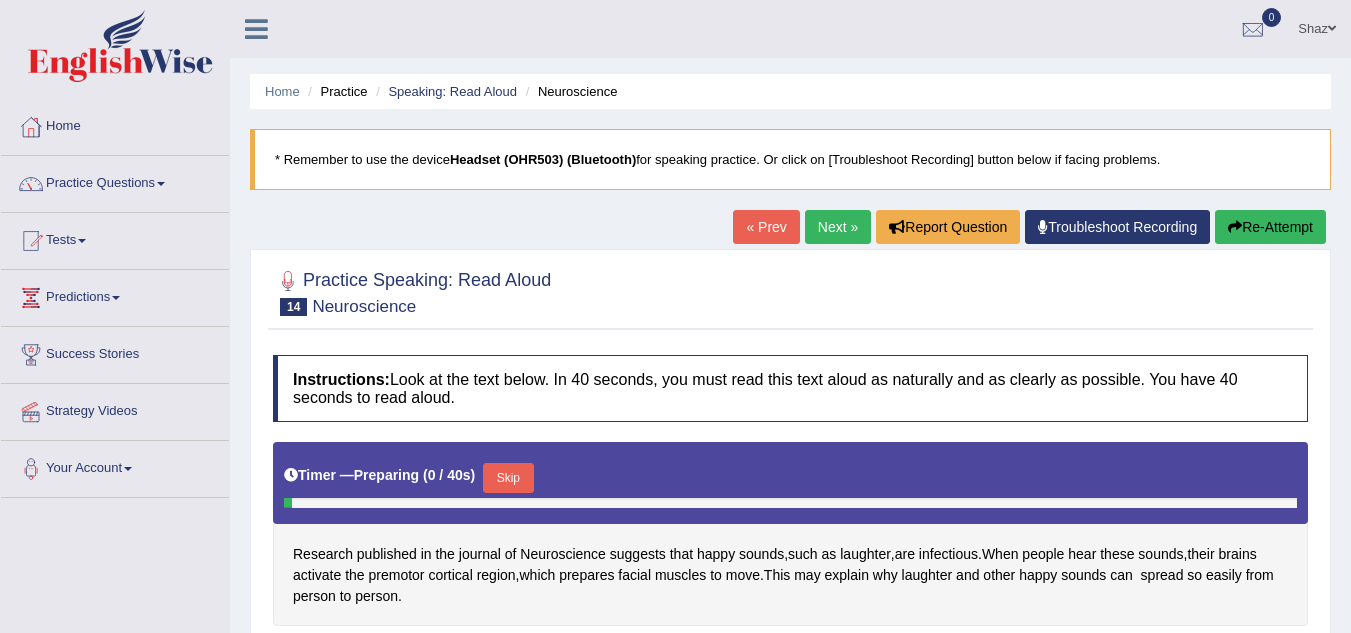 scroll, scrollTop: 0, scrollLeft: 0, axis: both 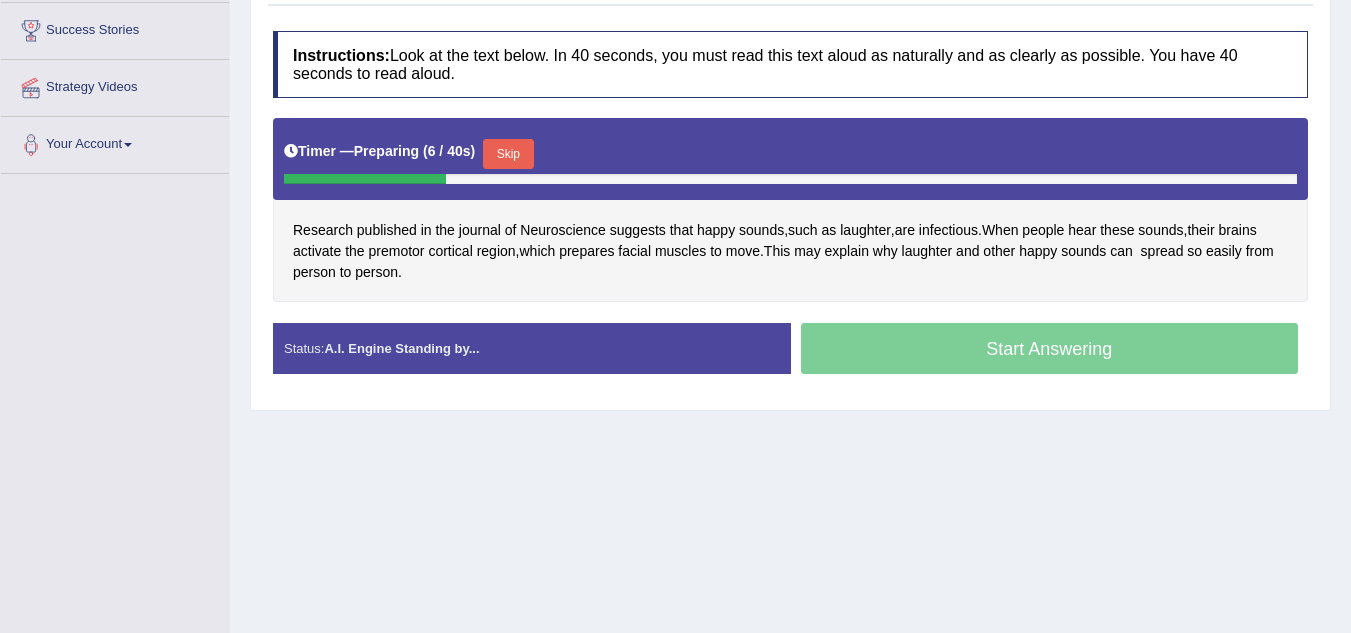 click on "Skip" at bounding box center [508, 154] 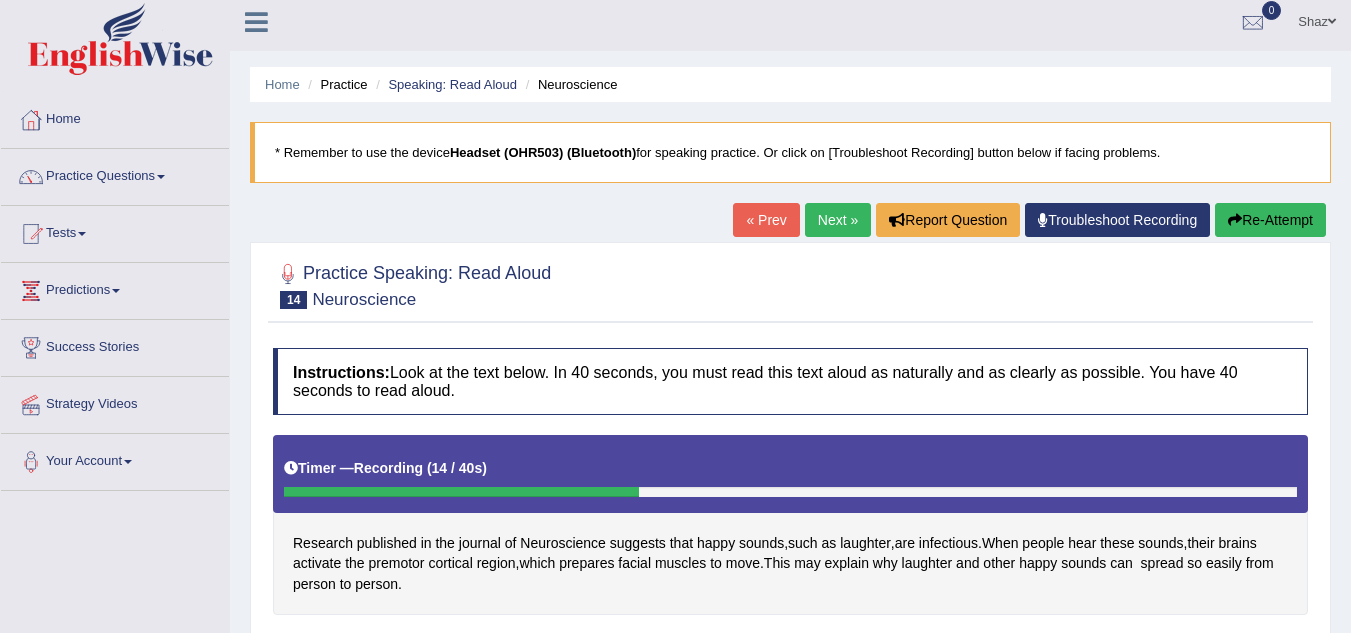 scroll, scrollTop: 0, scrollLeft: 0, axis: both 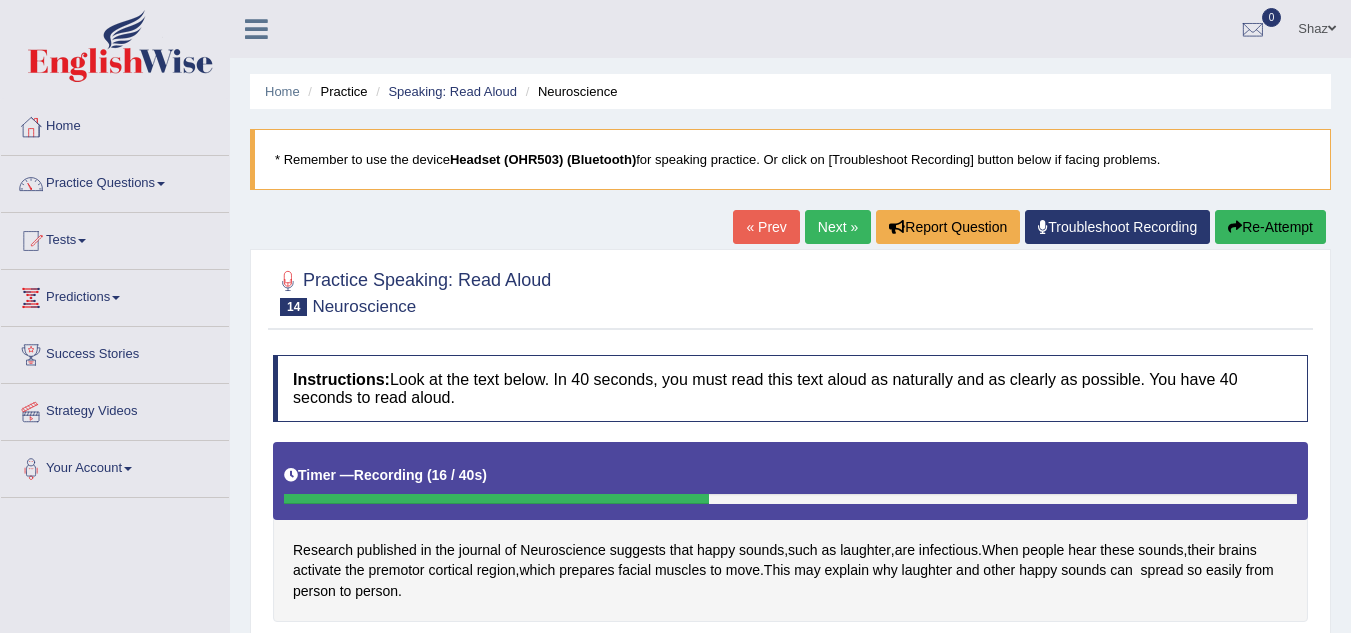 click on "Re-Attempt" at bounding box center (1270, 227) 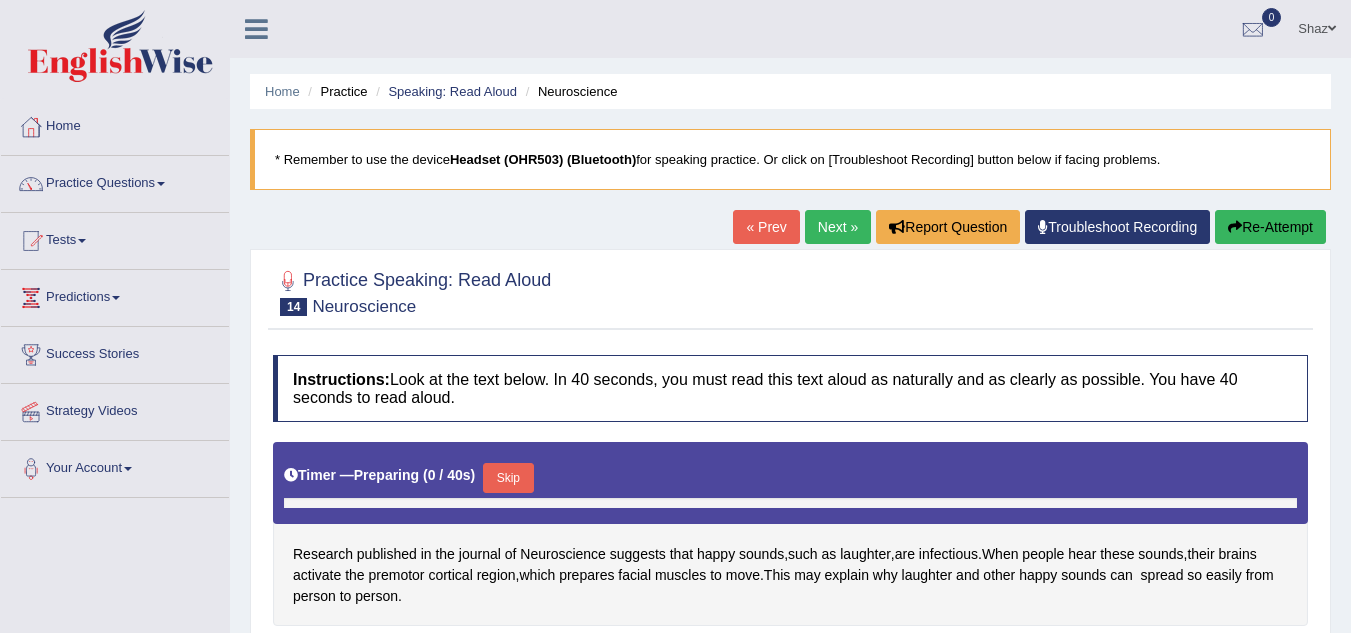 scroll, scrollTop: 0, scrollLeft: 0, axis: both 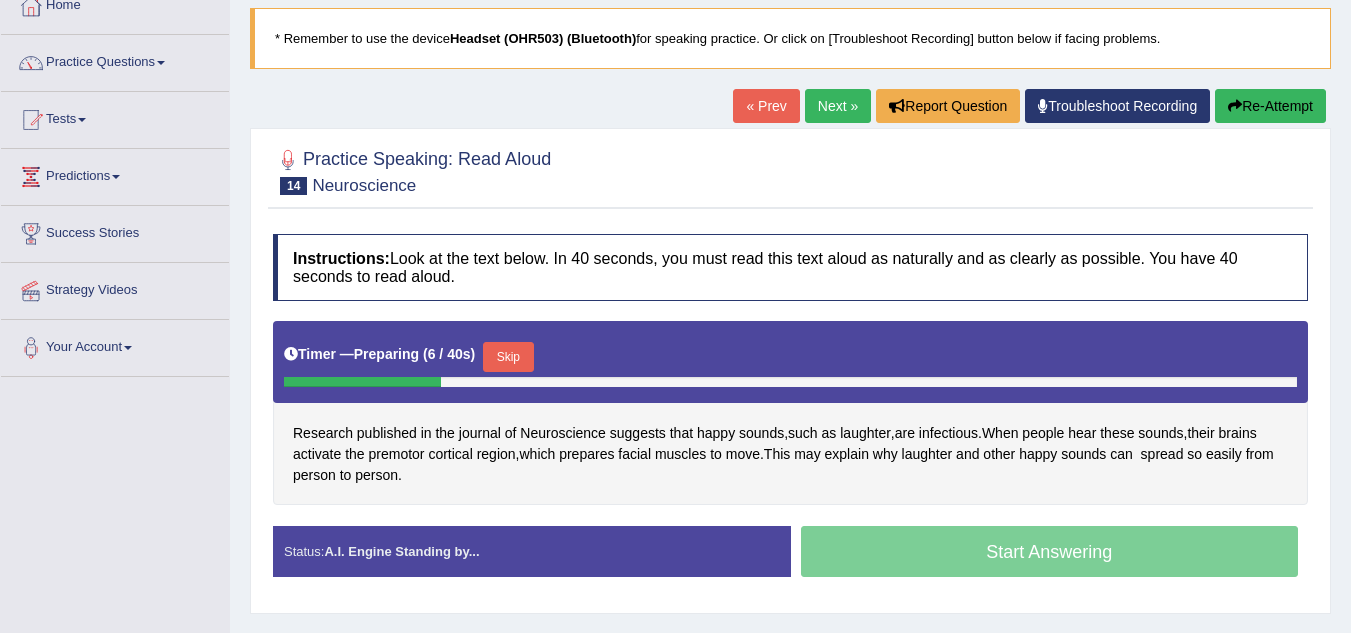 click on "Timer —  Preparing   ( 6 / 40s ) Skip" at bounding box center (790, 357) 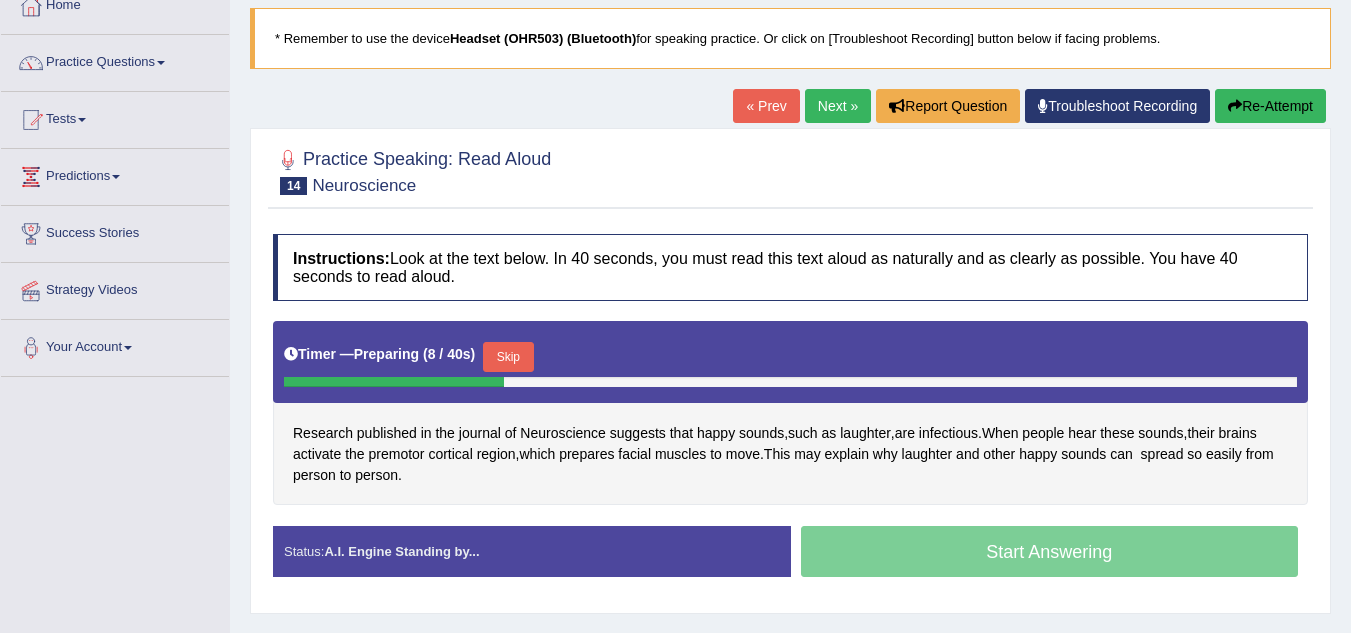 click on "Skip" at bounding box center (508, 357) 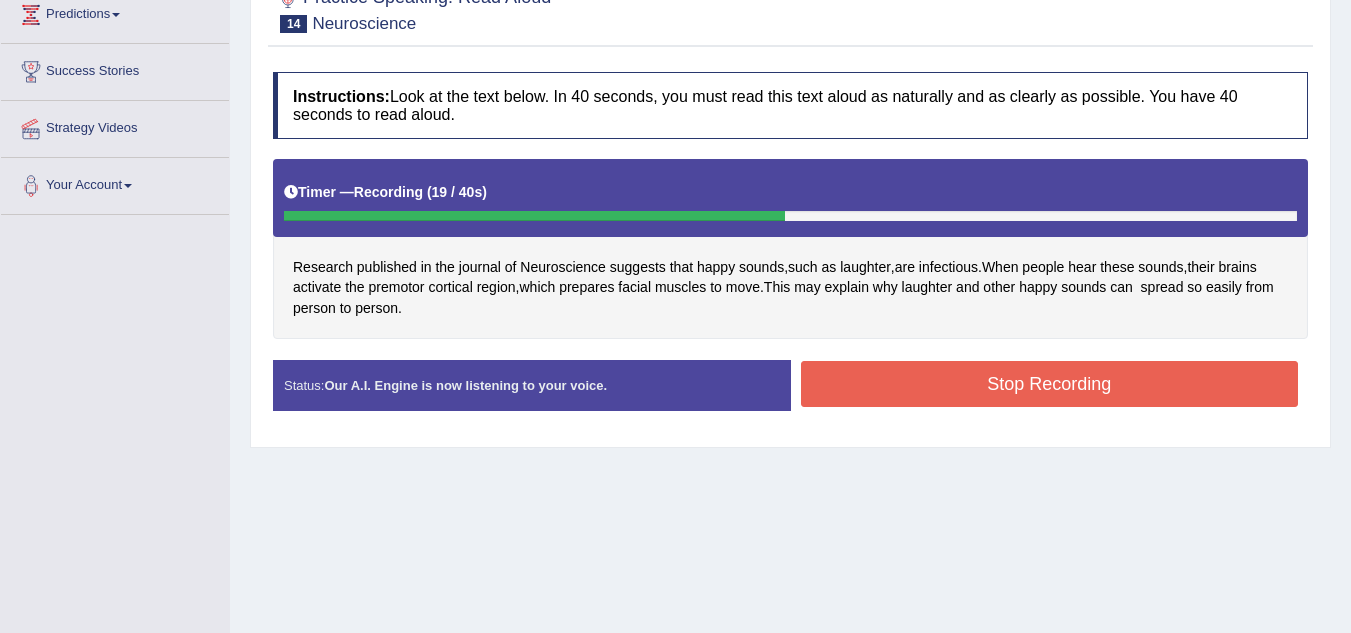 scroll, scrollTop: 286, scrollLeft: 0, axis: vertical 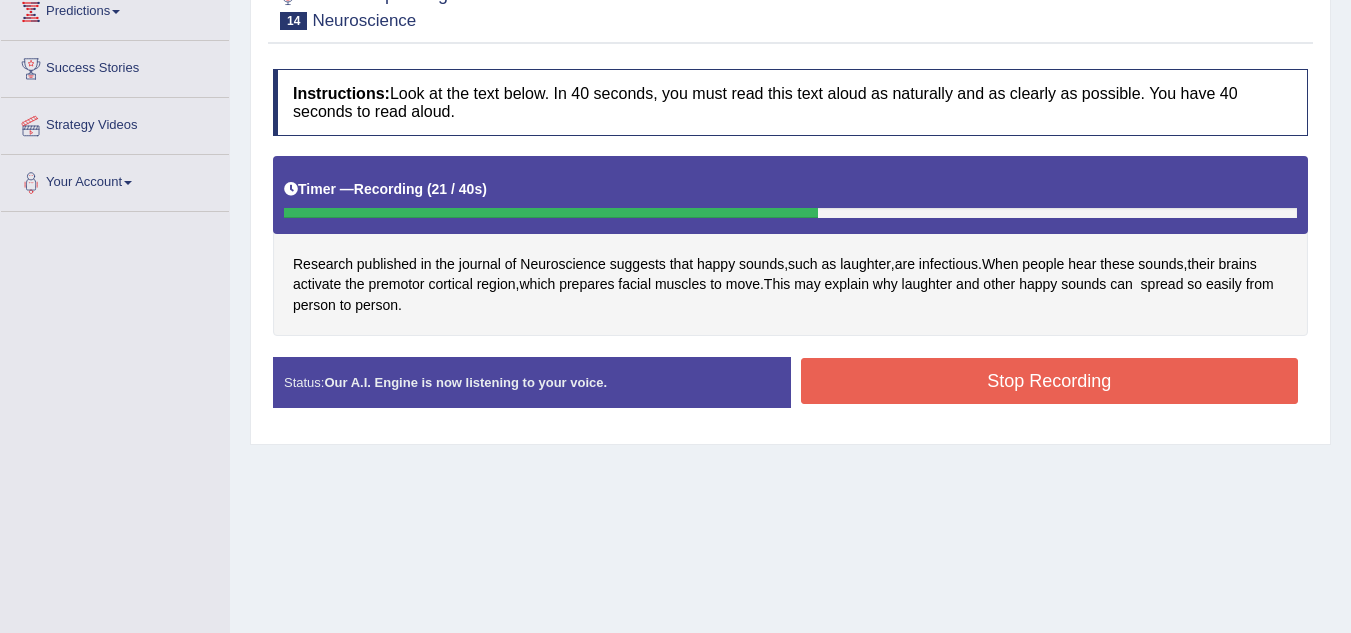 click on "Stop Recording" at bounding box center [1050, 381] 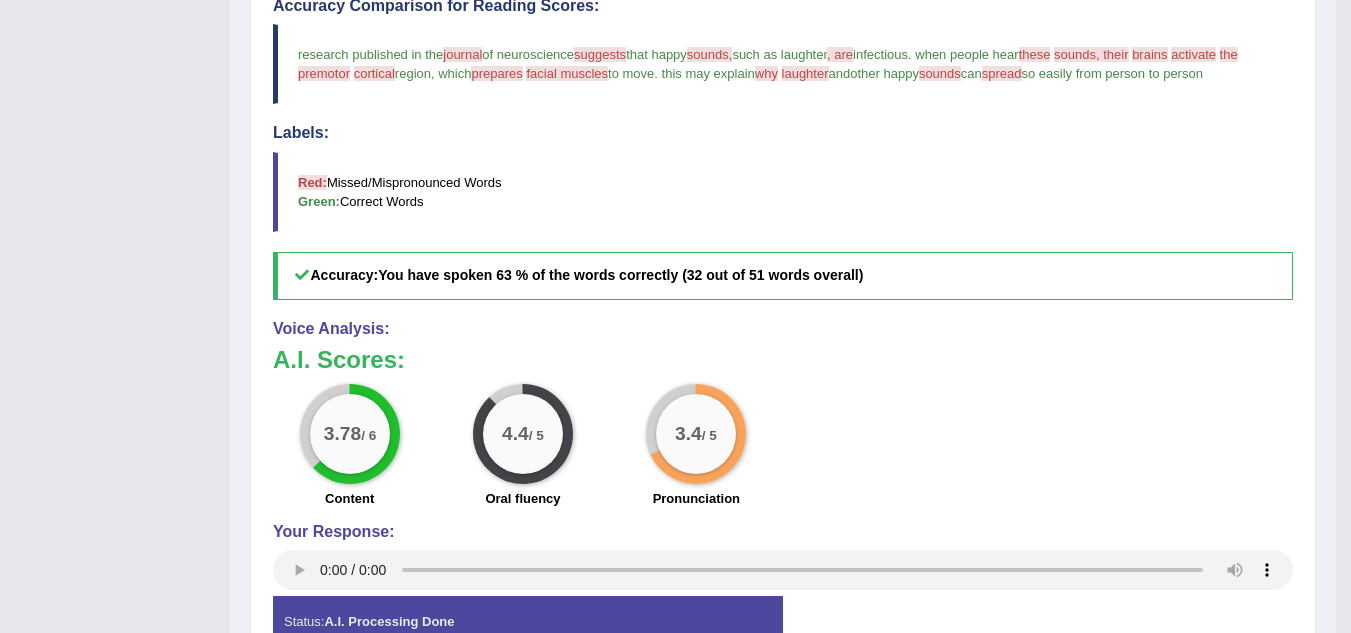 scroll, scrollTop: 0, scrollLeft: 0, axis: both 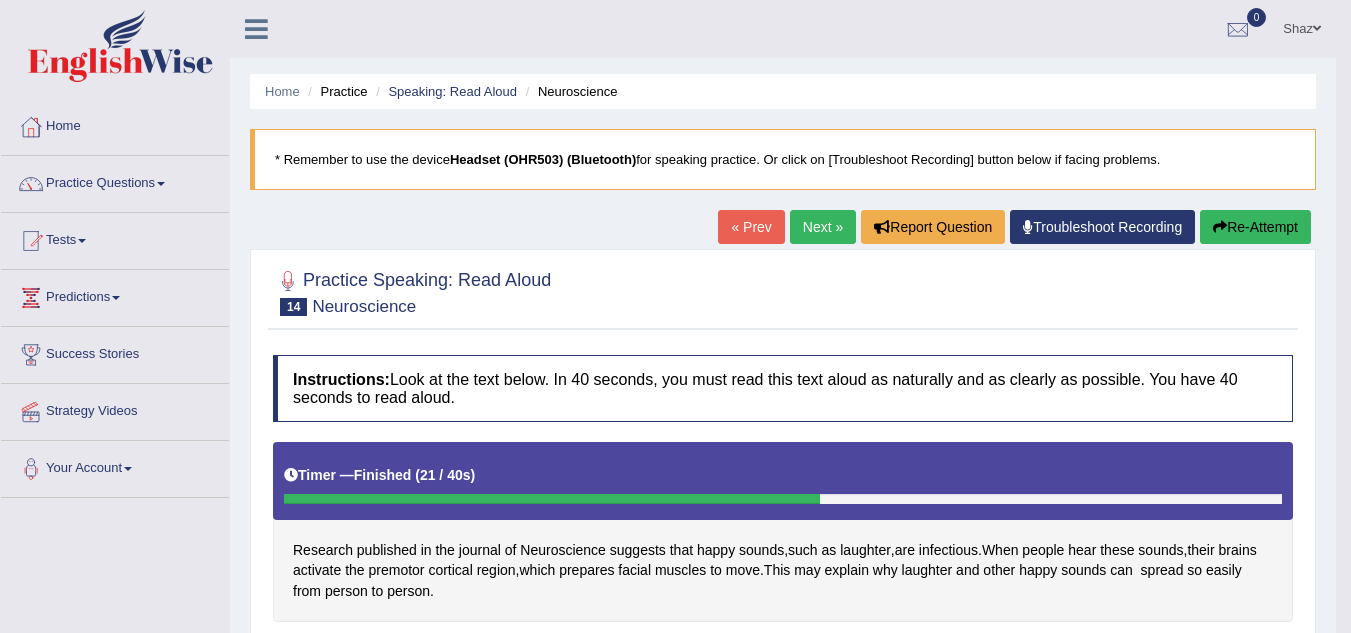 click on "Next »" at bounding box center [823, 227] 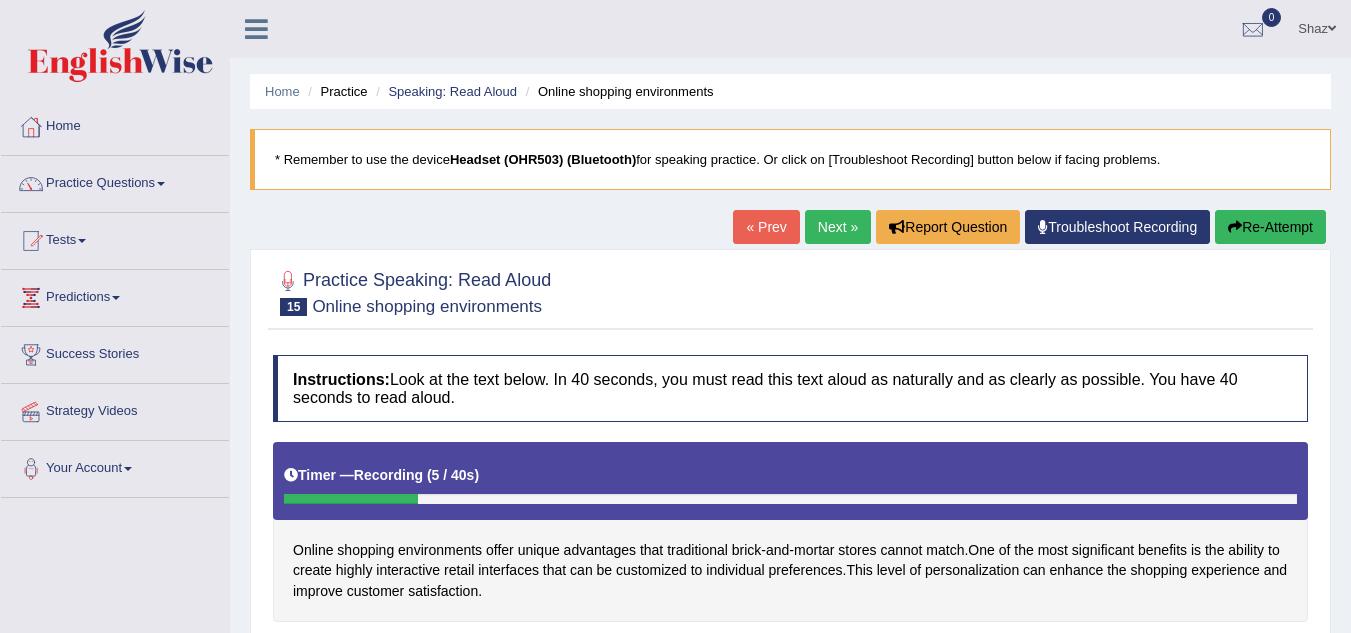 scroll, scrollTop: 217, scrollLeft: 0, axis: vertical 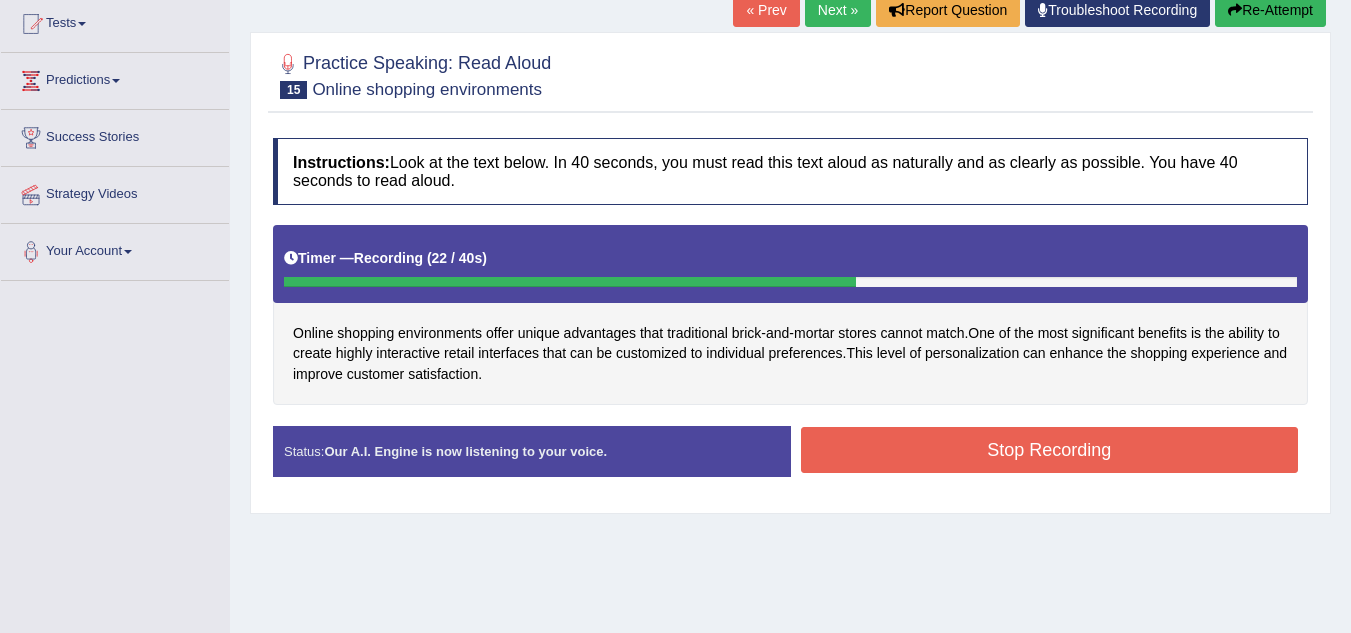 click on "Stop Recording" at bounding box center [1050, 450] 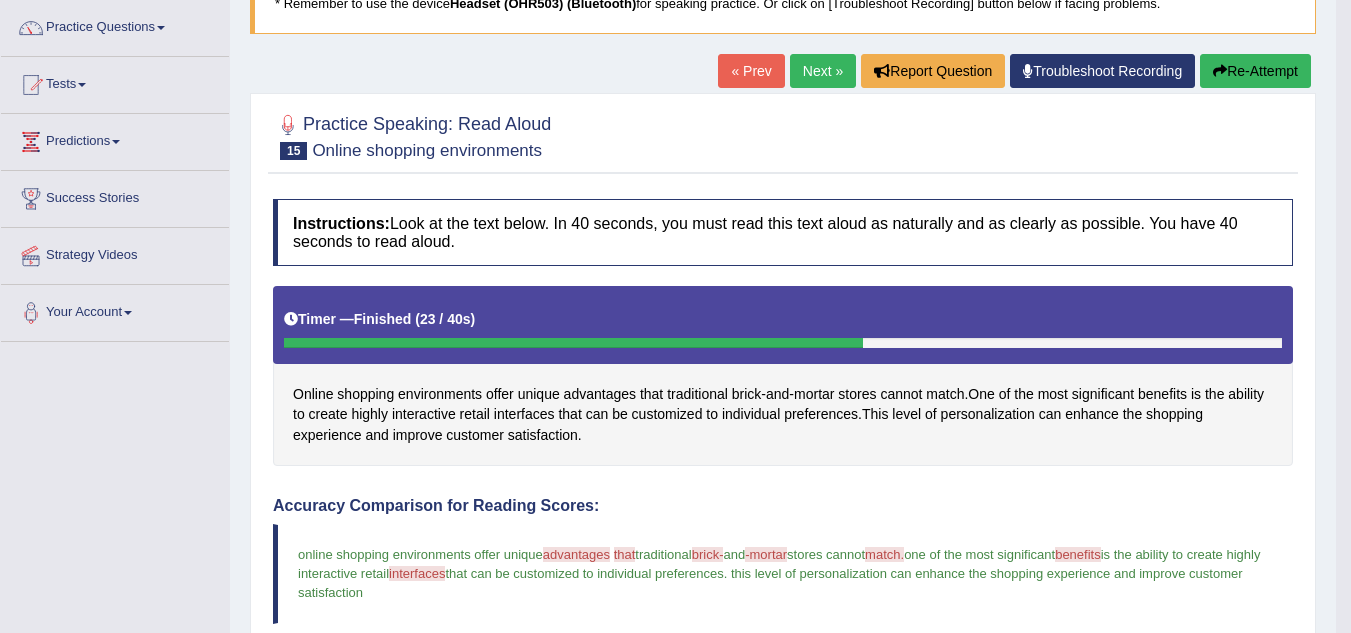 scroll, scrollTop: 0, scrollLeft: 0, axis: both 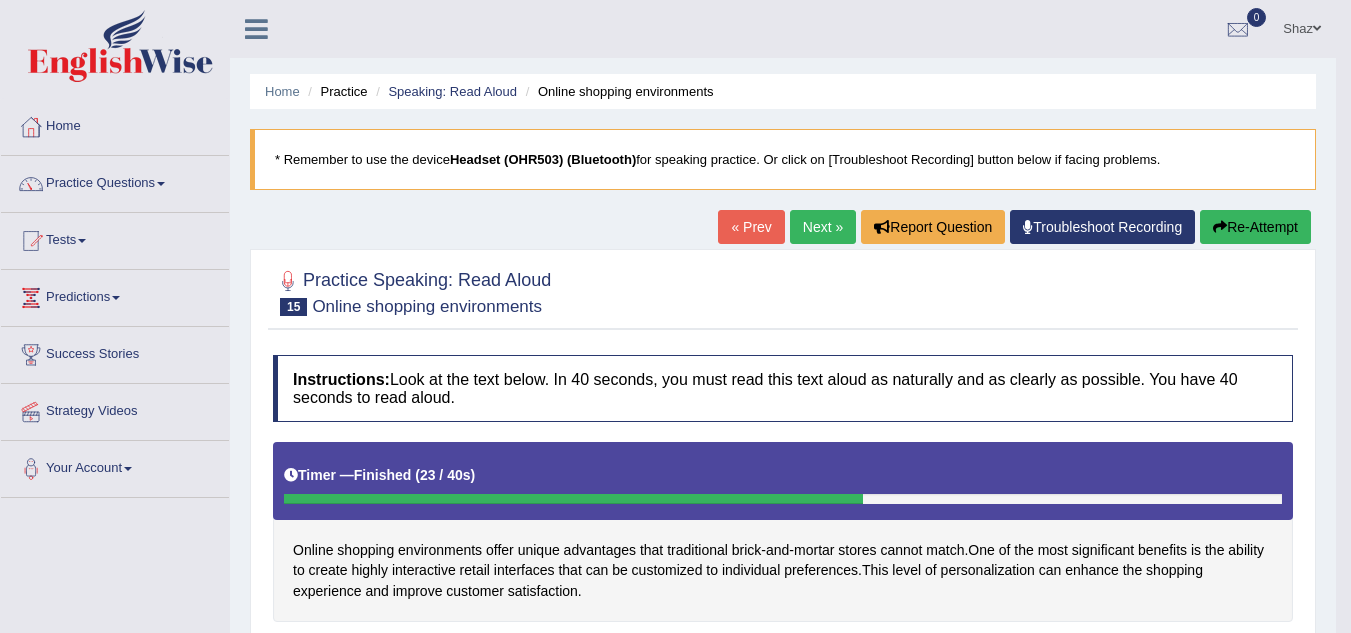 click on "Next »" at bounding box center [823, 227] 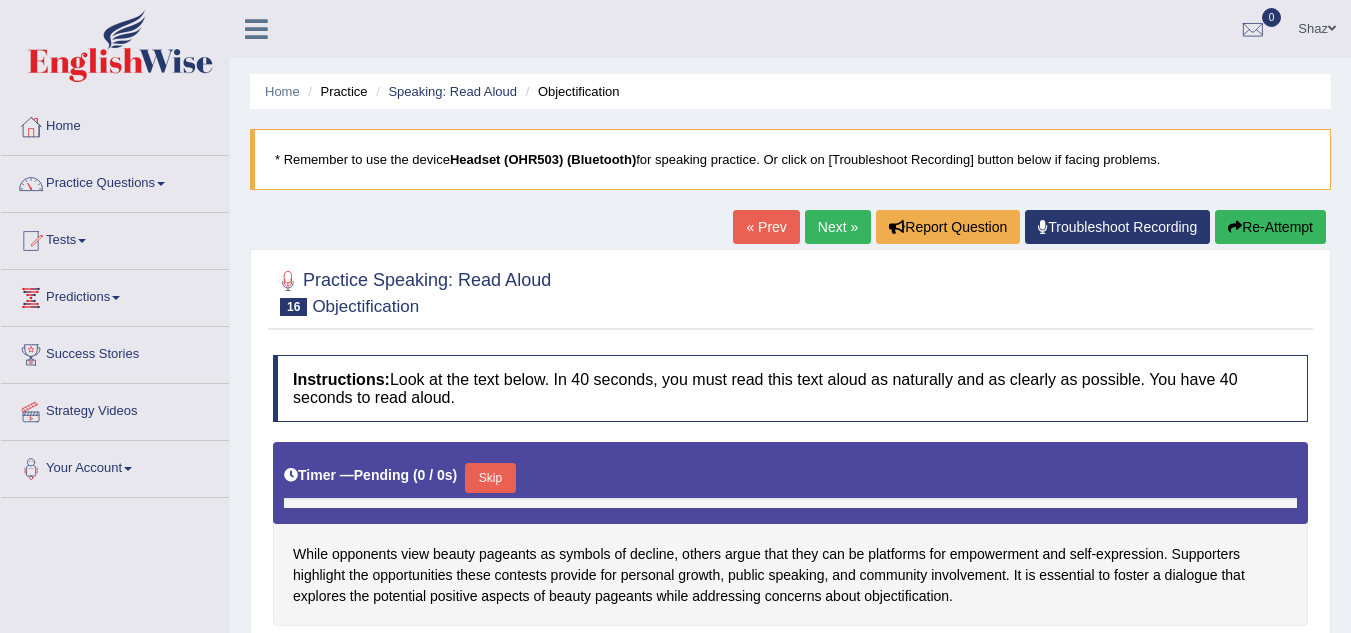 scroll, scrollTop: 0, scrollLeft: 0, axis: both 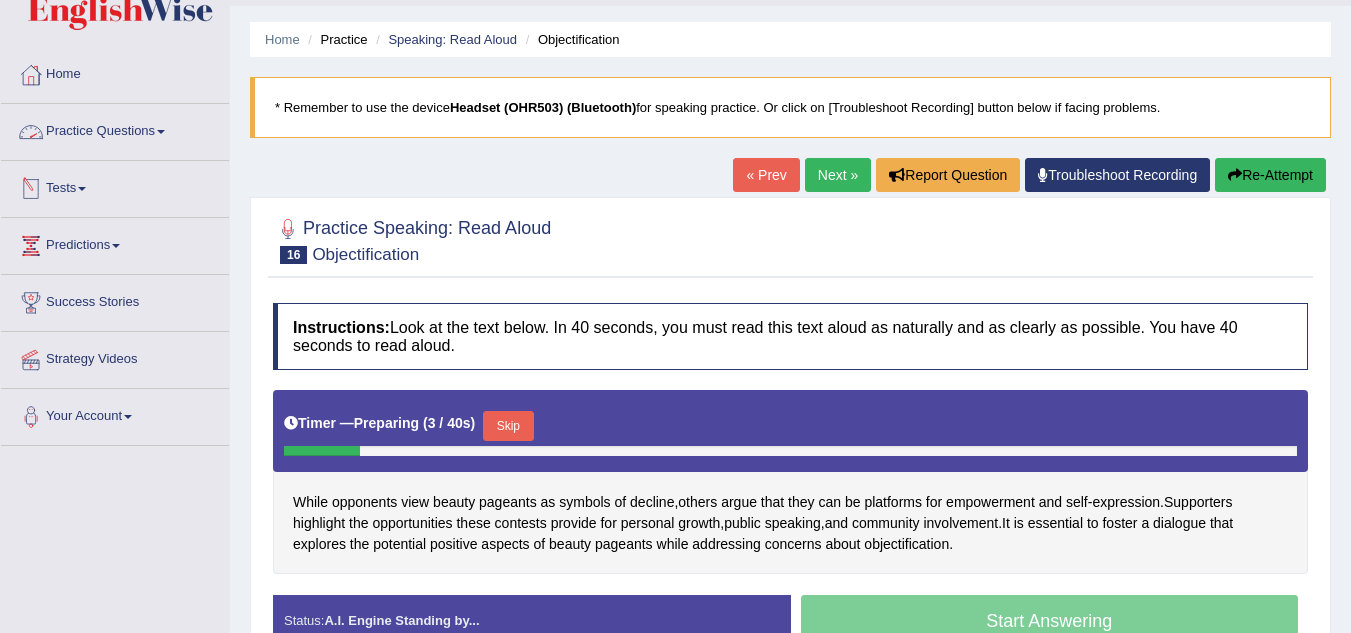 click on "Practice Questions" at bounding box center [115, 129] 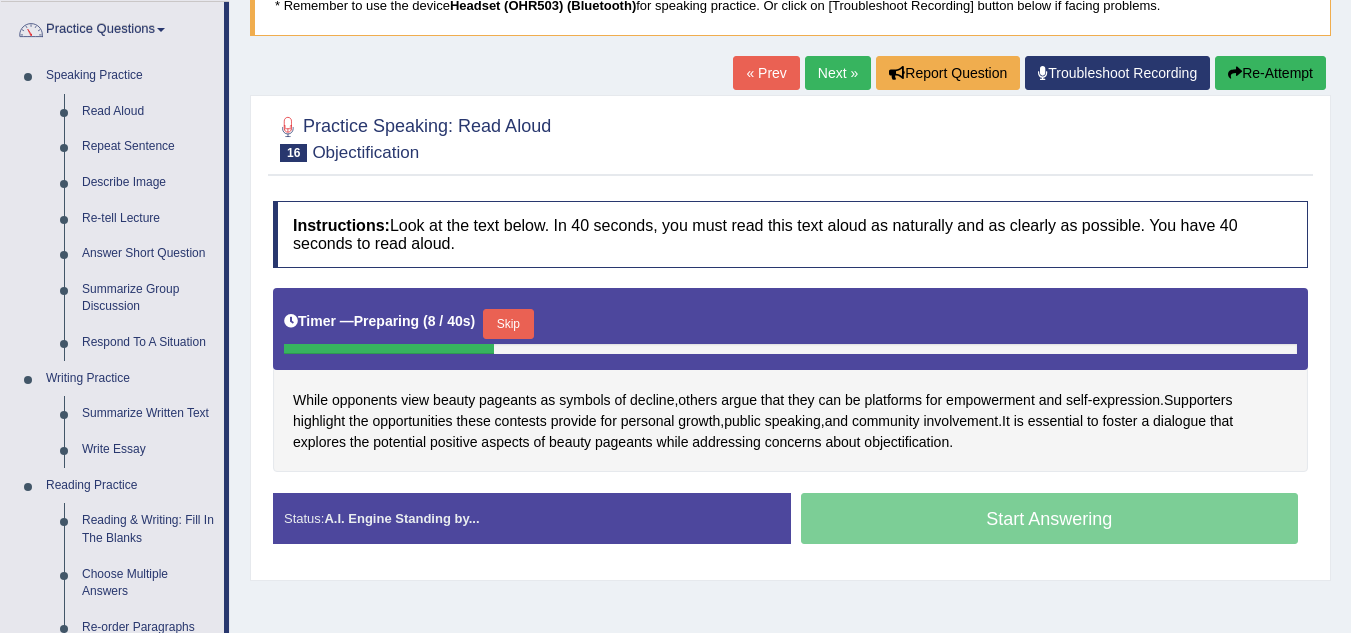 scroll, scrollTop: 152, scrollLeft: 0, axis: vertical 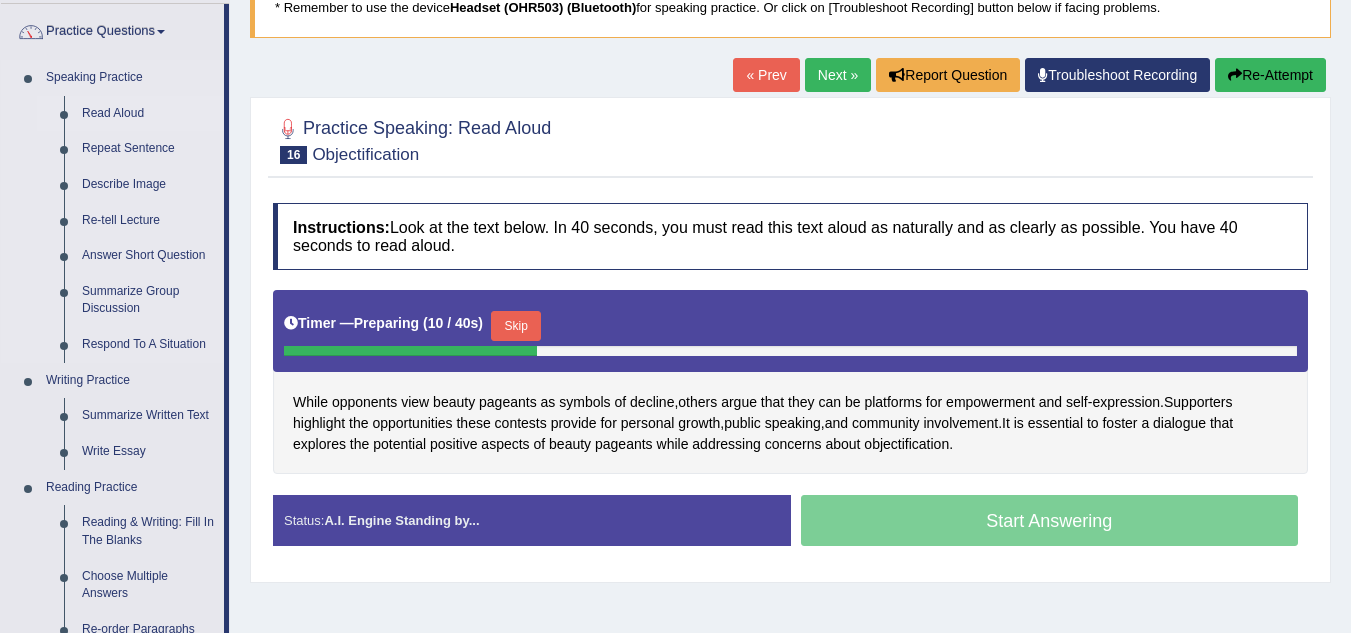 click on "Read Aloud" at bounding box center (148, 114) 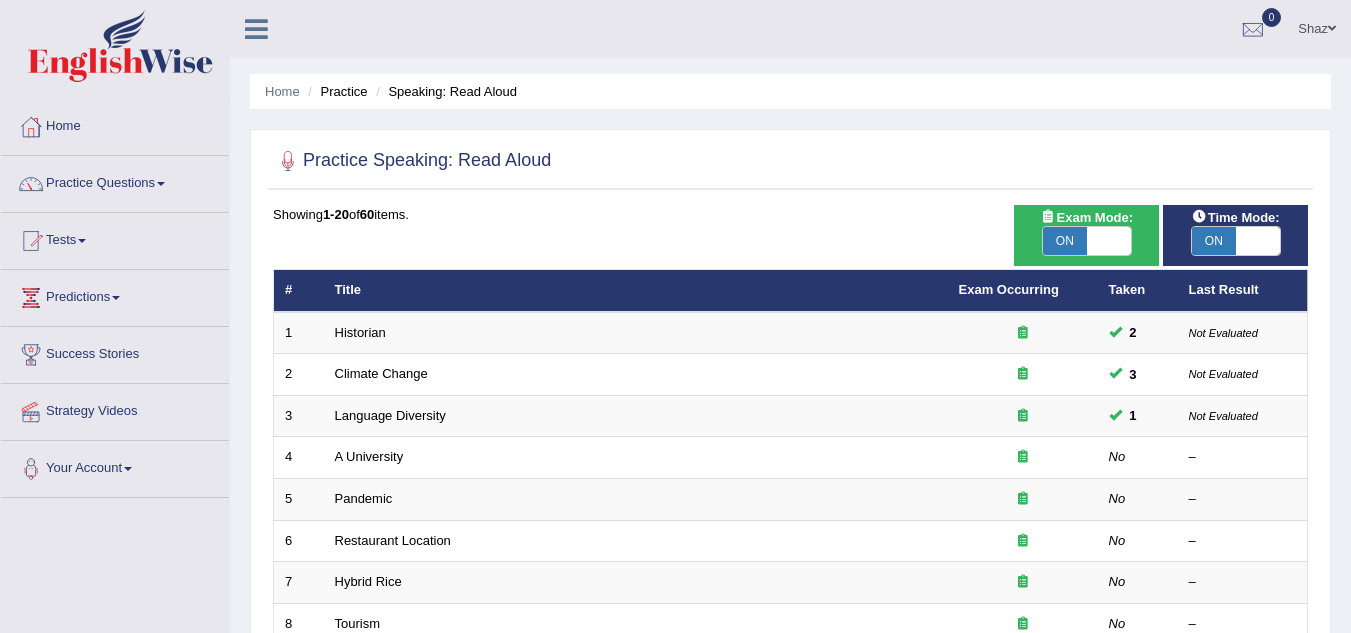 scroll, scrollTop: 0, scrollLeft: 0, axis: both 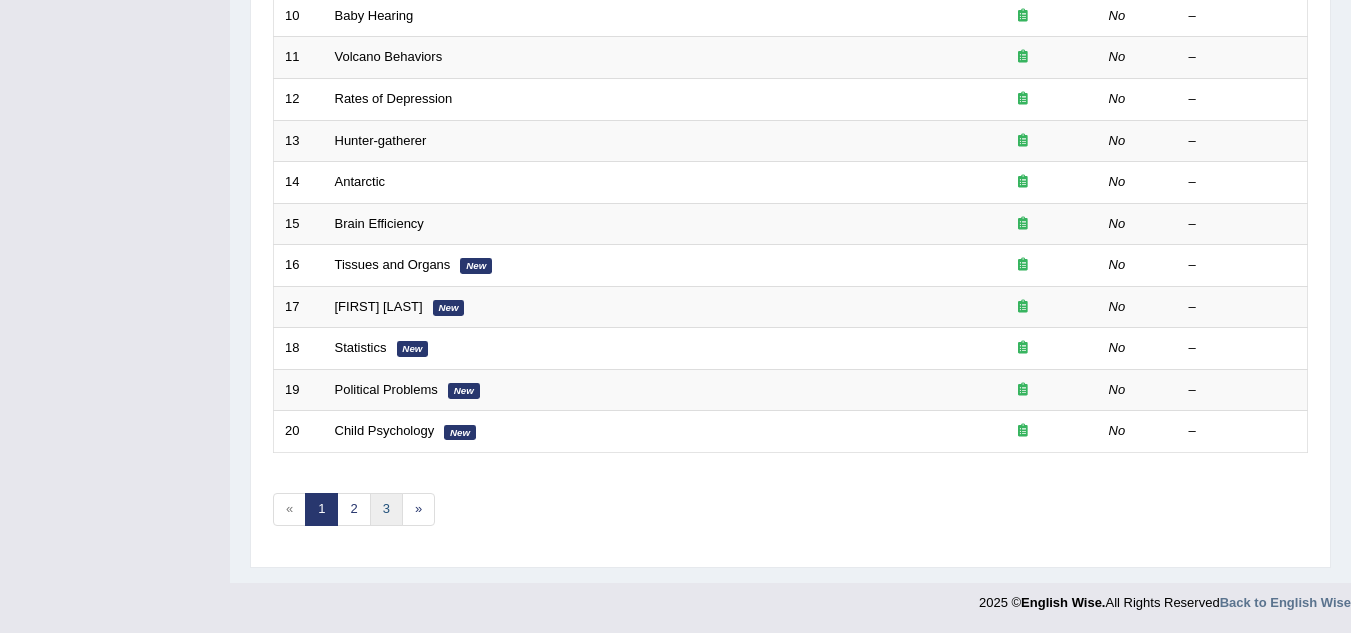 click on "3" at bounding box center (386, 509) 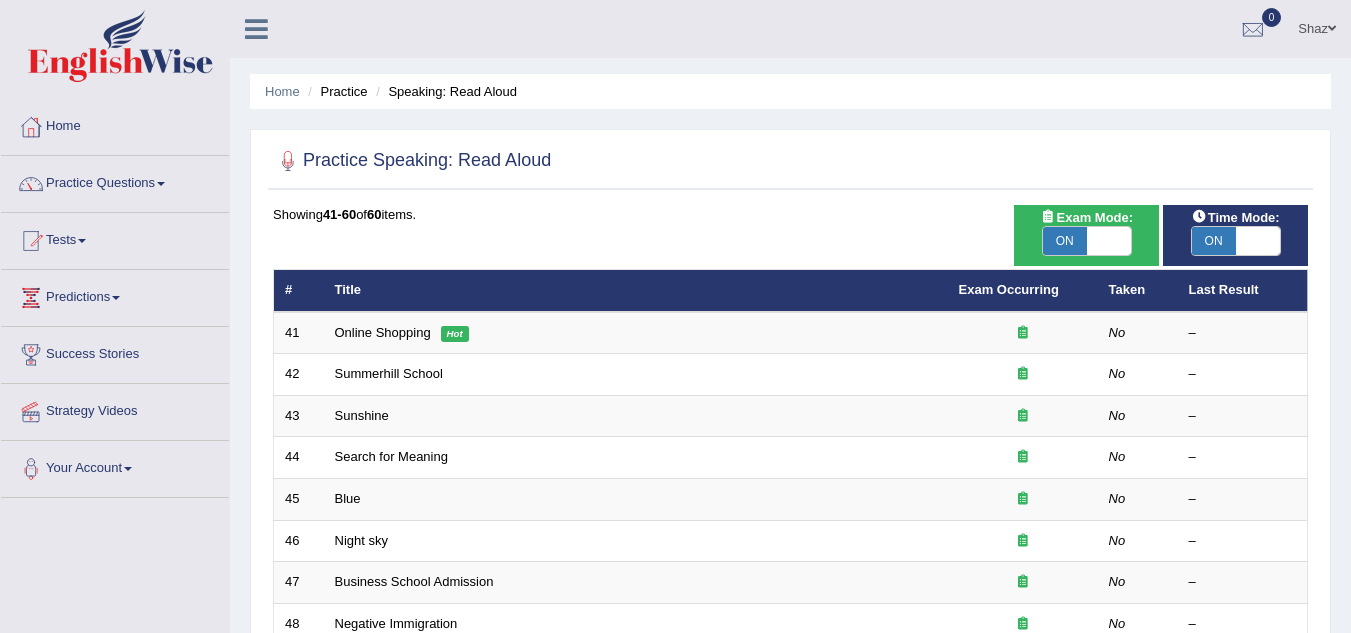 scroll, scrollTop: 435, scrollLeft: 0, axis: vertical 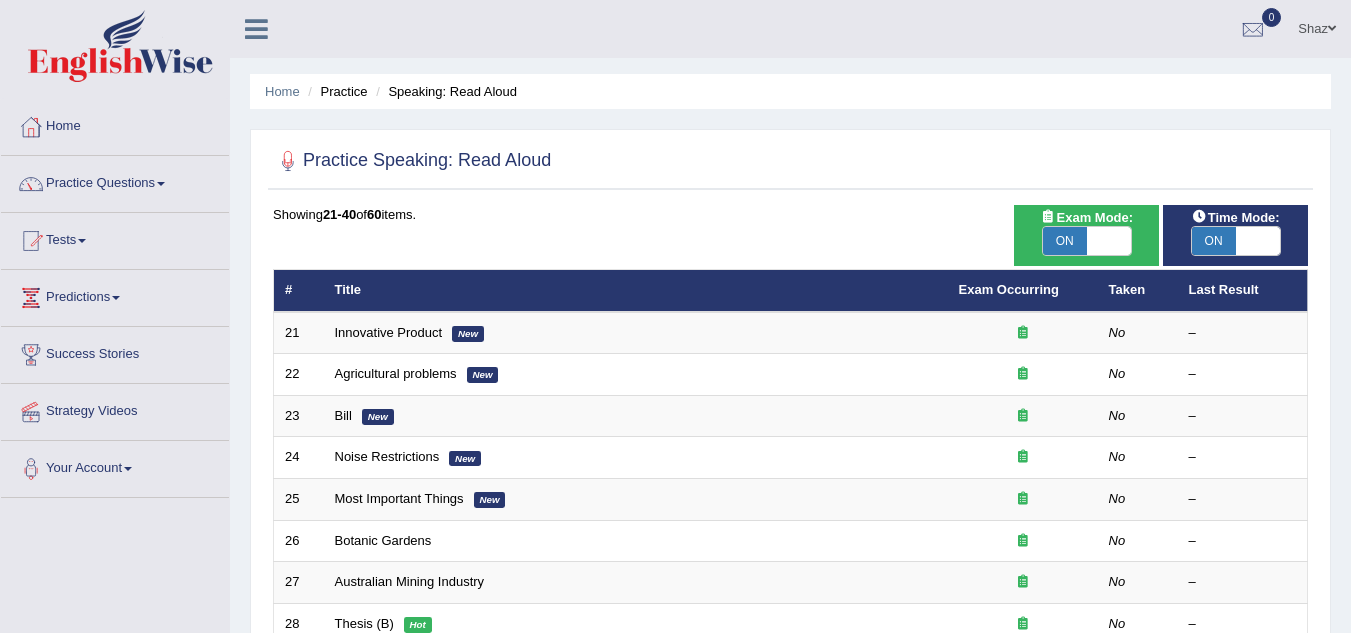click on "ON" at bounding box center (1065, 241) 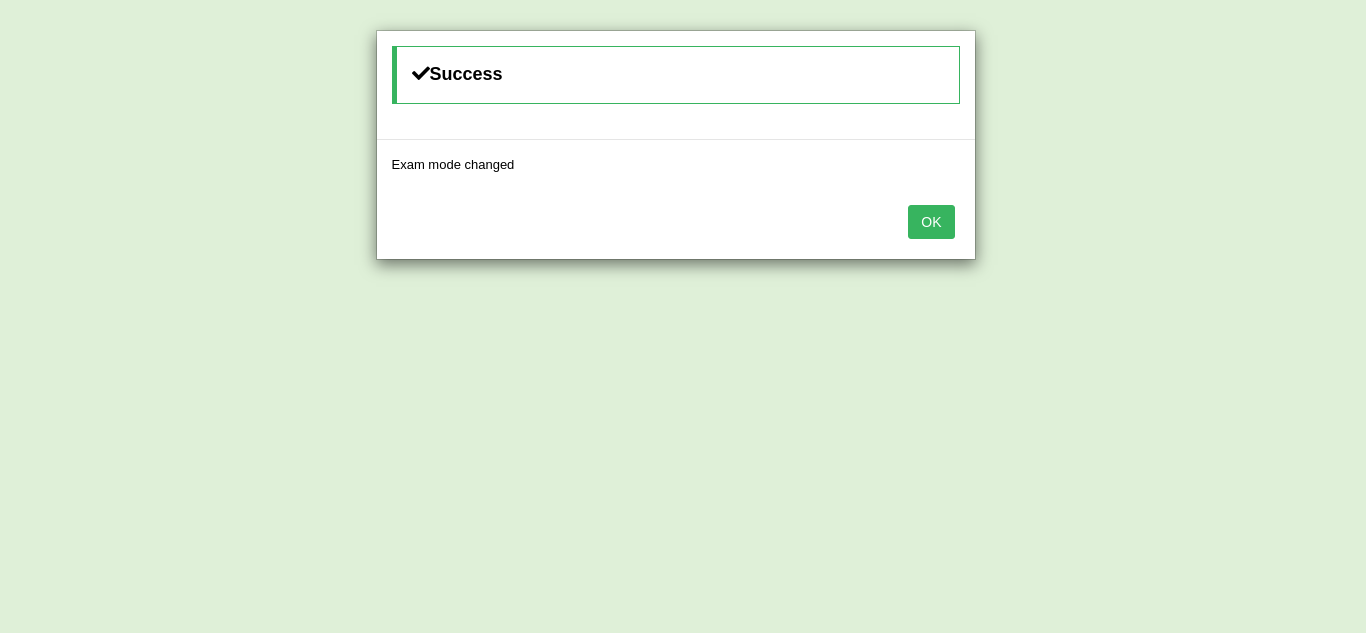 click on "OK" at bounding box center [931, 222] 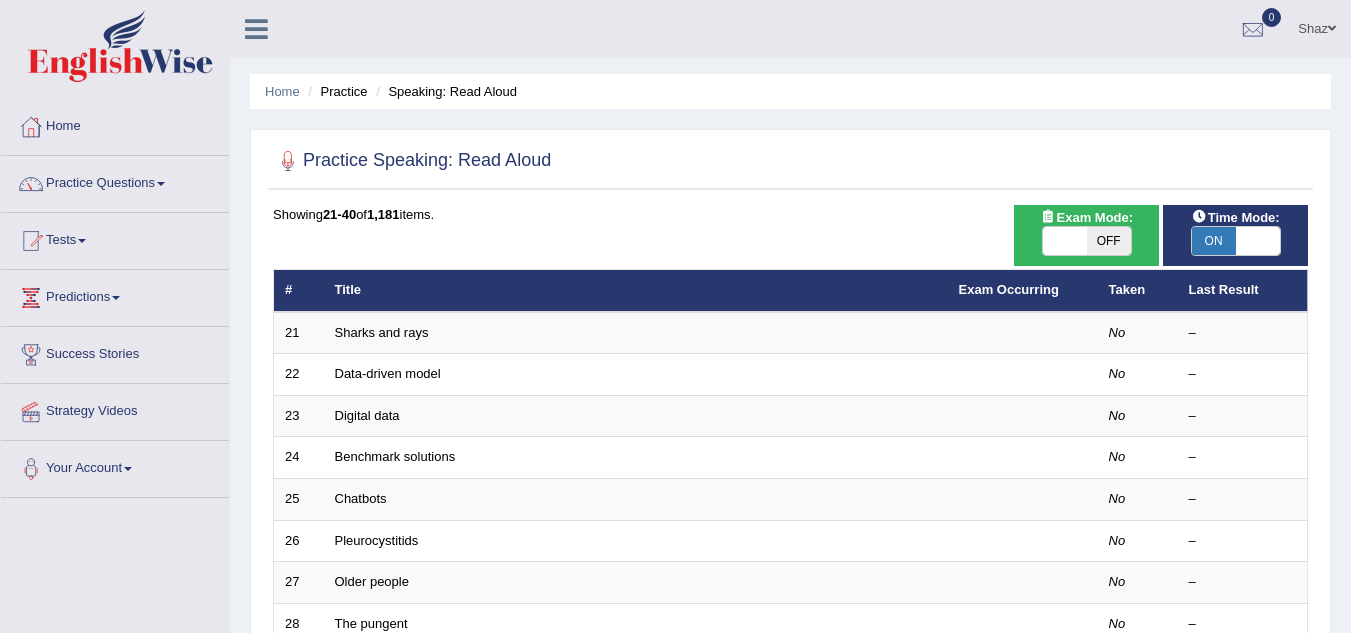 scroll, scrollTop: 0, scrollLeft: 0, axis: both 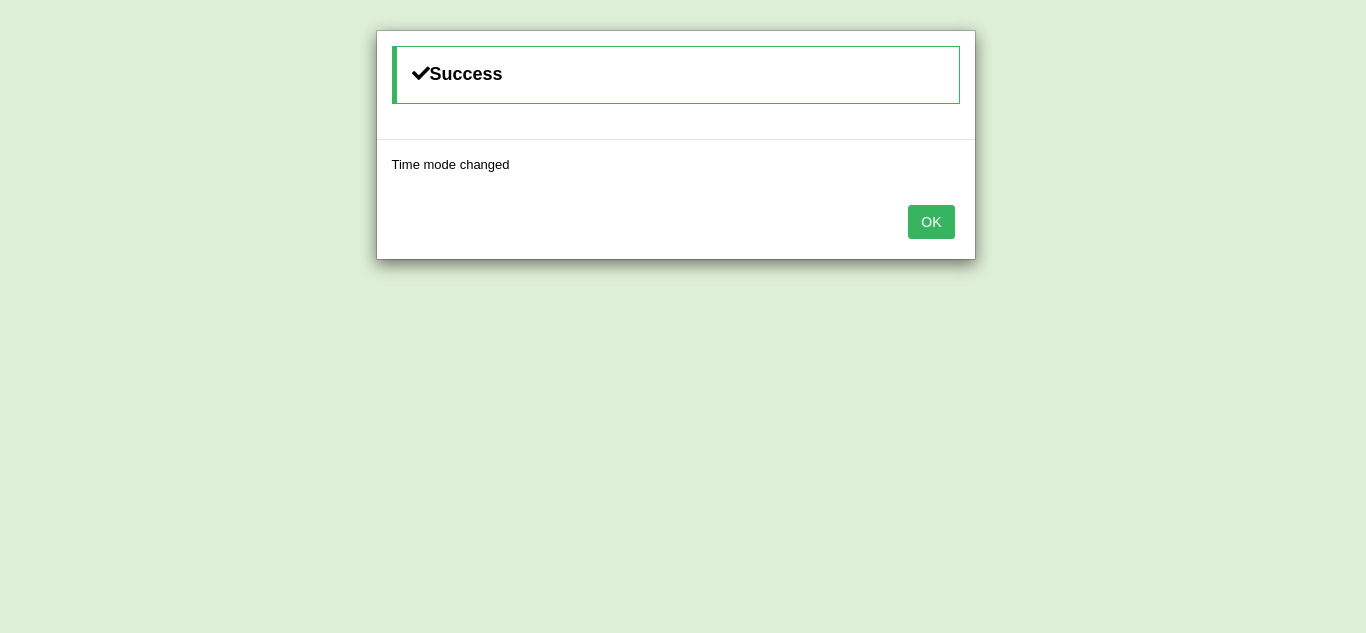 click on "OK" at bounding box center (931, 222) 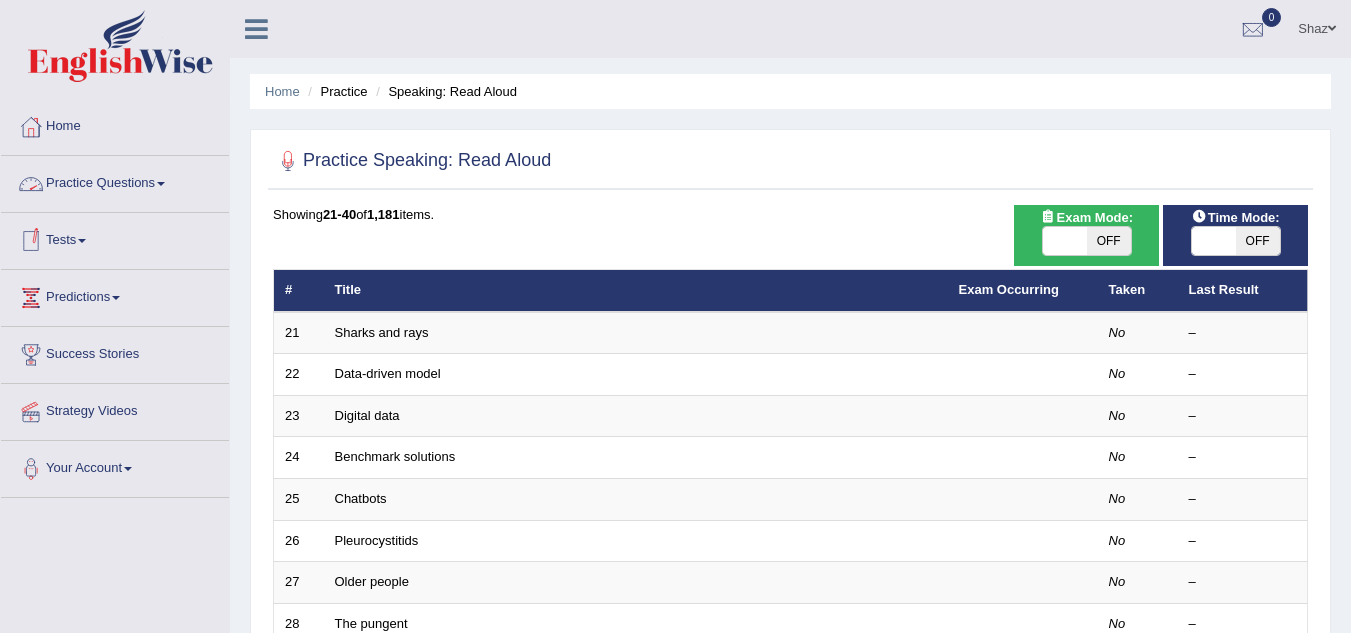 click on "Practice Questions" at bounding box center [115, 181] 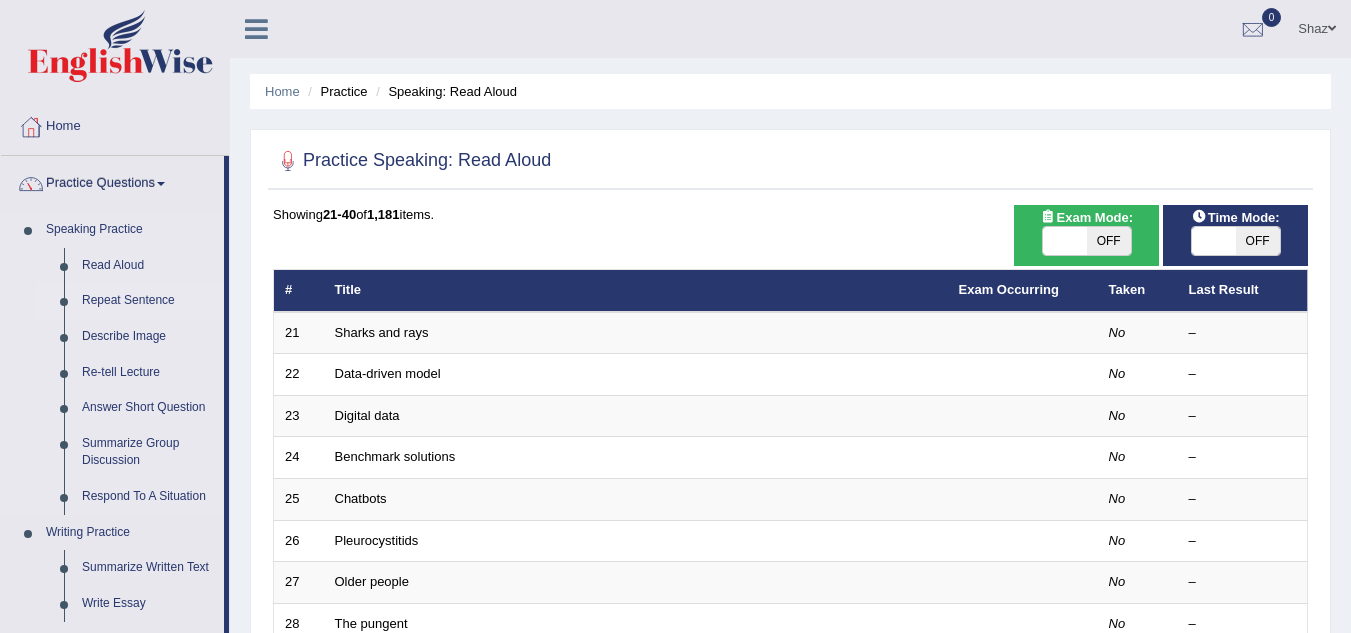 click on "Repeat Sentence" at bounding box center (148, 301) 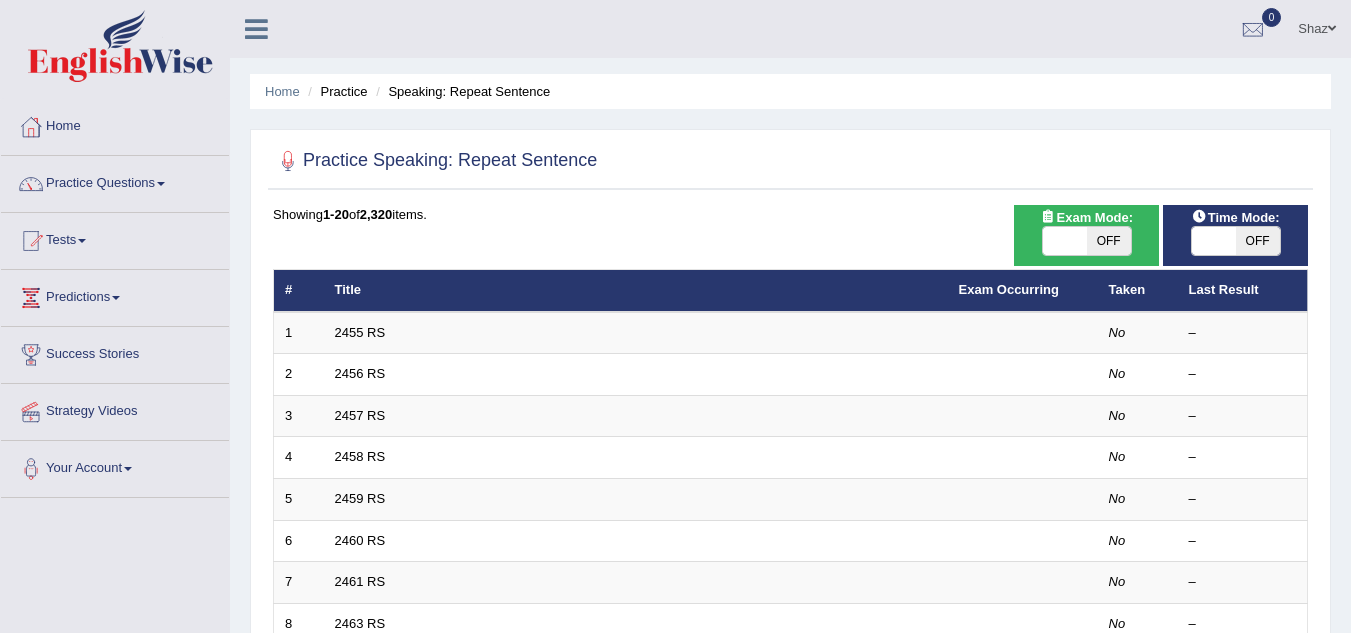 scroll, scrollTop: 0, scrollLeft: 0, axis: both 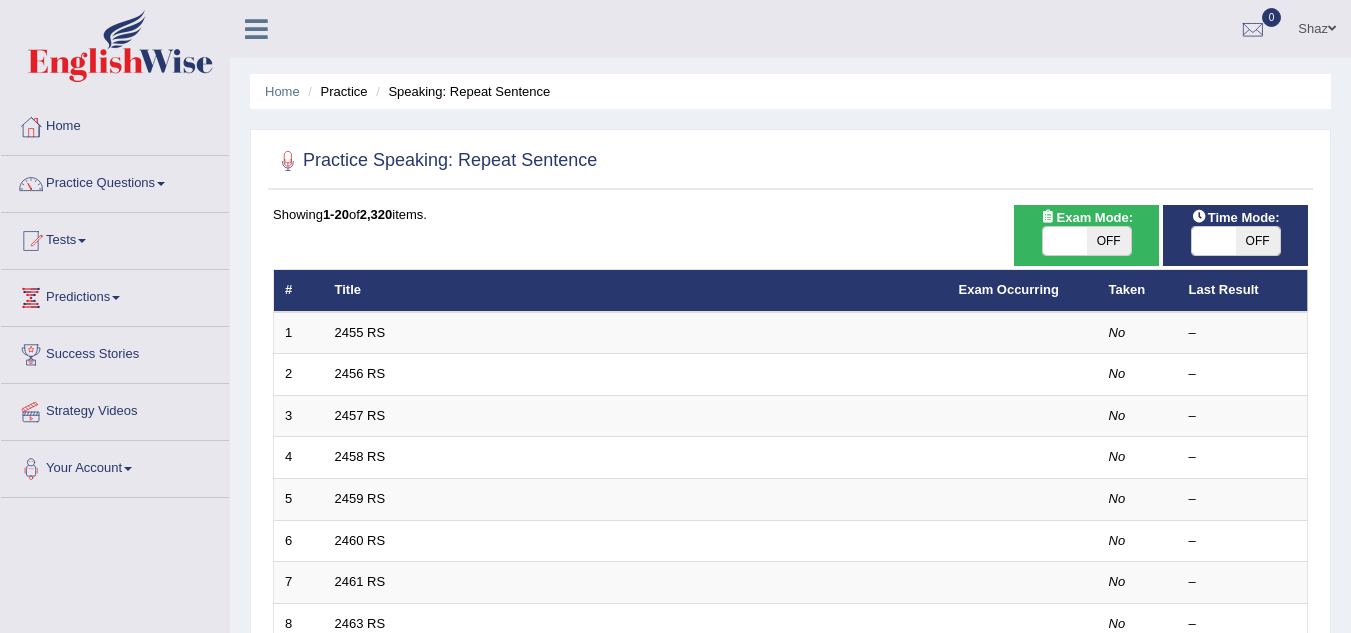 click on "OFF" at bounding box center (1109, 241) 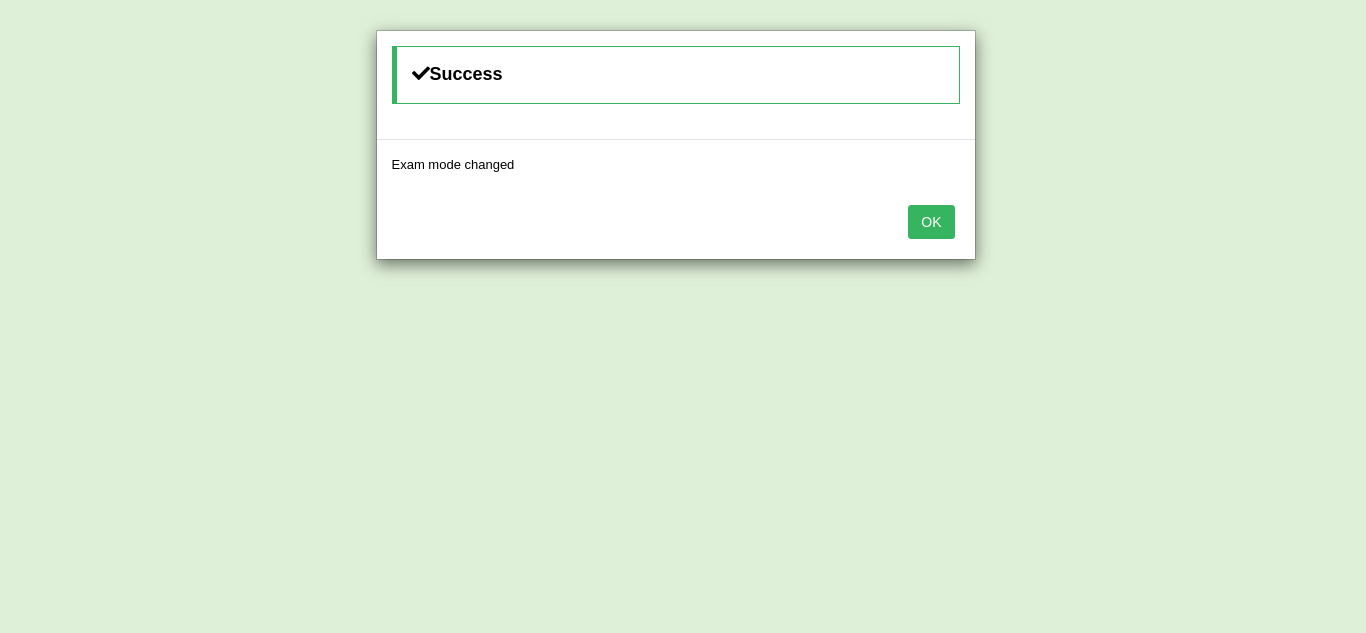 click on "Success Exam mode changed OK" at bounding box center [683, 316] 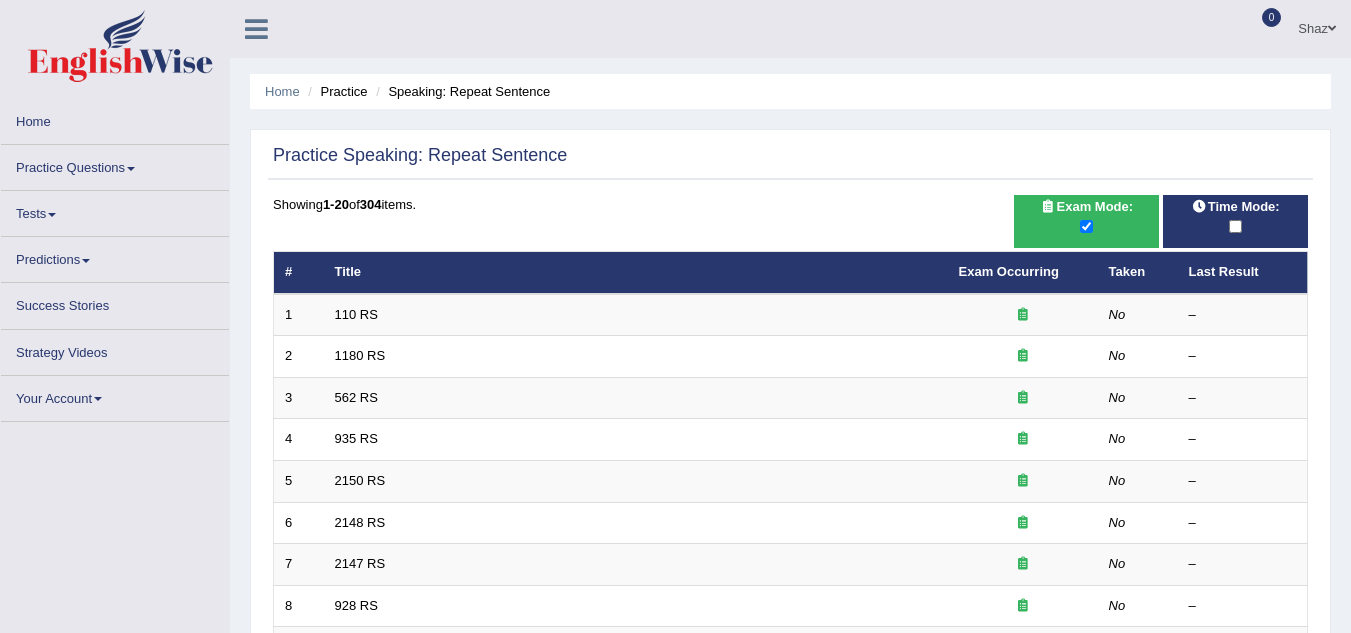 scroll, scrollTop: 0, scrollLeft: 0, axis: both 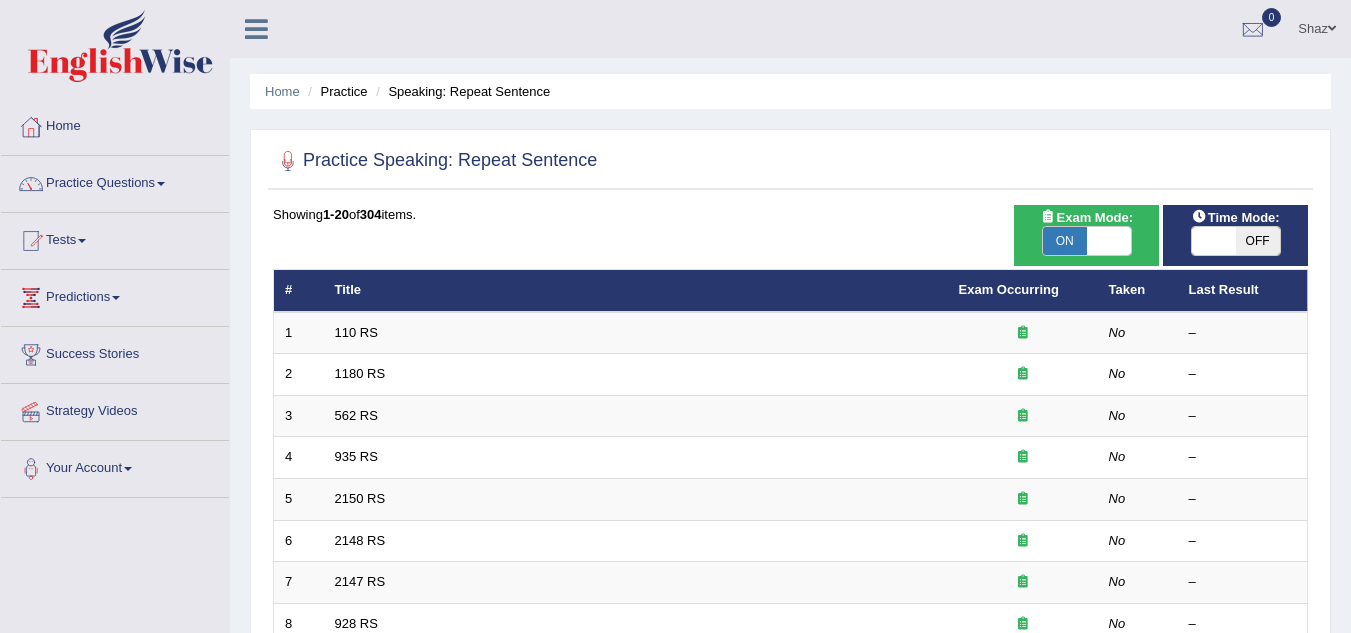 click on "Time Mode:" at bounding box center [1236, 217] 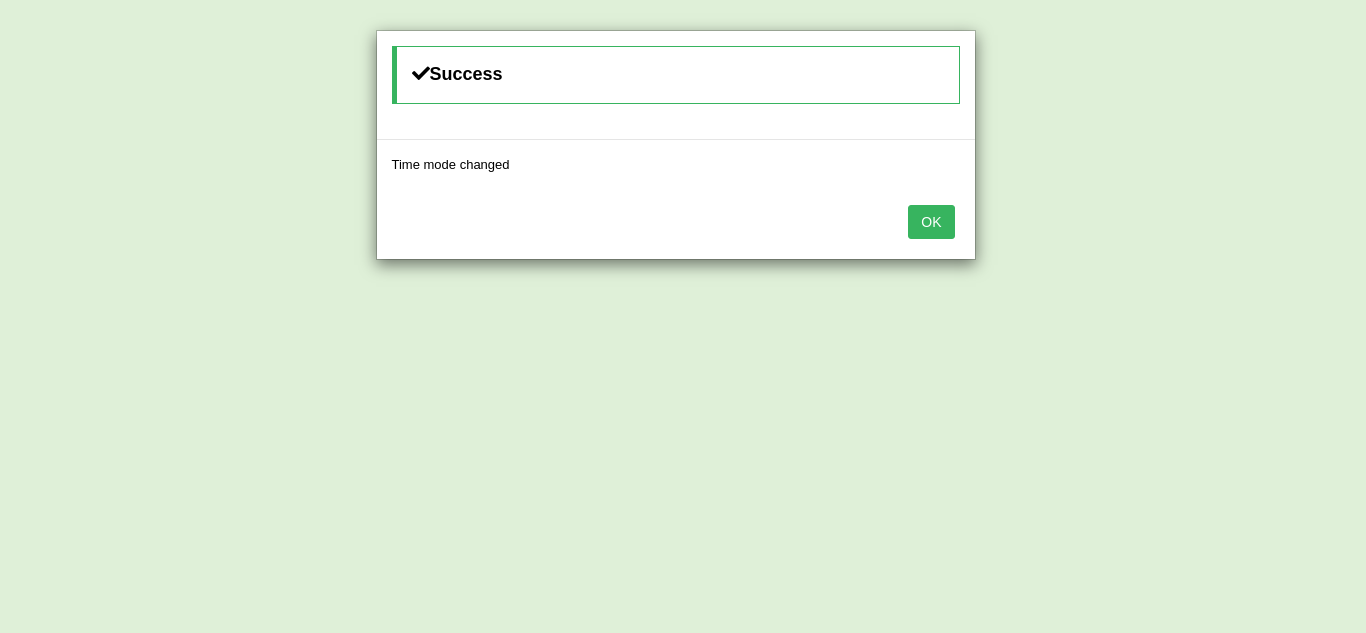 click on "OK" at bounding box center [931, 222] 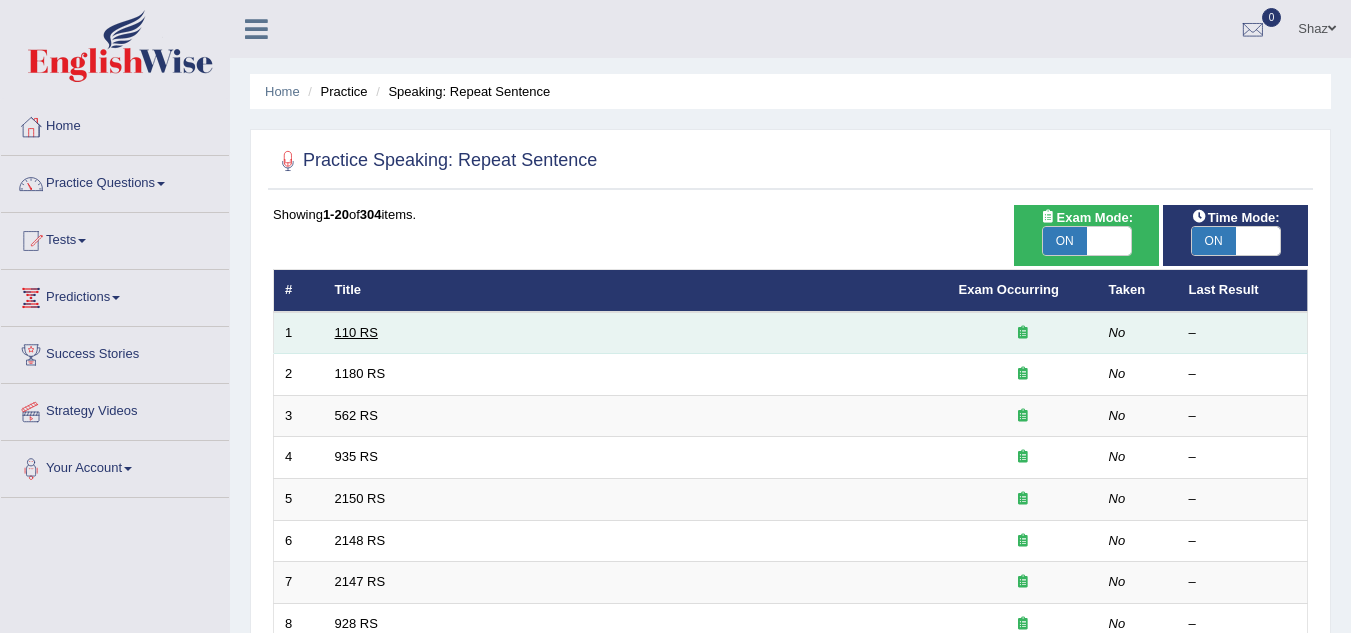 click on "110 RS" at bounding box center [356, 332] 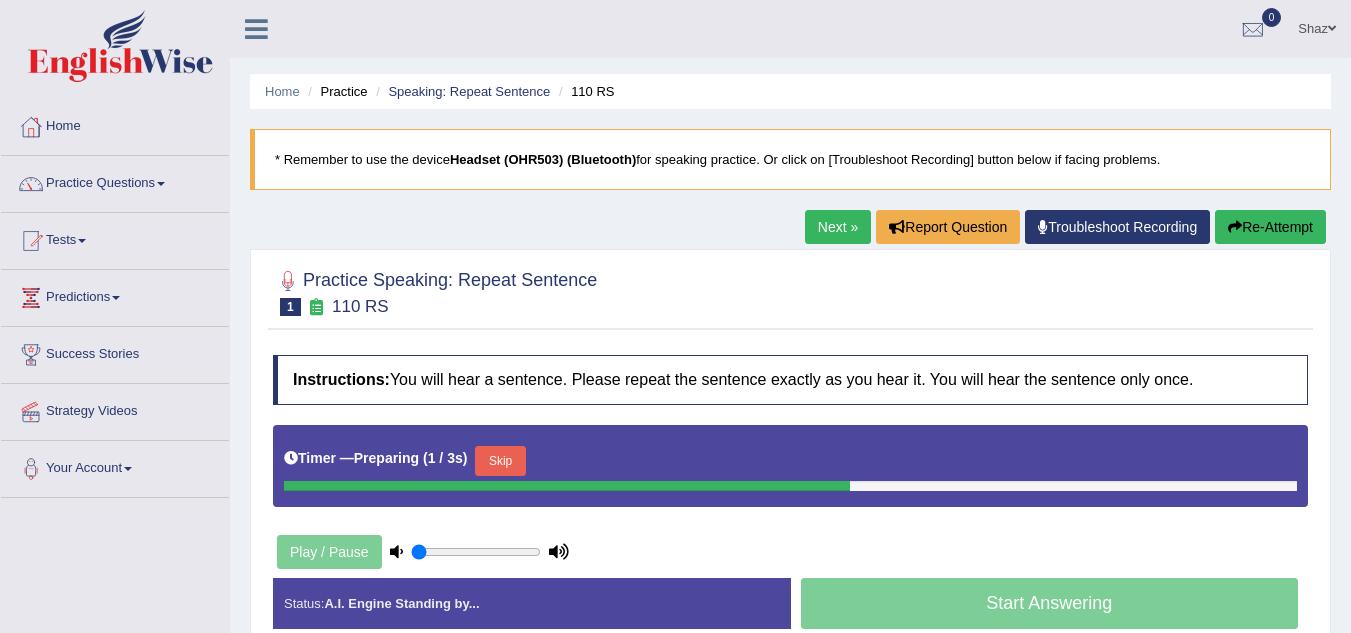 scroll, scrollTop: 103, scrollLeft: 0, axis: vertical 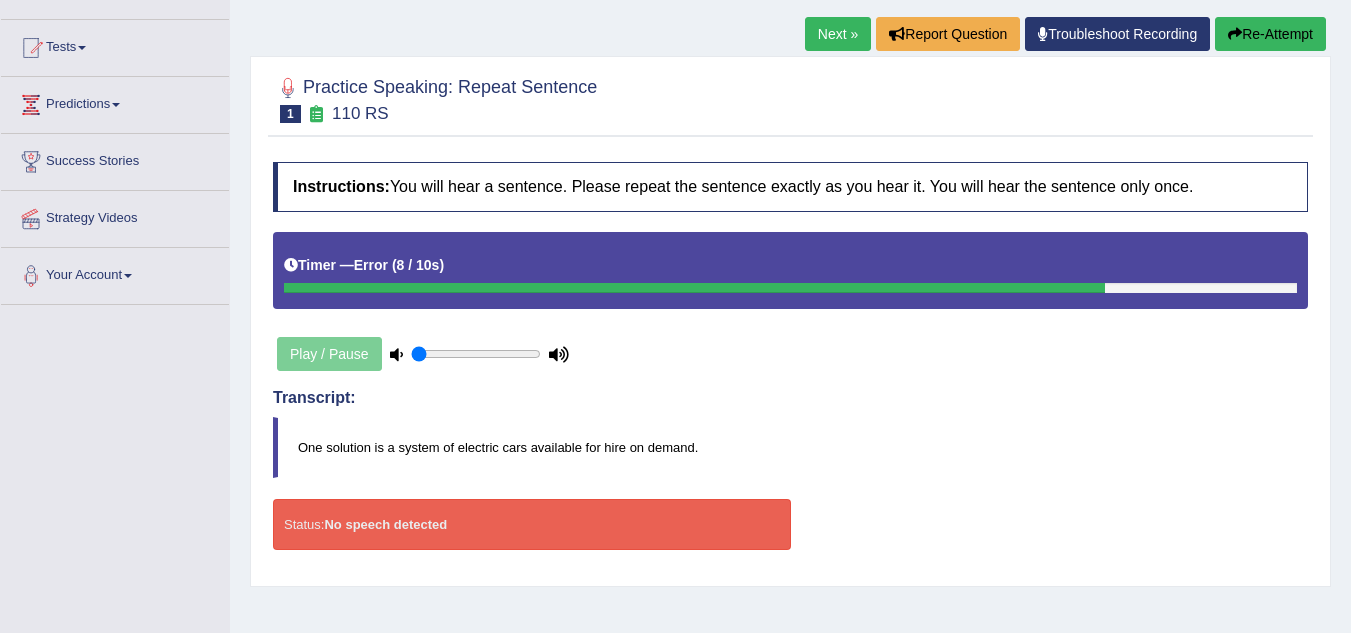 click on "Re-Attempt" at bounding box center (1270, 34) 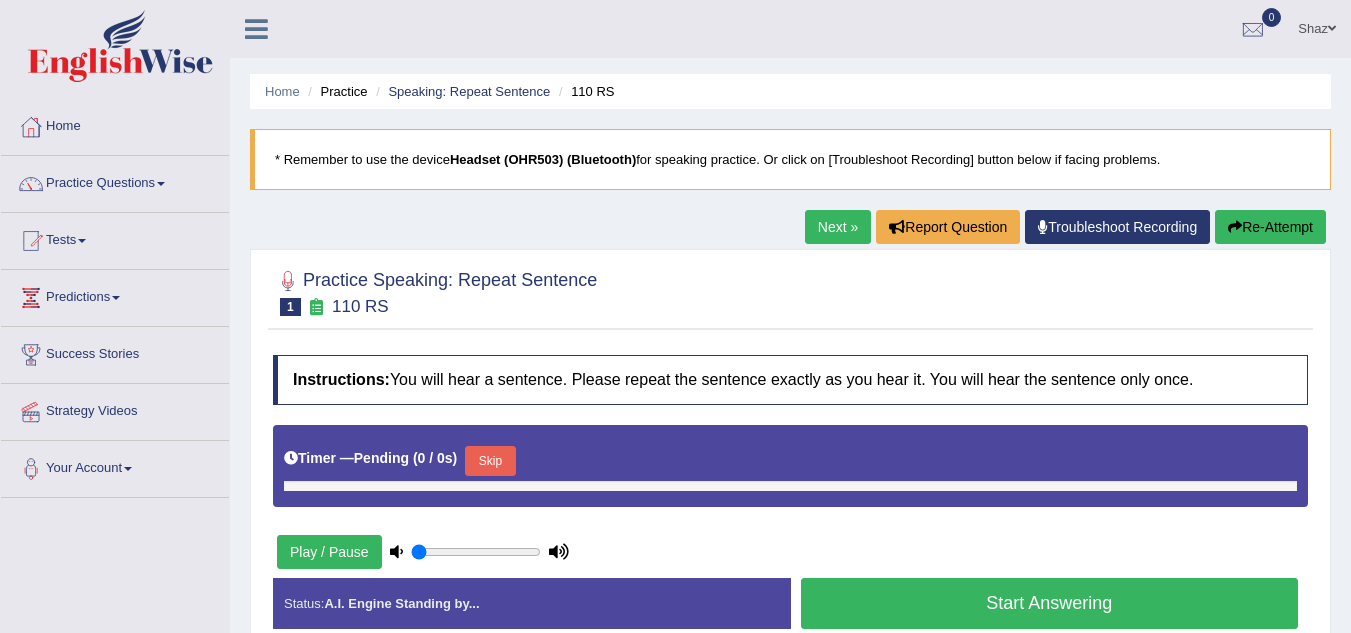 scroll, scrollTop: 219, scrollLeft: 0, axis: vertical 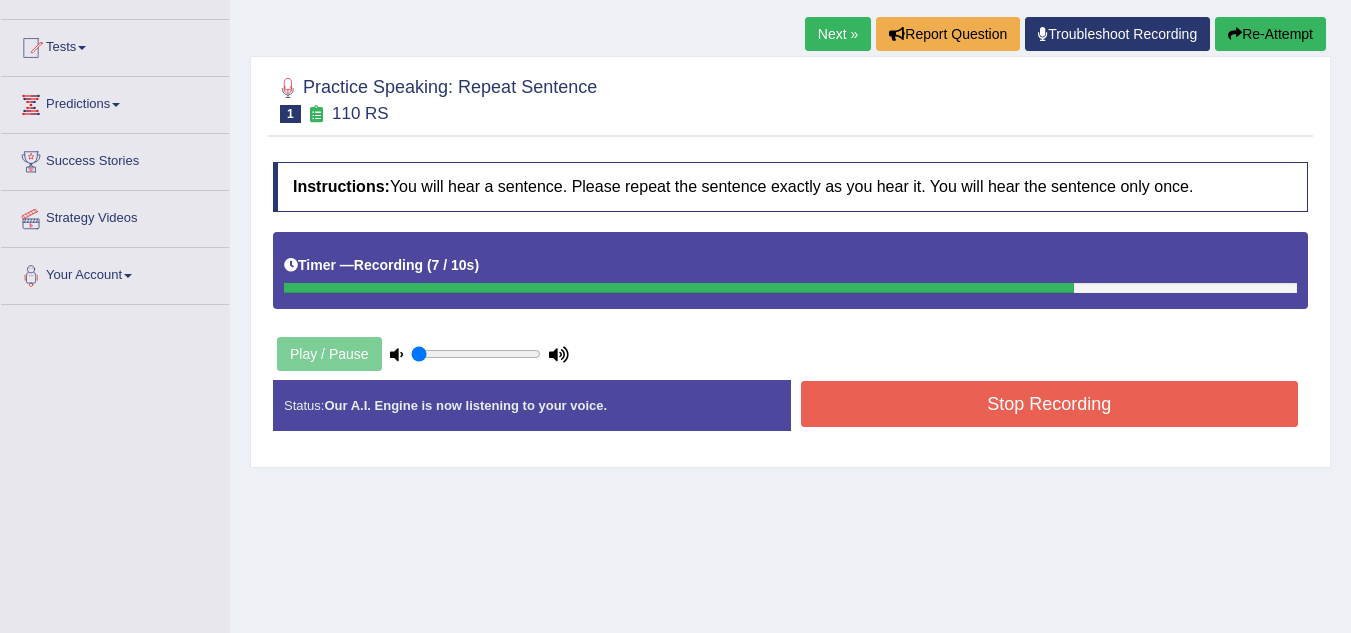 click on "Stop Recording" at bounding box center [1050, 404] 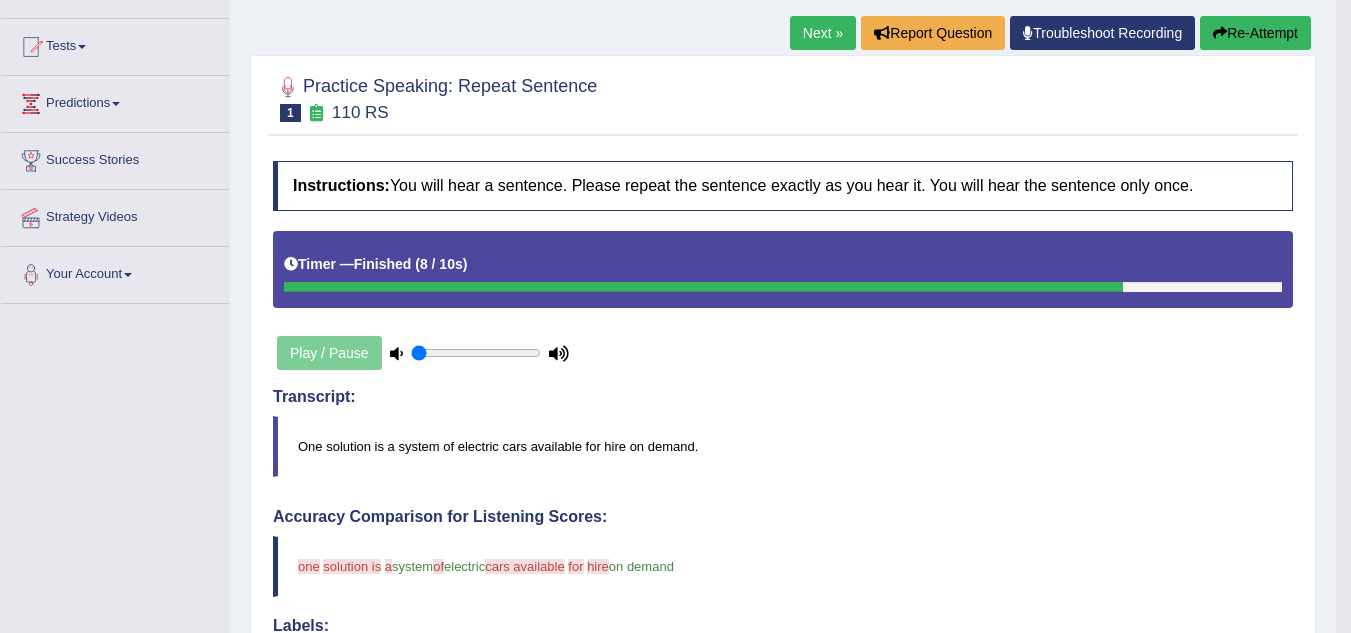 scroll, scrollTop: 186, scrollLeft: 0, axis: vertical 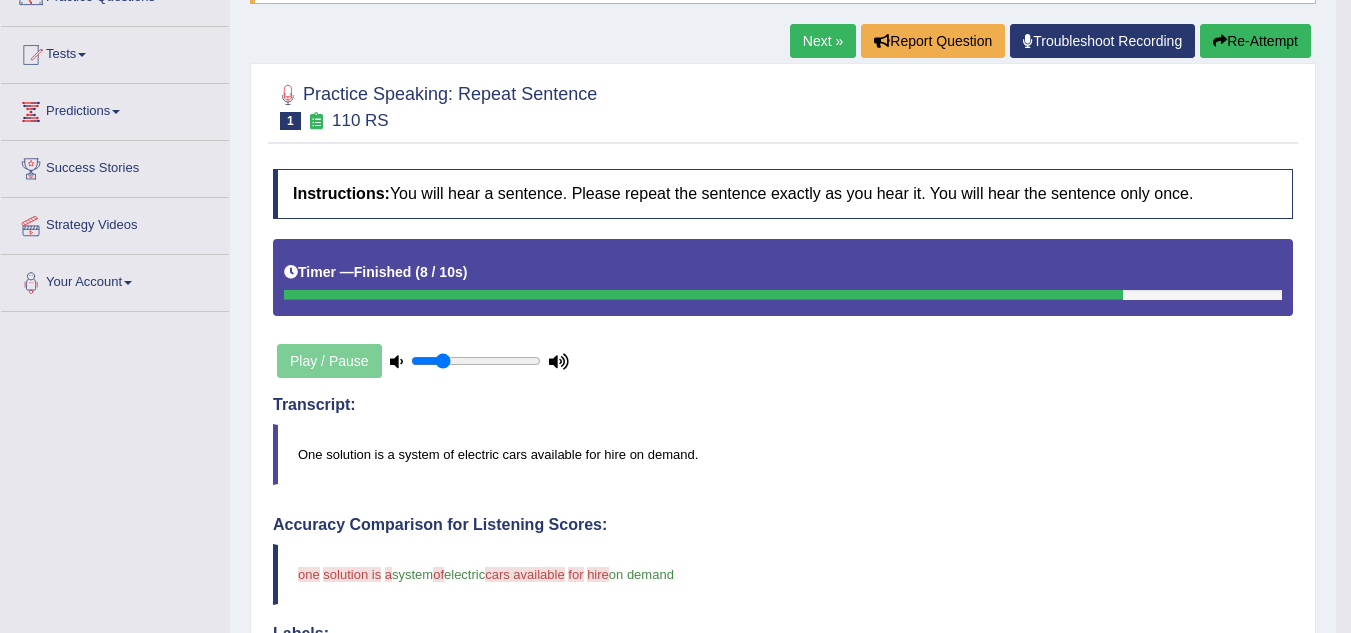 type on "0.25" 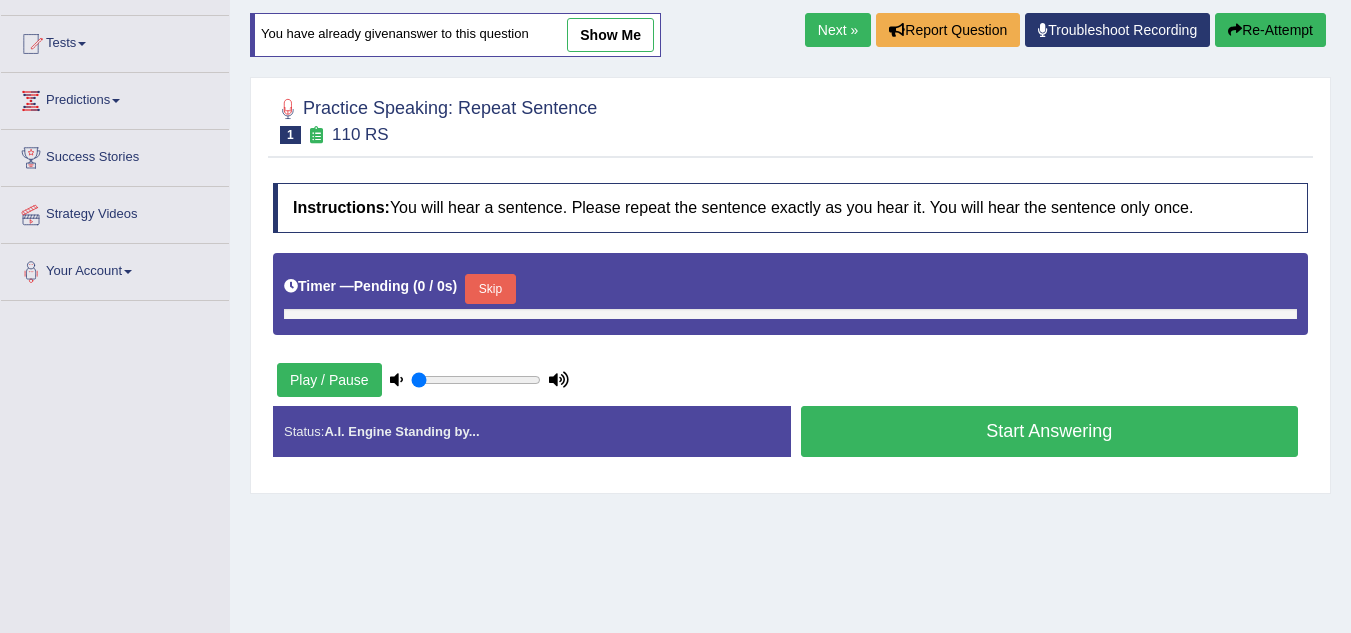 type on "0.25" 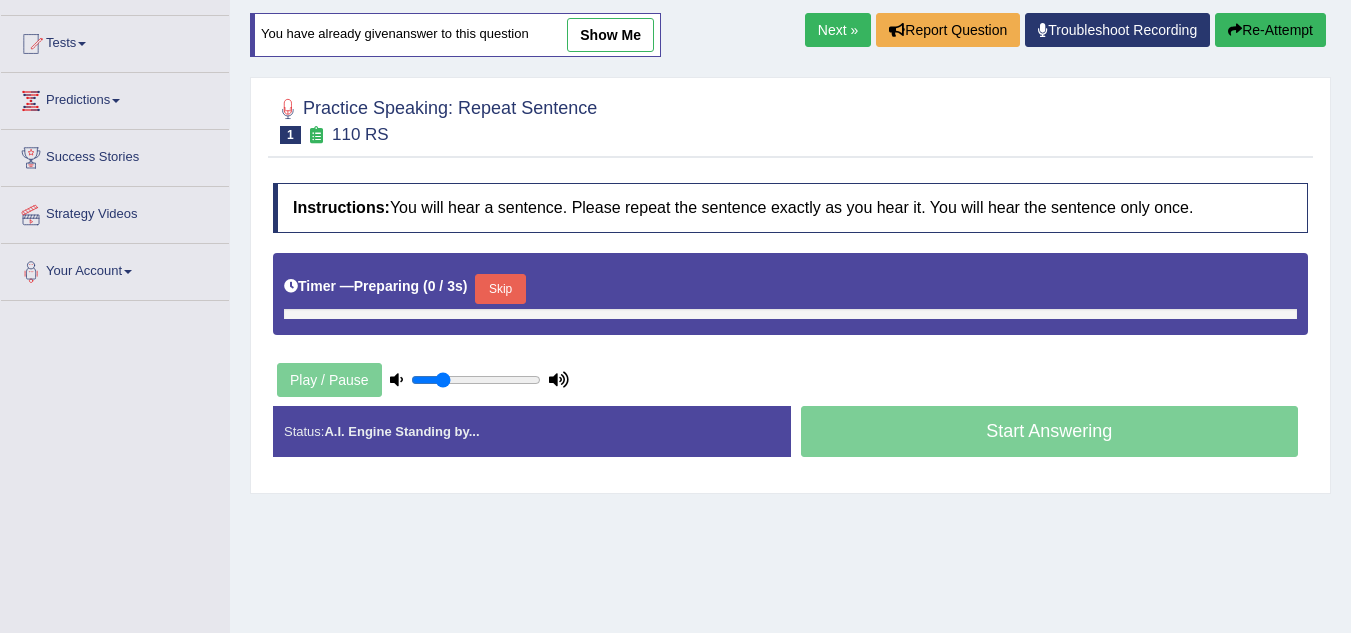 scroll, scrollTop: 197, scrollLeft: 0, axis: vertical 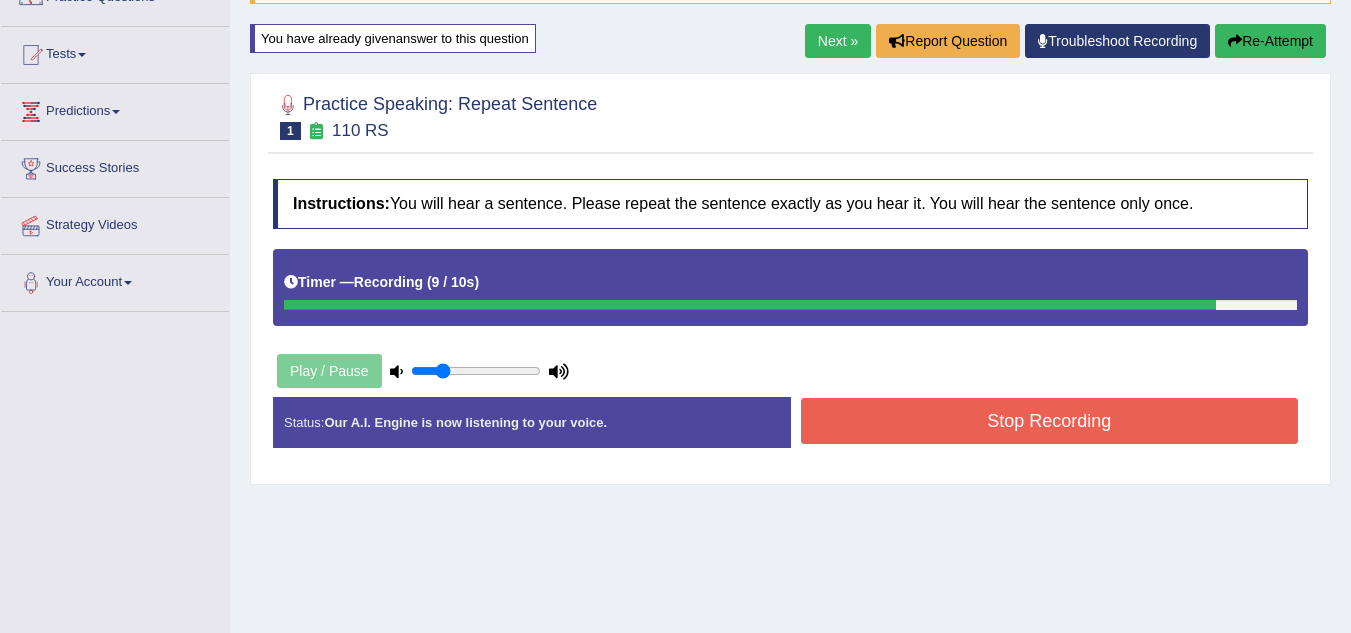 click on "Stop Recording" at bounding box center (1050, 421) 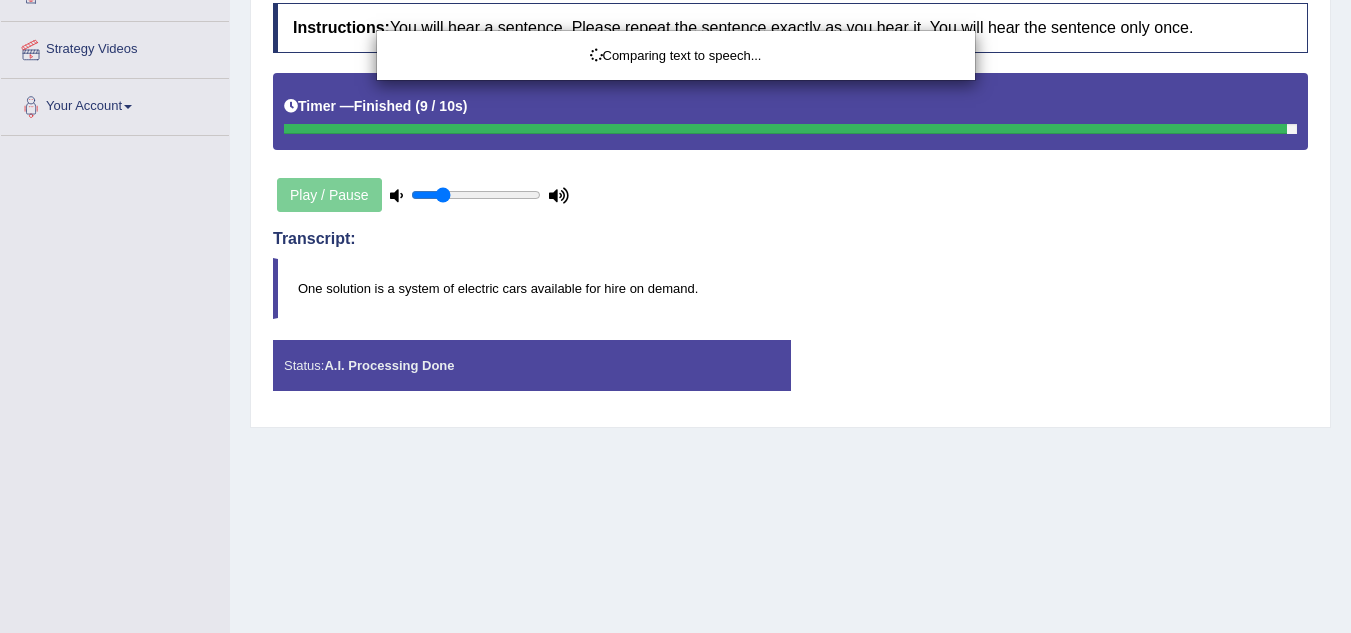 scroll, scrollTop: 366, scrollLeft: 0, axis: vertical 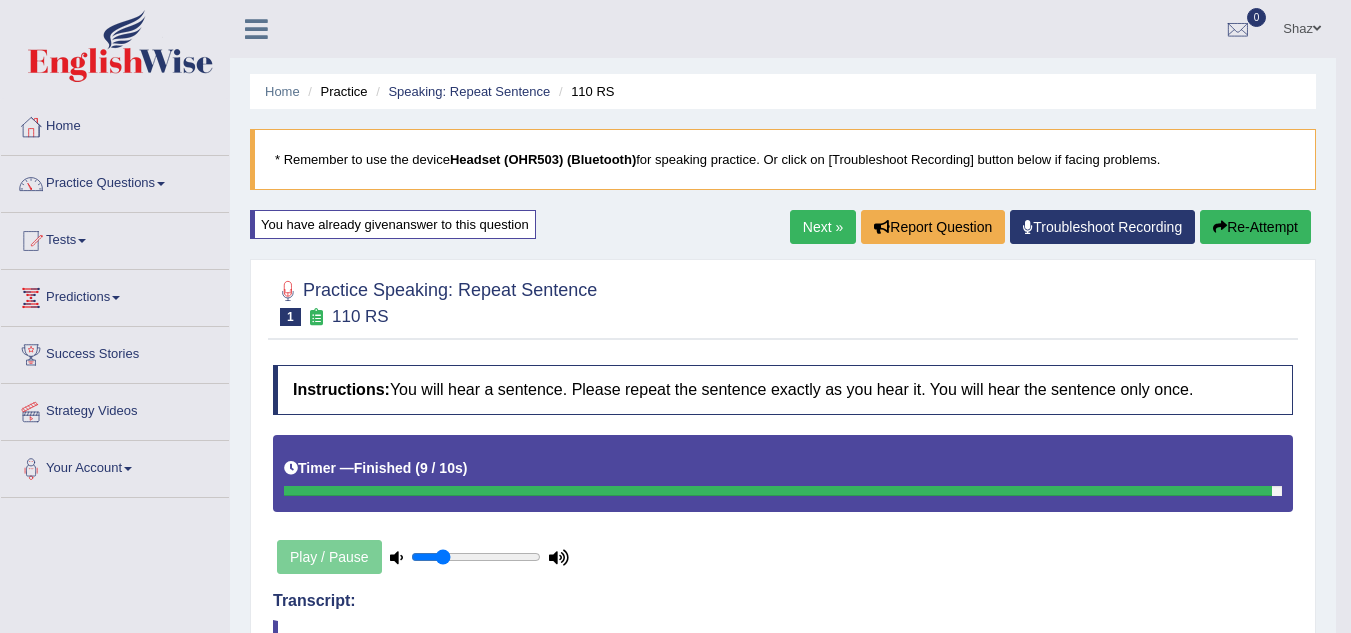 click on "Next »" at bounding box center (823, 227) 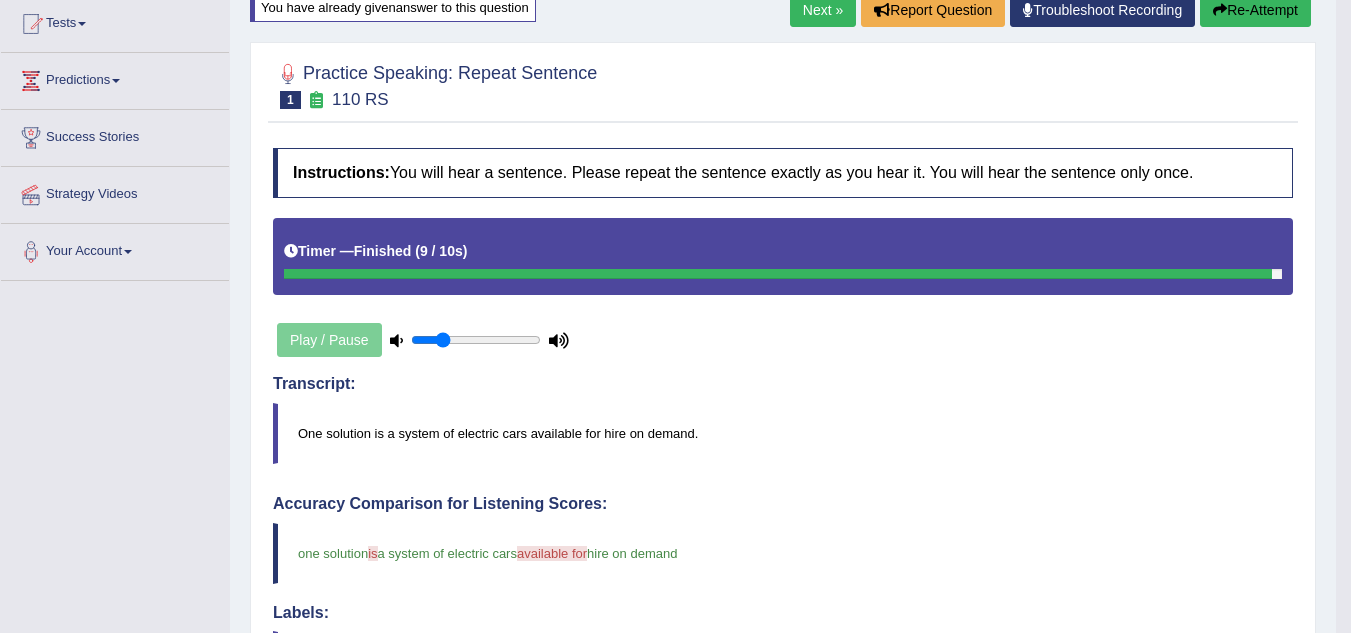 scroll, scrollTop: 216, scrollLeft: 0, axis: vertical 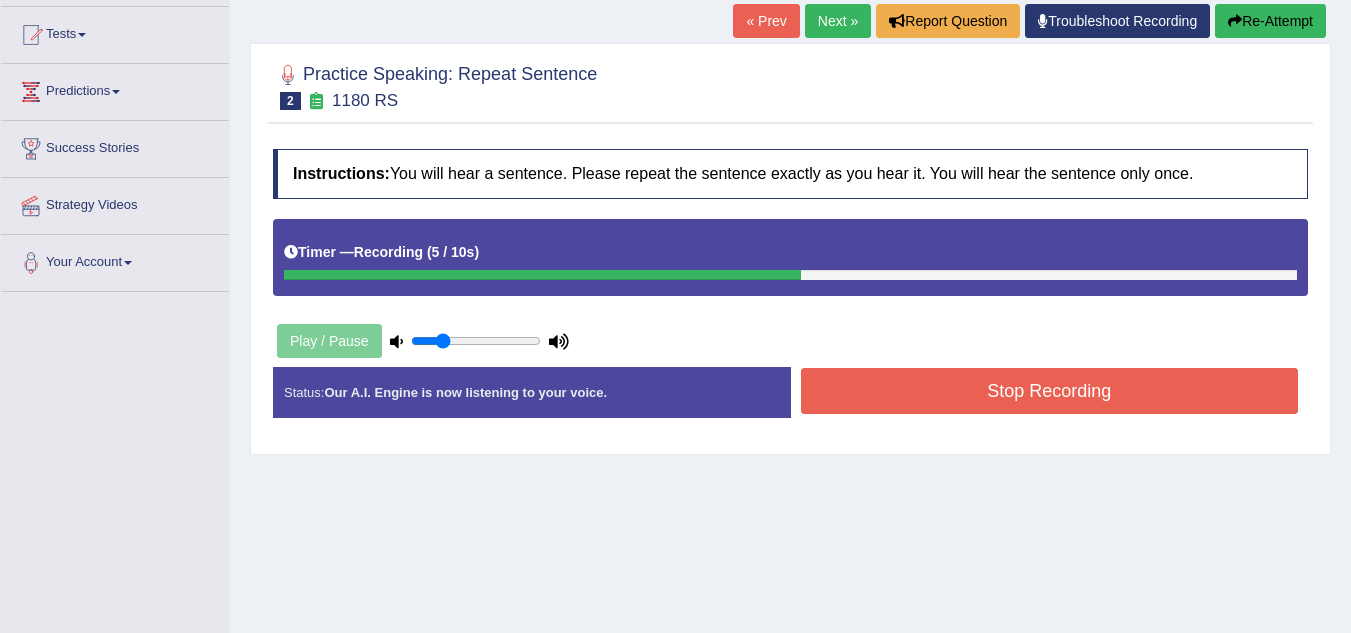 click on "Stop Recording" at bounding box center [1050, 391] 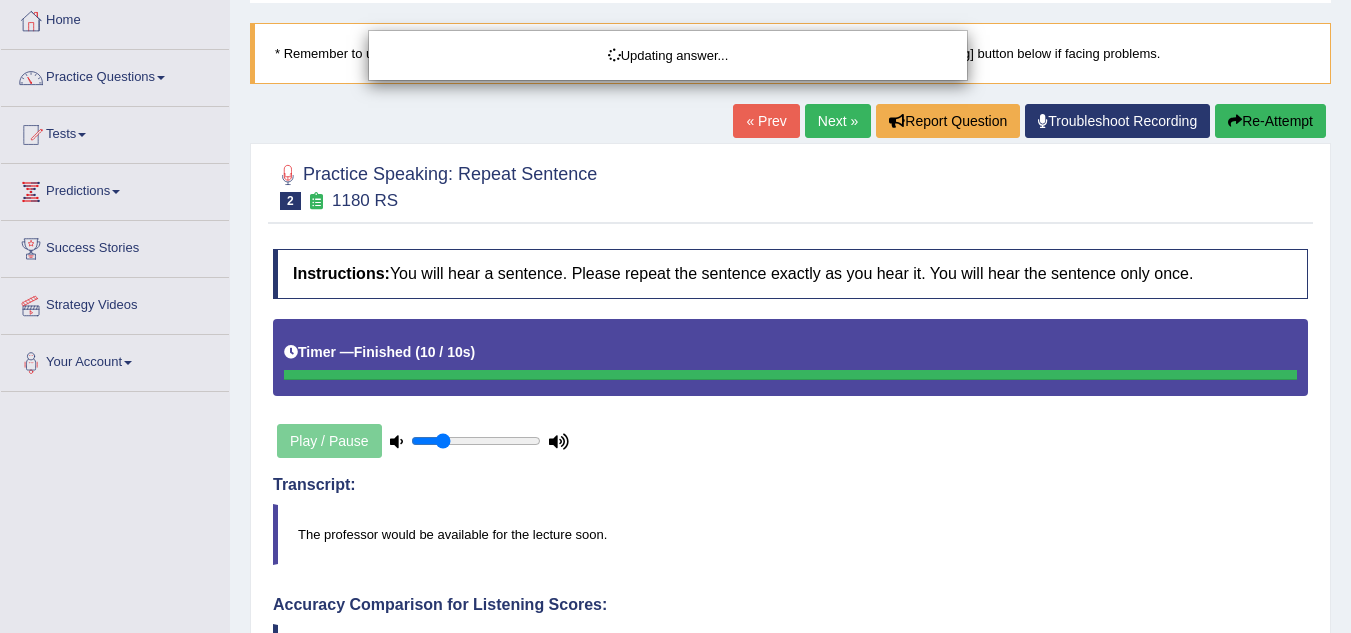 scroll, scrollTop: 0, scrollLeft: 0, axis: both 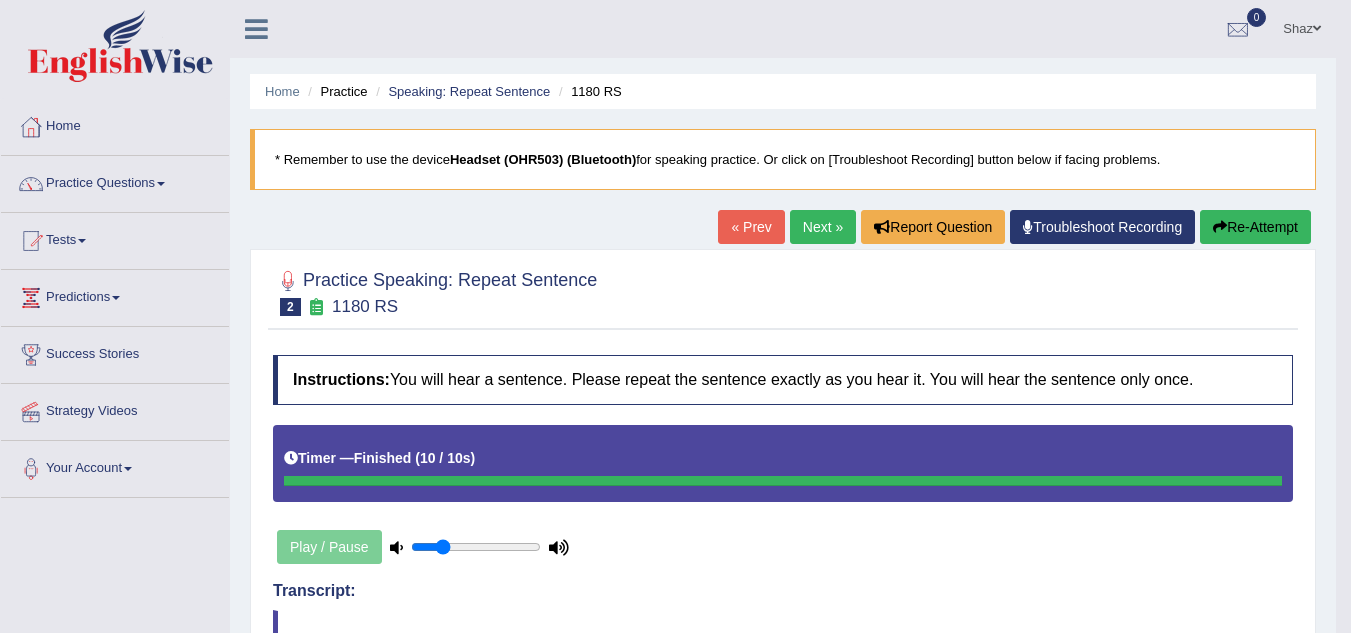 click on "Next »" at bounding box center [823, 227] 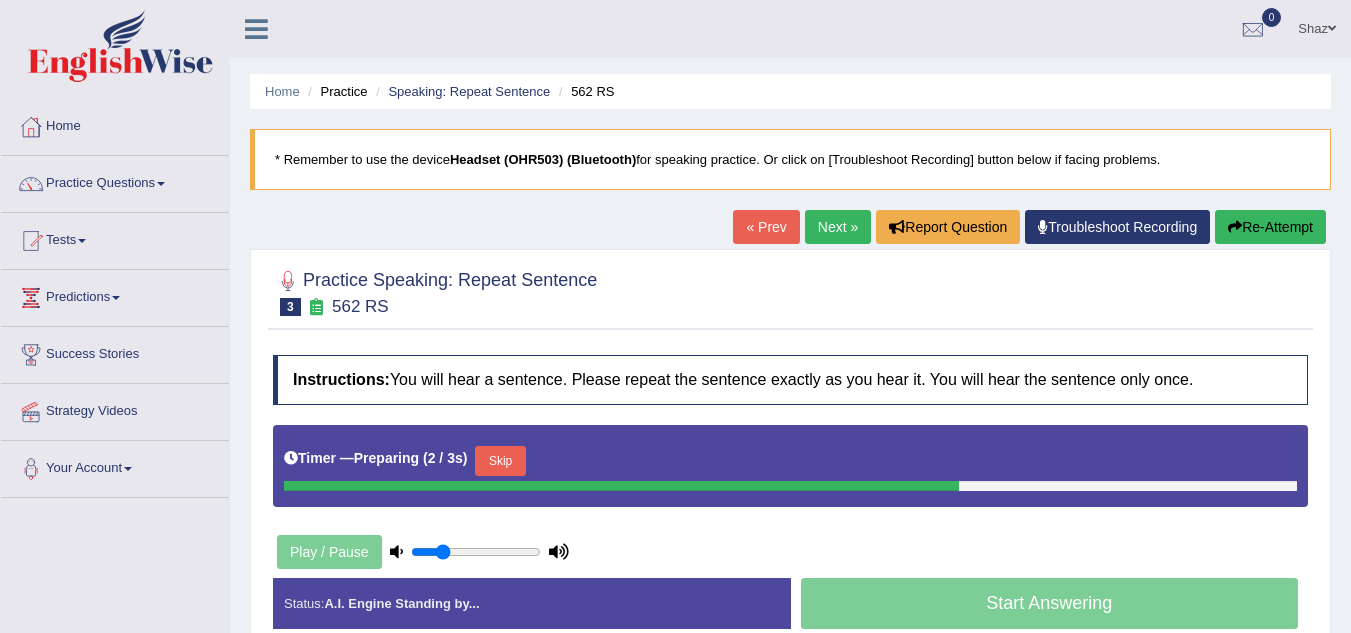 scroll, scrollTop: 198, scrollLeft: 0, axis: vertical 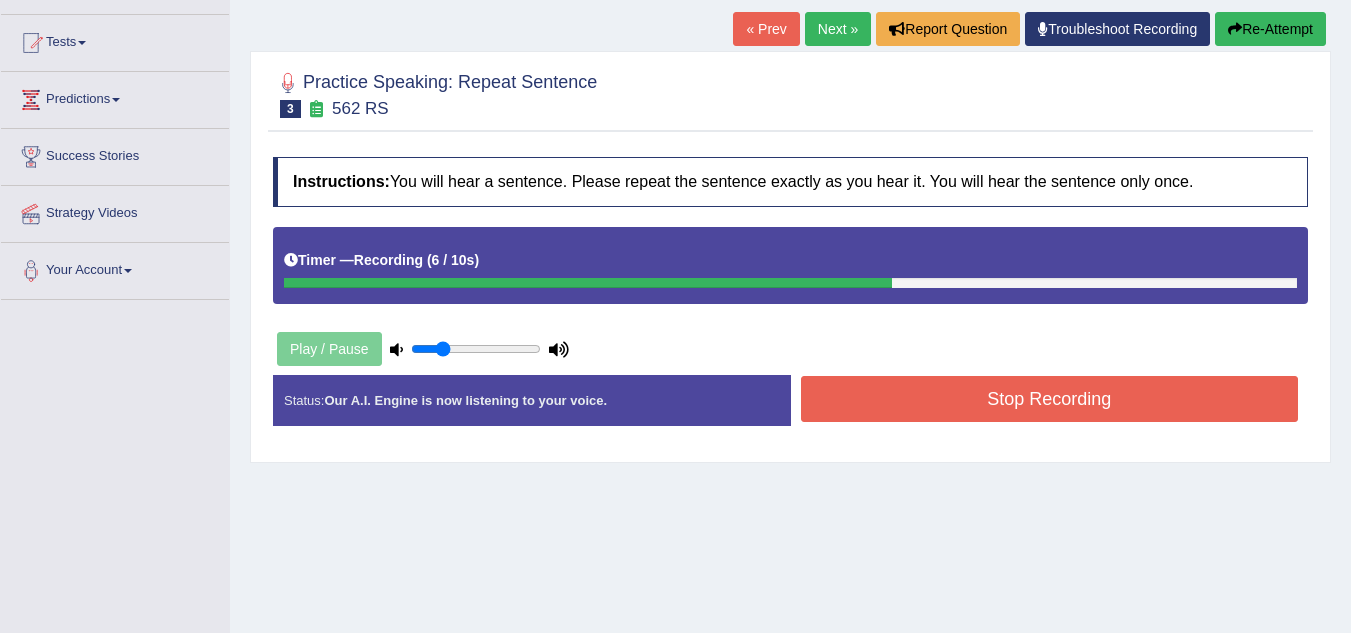 click on "Stop Recording" at bounding box center (1050, 399) 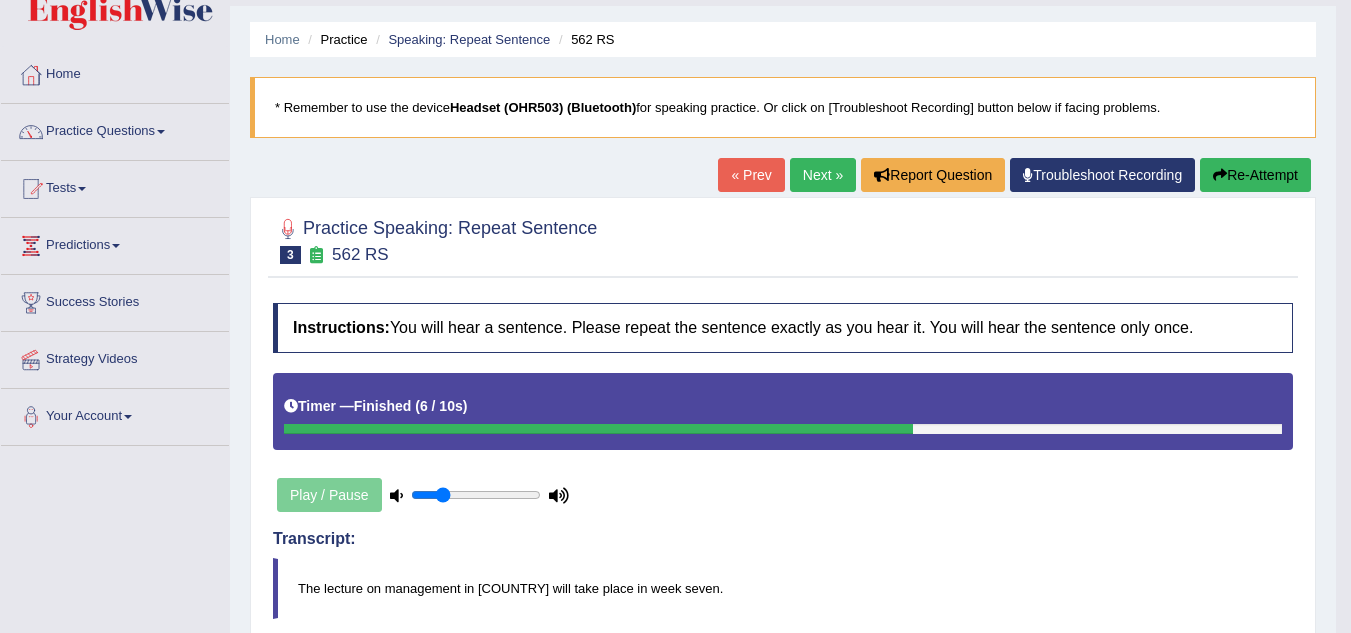 scroll, scrollTop: 51, scrollLeft: 0, axis: vertical 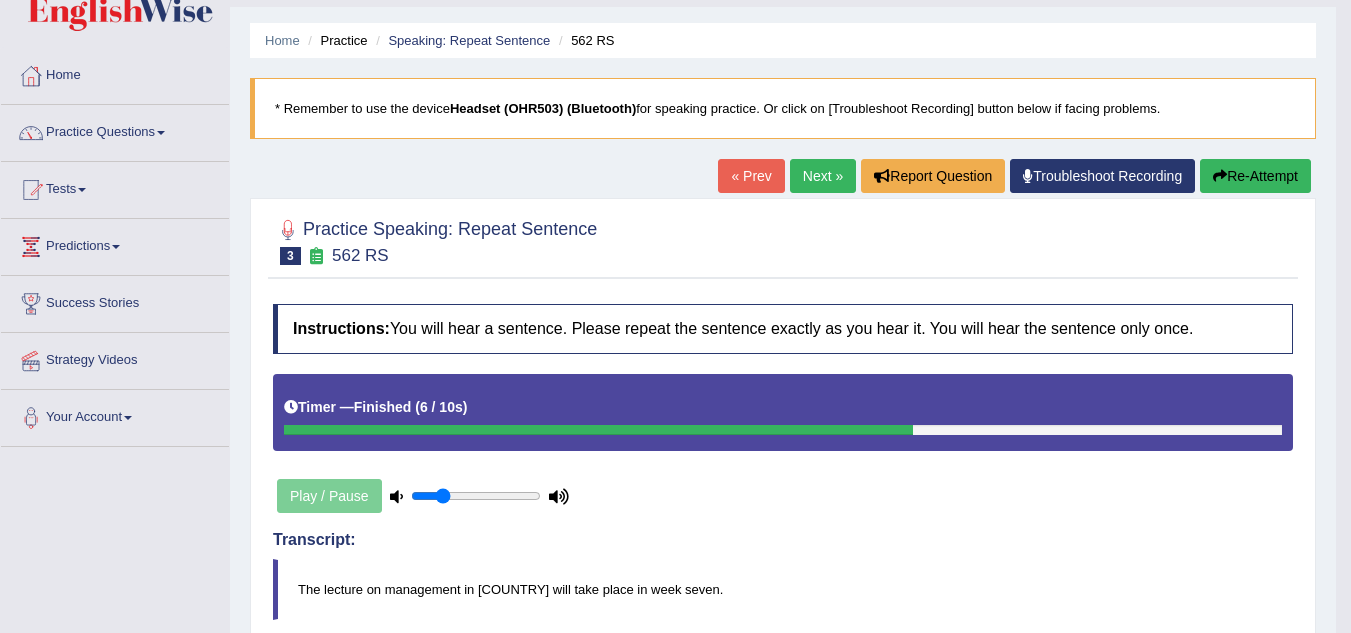 click on "Next »" at bounding box center (823, 176) 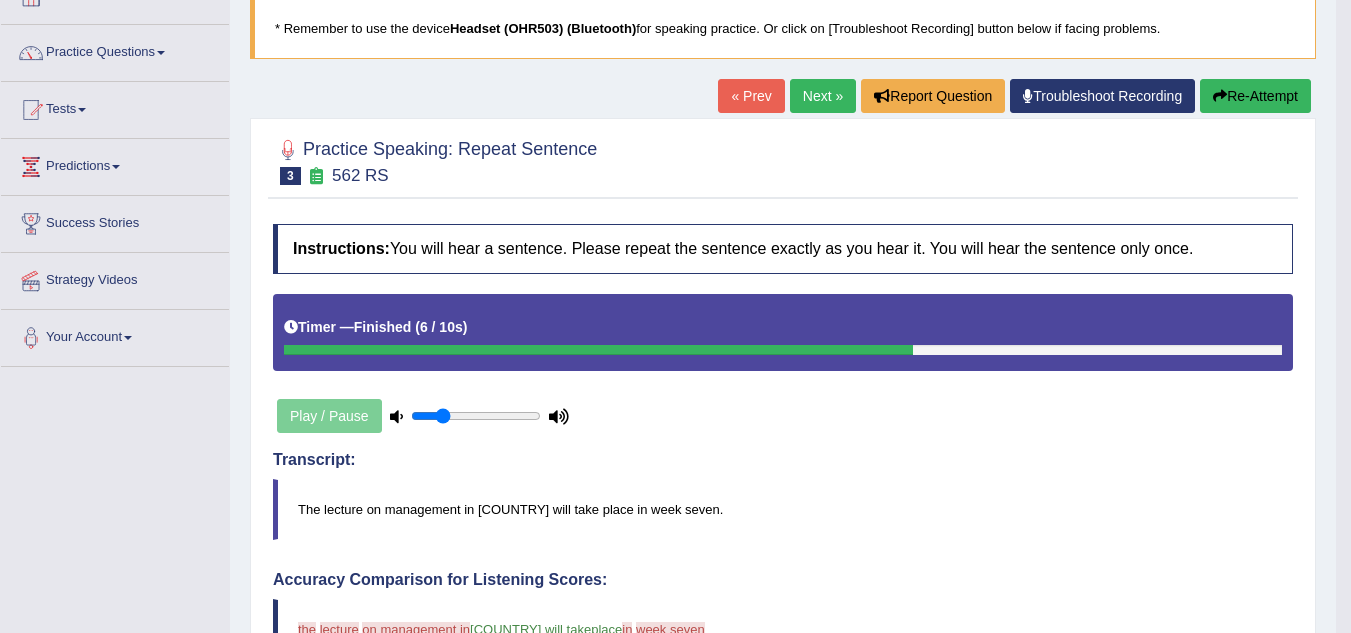 scroll, scrollTop: 134, scrollLeft: 0, axis: vertical 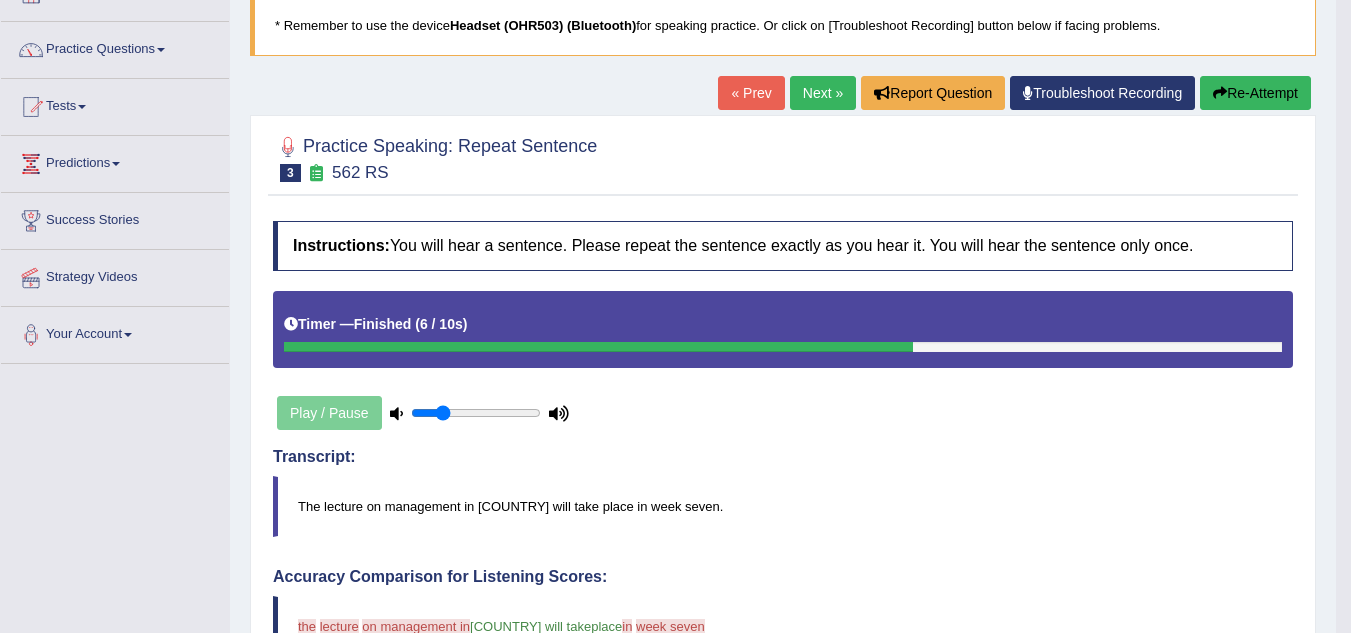 click on "Next »" at bounding box center [823, 93] 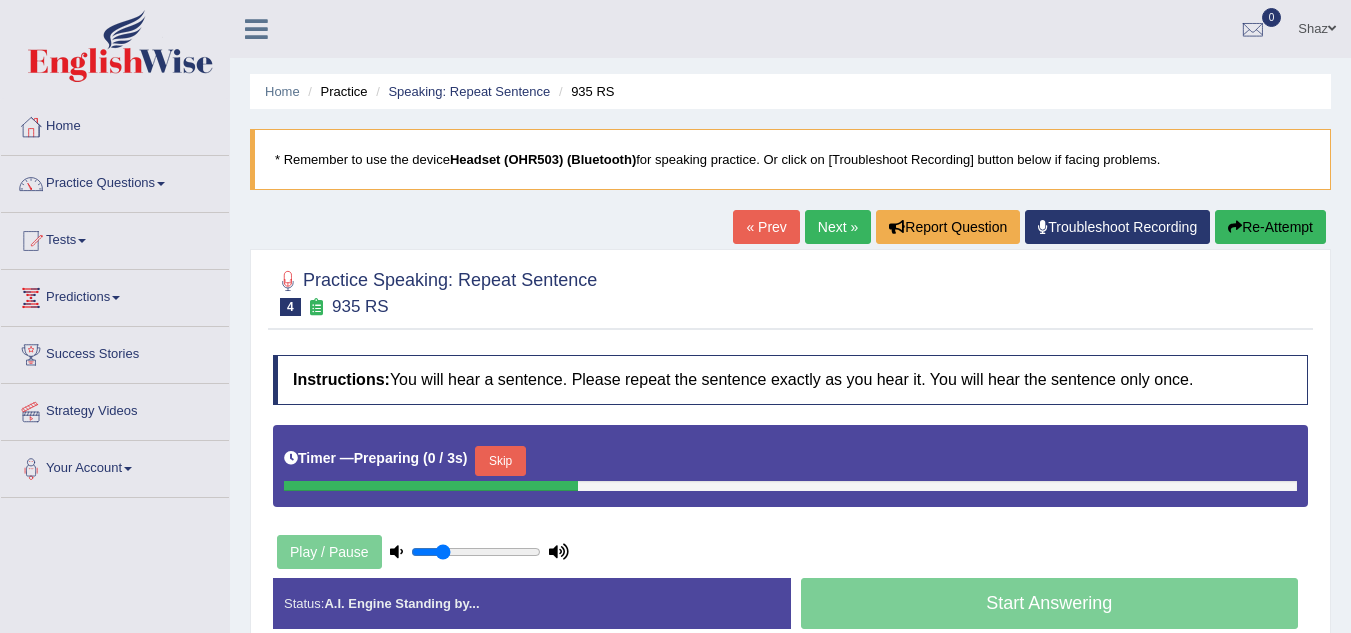 scroll, scrollTop: 177, scrollLeft: 0, axis: vertical 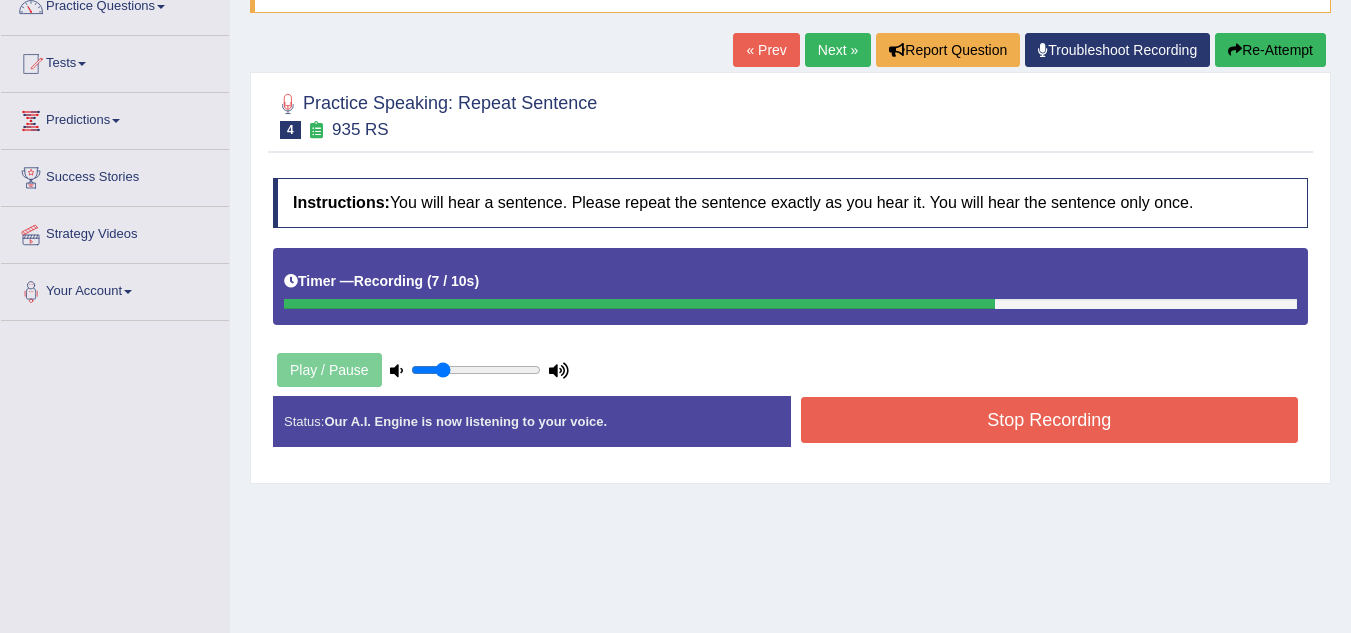 click on "Stop Recording" at bounding box center [1050, 420] 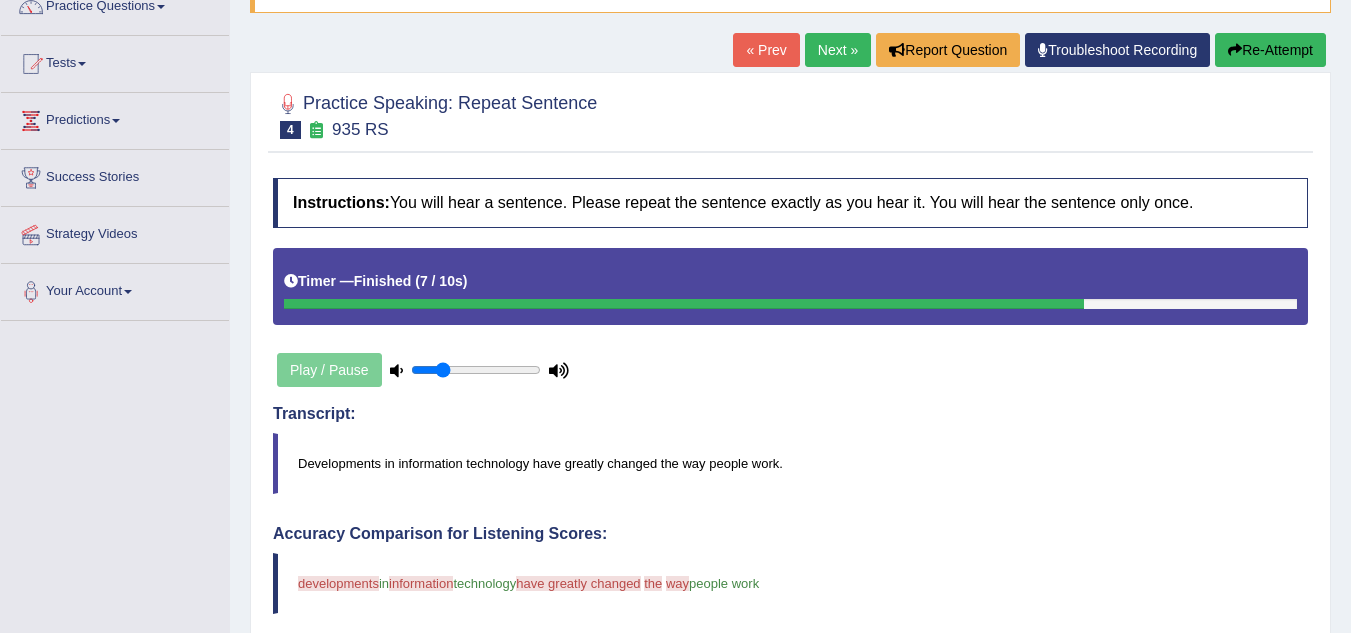click on "Toggle navigation
Home
Practice Questions   Speaking Practice Read Aloud
Repeat Sentence
Describe Image
Re-tell Lecture
Answer Short Question
Summarize Group Discussion
Respond To A Situation
Writing Practice  Summarize Written Text
Write Essay
Reading Practice  Reading & Writing: Fill In The Blanks
Choose Multiple Answers
Re-order Paragraphs
Fill In The Blanks
Choose Single Answer
Listening Practice  Summarize Spoken Text
Highlight Incorrect Words
Highlight Correct Summary
Select Missing Word
Choose Single Answer
Choose Multiple Answers
Fill In The Blanks
Write From Dictation
Pronunciation
Tests  Take Practice Sectional Test" at bounding box center (675, 139) 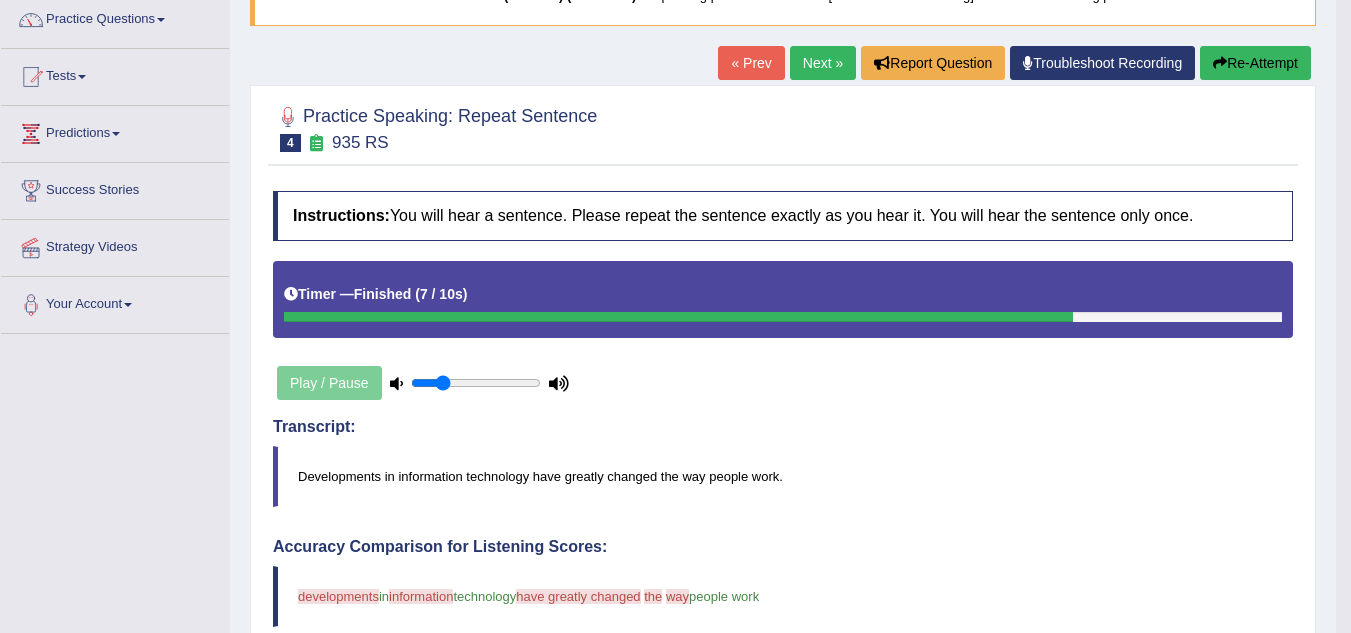 scroll, scrollTop: 163, scrollLeft: 0, axis: vertical 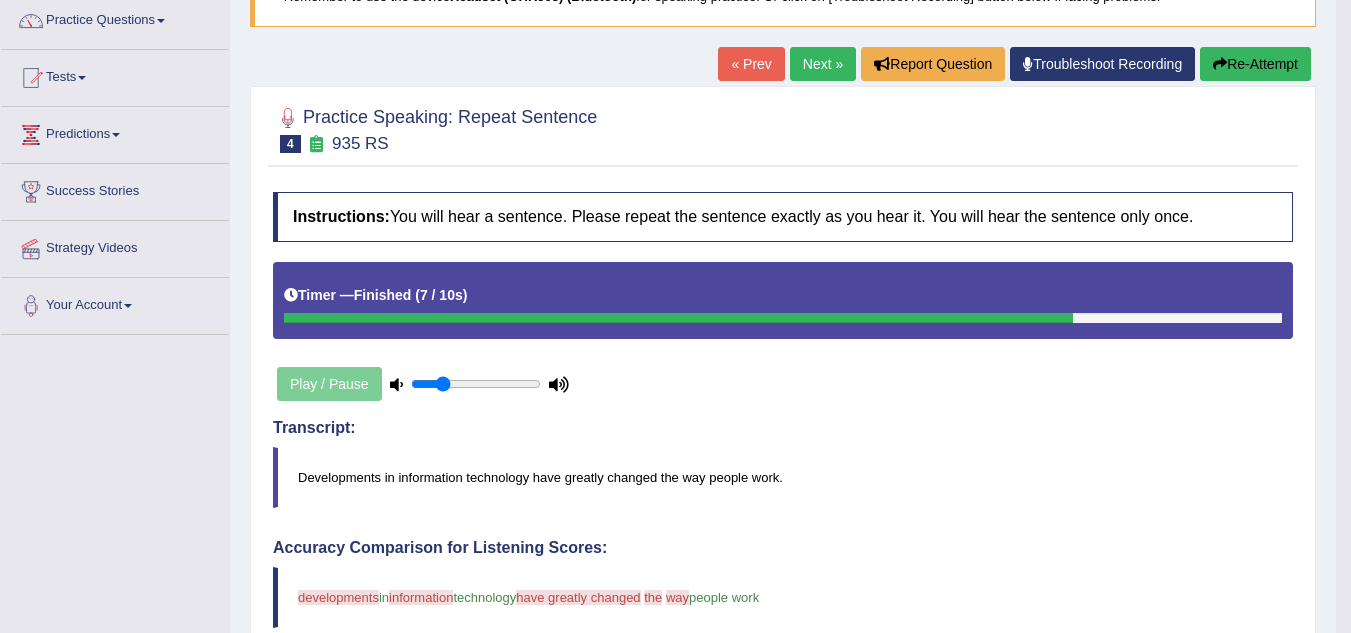 click at bounding box center (1220, 64) 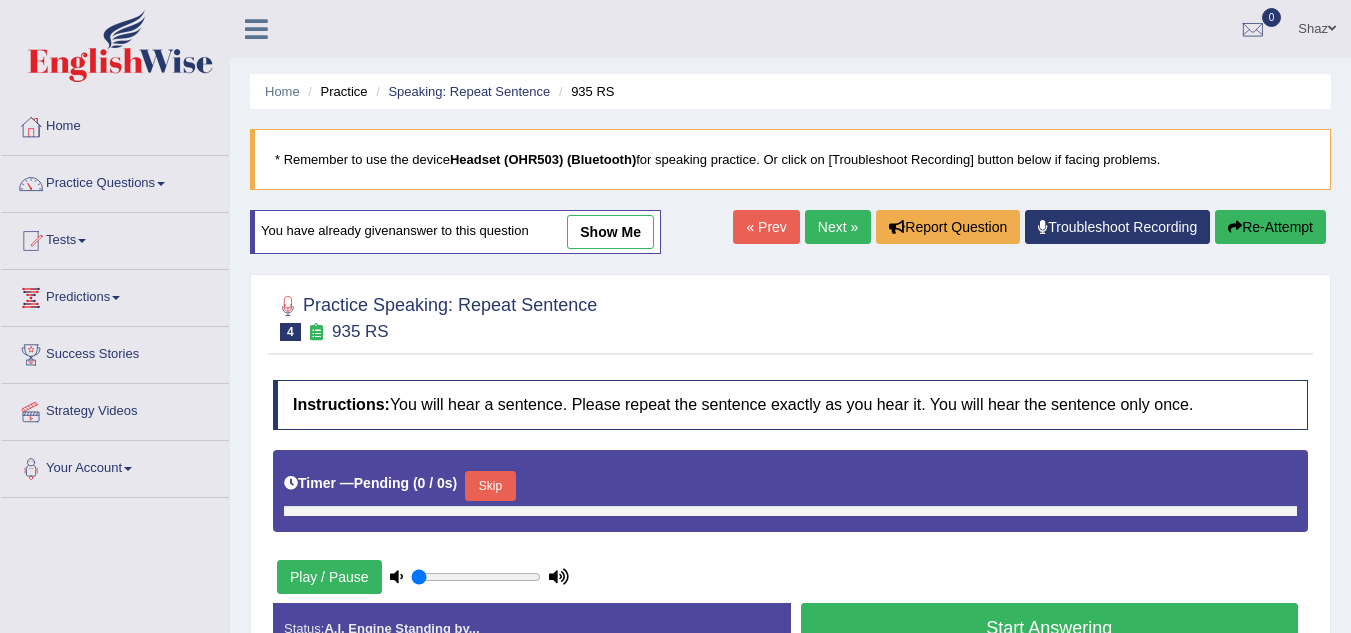 scroll, scrollTop: 169, scrollLeft: 0, axis: vertical 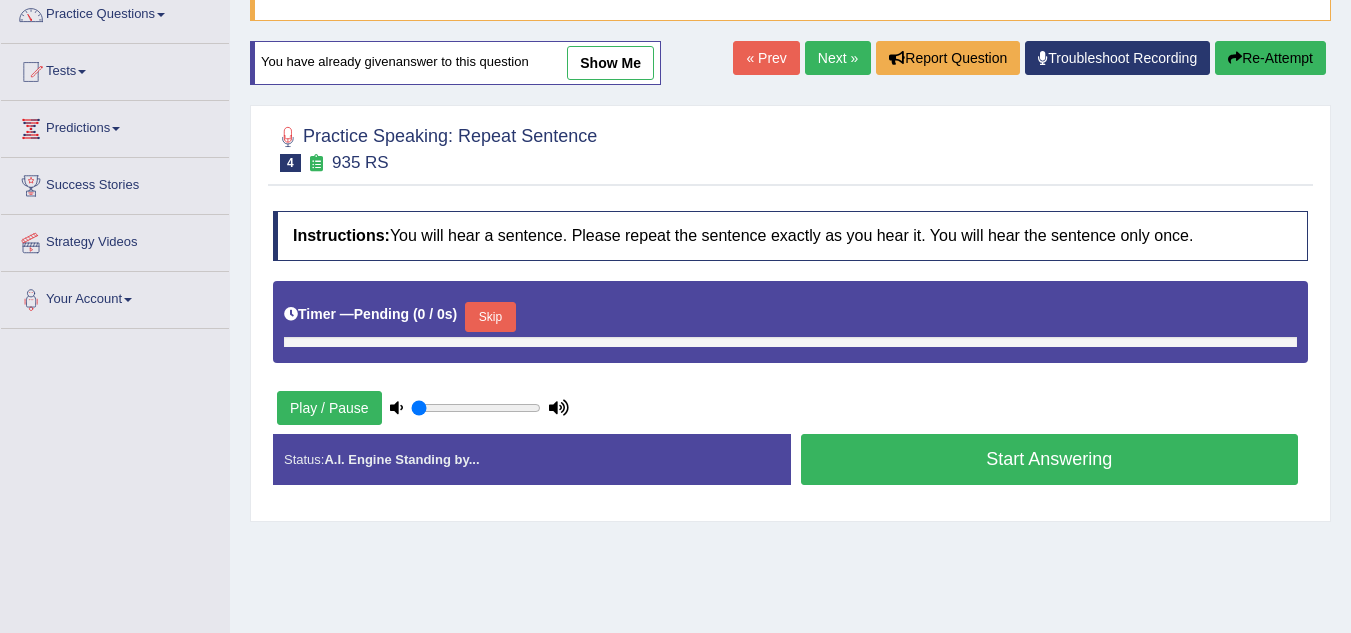 type on "0.25" 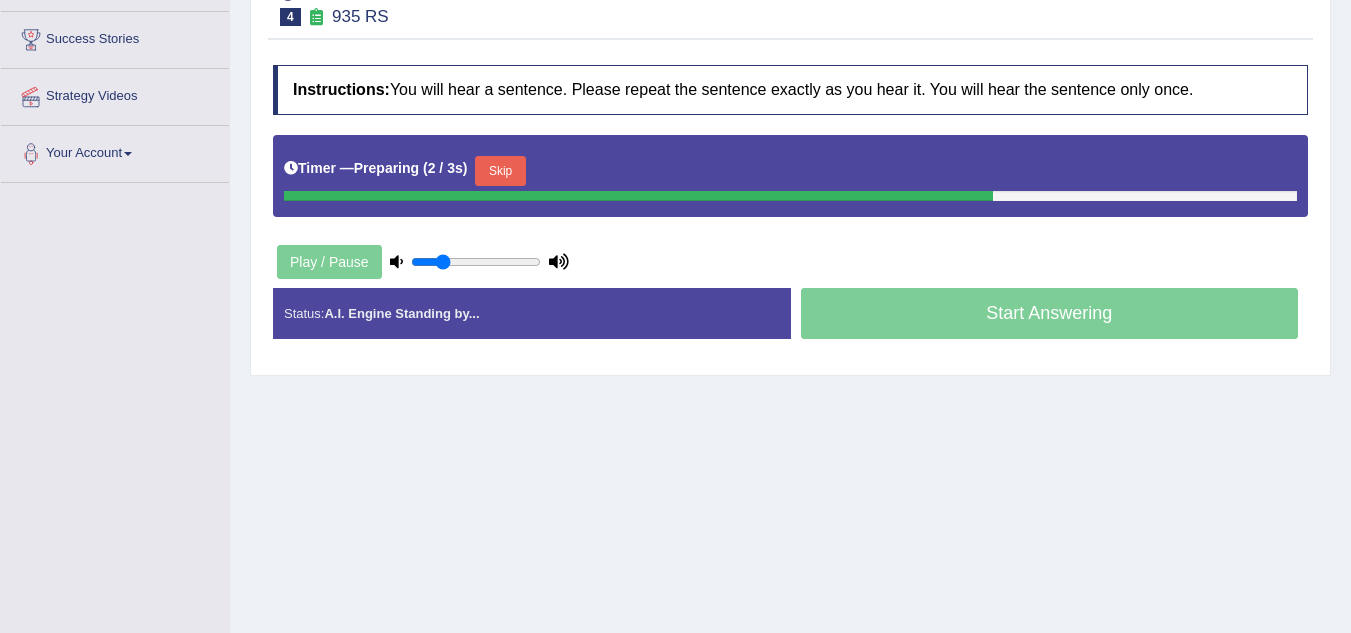 scroll, scrollTop: 316, scrollLeft: 0, axis: vertical 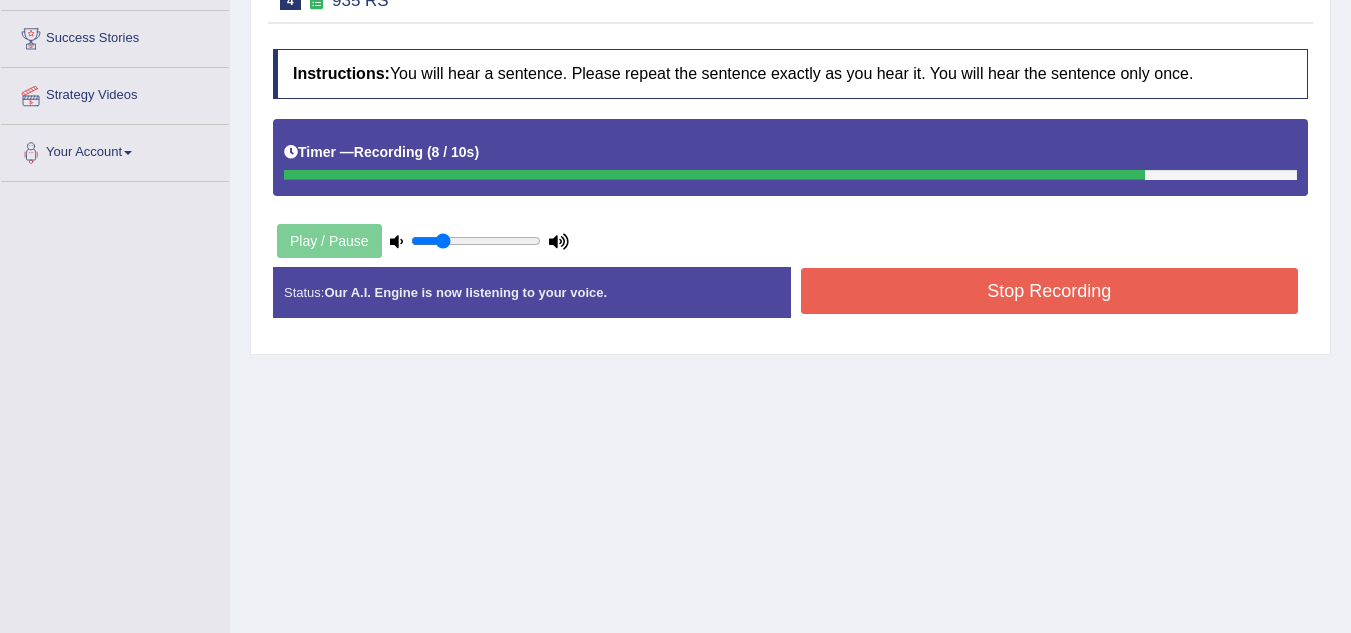 click on "Stop Recording" at bounding box center (1050, 291) 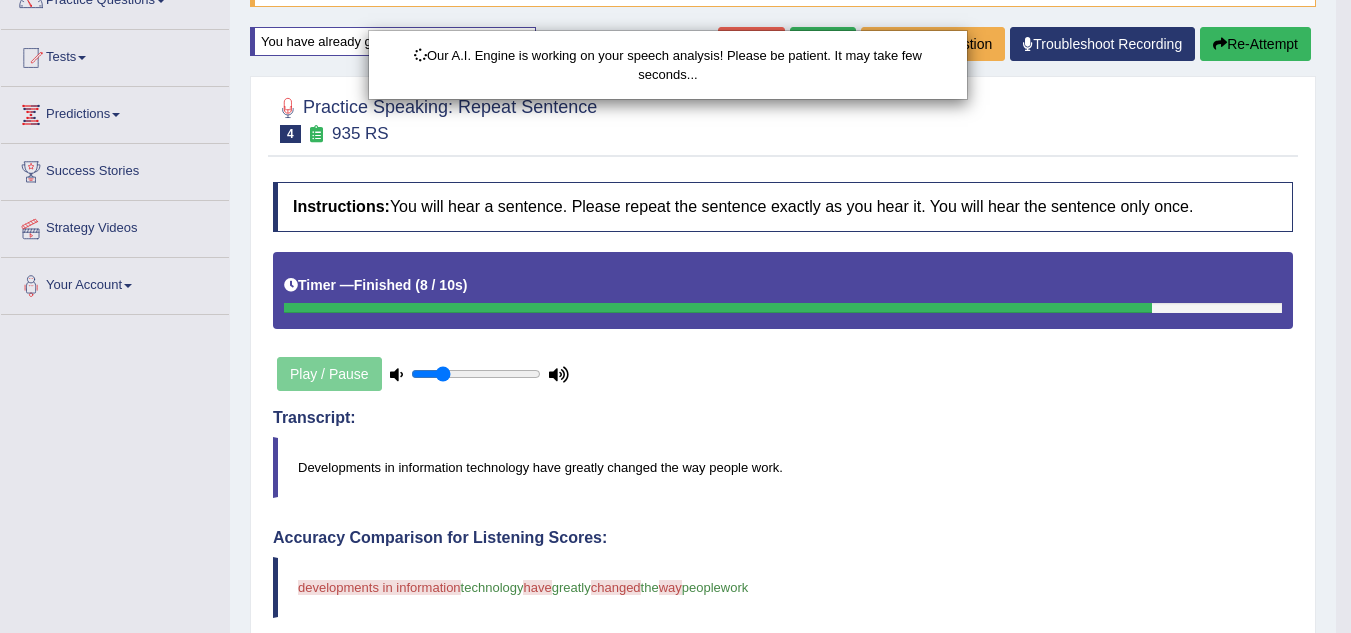 scroll, scrollTop: 182, scrollLeft: 0, axis: vertical 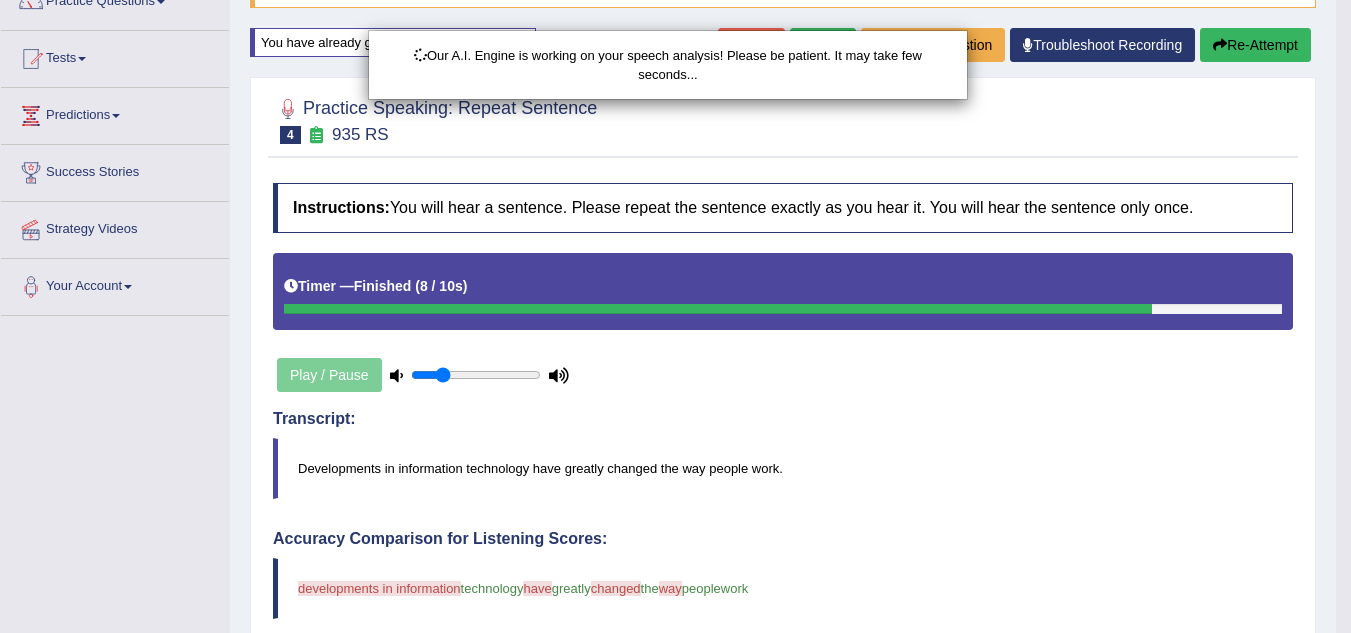 click on "Our A.I. Engine is working on your speech analysis! Please be patient. It may take few seconds..." at bounding box center [675, 316] 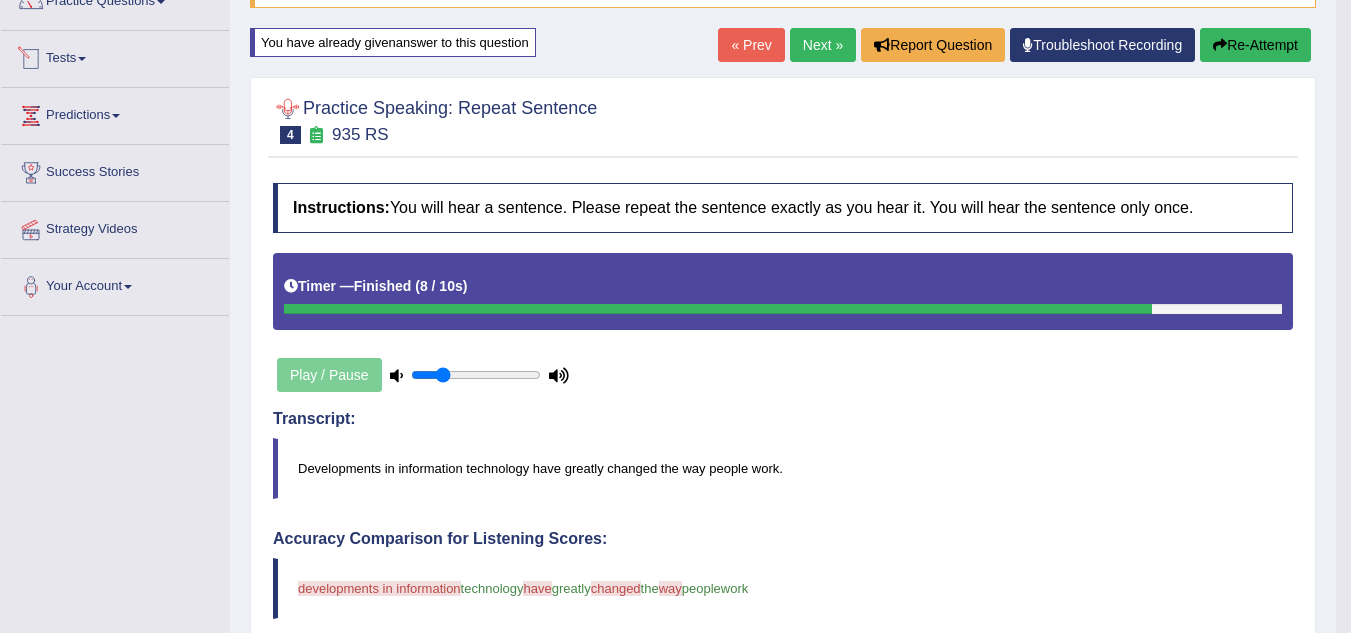 click on "Tests" at bounding box center [115, 56] 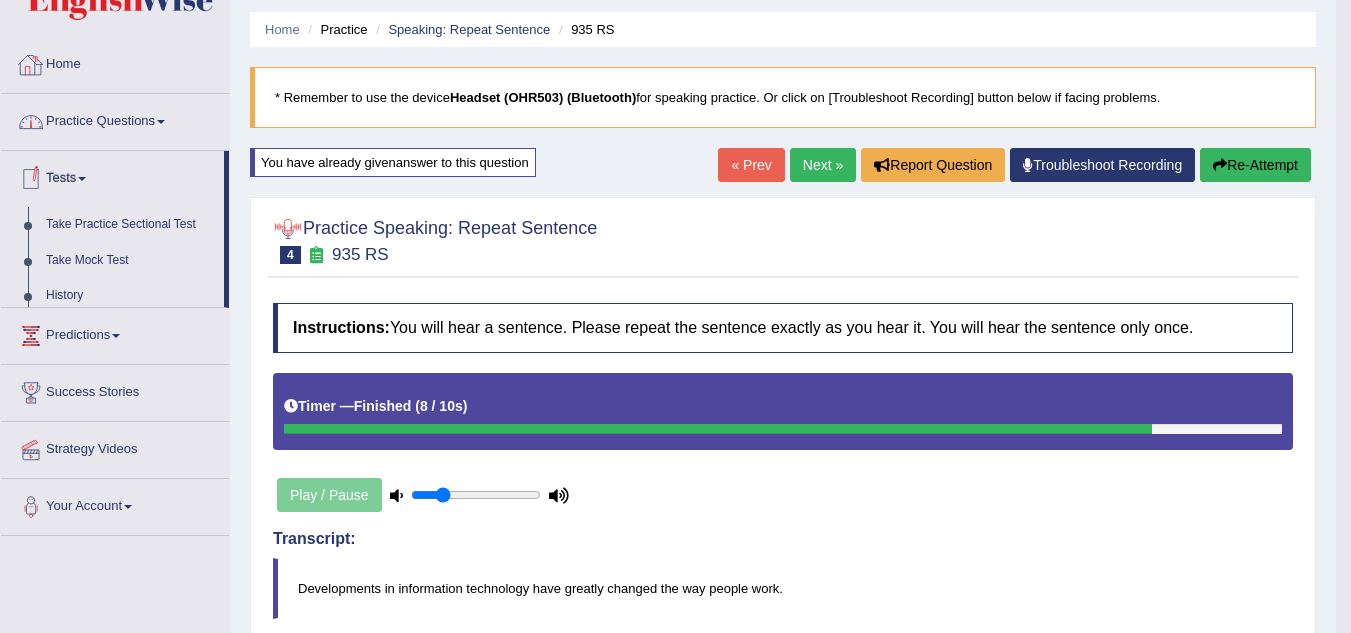 scroll, scrollTop: 52, scrollLeft: 0, axis: vertical 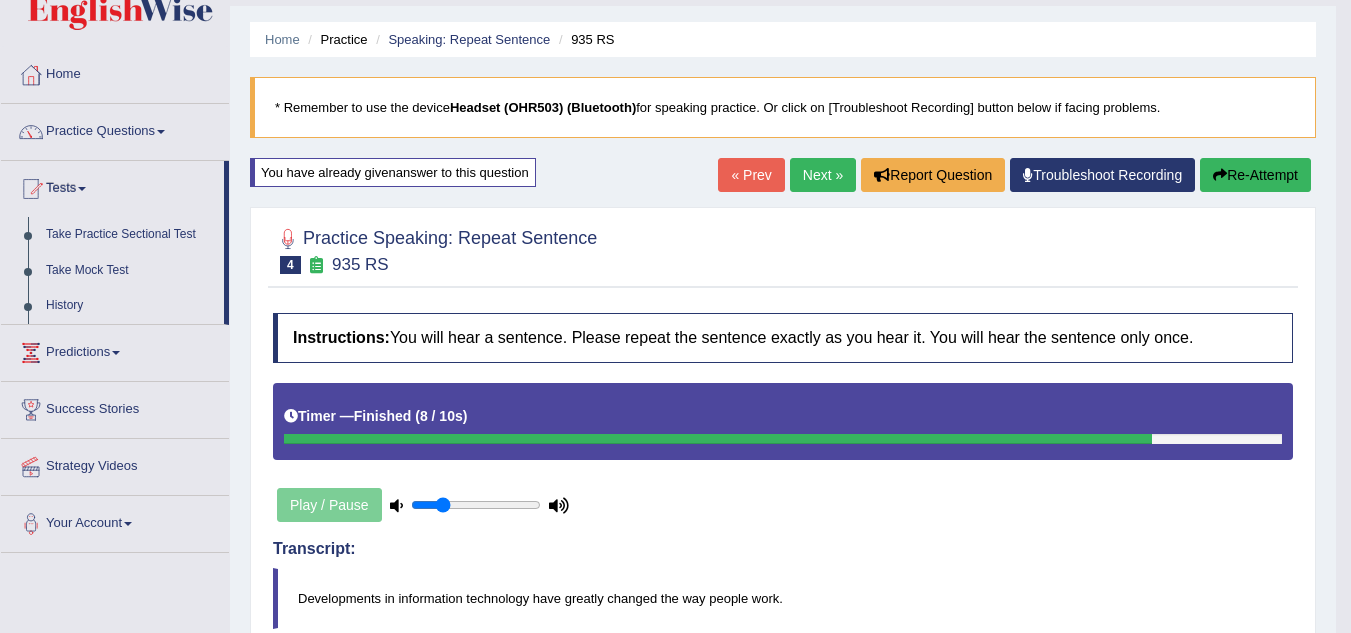 click on "Practice Questions" at bounding box center (115, 129) 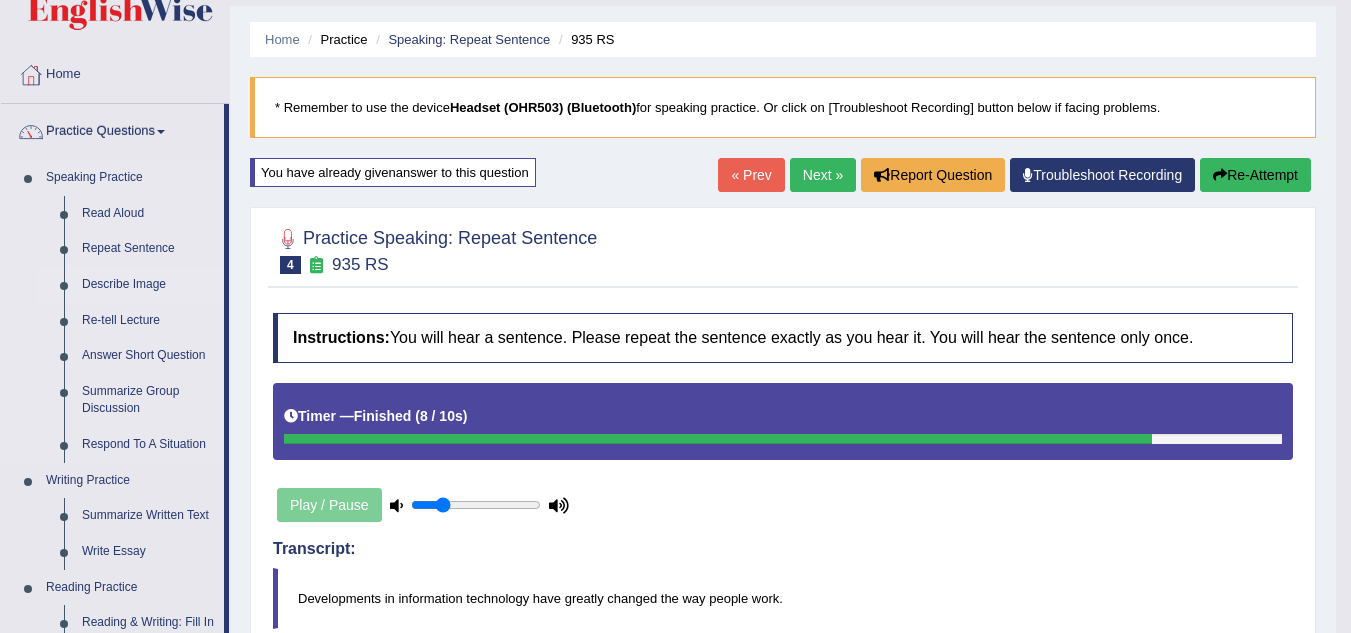 click on "Describe Image" at bounding box center [148, 285] 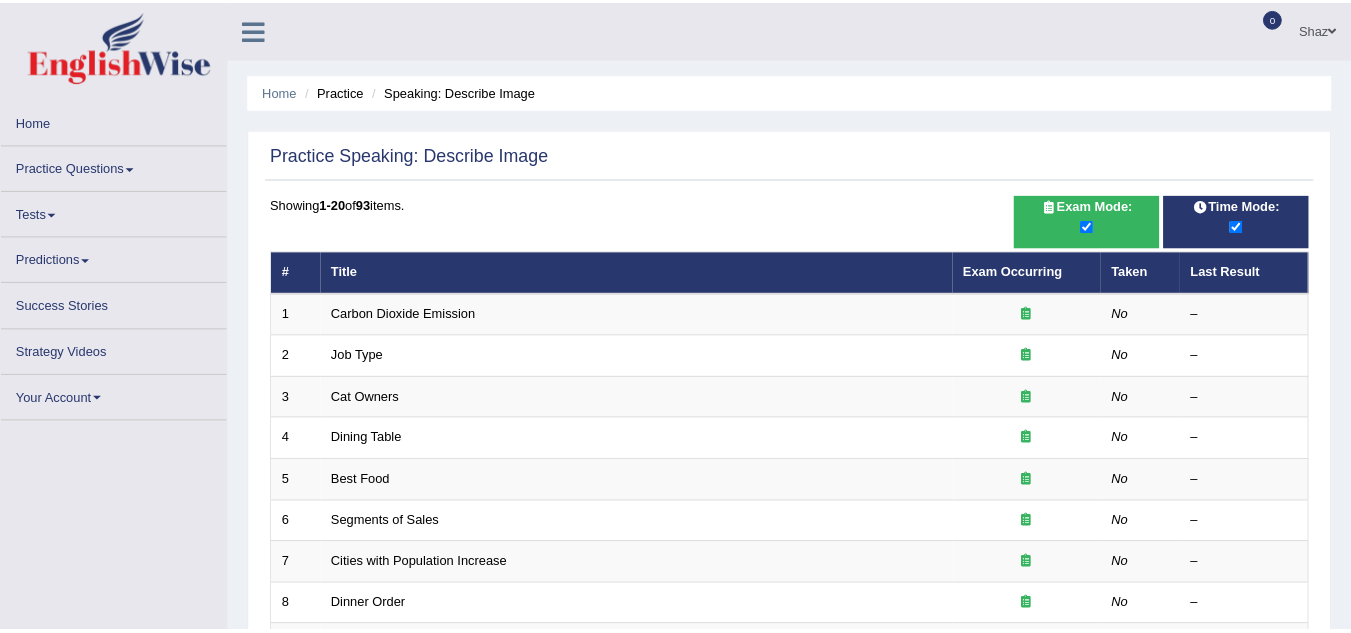 scroll, scrollTop: 0, scrollLeft: 0, axis: both 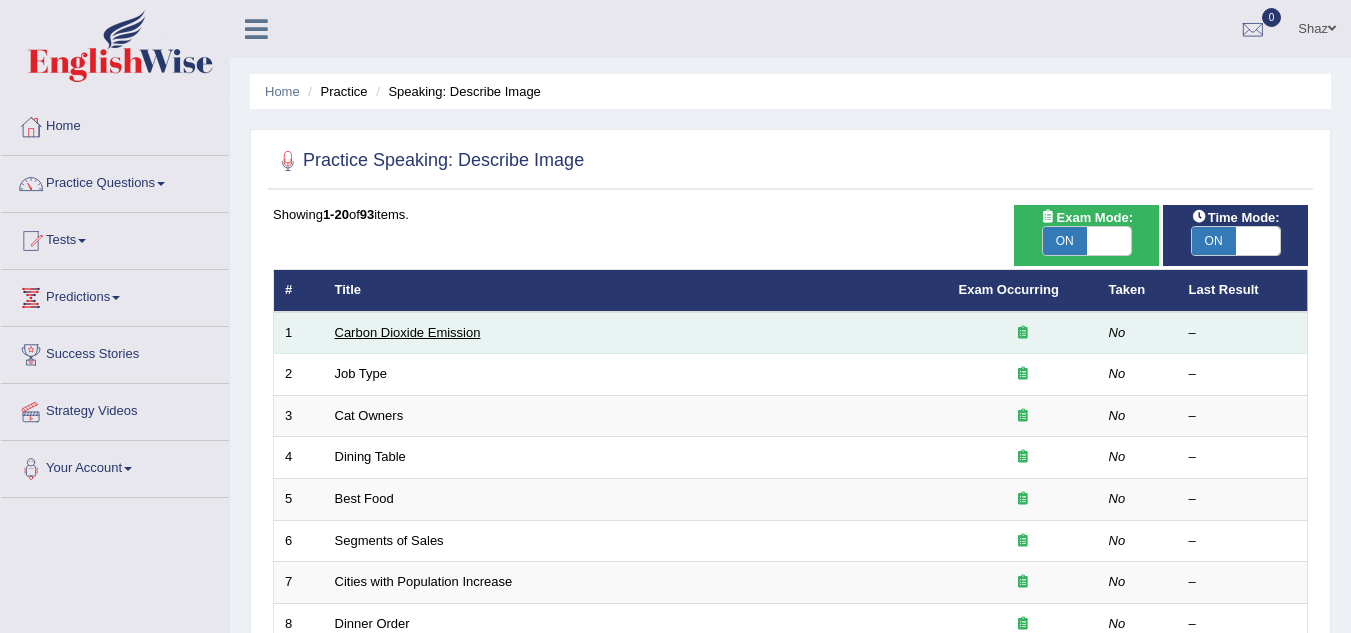 click on "Carbon Dioxide Emission" at bounding box center [408, 332] 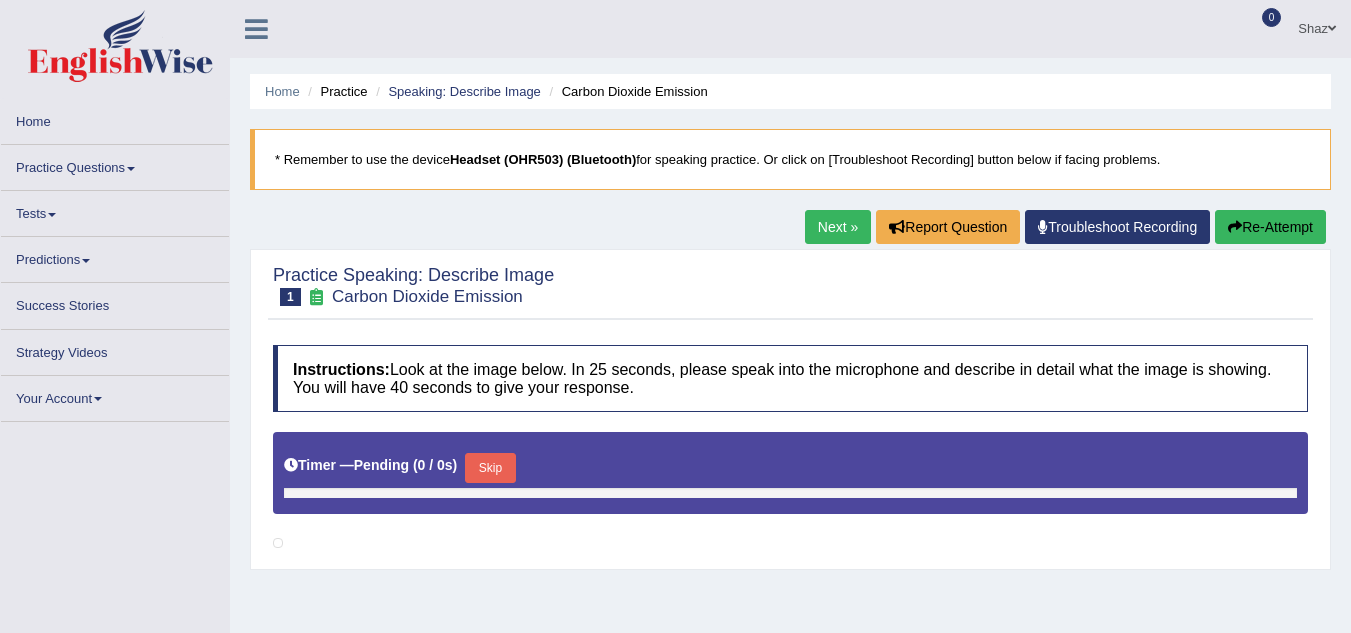 scroll, scrollTop: 0, scrollLeft: 0, axis: both 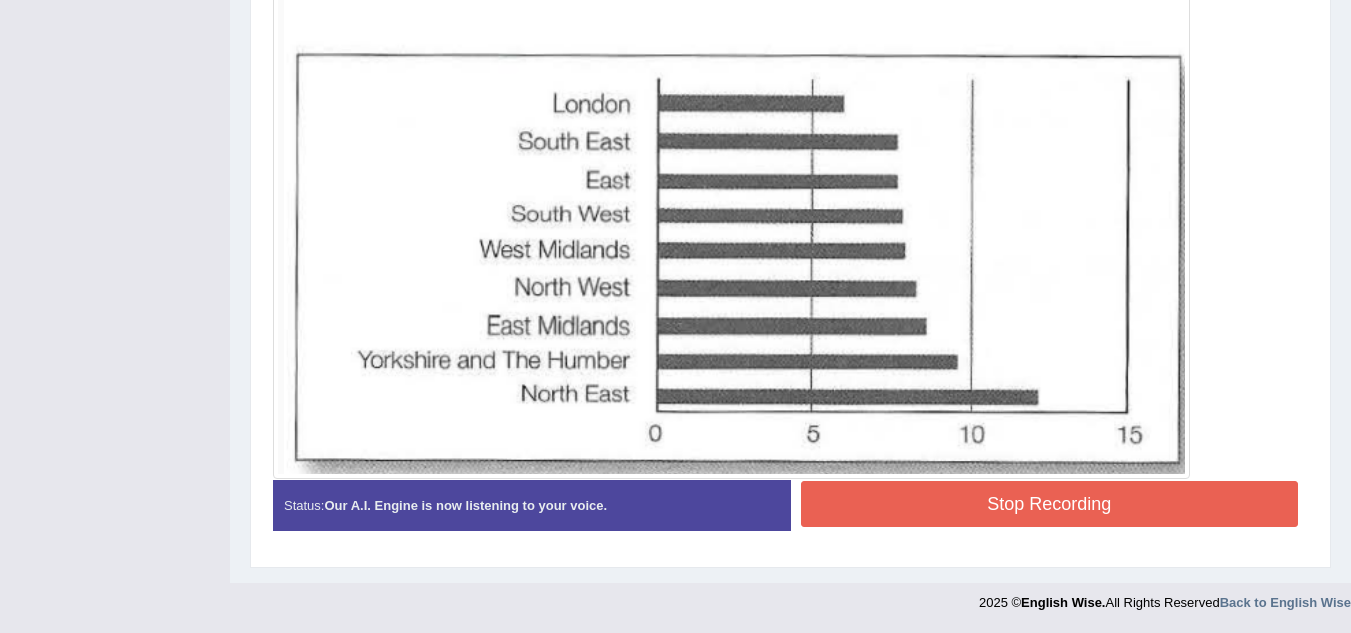 click on "Stop Recording" at bounding box center [1050, 504] 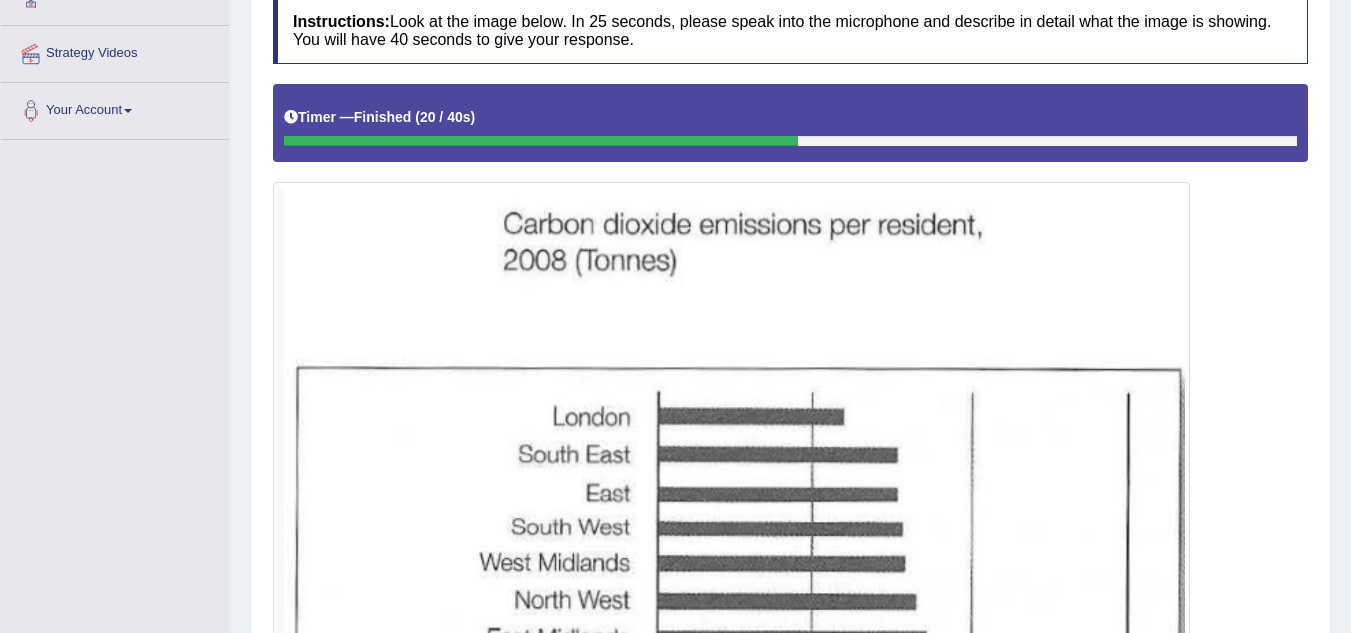 scroll, scrollTop: 347, scrollLeft: 0, axis: vertical 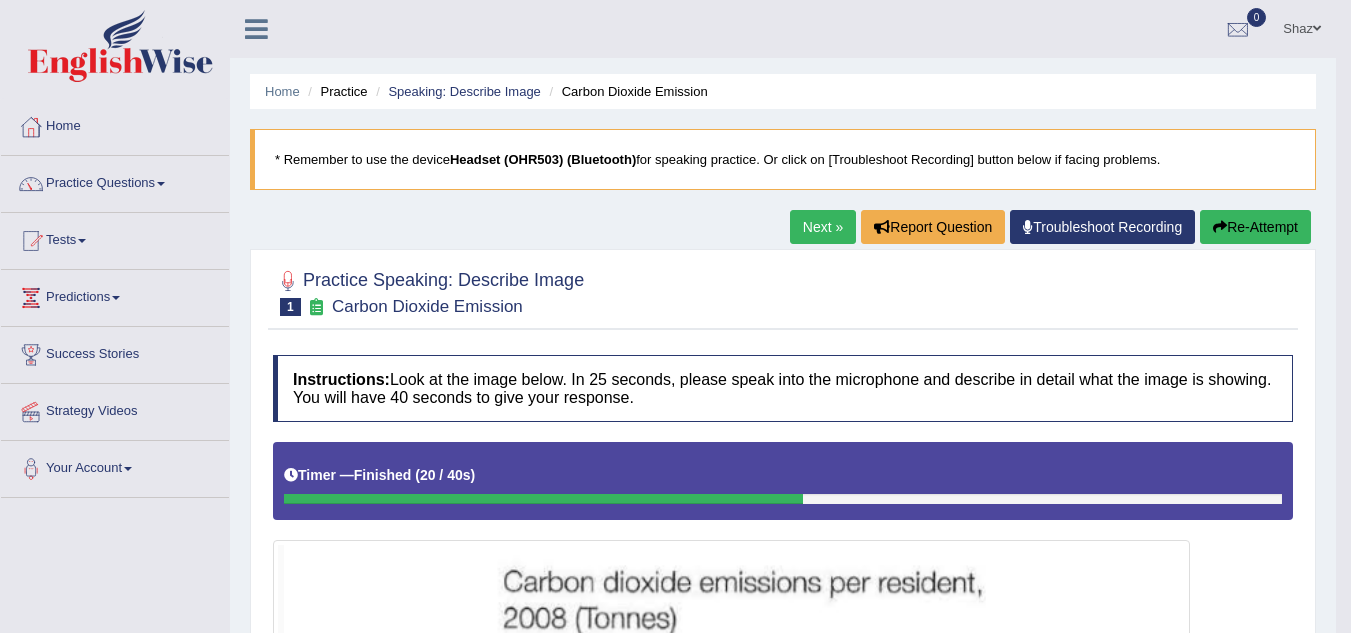 click at bounding box center (1220, 227) 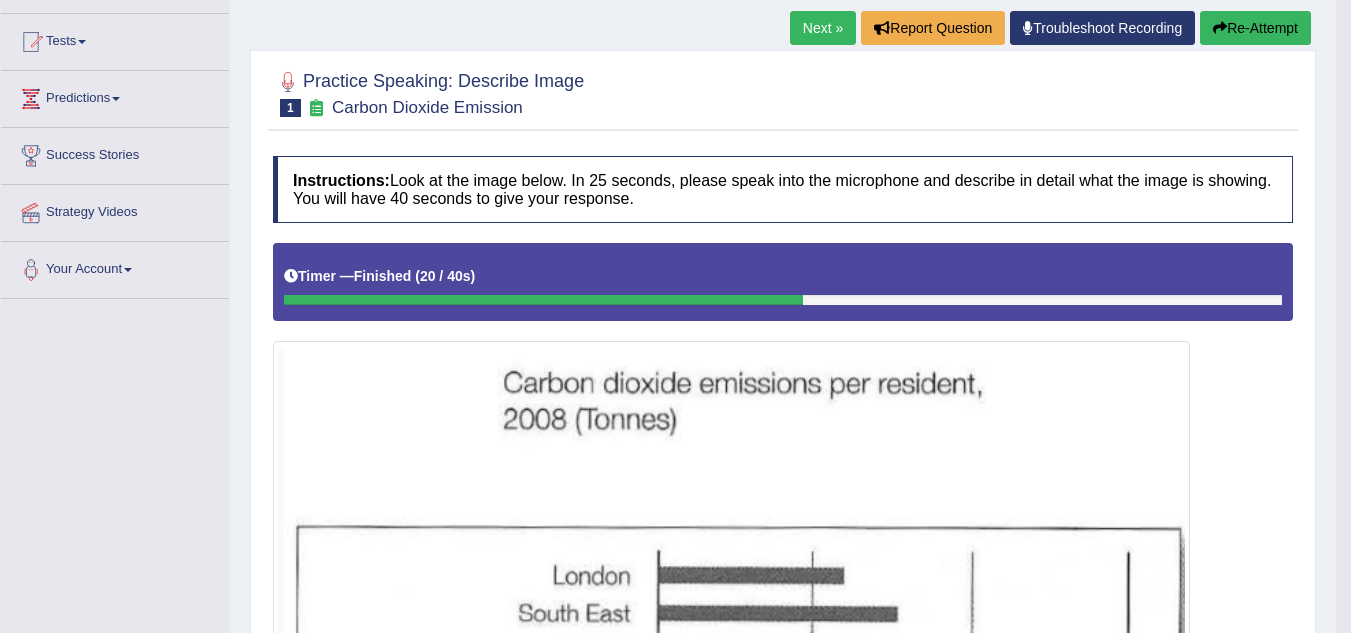 scroll, scrollTop: 244, scrollLeft: 0, axis: vertical 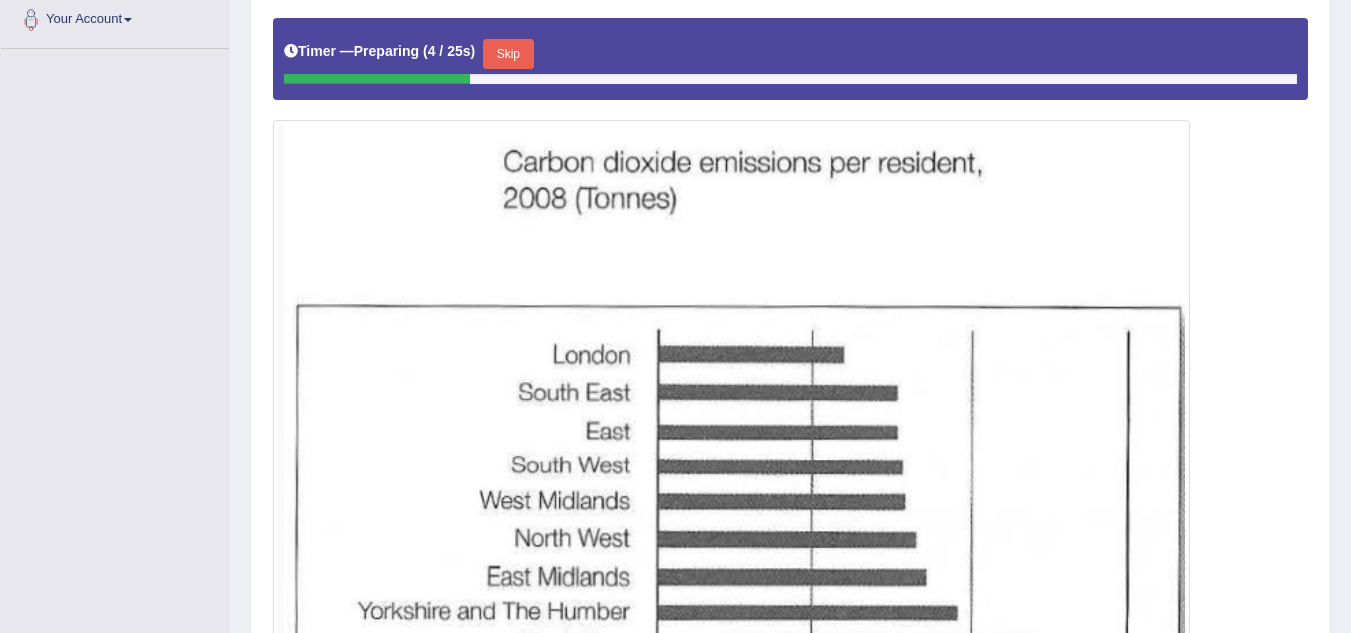 click on "Skip" at bounding box center [508, 54] 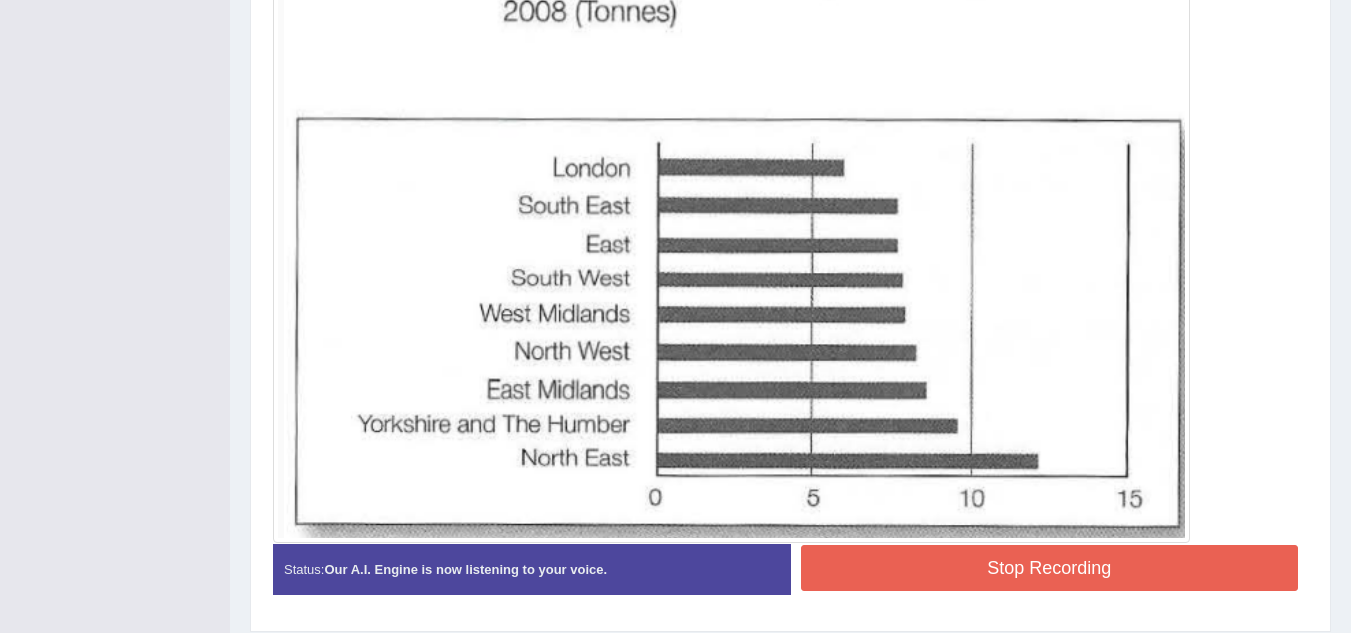 scroll, scrollTop: 681, scrollLeft: 0, axis: vertical 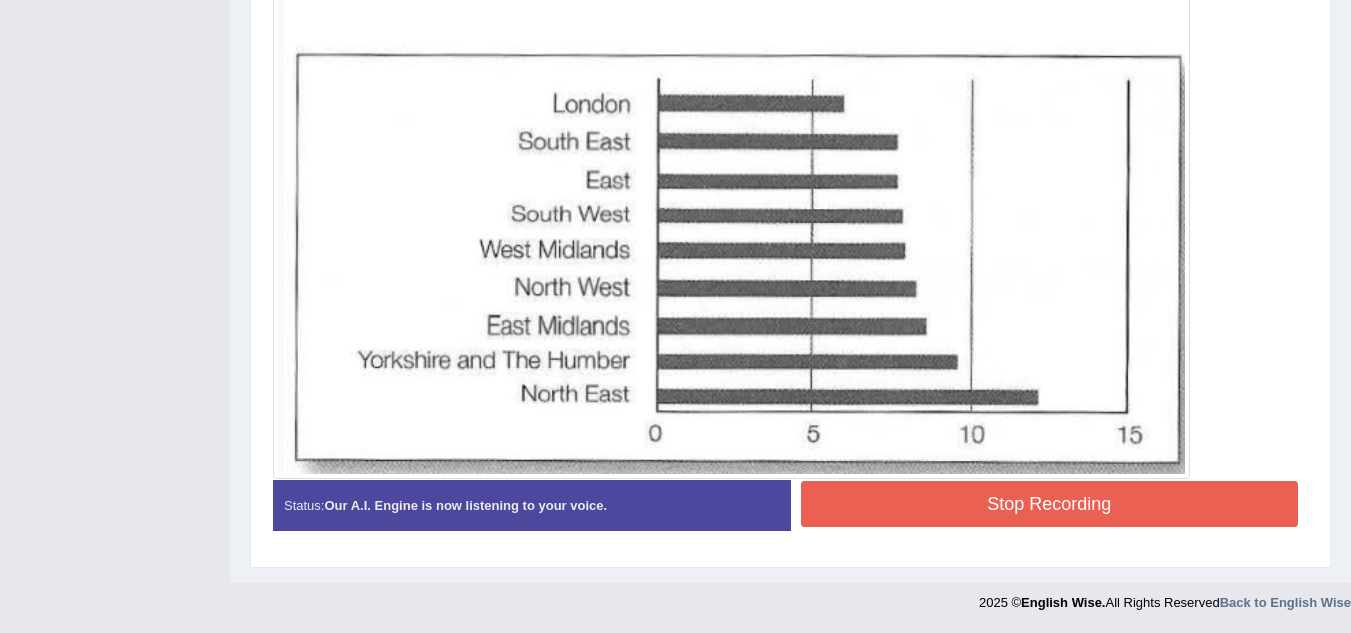 click on "Stop Recording" at bounding box center (1050, 504) 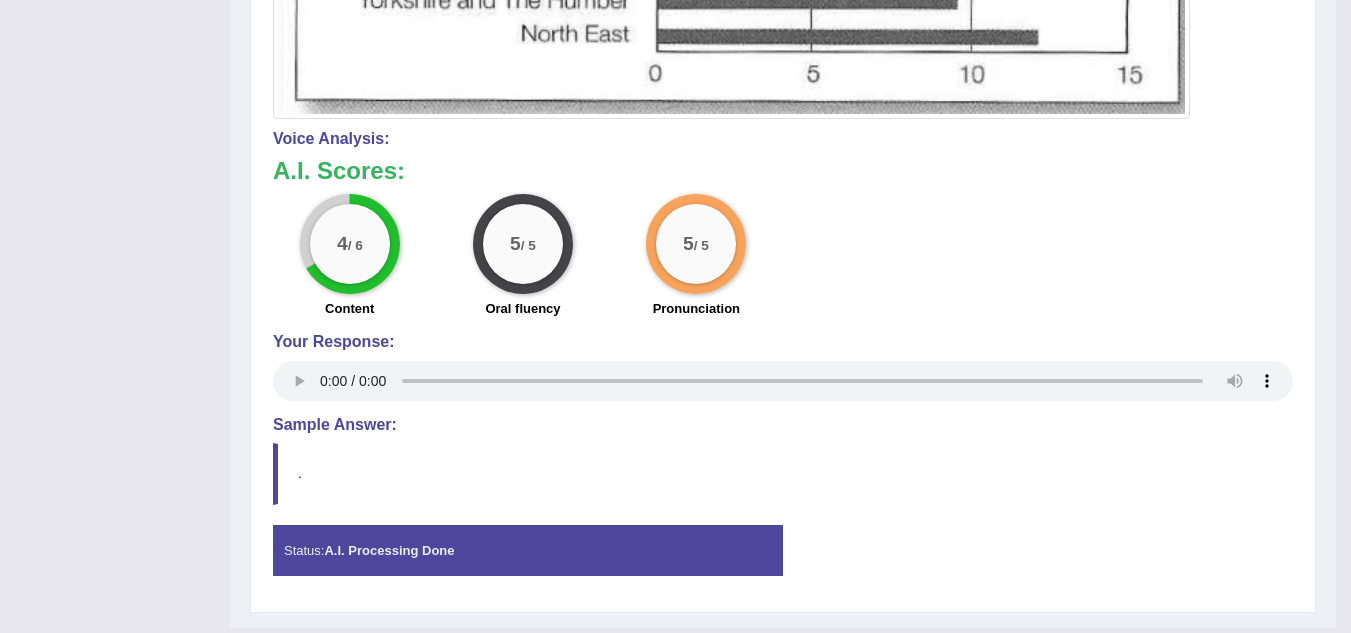 scroll, scrollTop: 1086, scrollLeft: 0, axis: vertical 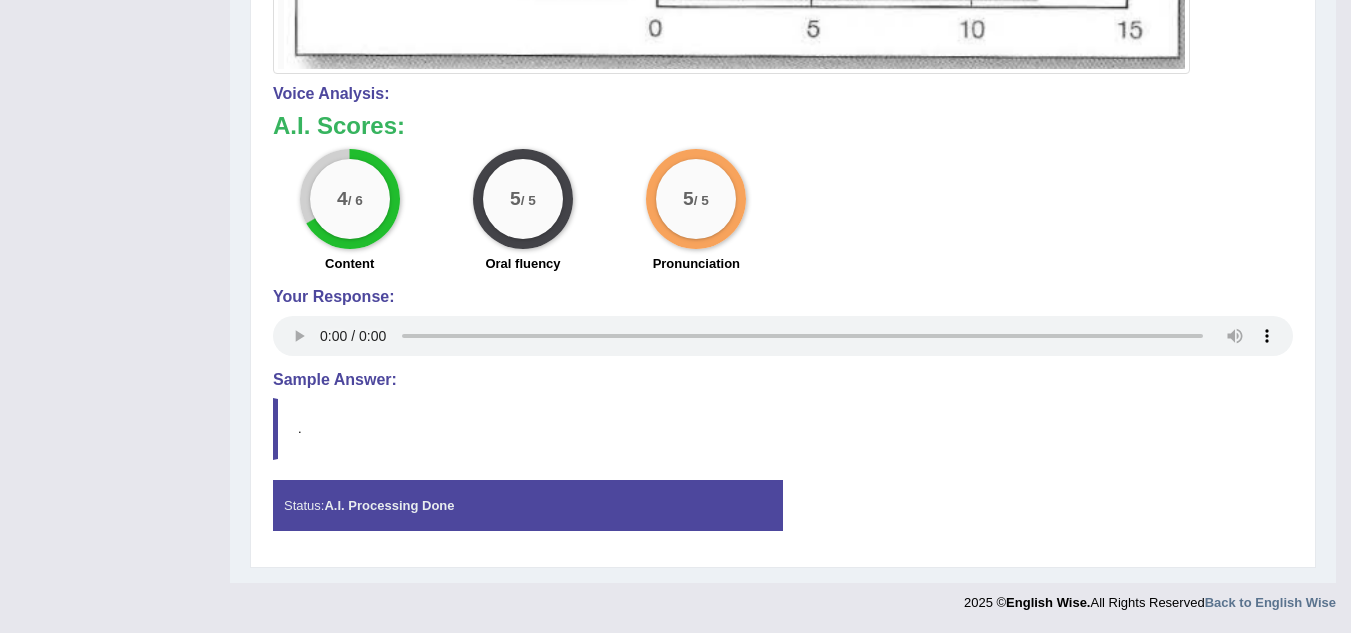 click on "Sample Answer:" at bounding box center [783, 380] 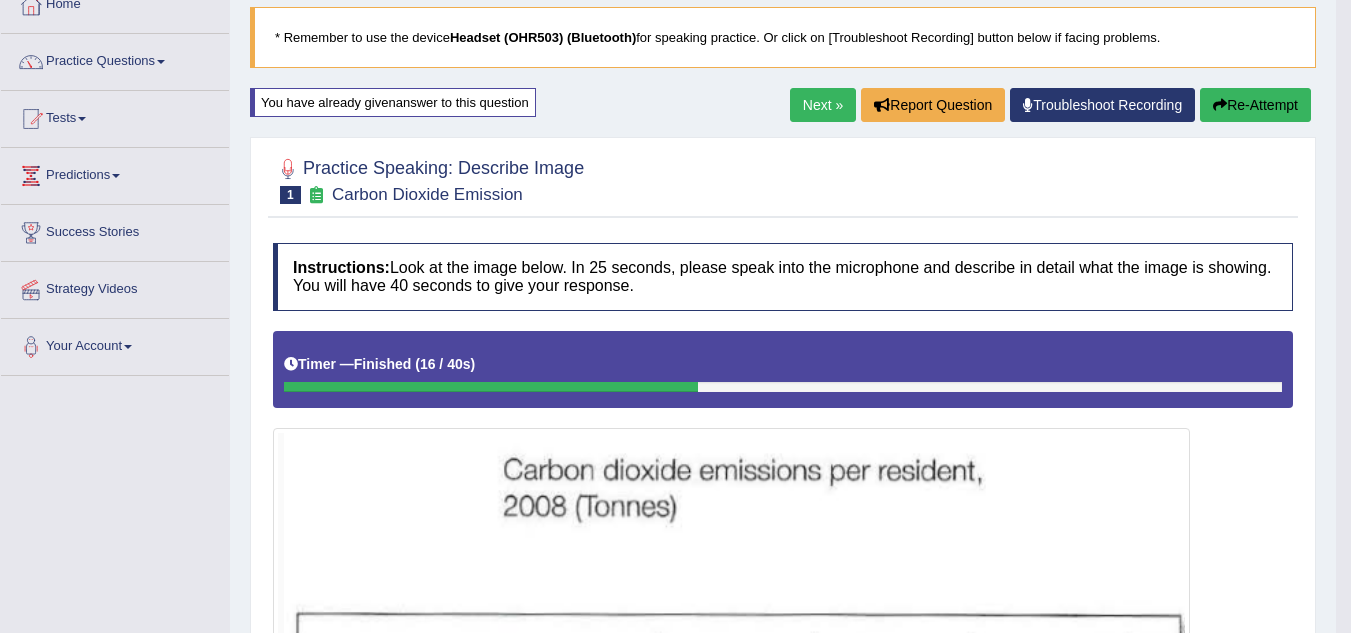 scroll, scrollTop: 117, scrollLeft: 0, axis: vertical 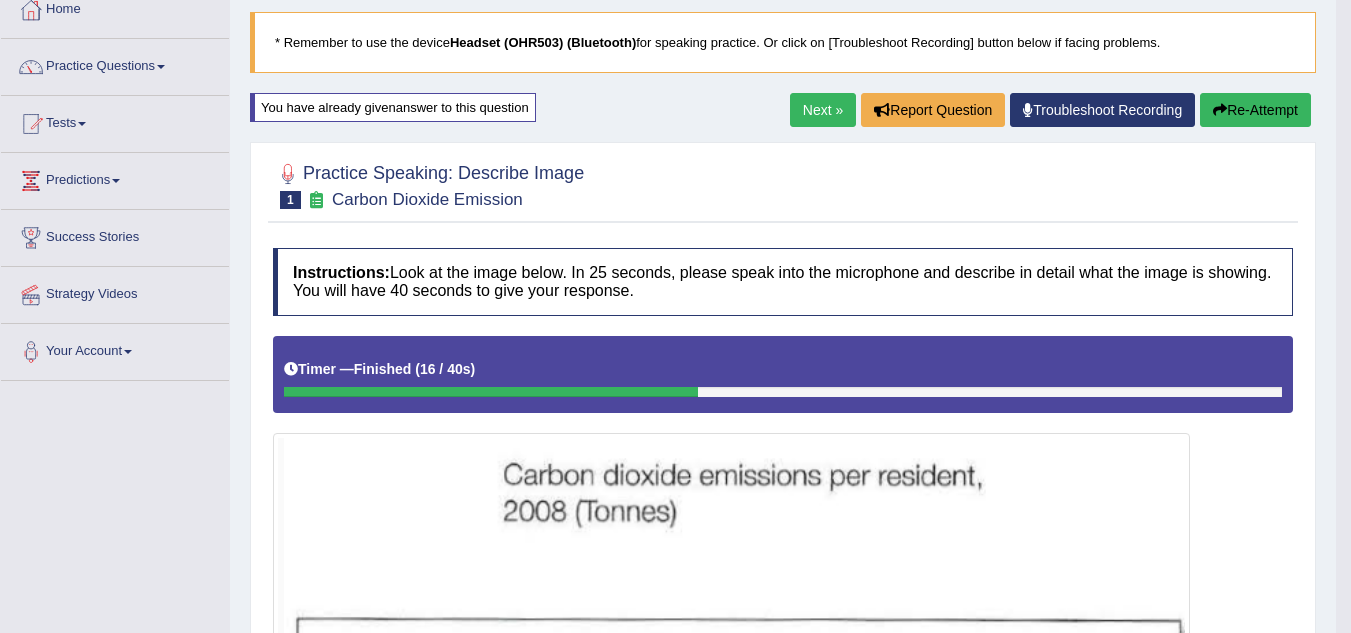 click on "Next »" at bounding box center (823, 110) 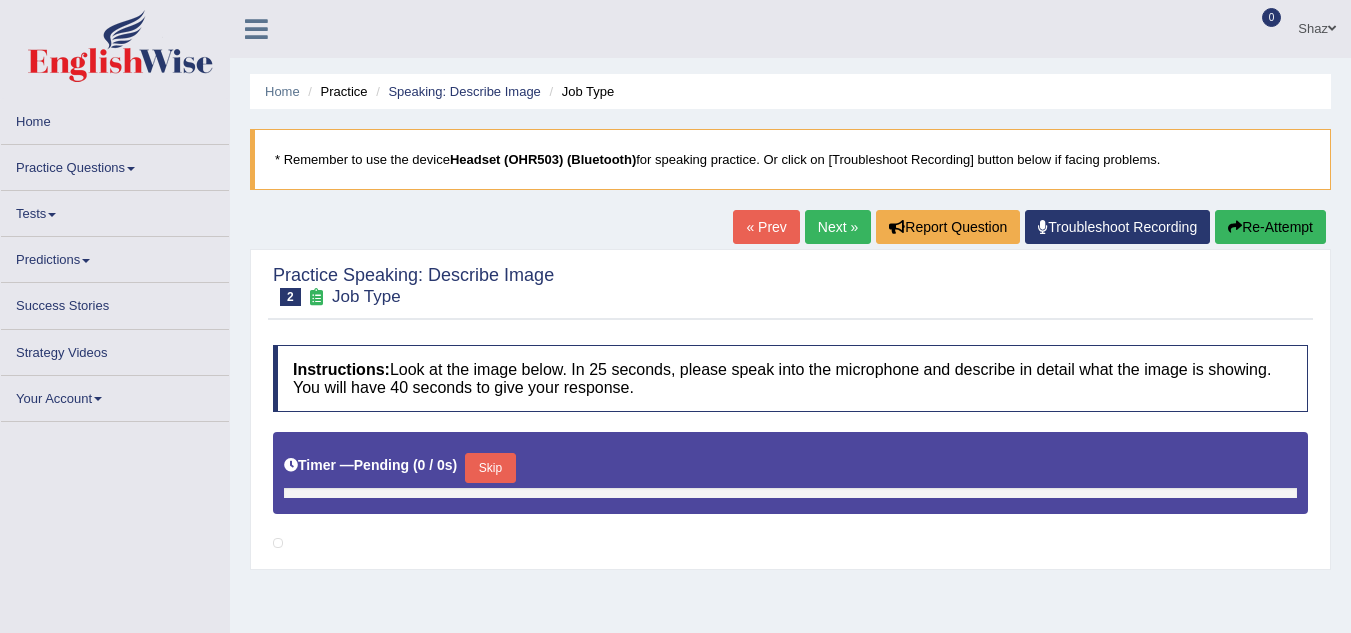 scroll, scrollTop: 334, scrollLeft: 0, axis: vertical 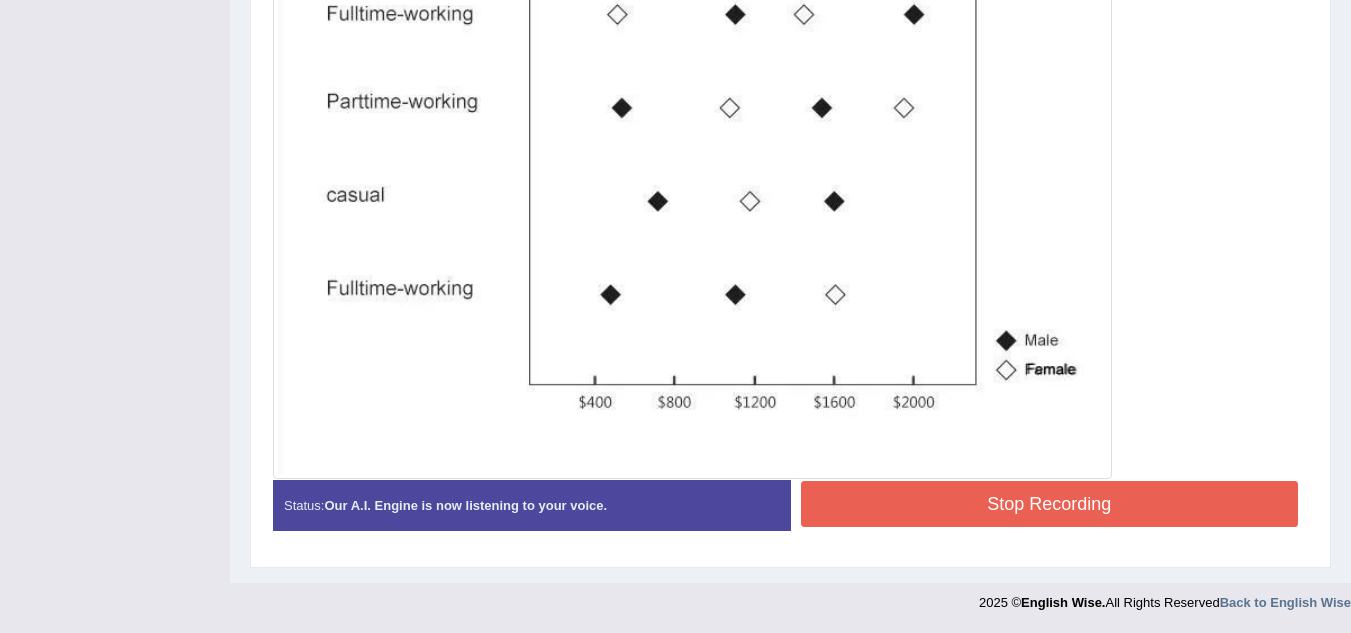 click on "Stop Recording" at bounding box center (1050, 504) 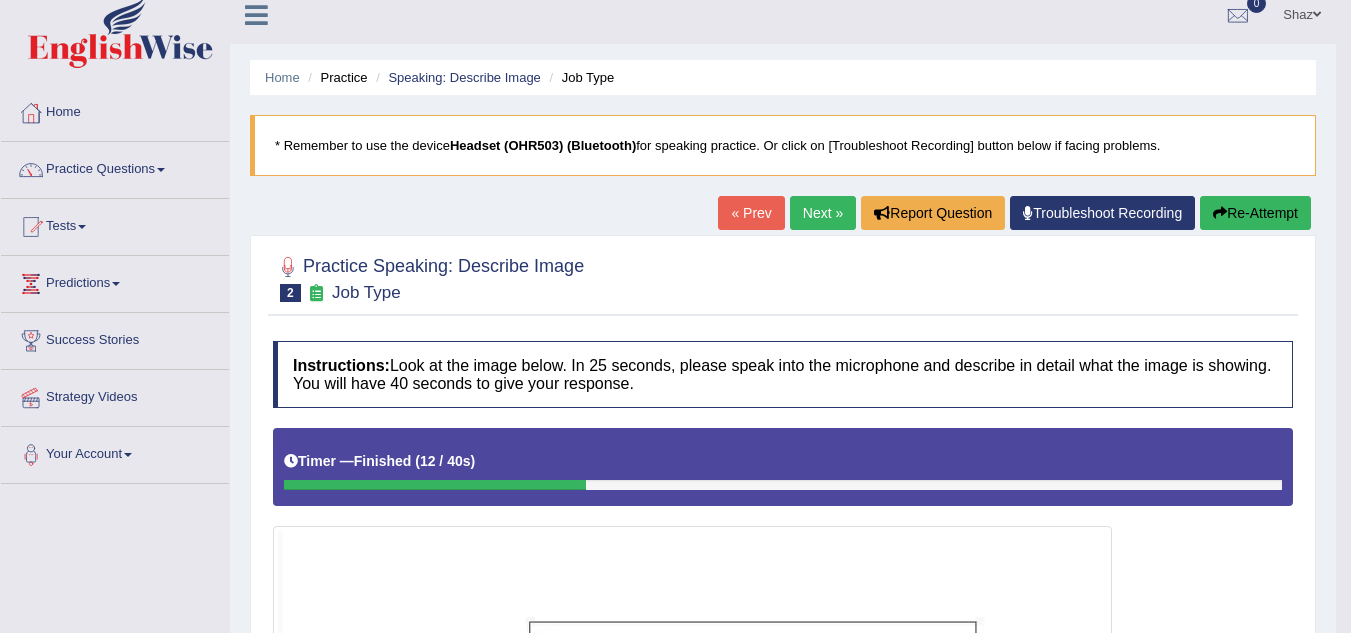 scroll, scrollTop: 0, scrollLeft: 0, axis: both 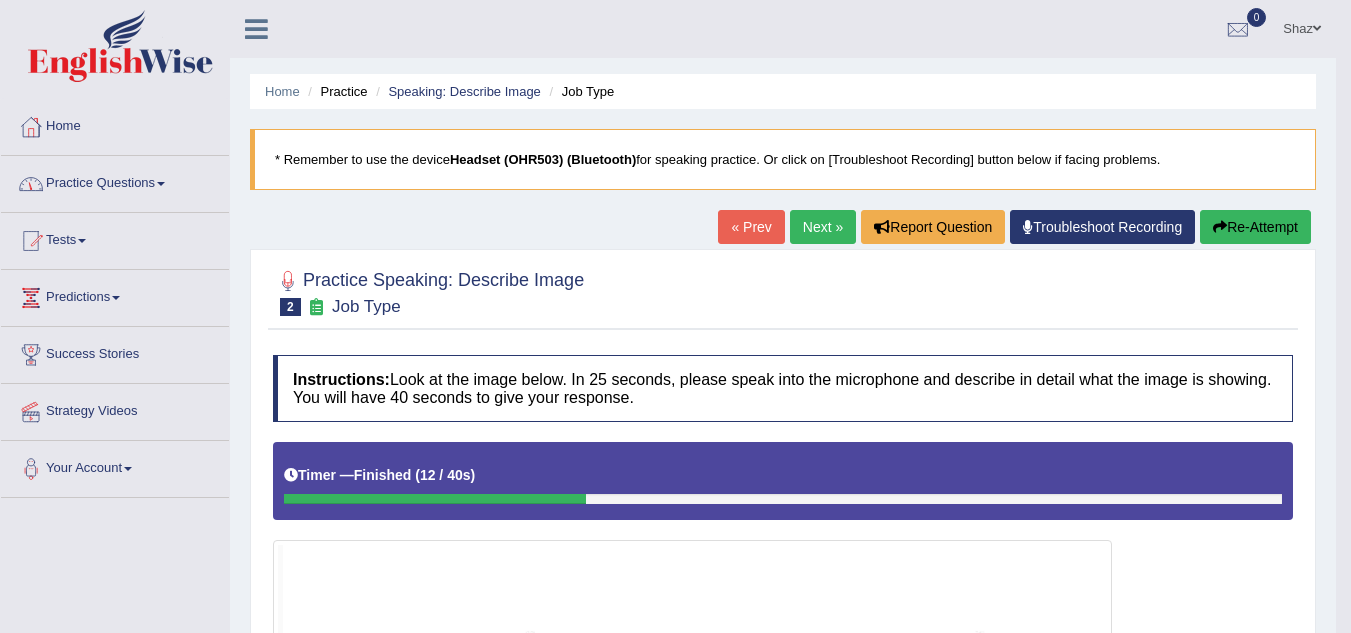 click on "Practice Questions" at bounding box center [115, 181] 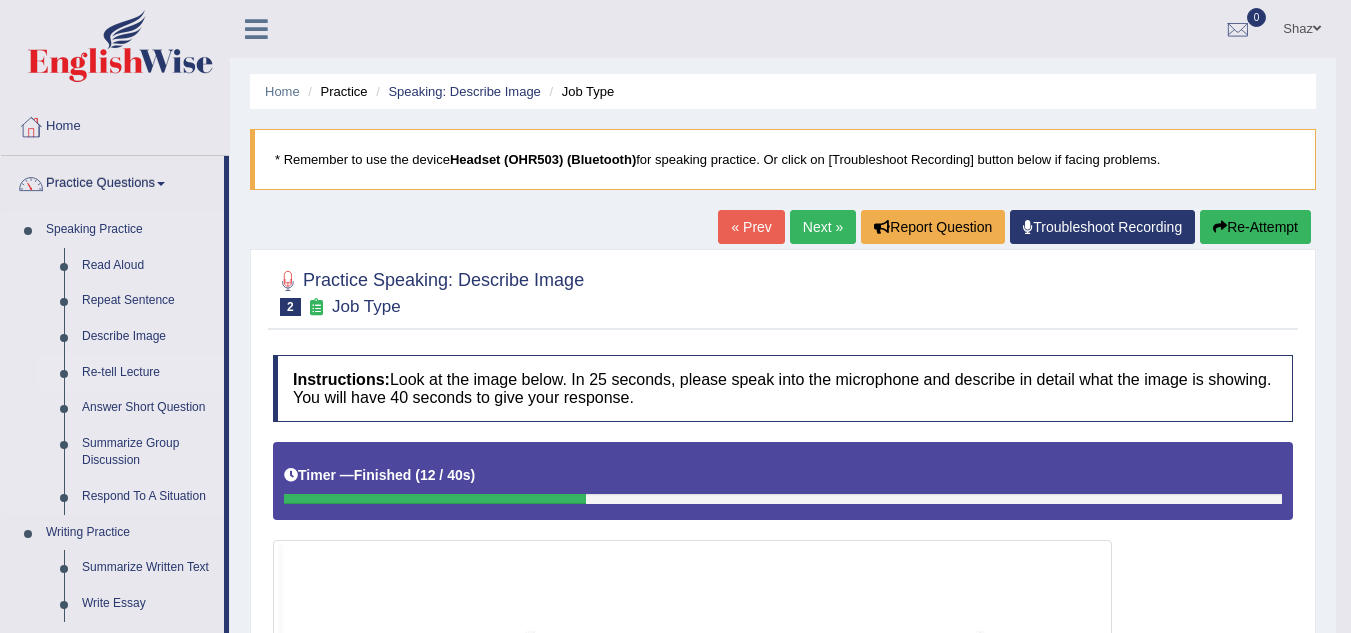 click on "Re-tell Lecture" at bounding box center (148, 373) 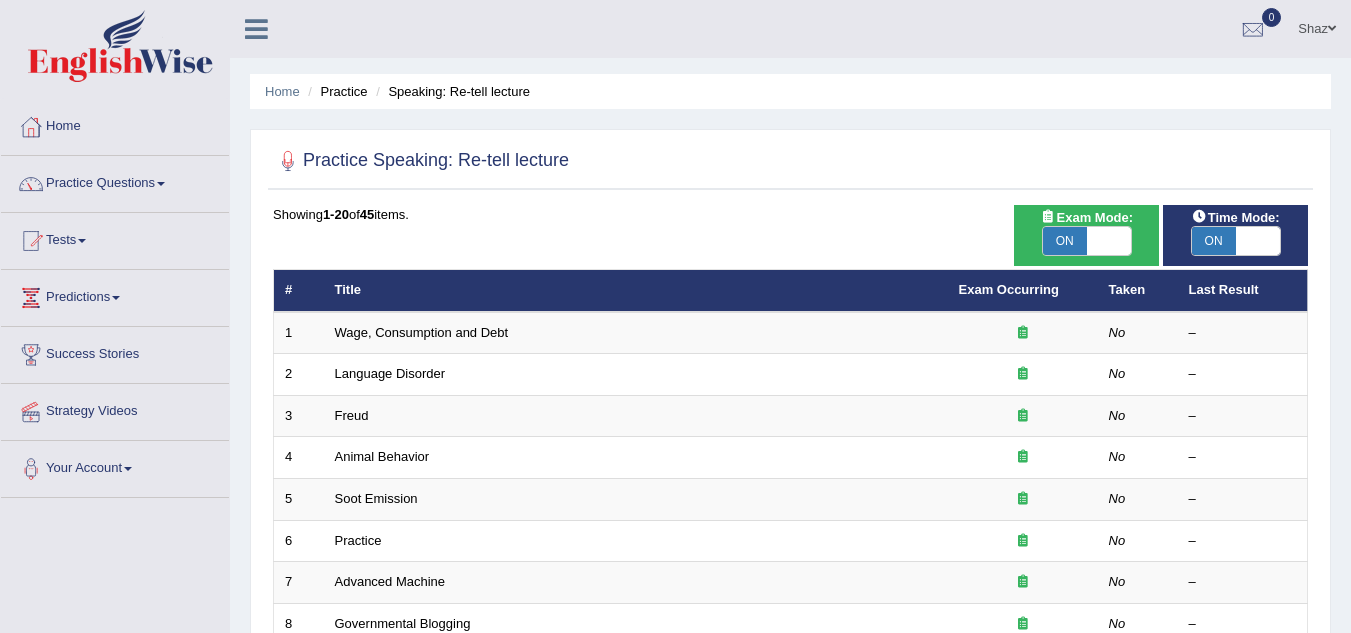 scroll, scrollTop: 0, scrollLeft: 0, axis: both 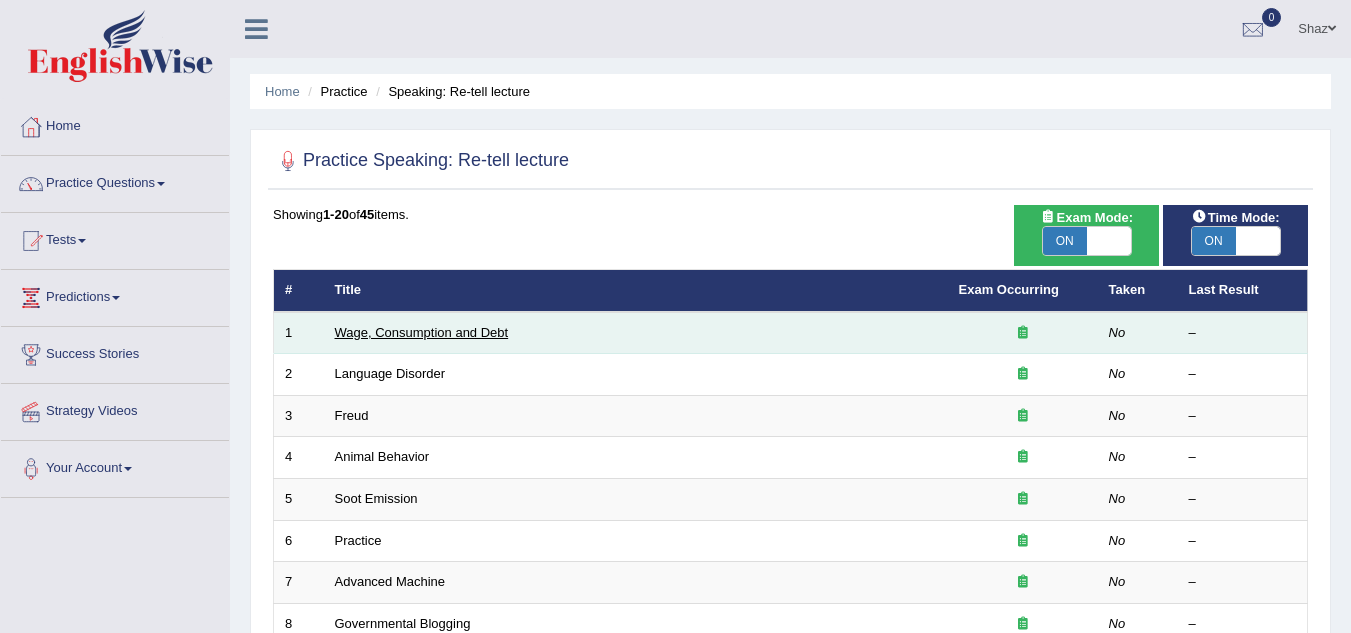click on "Wage, Consumption and Debt" at bounding box center [422, 332] 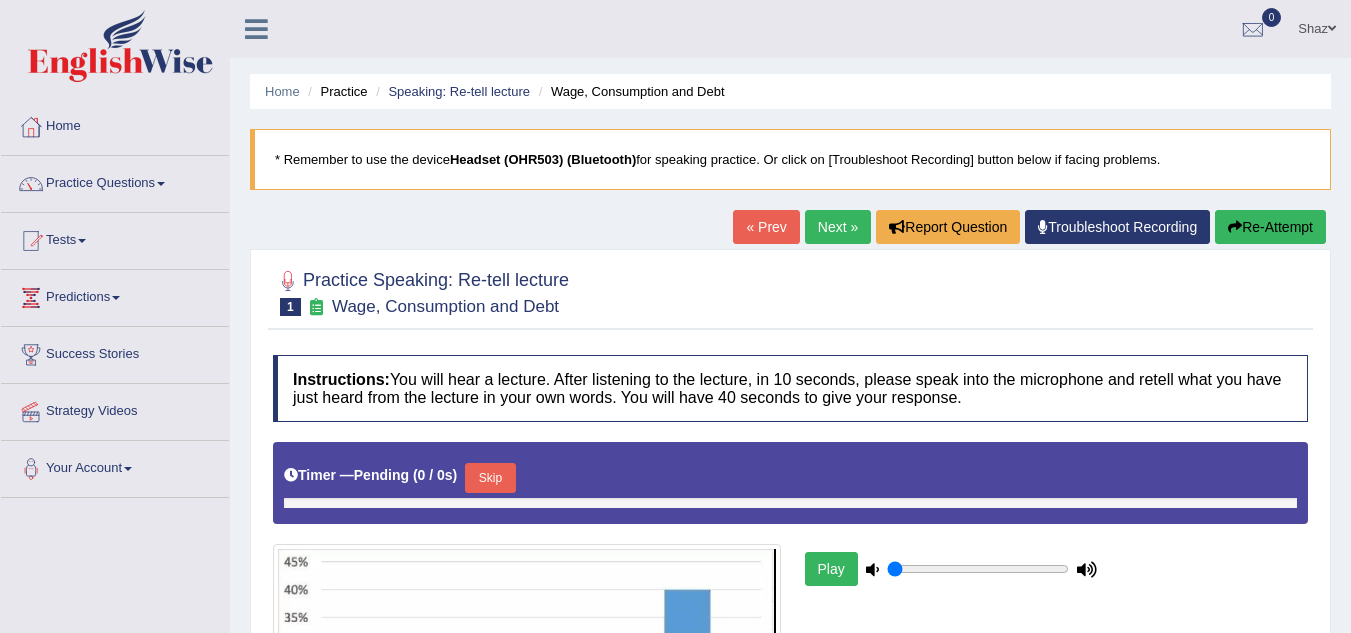 scroll, scrollTop: 0, scrollLeft: 0, axis: both 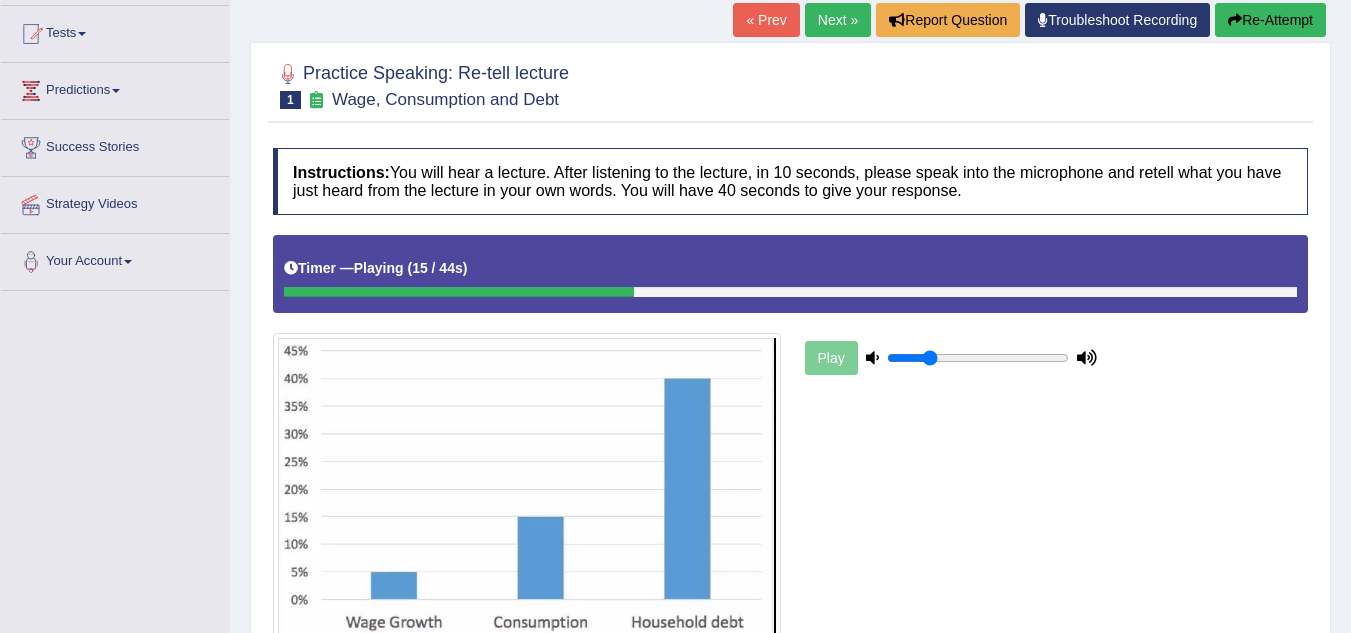 click on "Re-Attempt" at bounding box center [1270, 20] 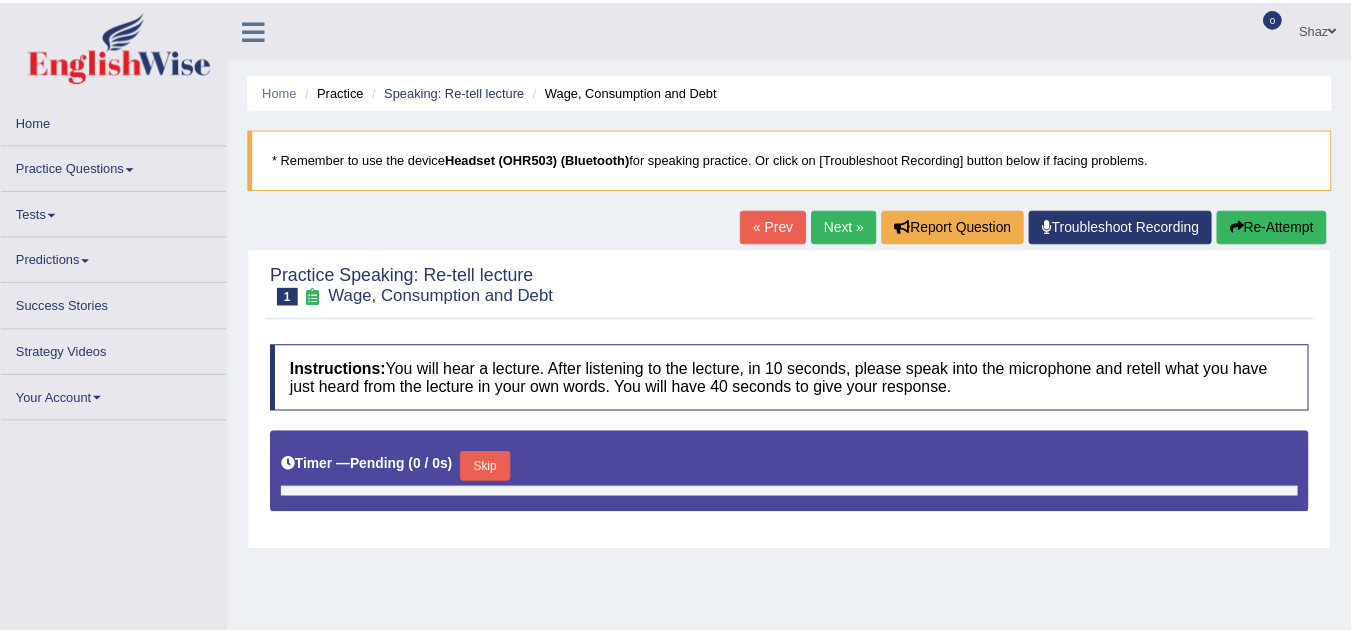 scroll, scrollTop: 196, scrollLeft: 0, axis: vertical 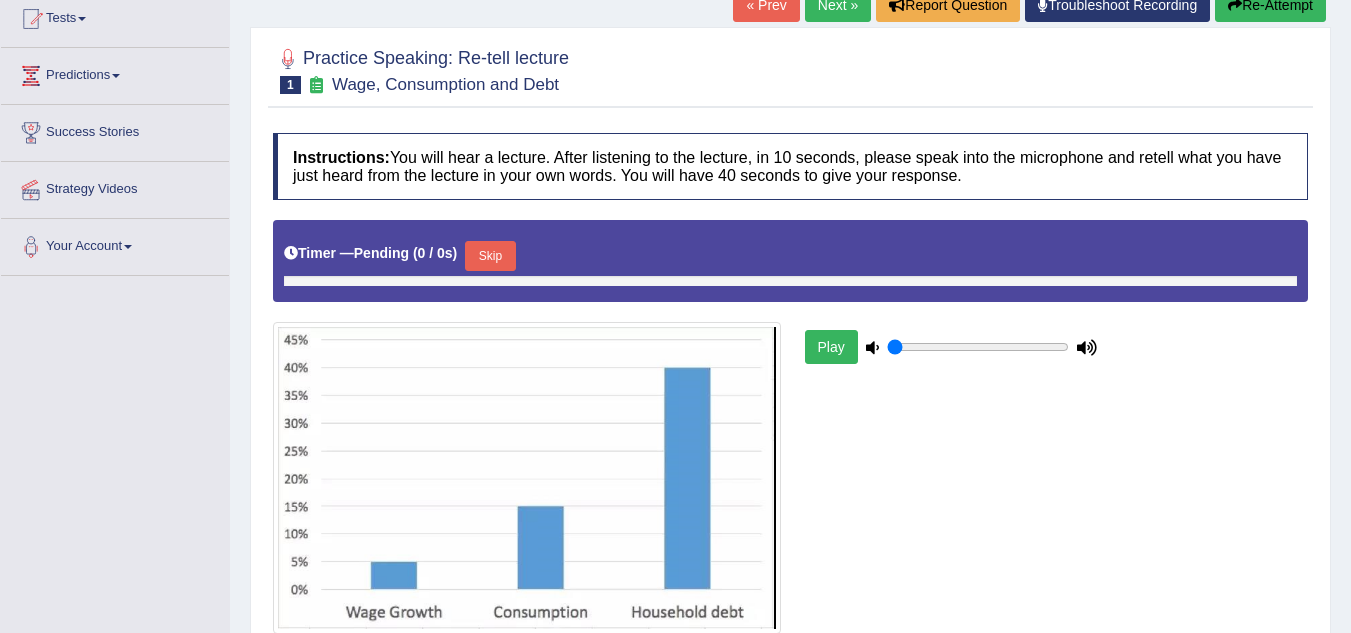 type on "0.25" 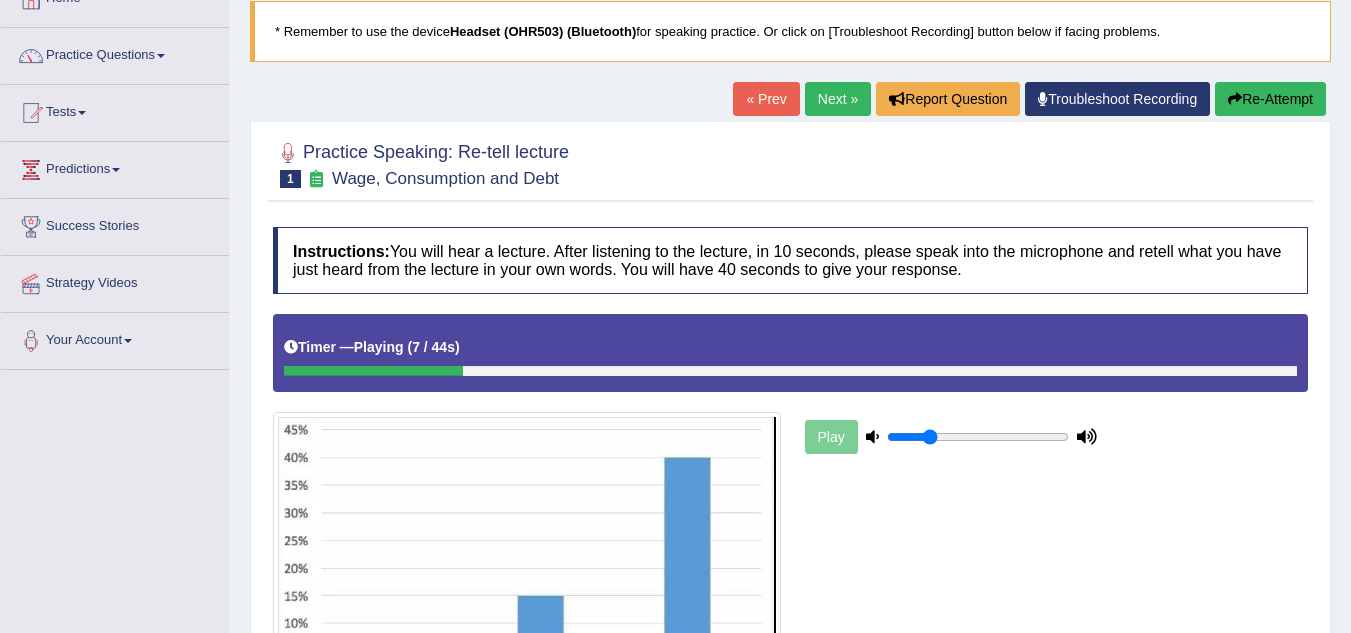 scroll, scrollTop: 126, scrollLeft: 0, axis: vertical 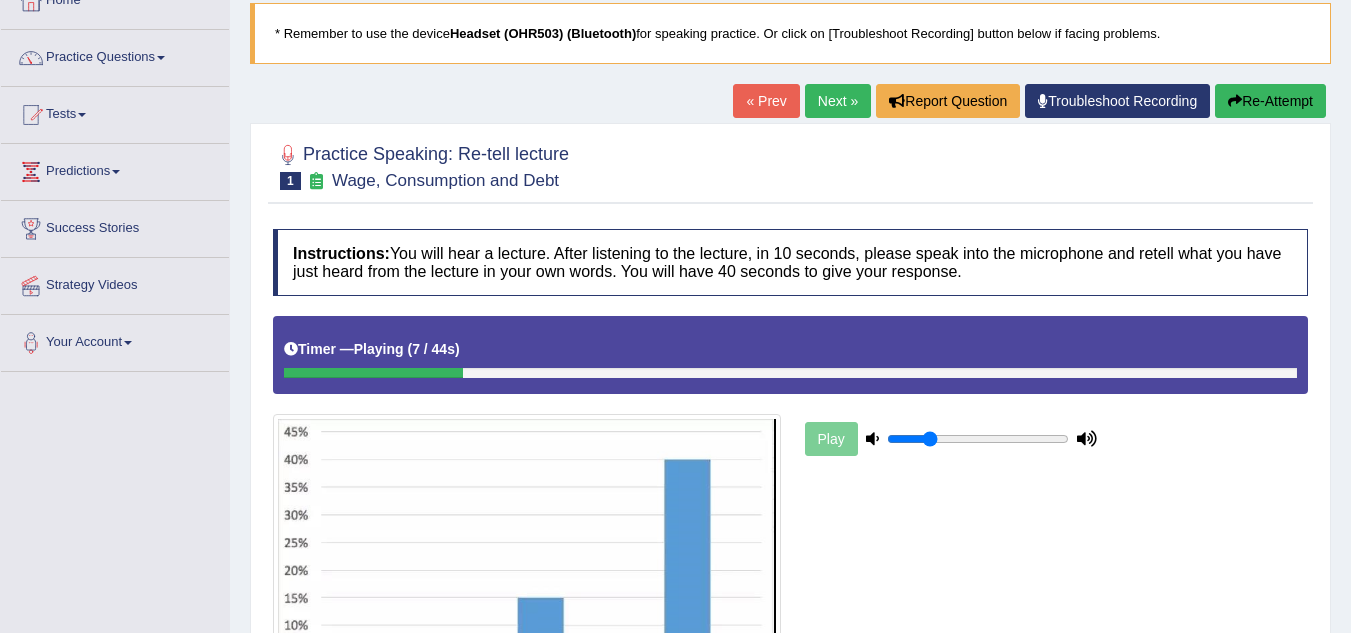 click on "Re-Attempt" at bounding box center [1270, 101] 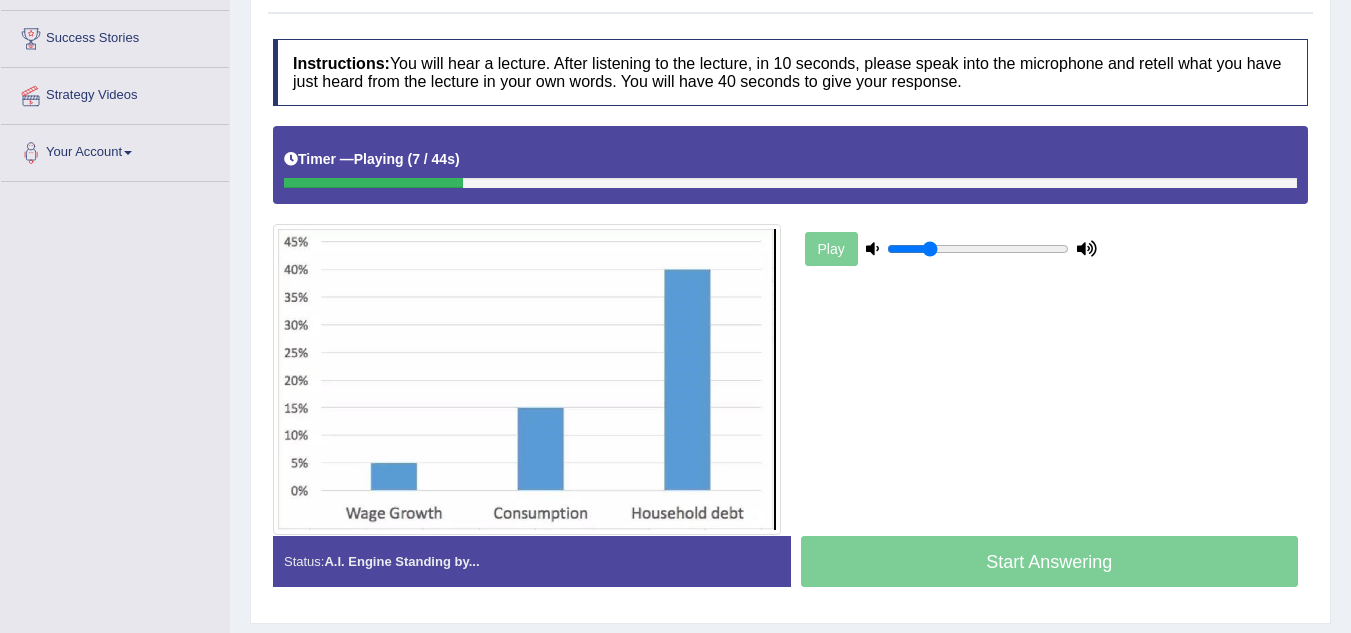 scroll, scrollTop: 317, scrollLeft: 0, axis: vertical 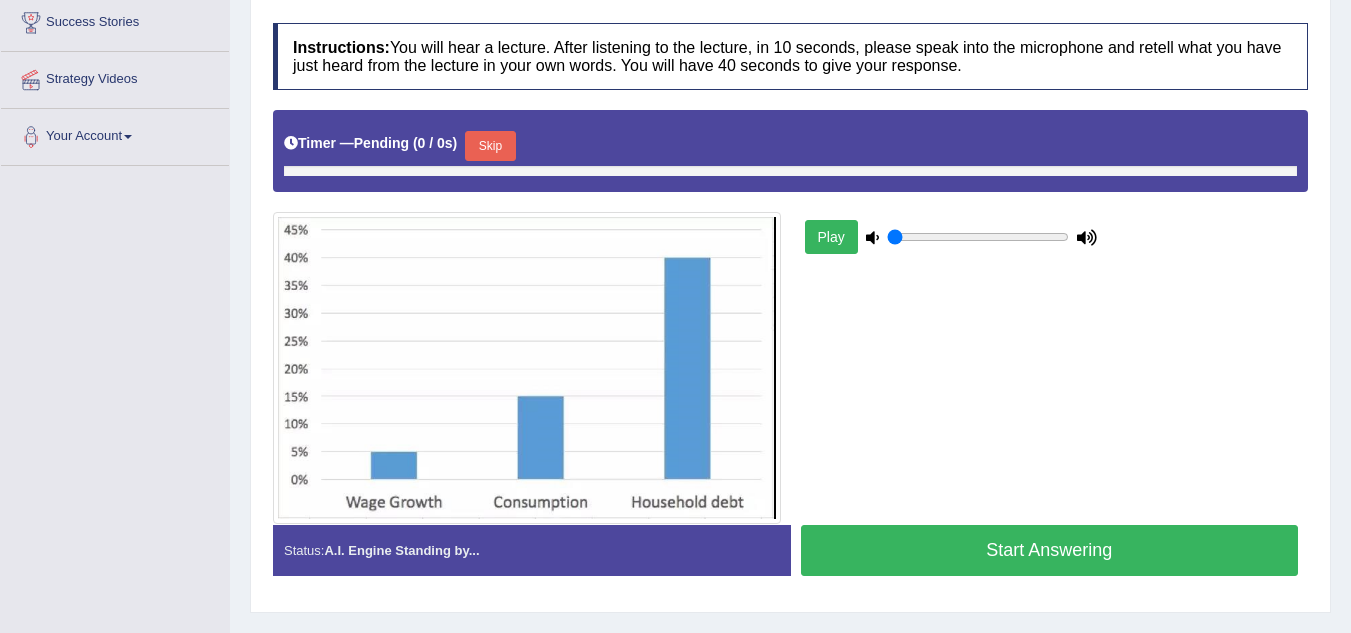 type on "0.25" 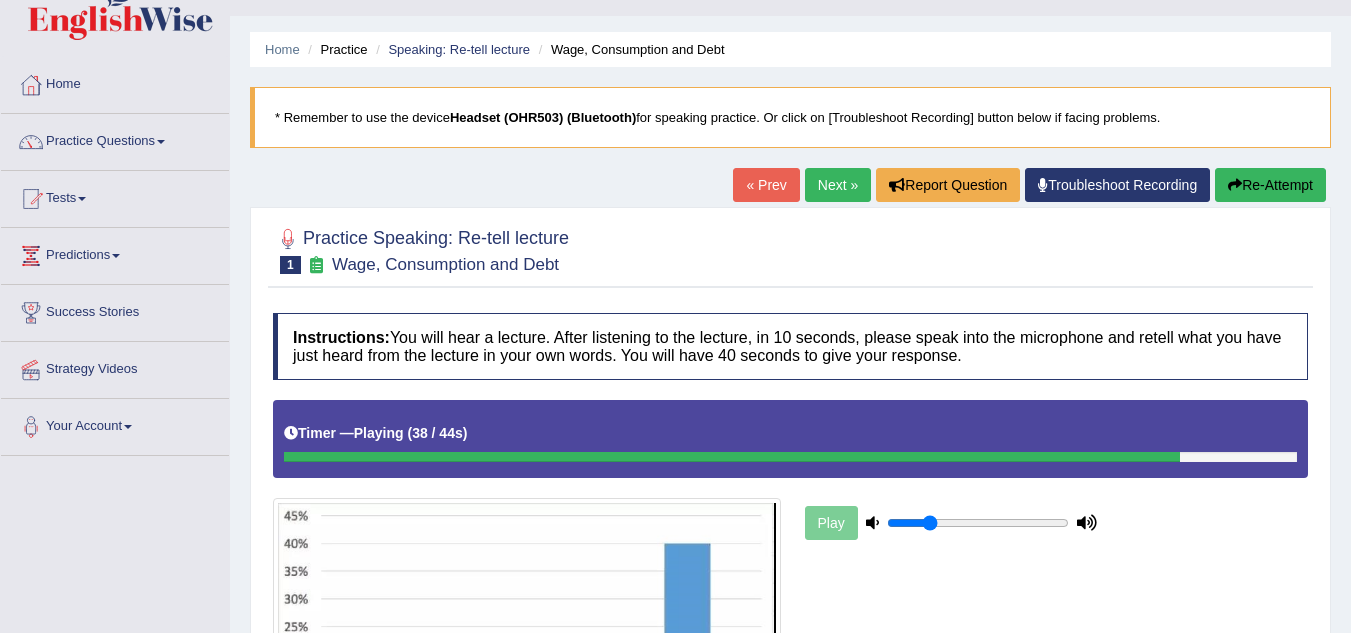 scroll, scrollTop: 41, scrollLeft: 0, axis: vertical 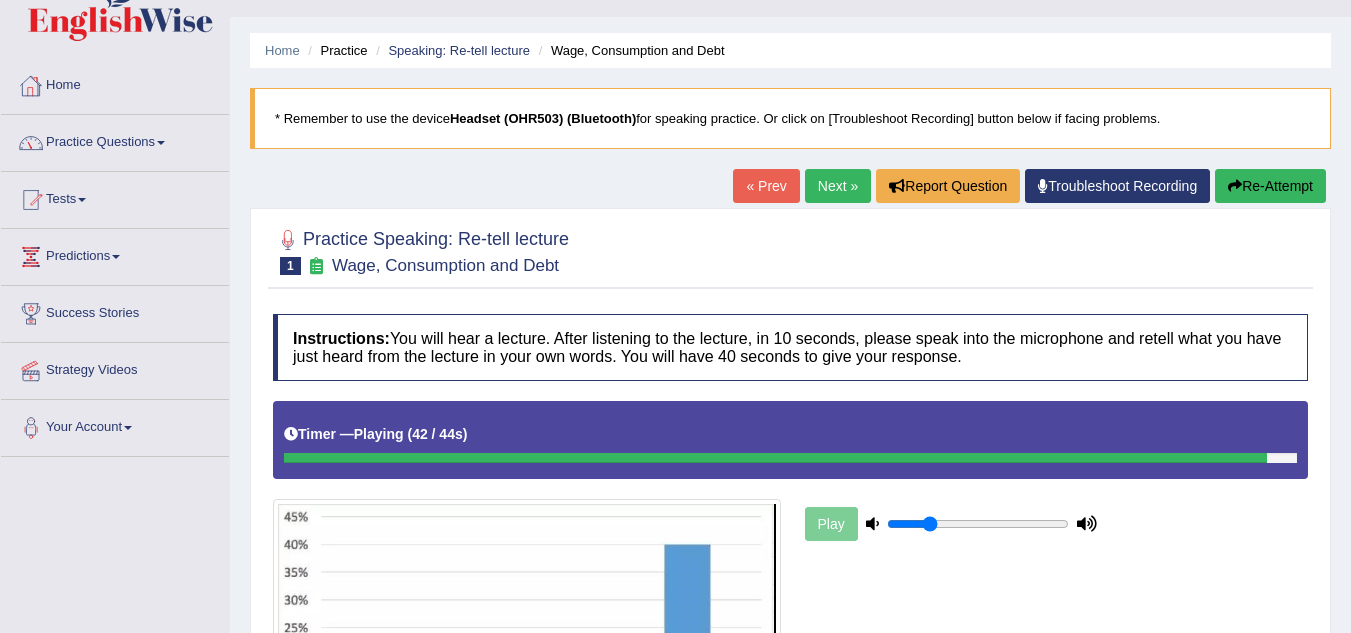 click on "Practice Questions" at bounding box center [115, 140] 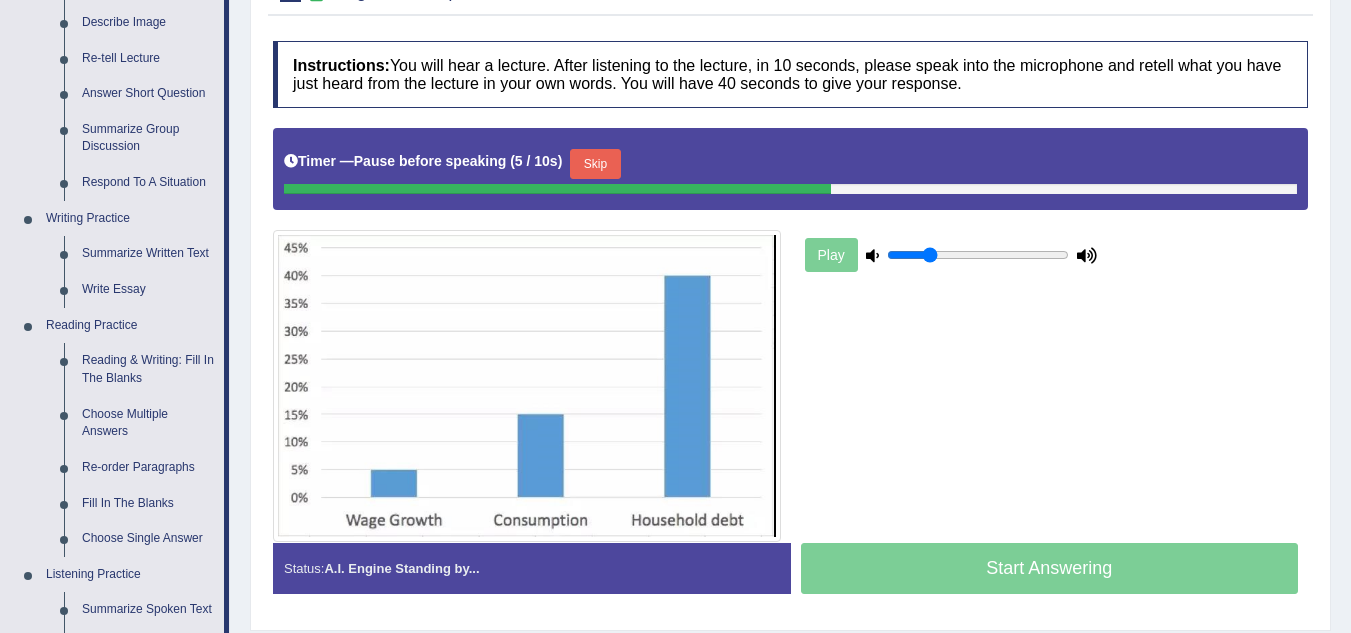 scroll, scrollTop: 315, scrollLeft: 0, axis: vertical 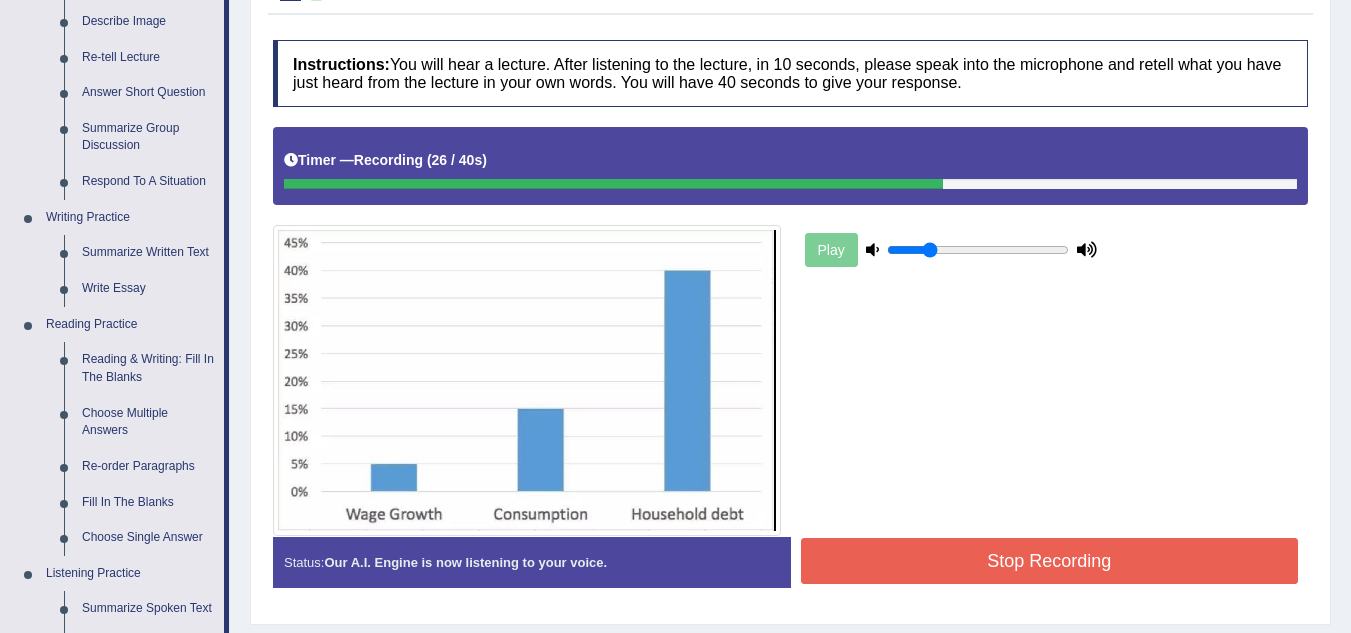 click on "Stop Recording" at bounding box center (1050, 561) 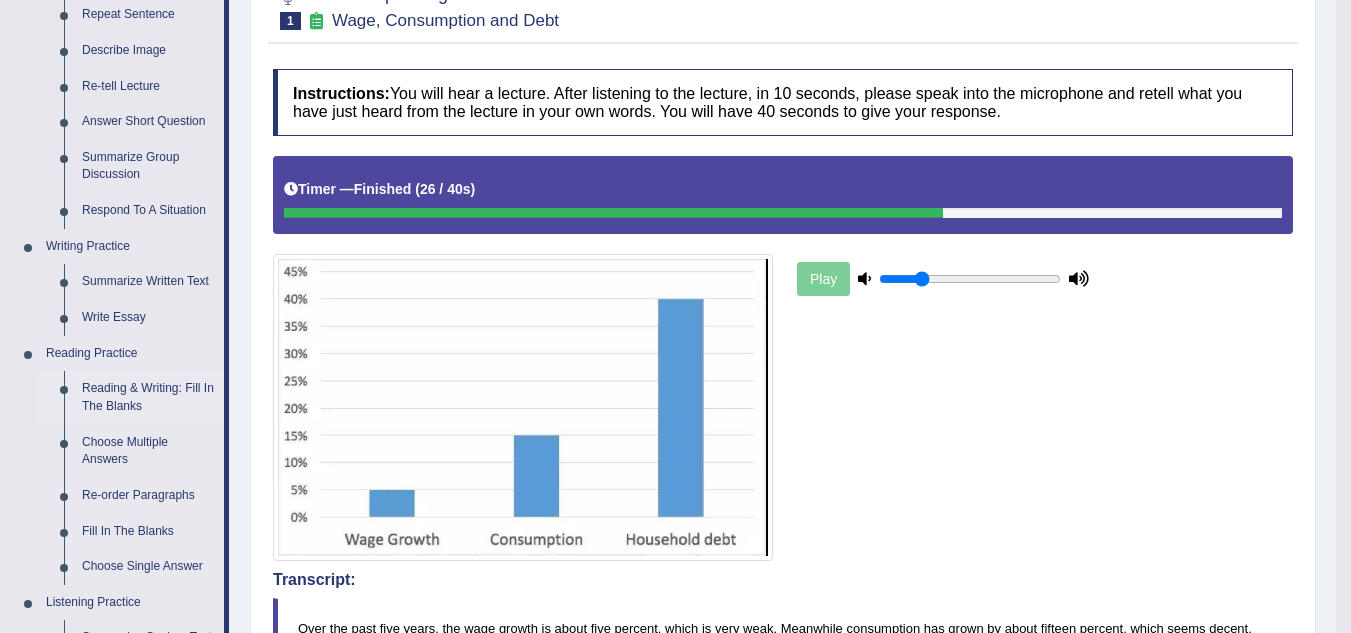 scroll, scrollTop: 288, scrollLeft: 0, axis: vertical 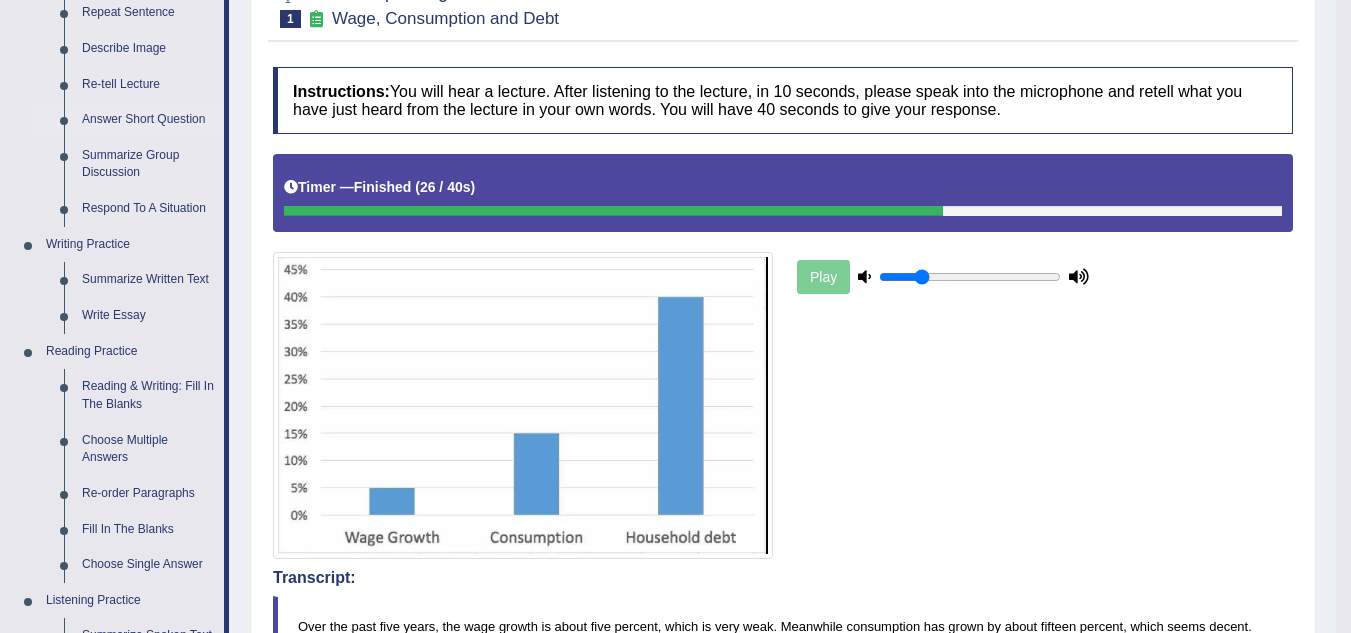 click on "Answer Short Question" at bounding box center [148, 120] 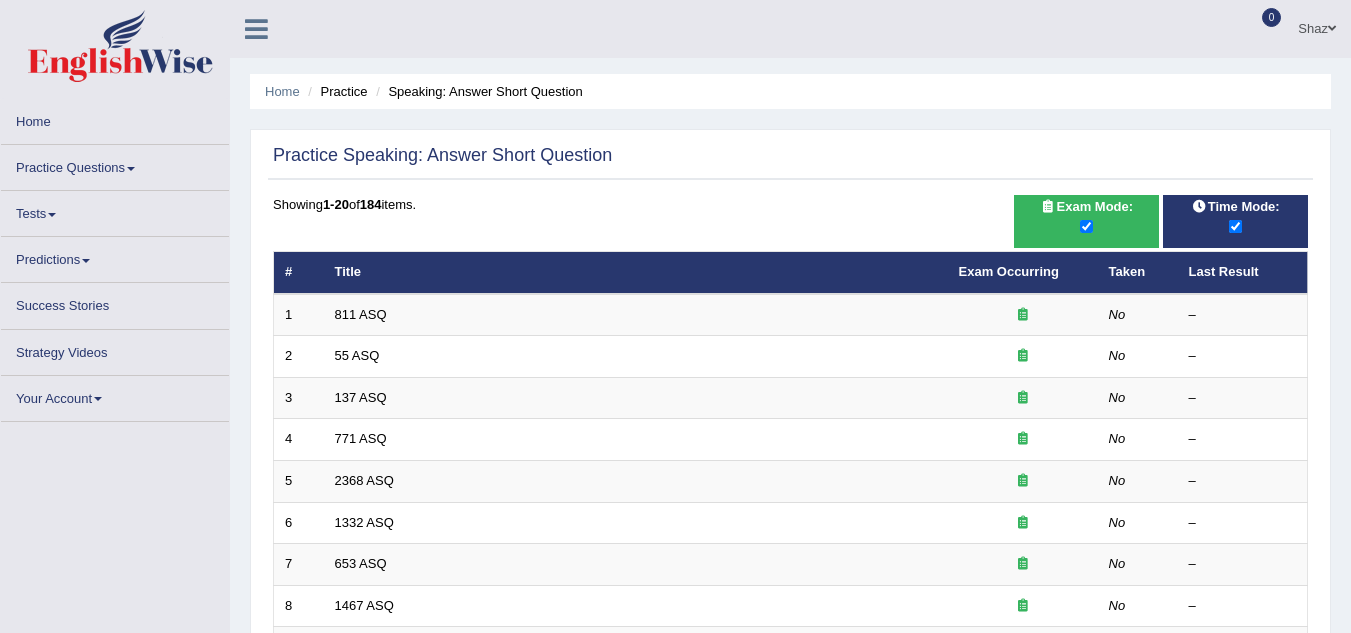 scroll, scrollTop: 0, scrollLeft: 0, axis: both 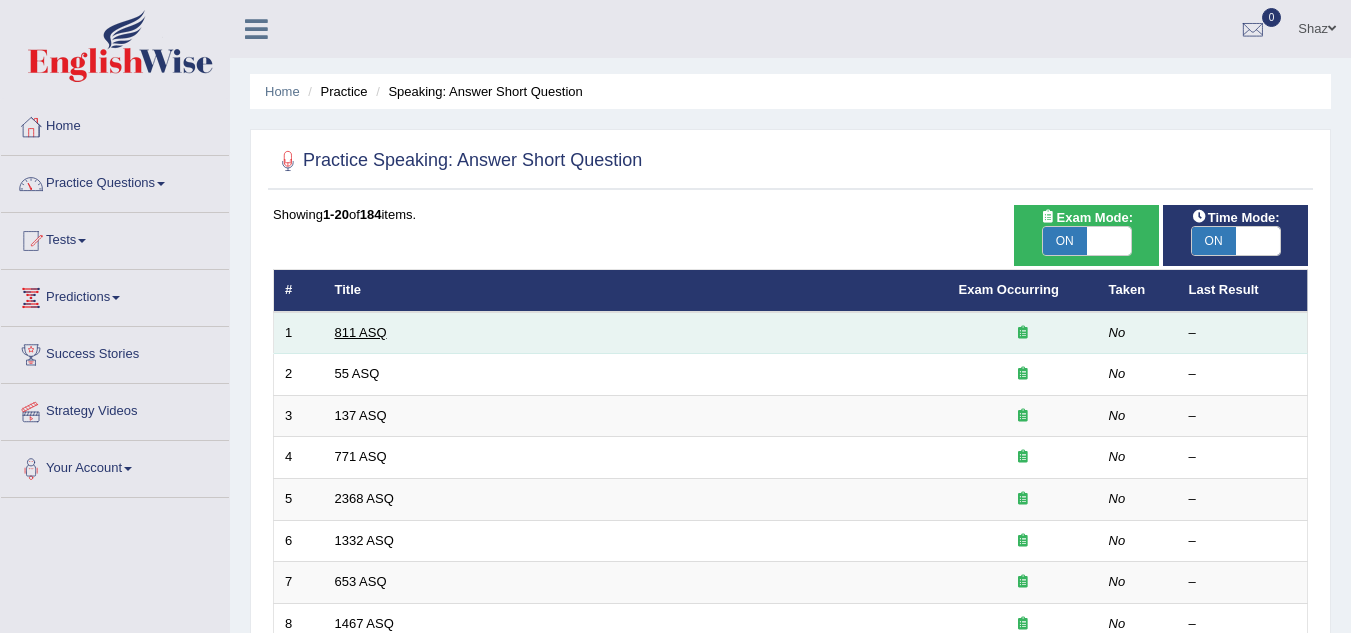 click on "811 ASQ" at bounding box center [361, 332] 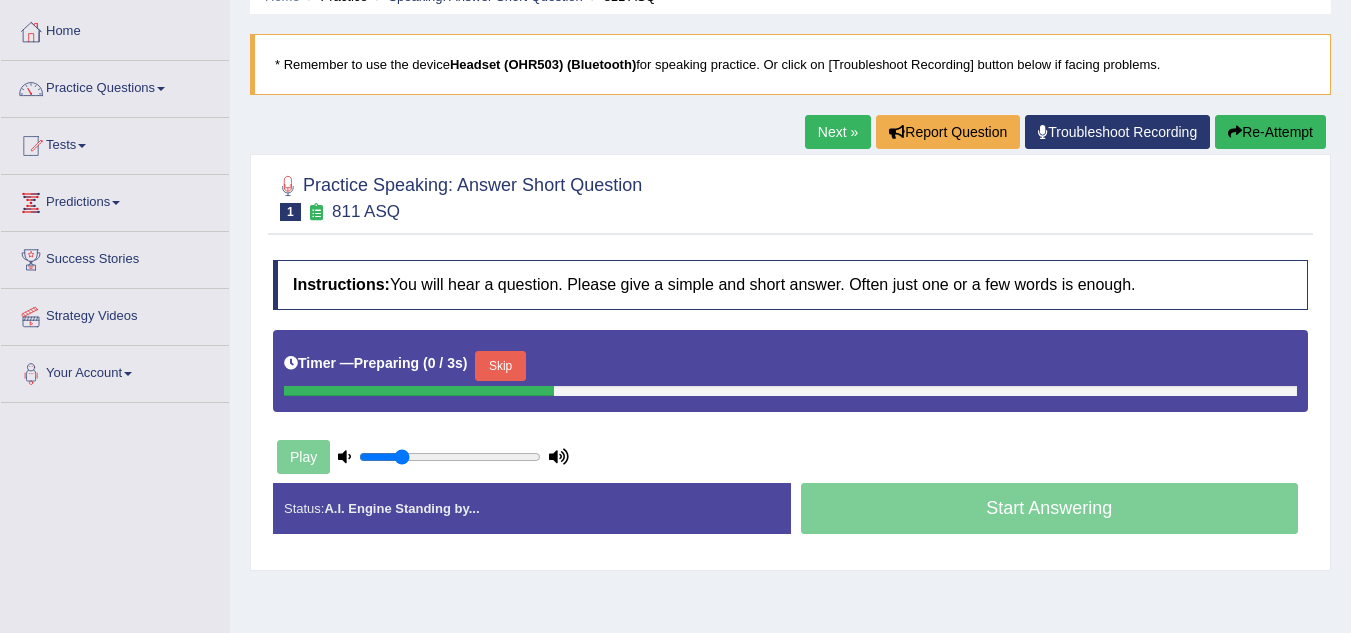 scroll, scrollTop: 0, scrollLeft: 0, axis: both 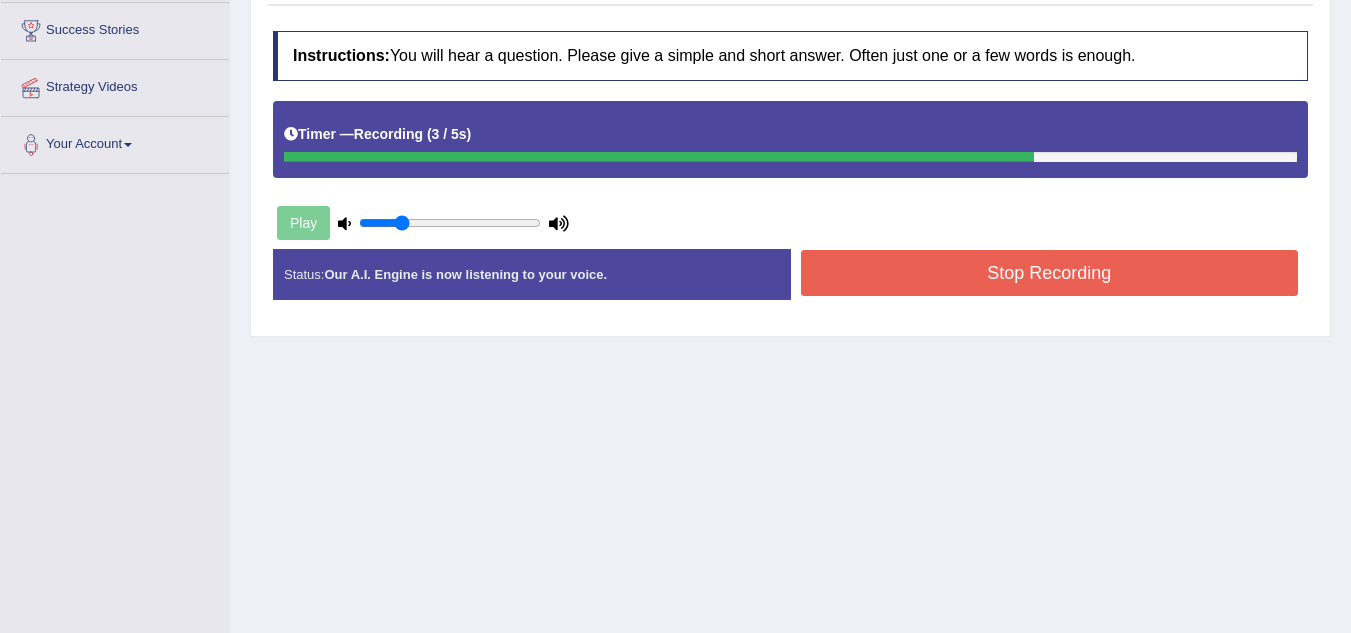 click on "Stop Recording" at bounding box center [1050, 273] 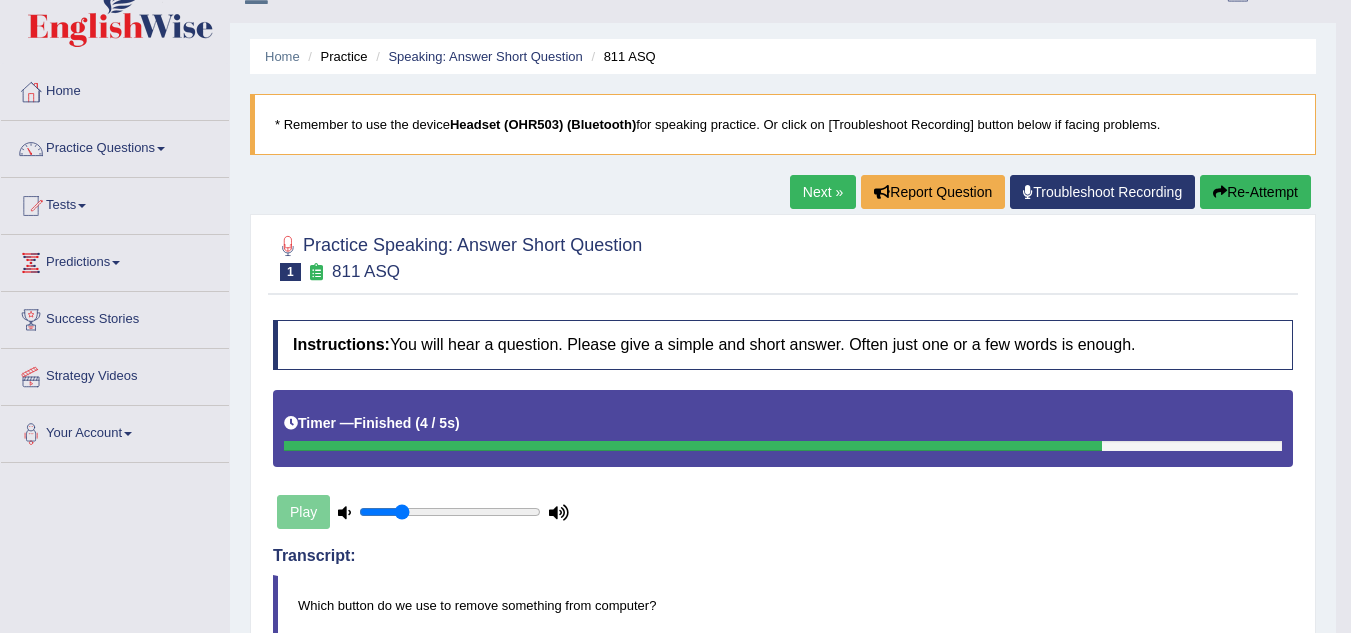 scroll, scrollTop: 33, scrollLeft: 0, axis: vertical 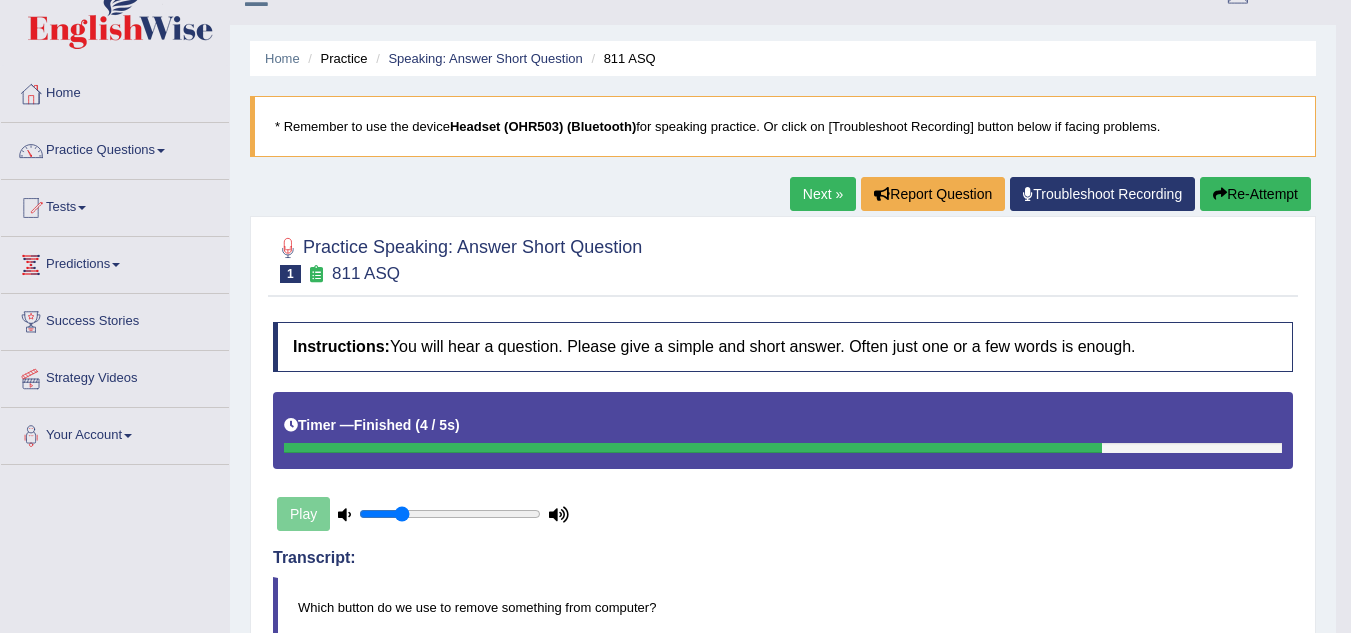 click on "Re-Attempt" at bounding box center (1255, 194) 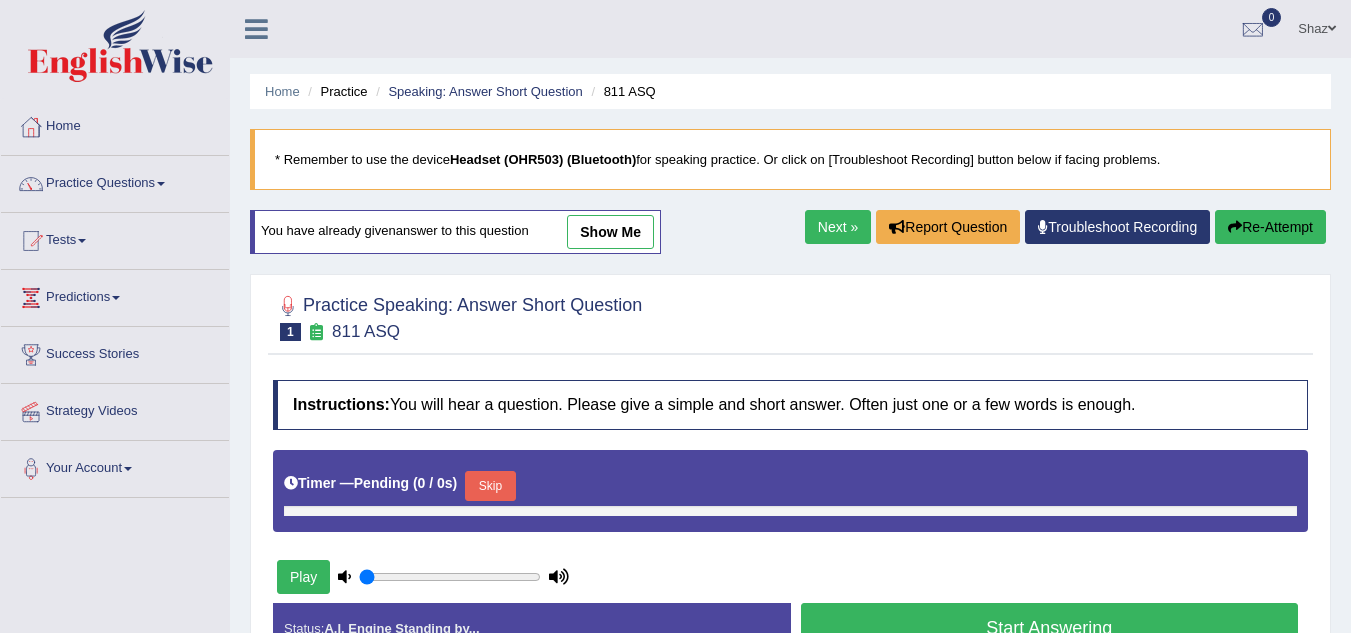 scroll, scrollTop: 212, scrollLeft: 0, axis: vertical 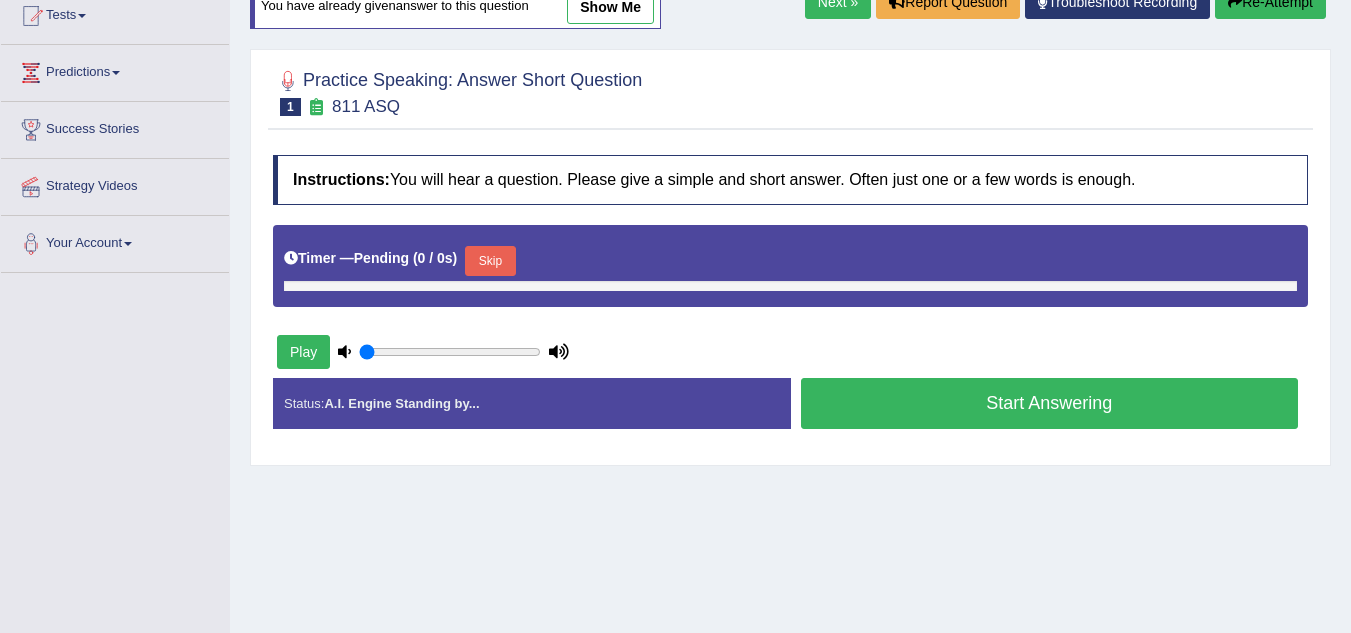 type on "0.25" 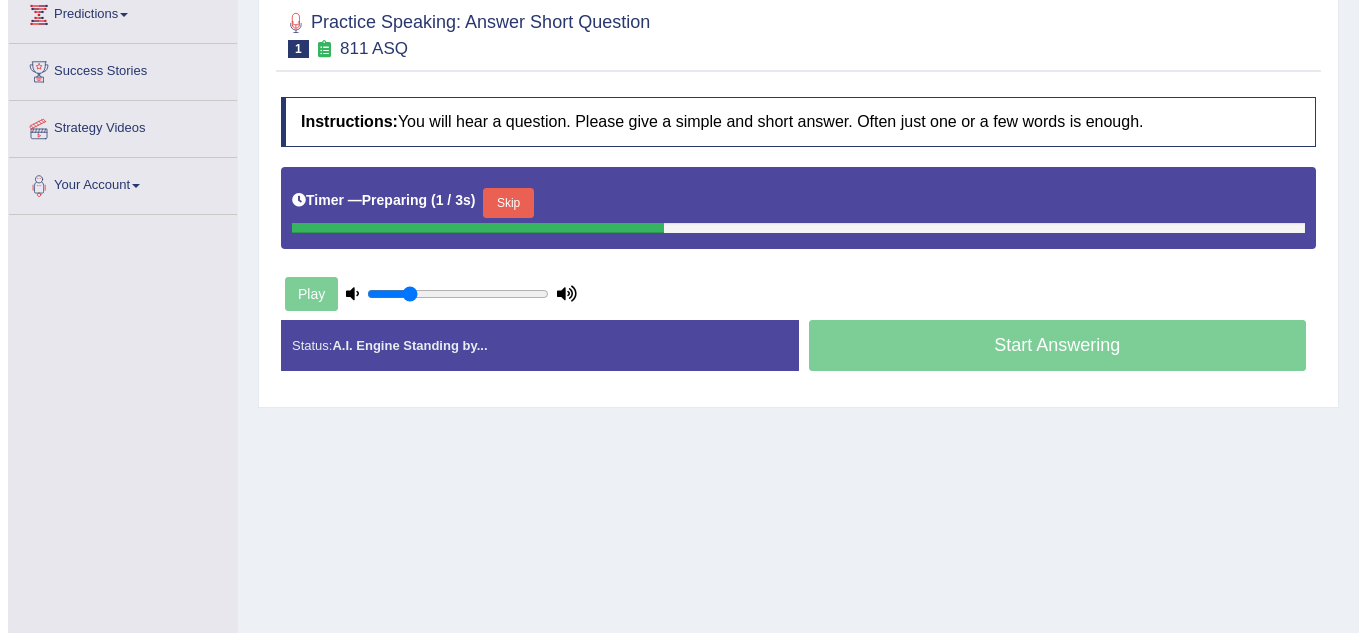 scroll, scrollTop: 286, scrollLeft: 0, axis: vertical 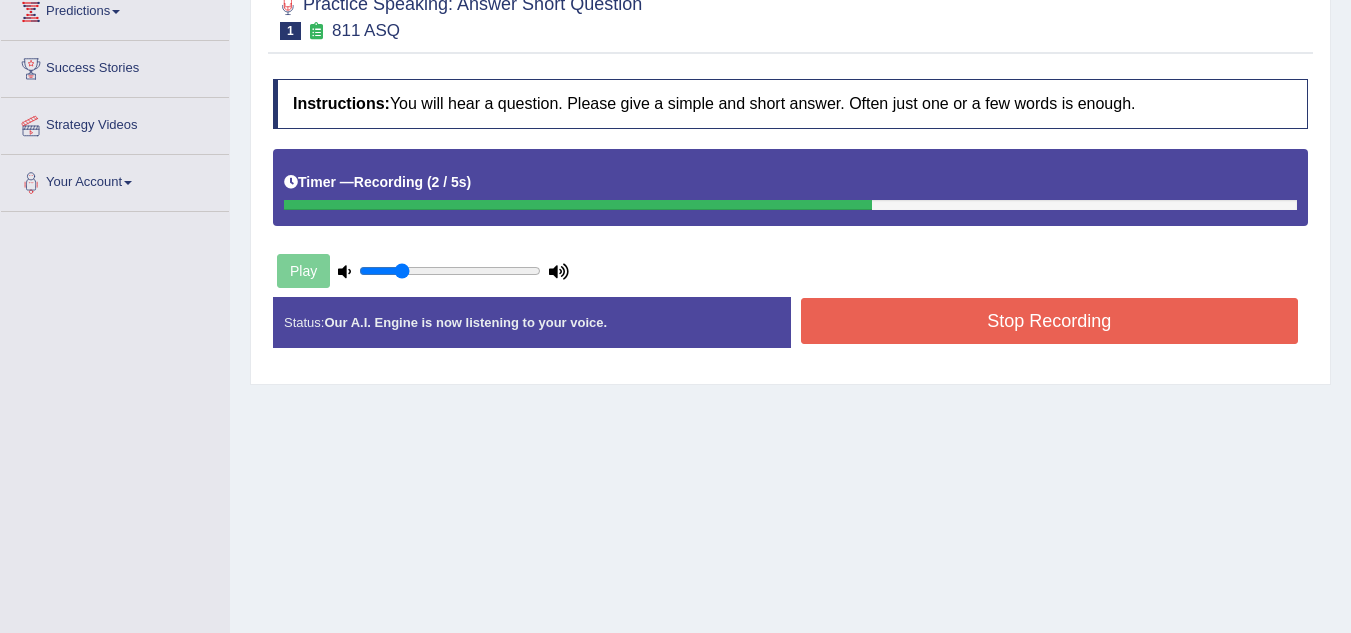 click on "Stop Recording" at bounding box center (1050, 321) 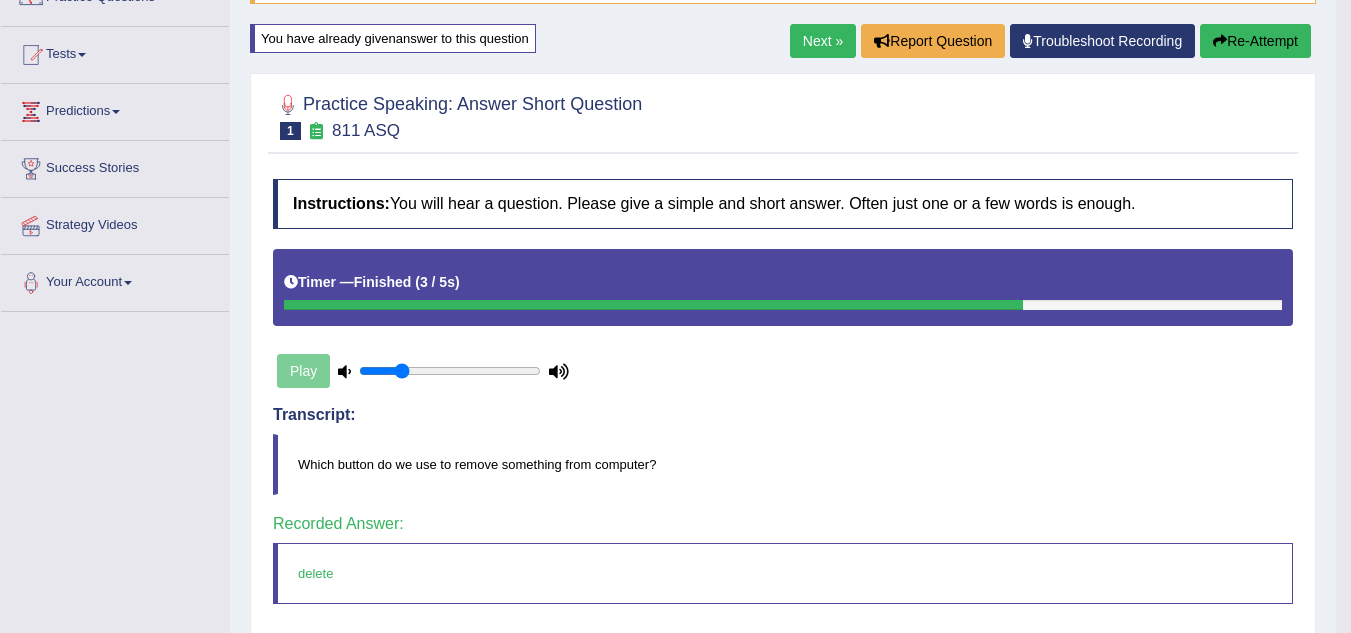 scroll, scrollTop: 185, scrollLeft: 0, axis: vertical 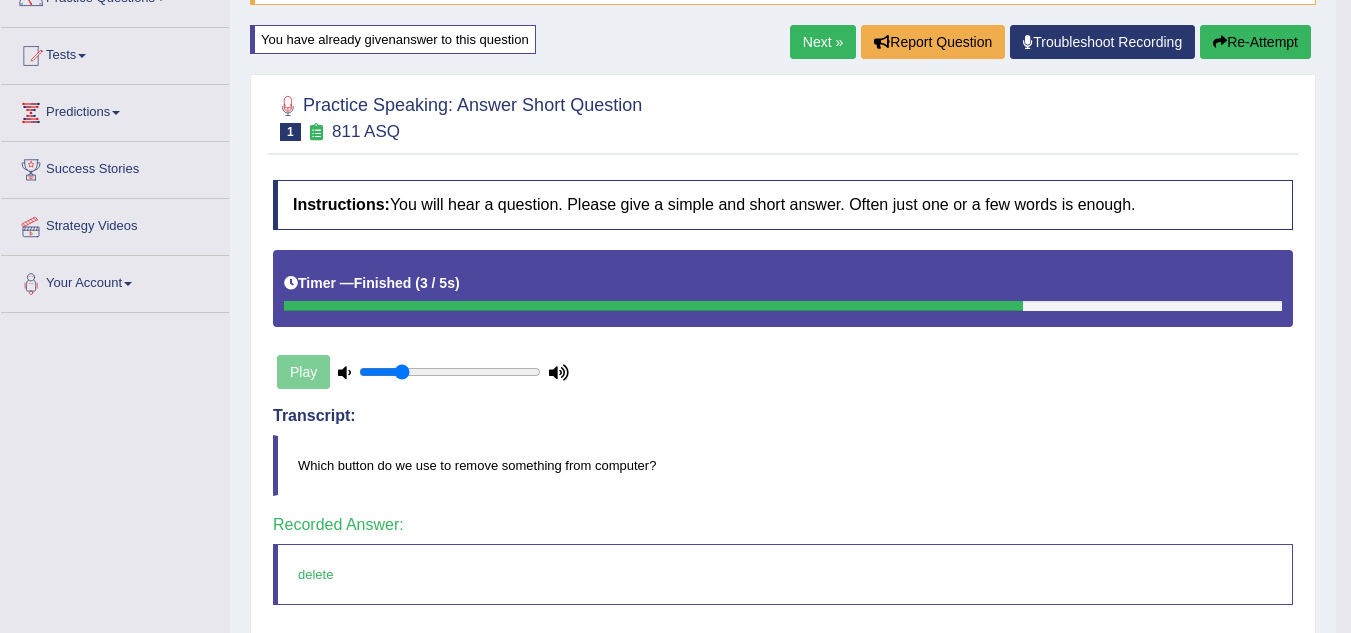 click on "Next »" at bounding box center [823, 42] 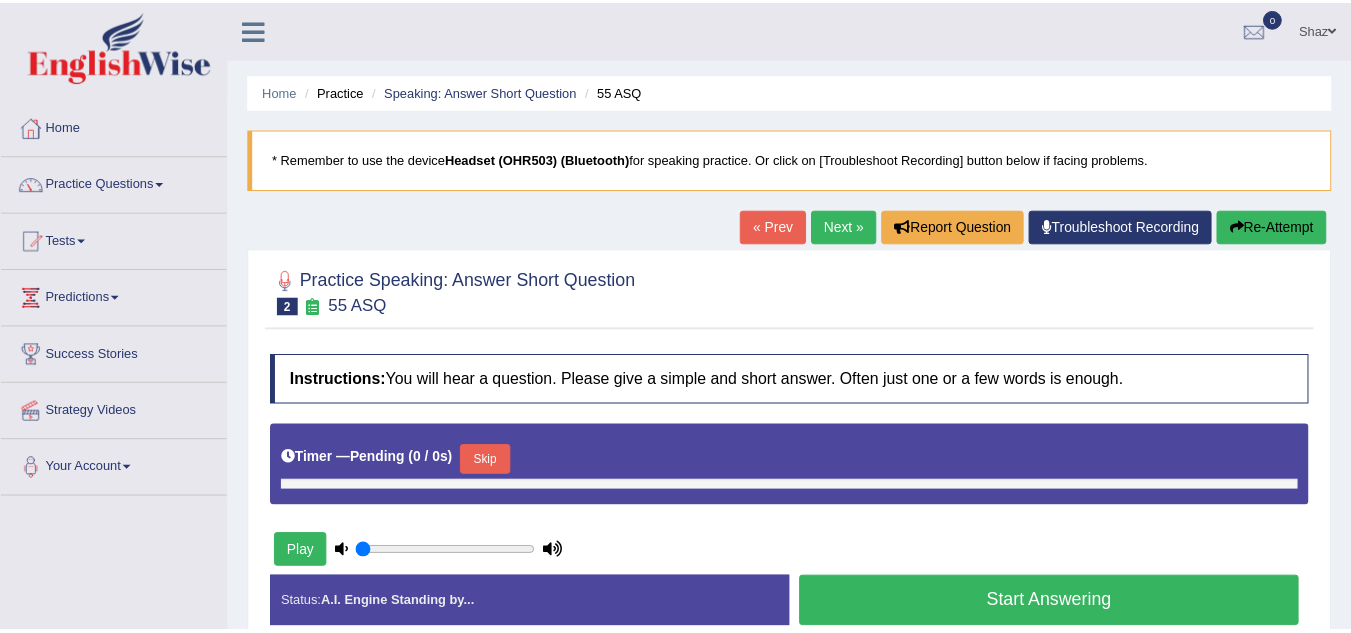 scroll, scrollTop: 0, scrollLeft: 0, axis: both 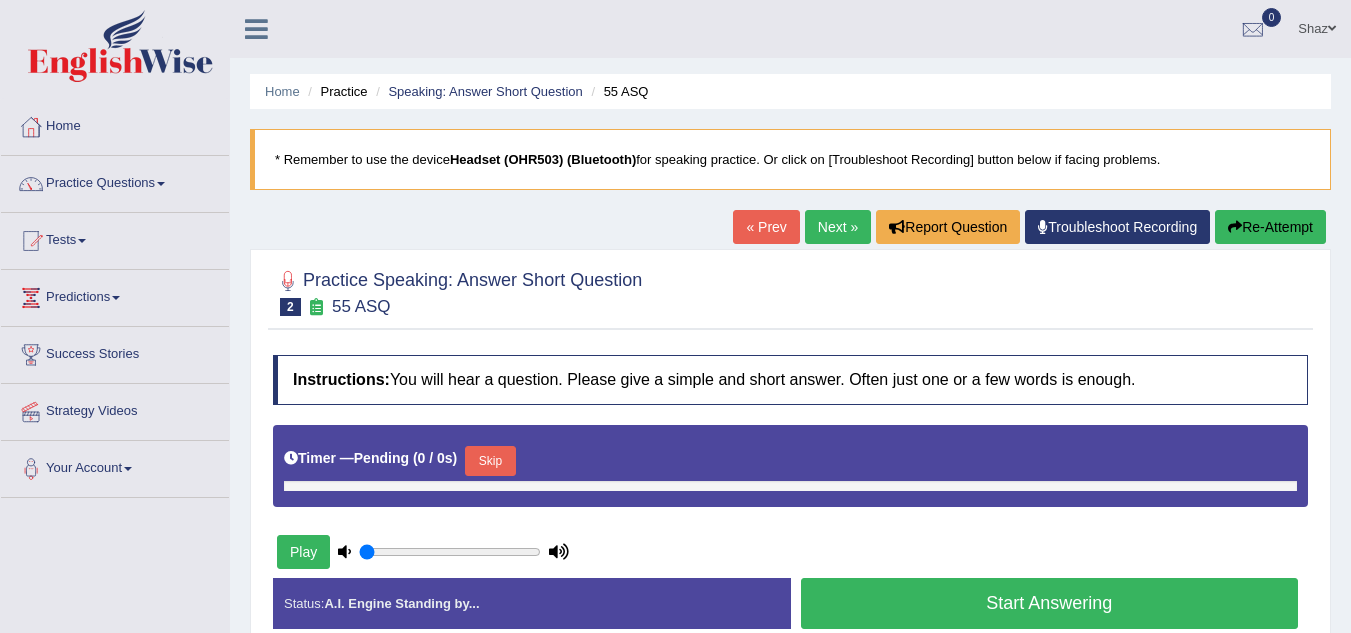 type on "0.25" 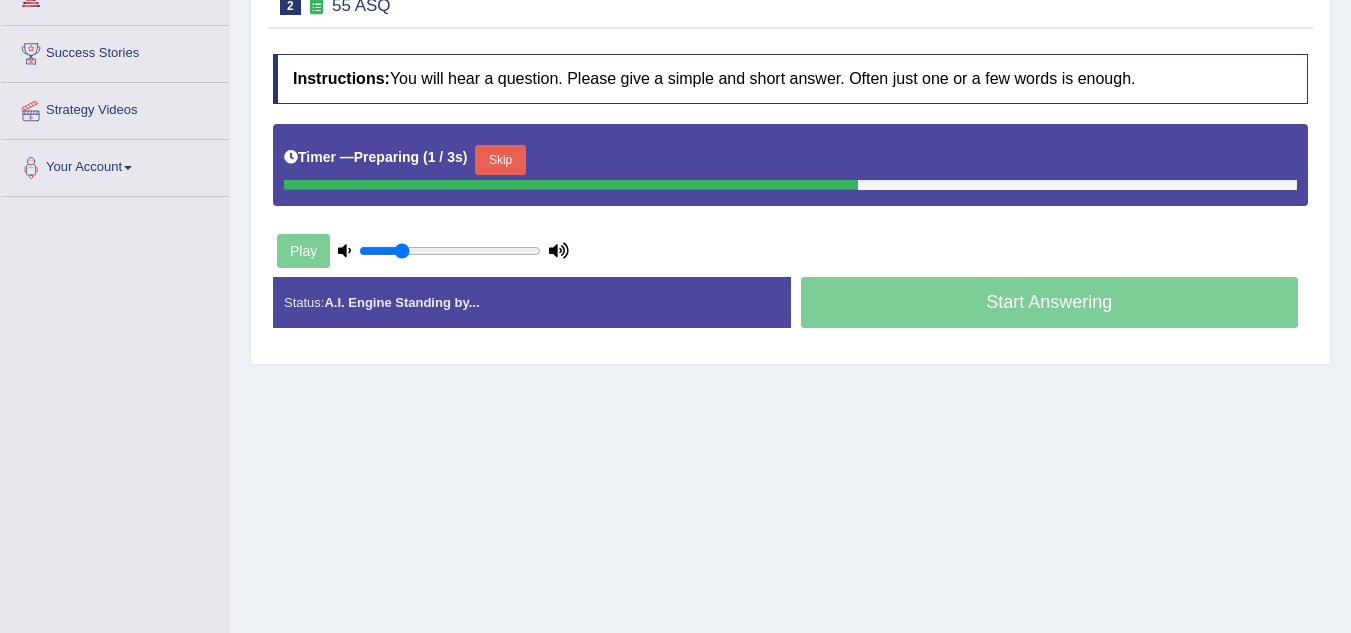 scroll, scrollTop: 302, scrollLeft: 0, axis: vertical 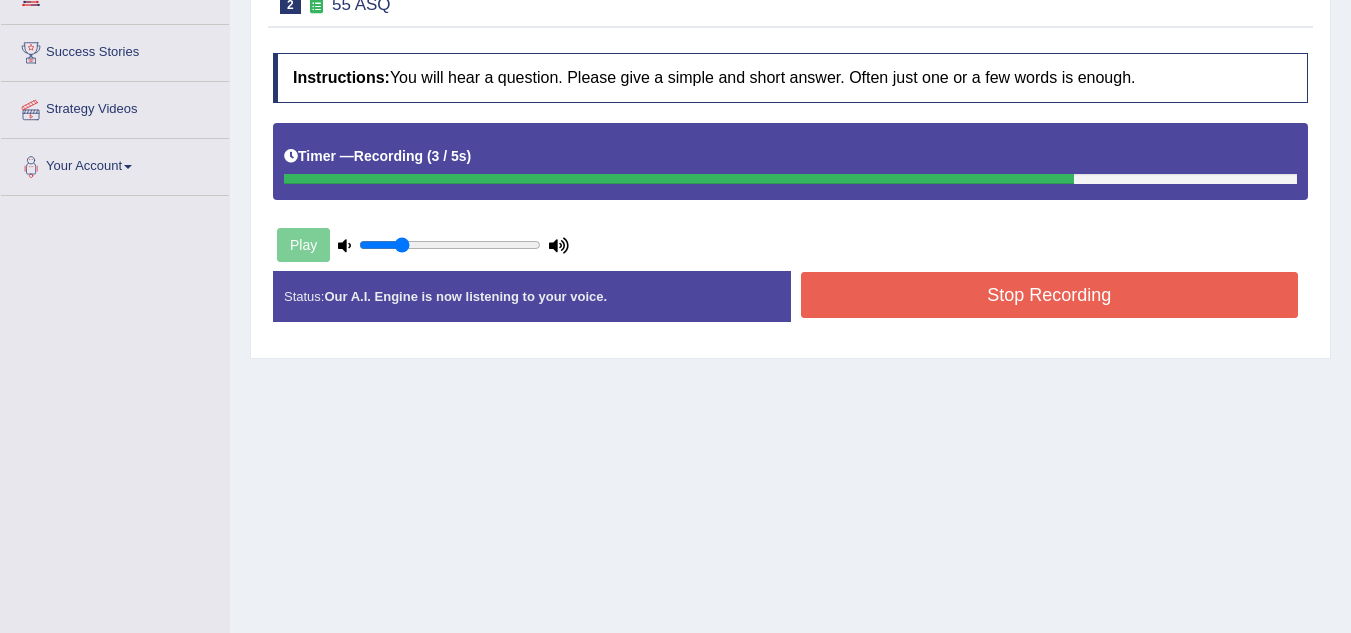 click on "Stop Recording" at bounding box center (1050, 295) 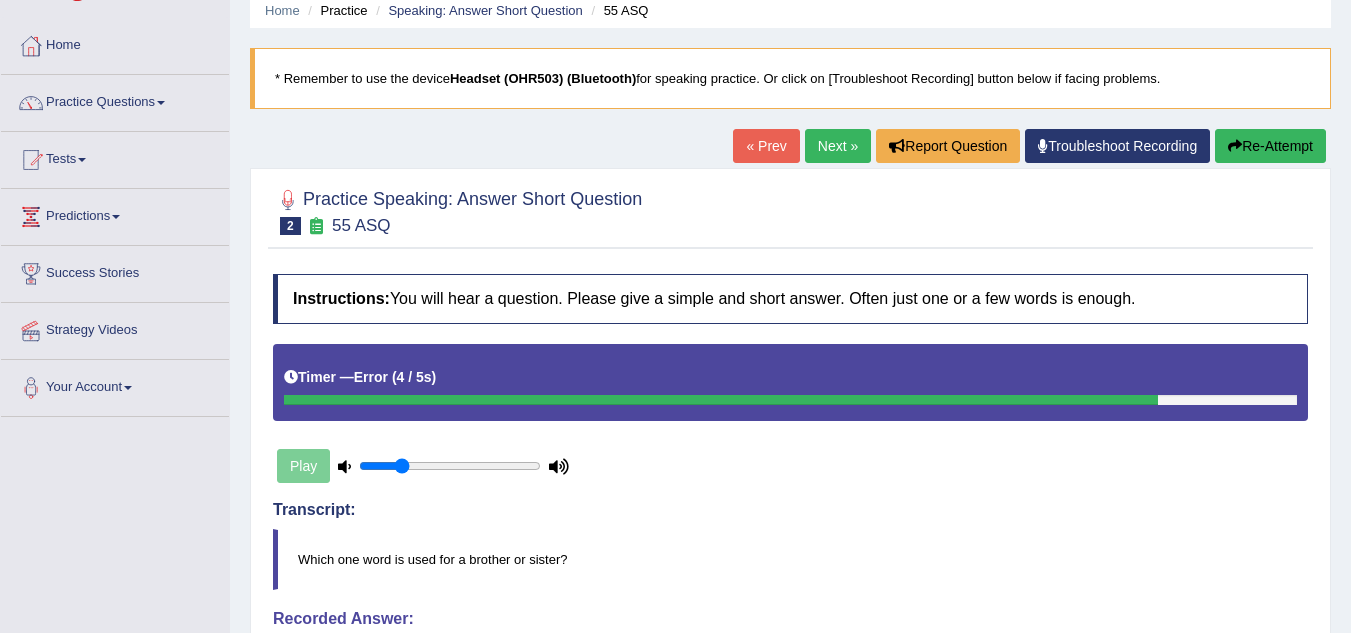 scroll, scrollTop: 76, scrollLeft: 0, axis: vertical 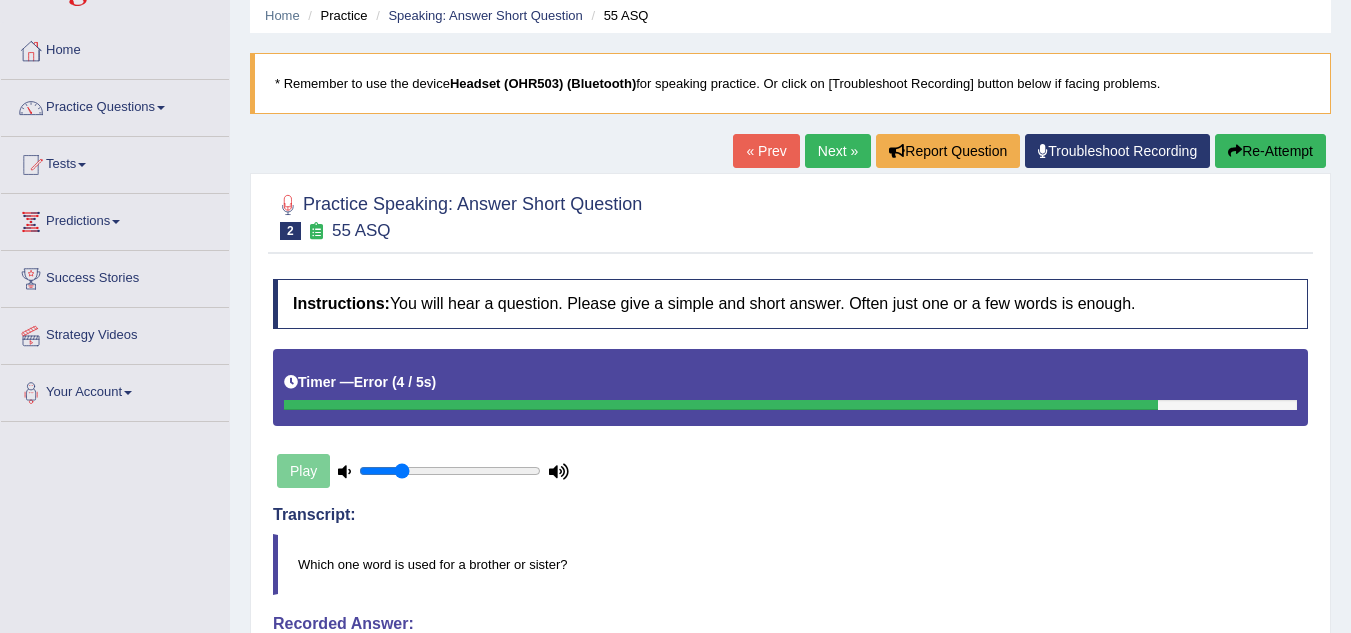 click on "Re-Attempt" at bounding box center [1270, 151] 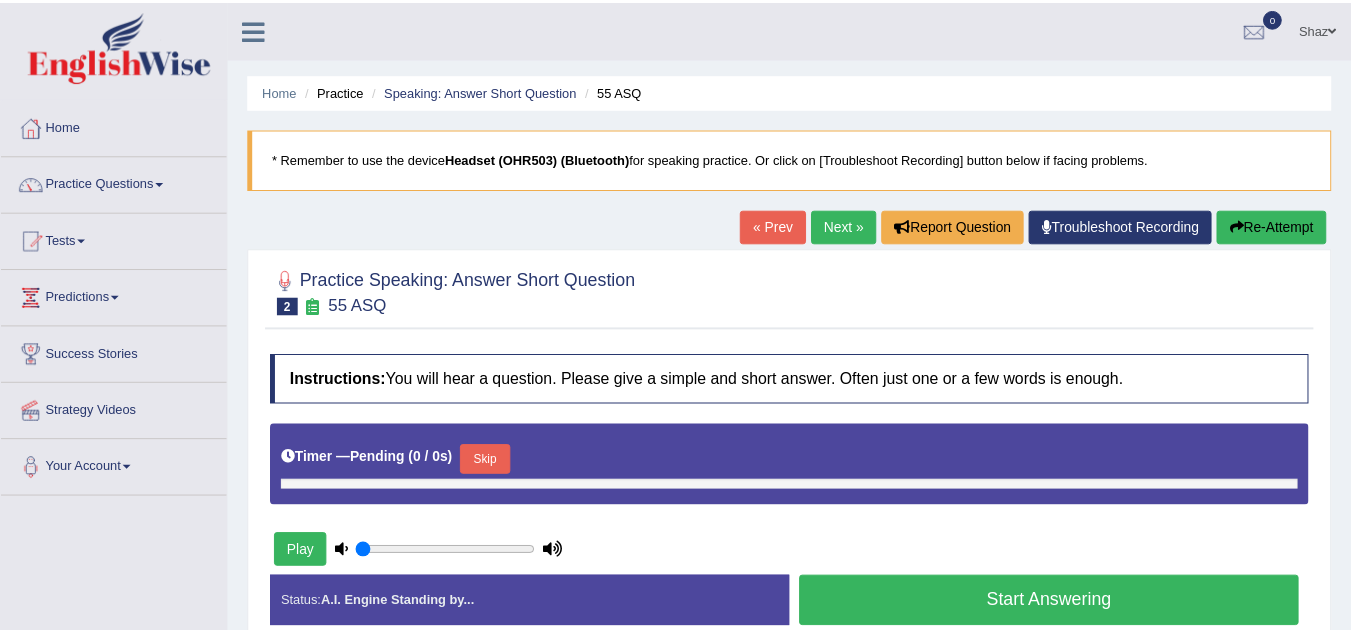 scroll, scrollTop: 76, scrollLeft: 0, axis: vertical 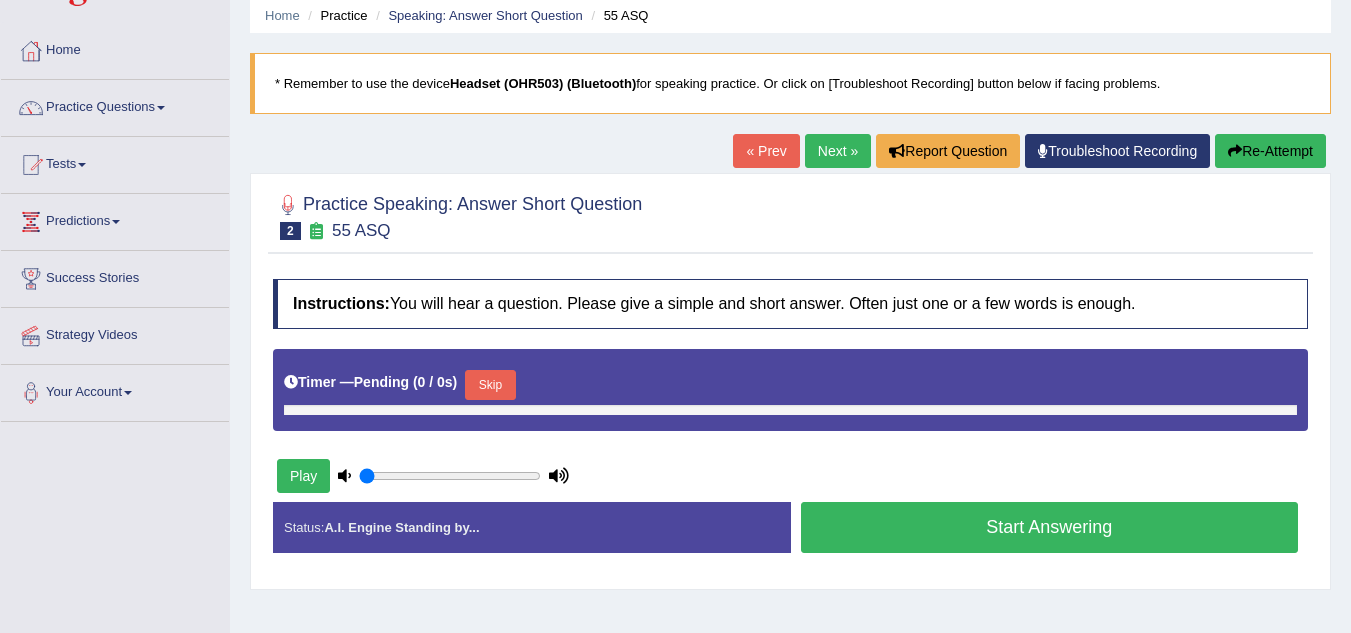 type on "0.25" 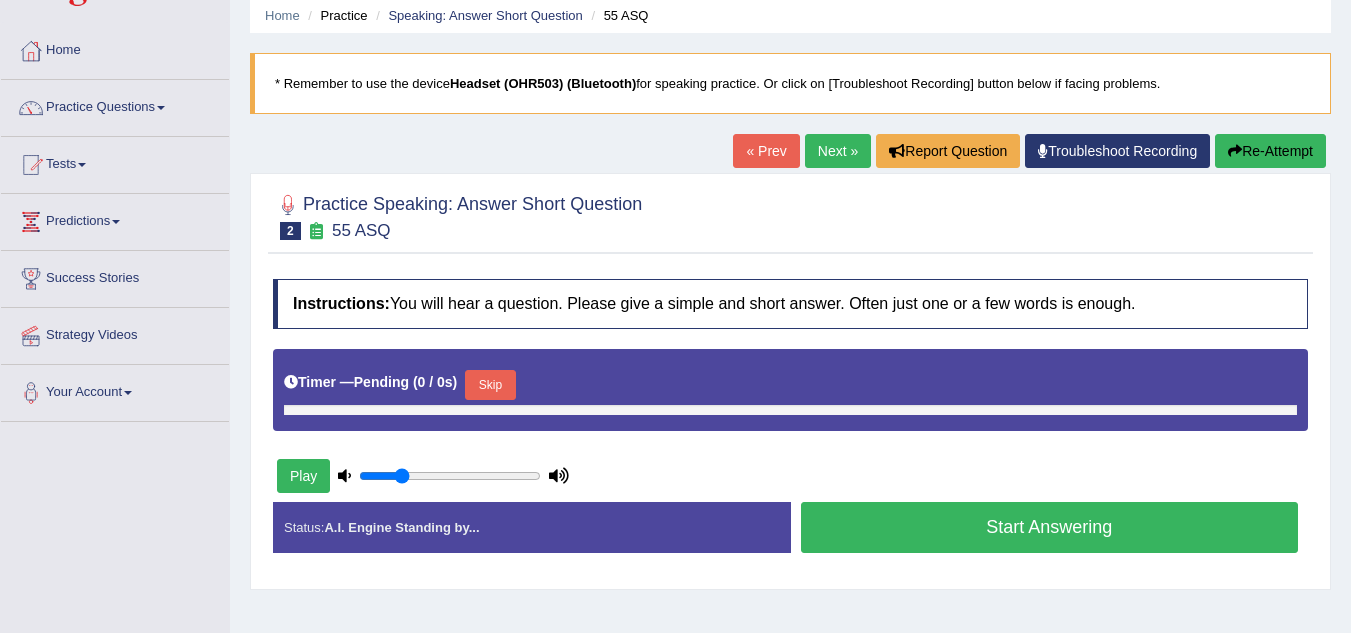 scroll, scrollTop: 0, scrollLeft: 0, axis: both 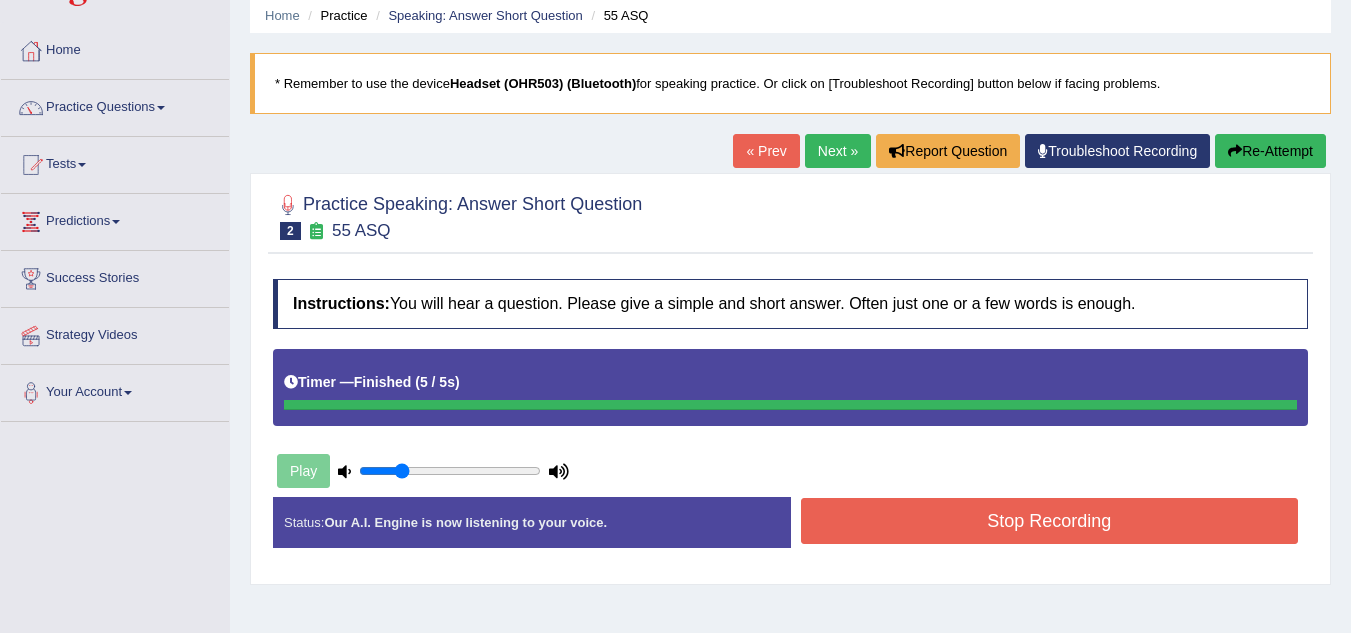 click on "Stop Recording" at bounding box center (1050, 521) 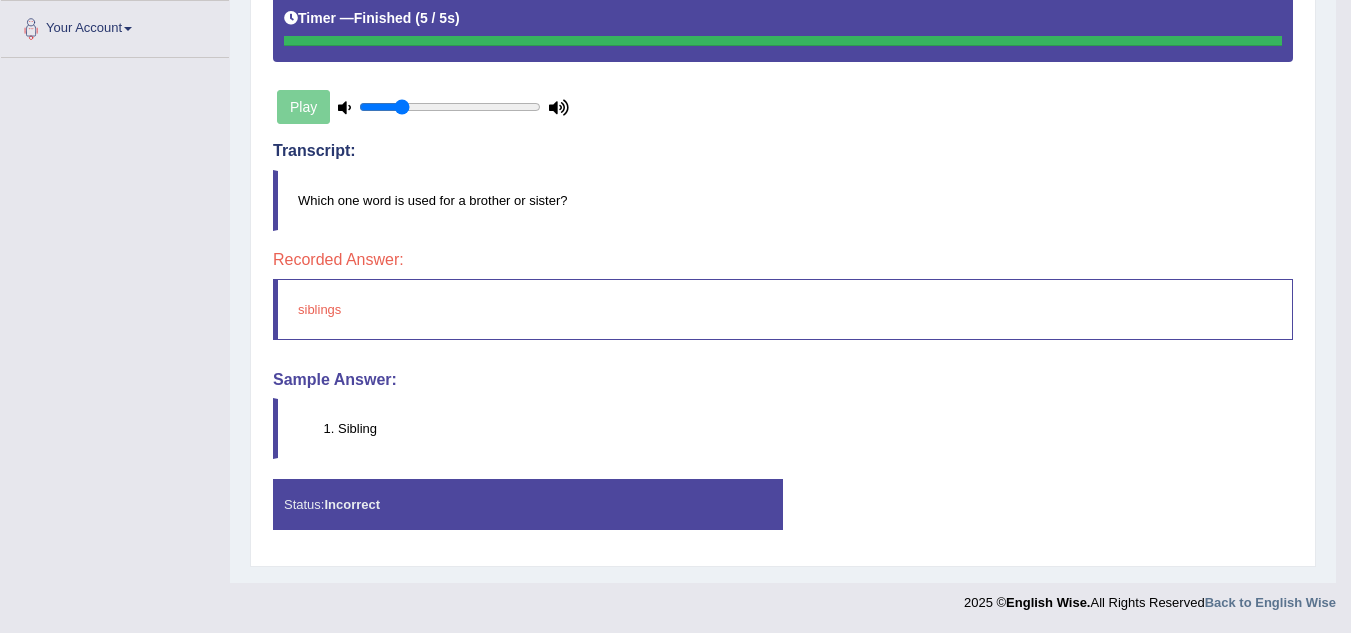 scroll, scrollTop: 0, scrollLeft: 0, axis: both 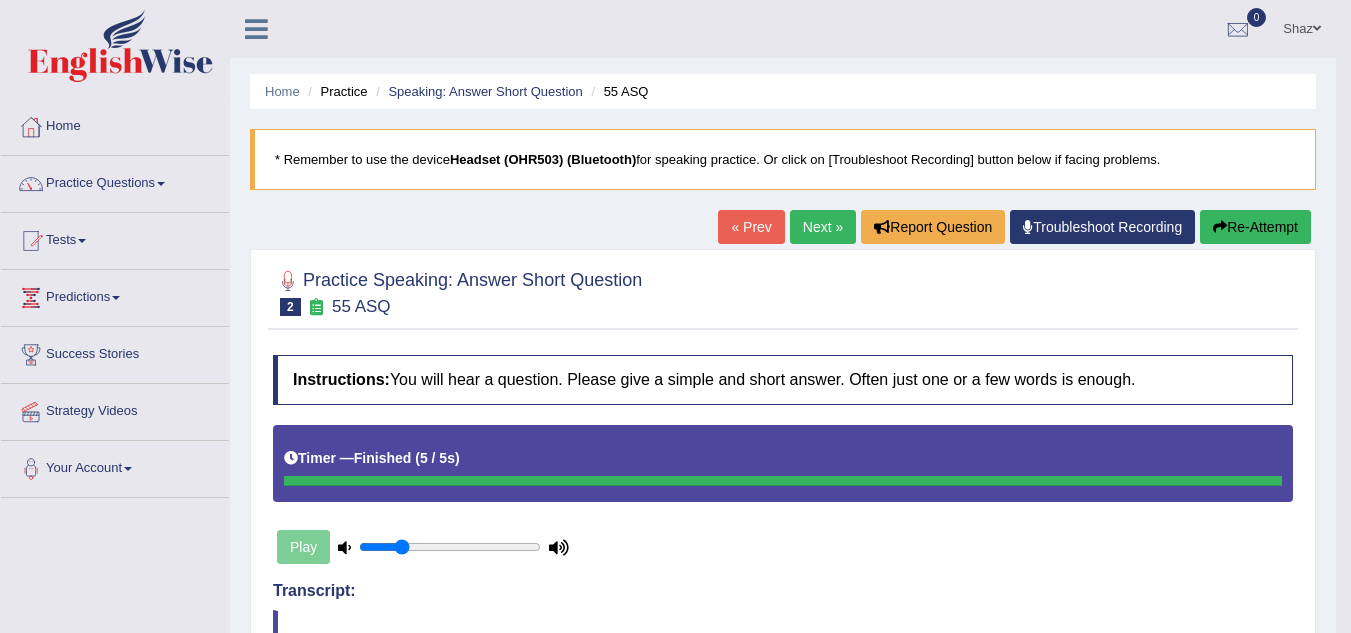 click on "Next »" at bounding box center [823, 227] 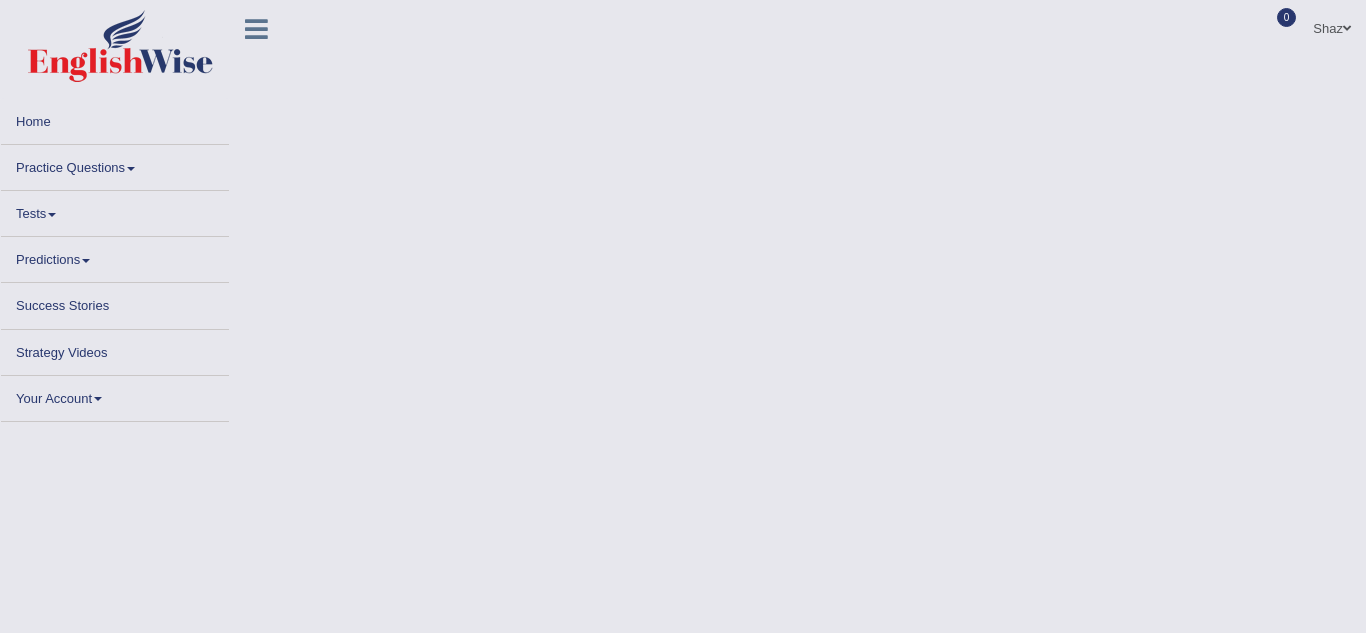 scroll, scrollTop: 0, scrollLeft: 0, axis: both 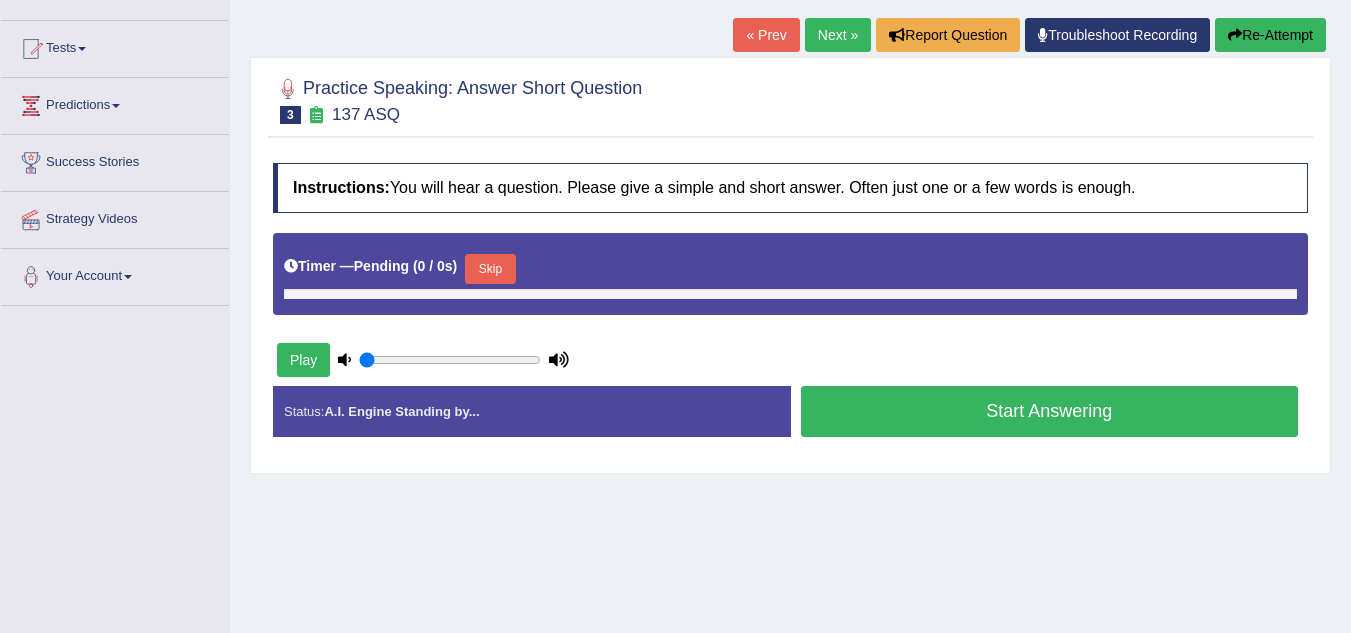 type on "0.25" 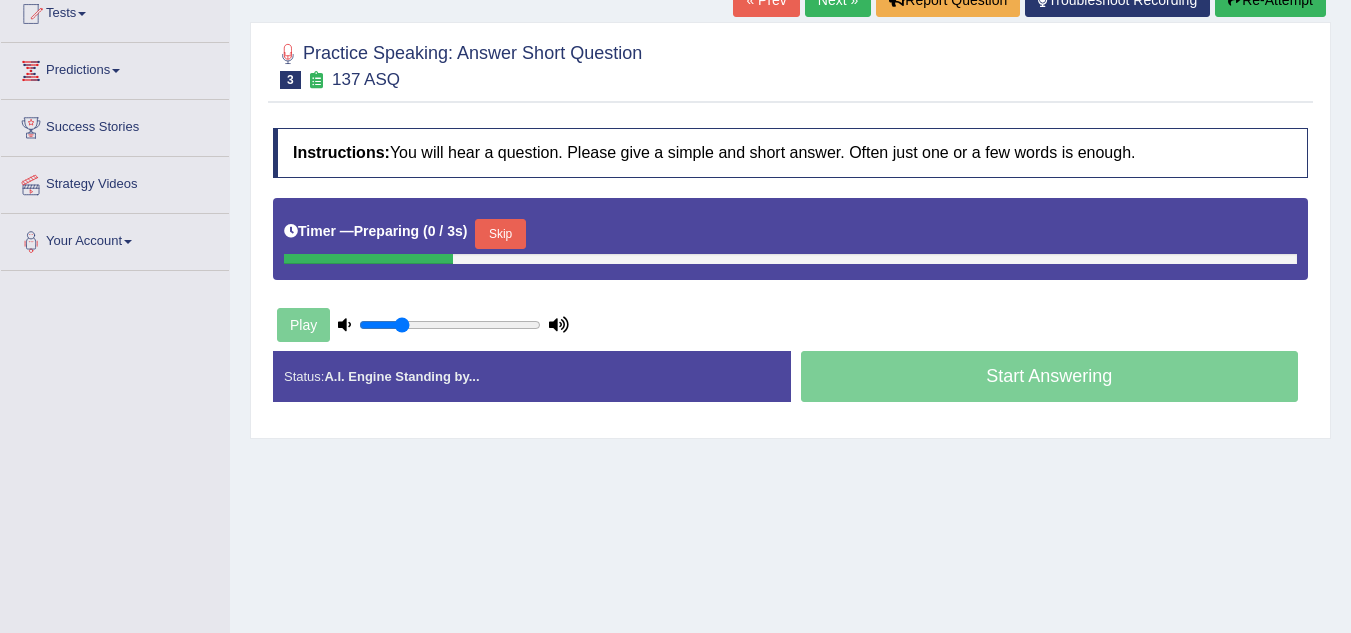 scroll, scrollTop: 370, scrollLeft: 0, axis: vertical 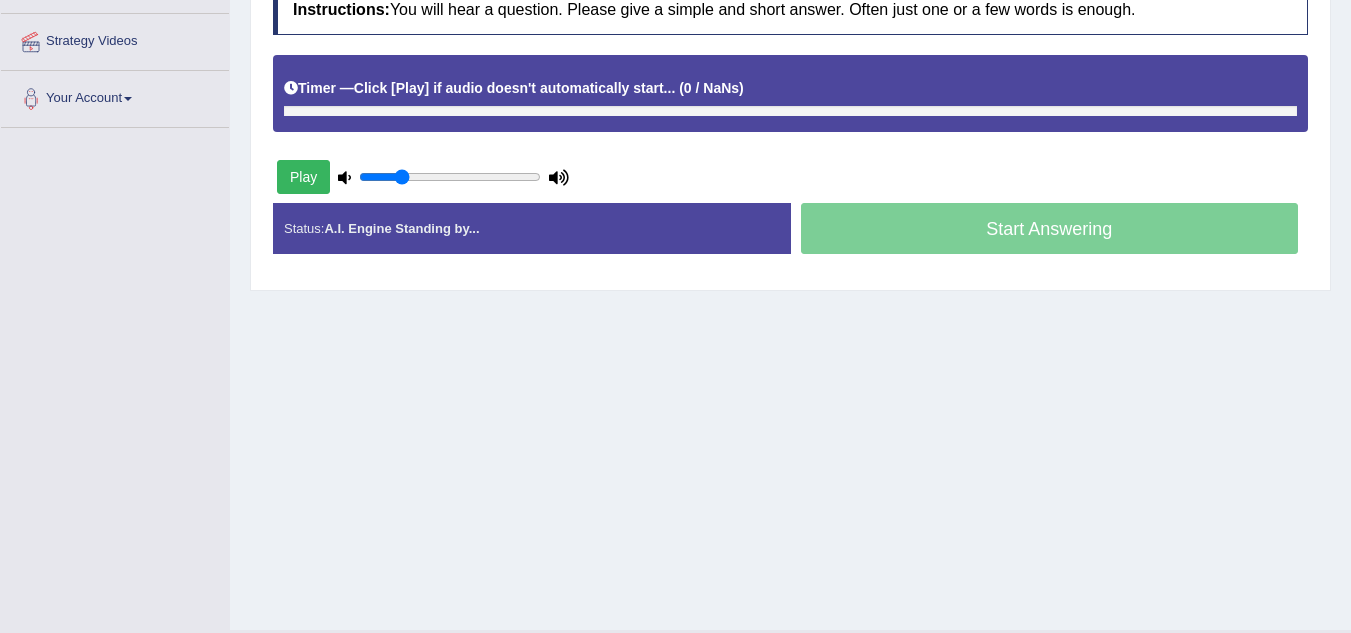 click on "Start Answering" at bounding box center (1050, 231) 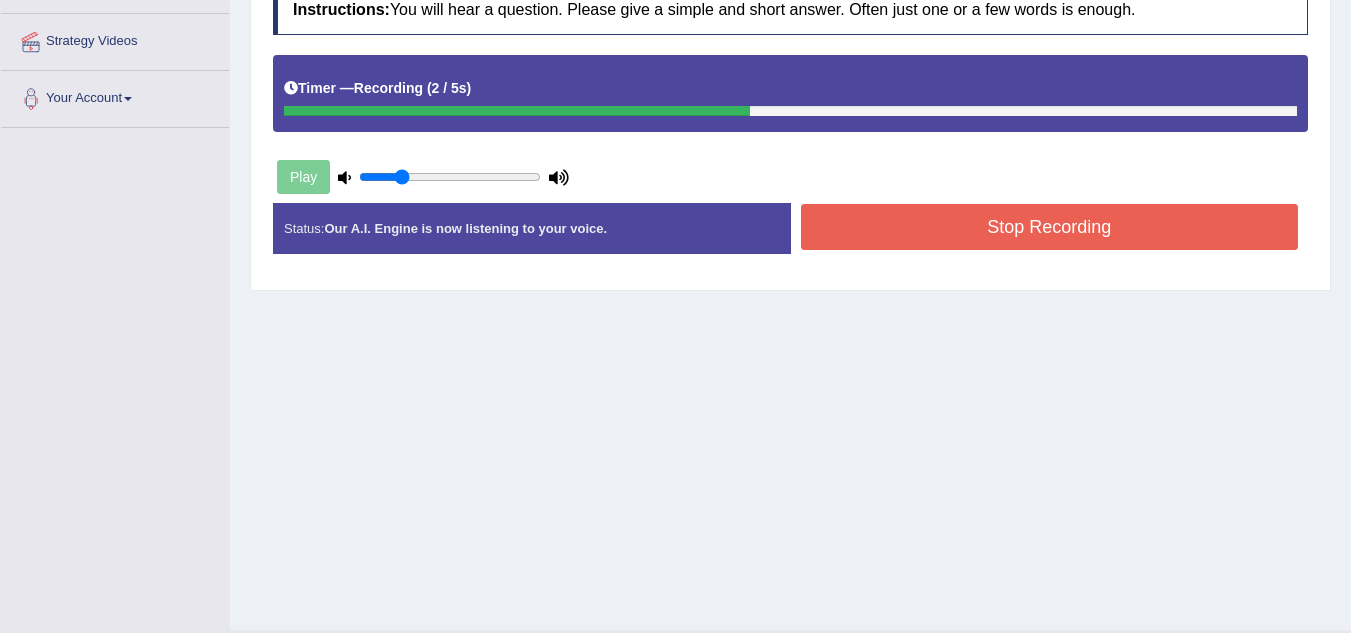 click on "Stop Recording" at bounding box center [1050, 227] 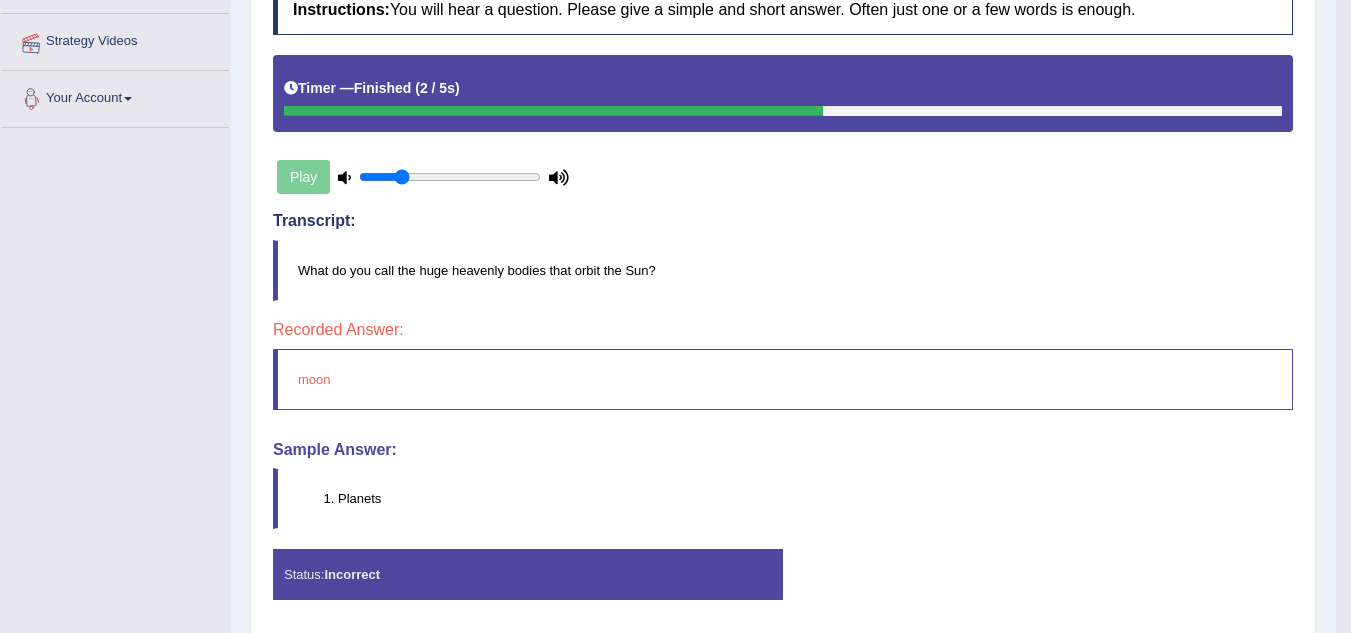scroll, scrollTop: 0, scrollLeft: 0, axis: both 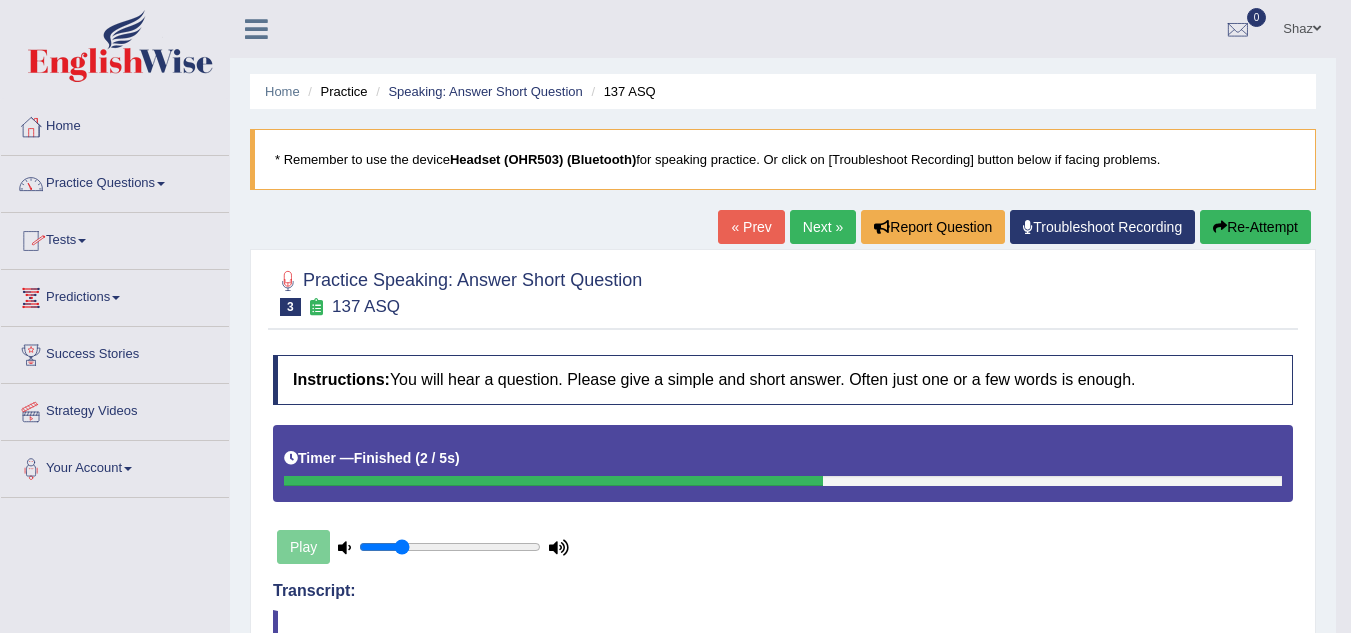 click on "Practice Questions" at bounding box center (115, 181) 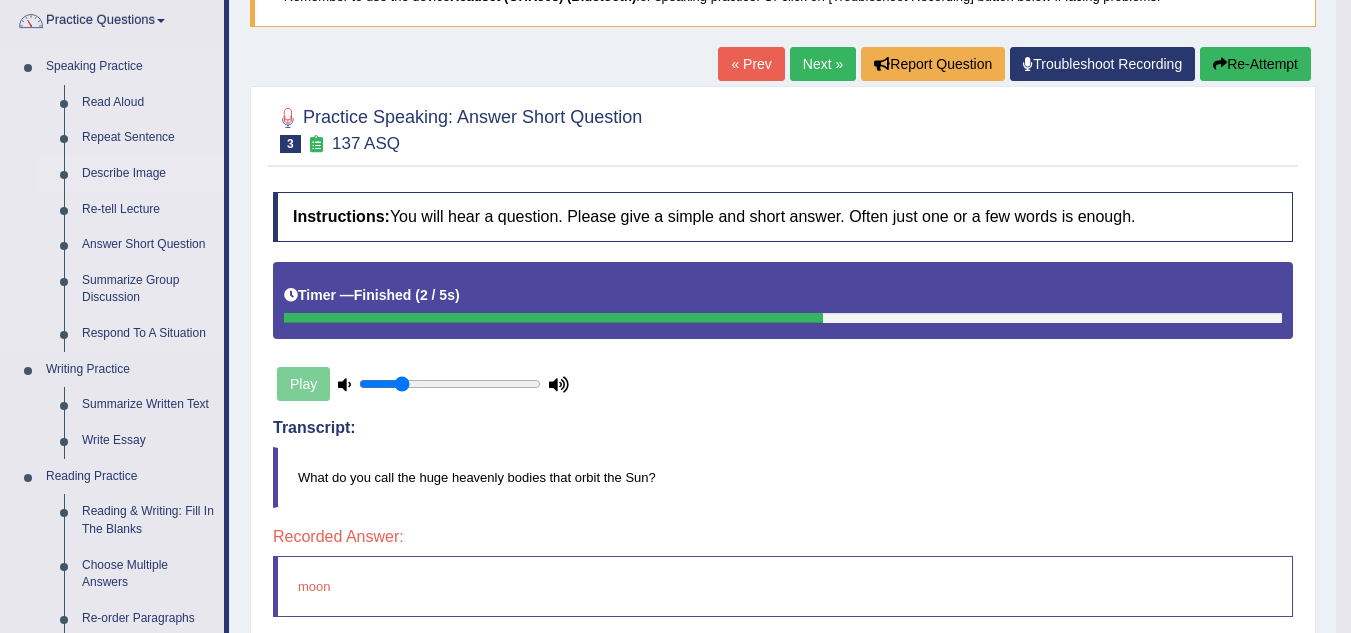 scroll, scrollTop: 169, scrollLeft: 0, axis: vertical 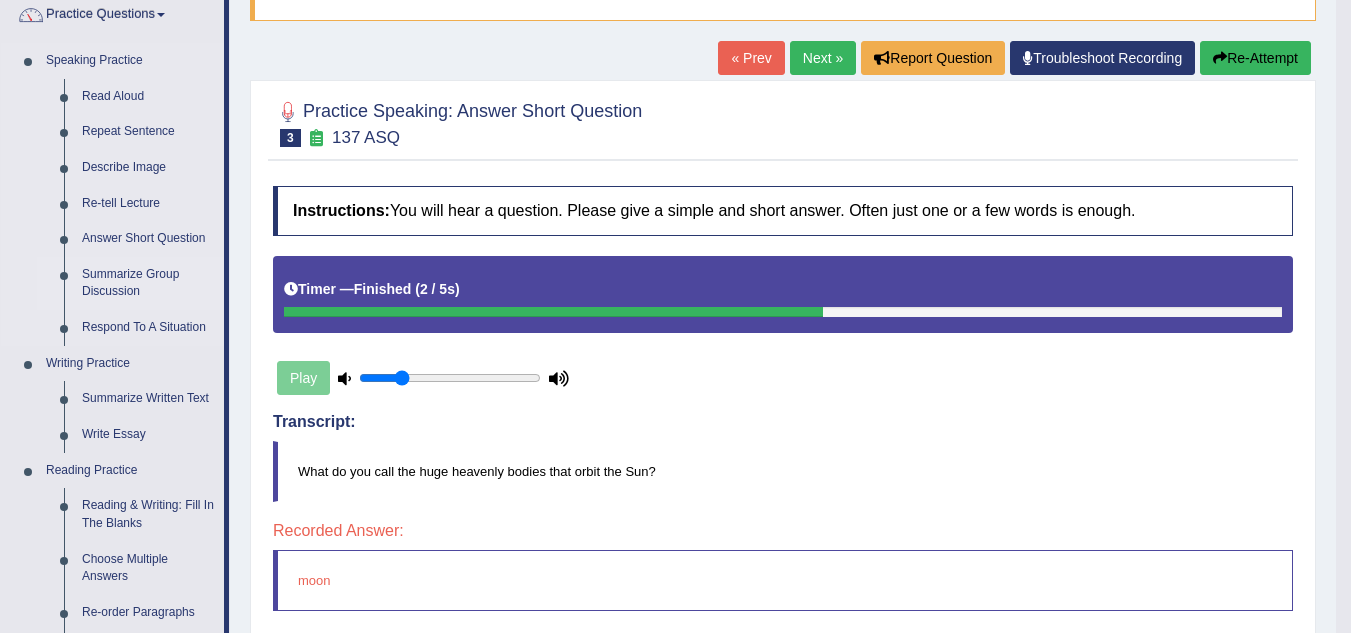 click on "Summarize Group Discussion" at bounding box center [148, 283] 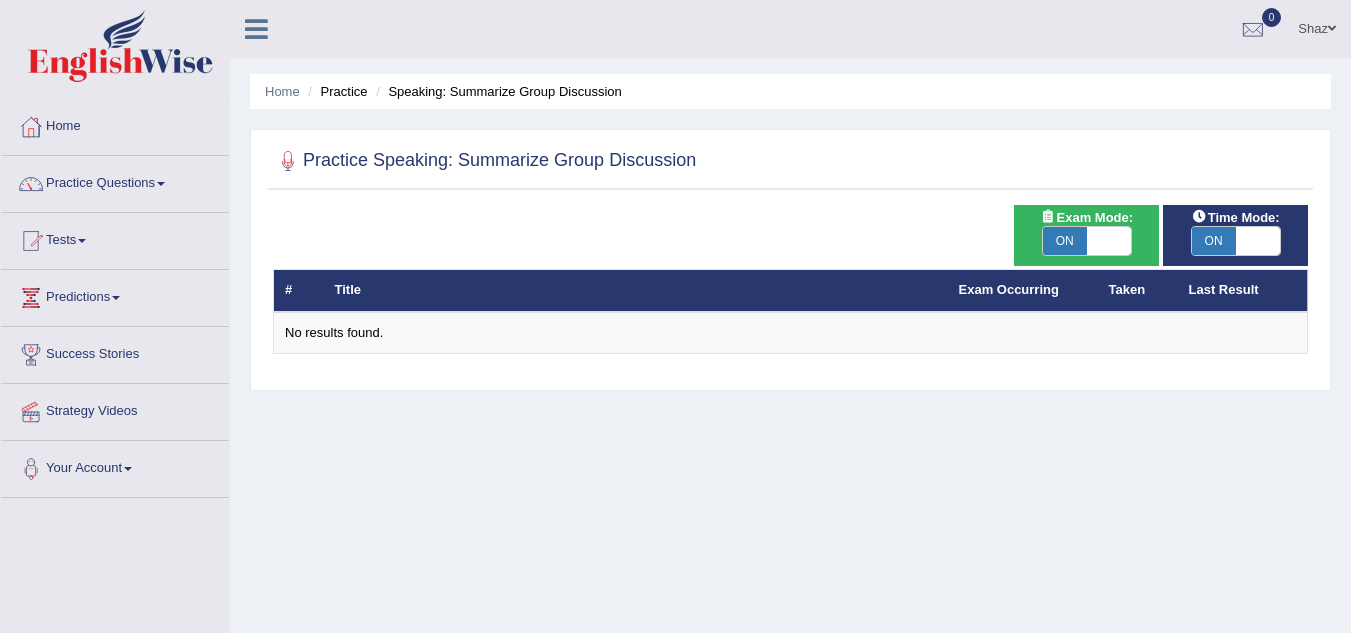 scroll, scrollTop: 0, scrollLeft: 0, axis: both 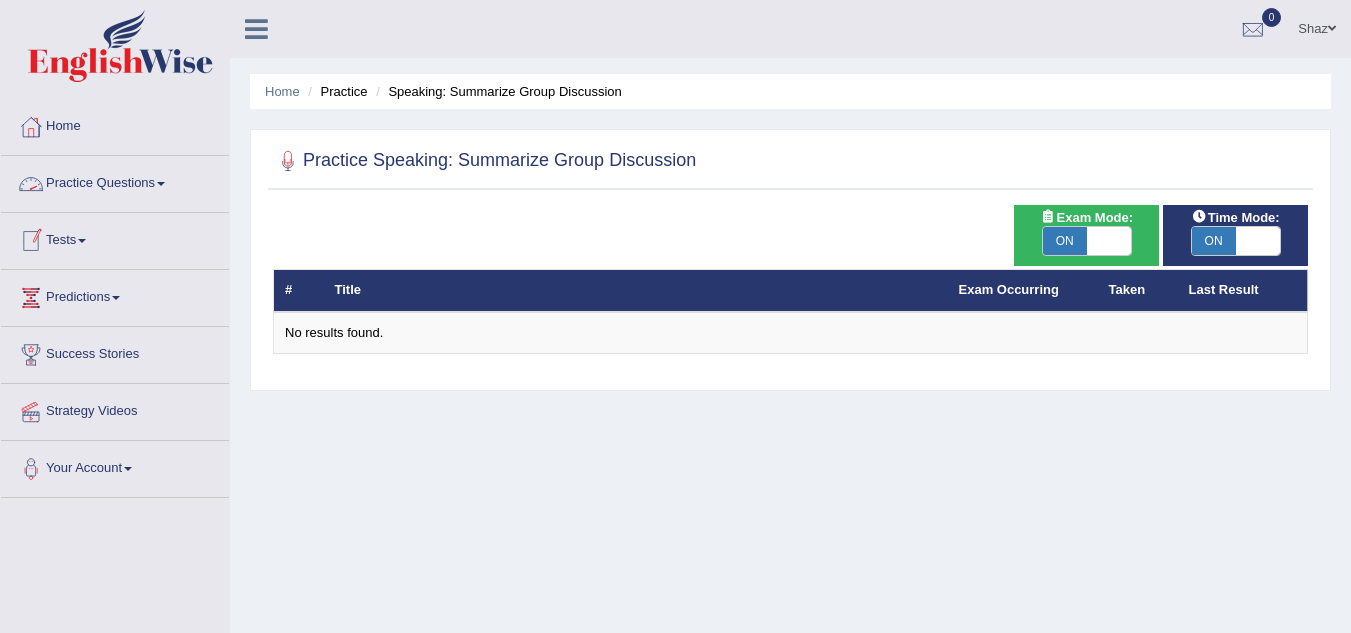 click on "Practice Questions" at bounding box center (115, 181) 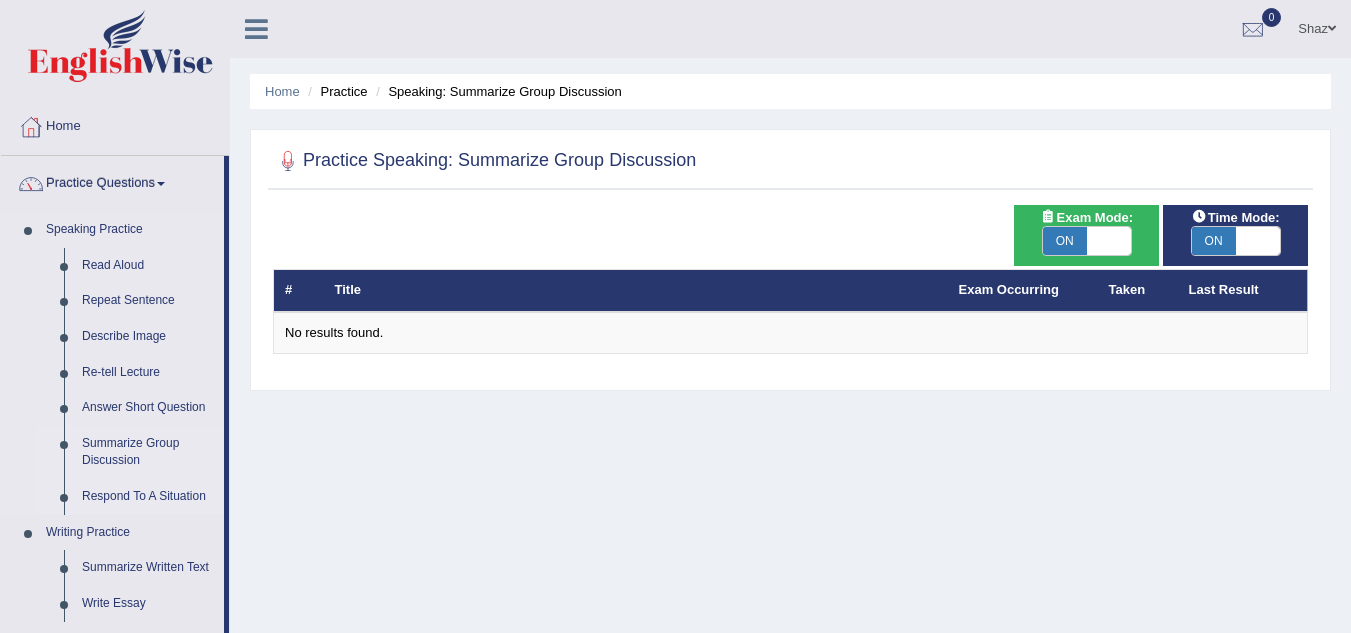click on "Respond To A Situation" at bounding box center [148, 497] 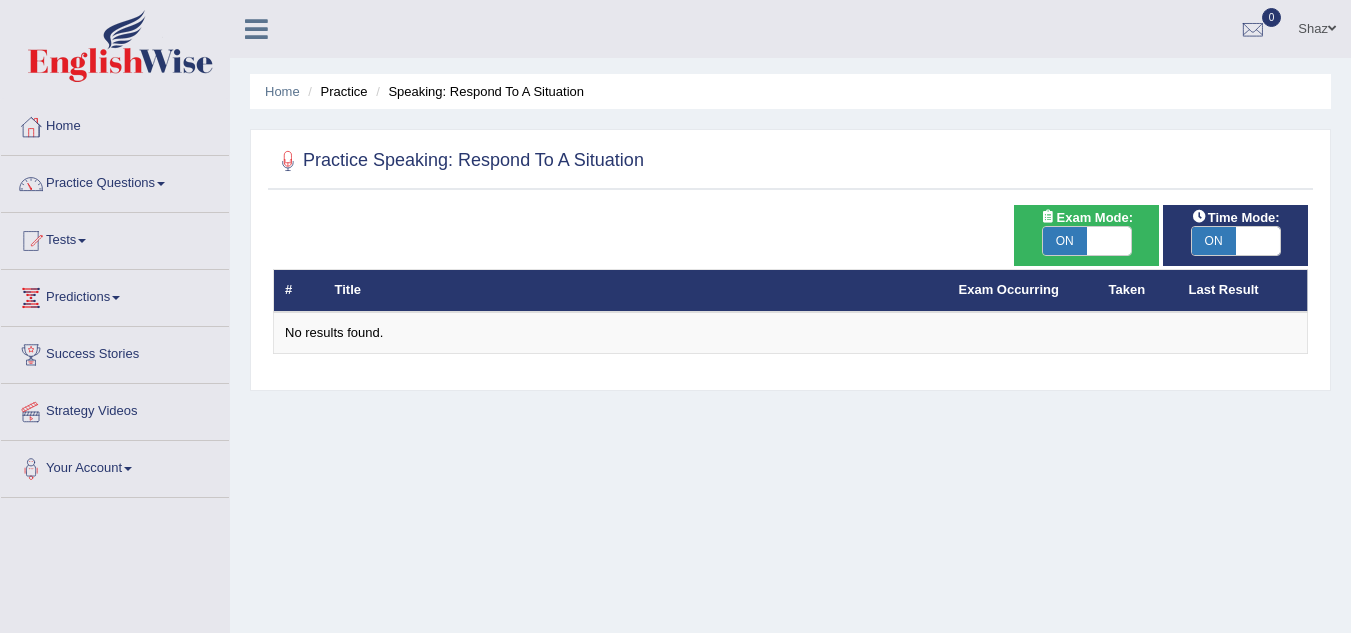 scroll, scrollTop: 0, scrollLeft: 0, axis: both 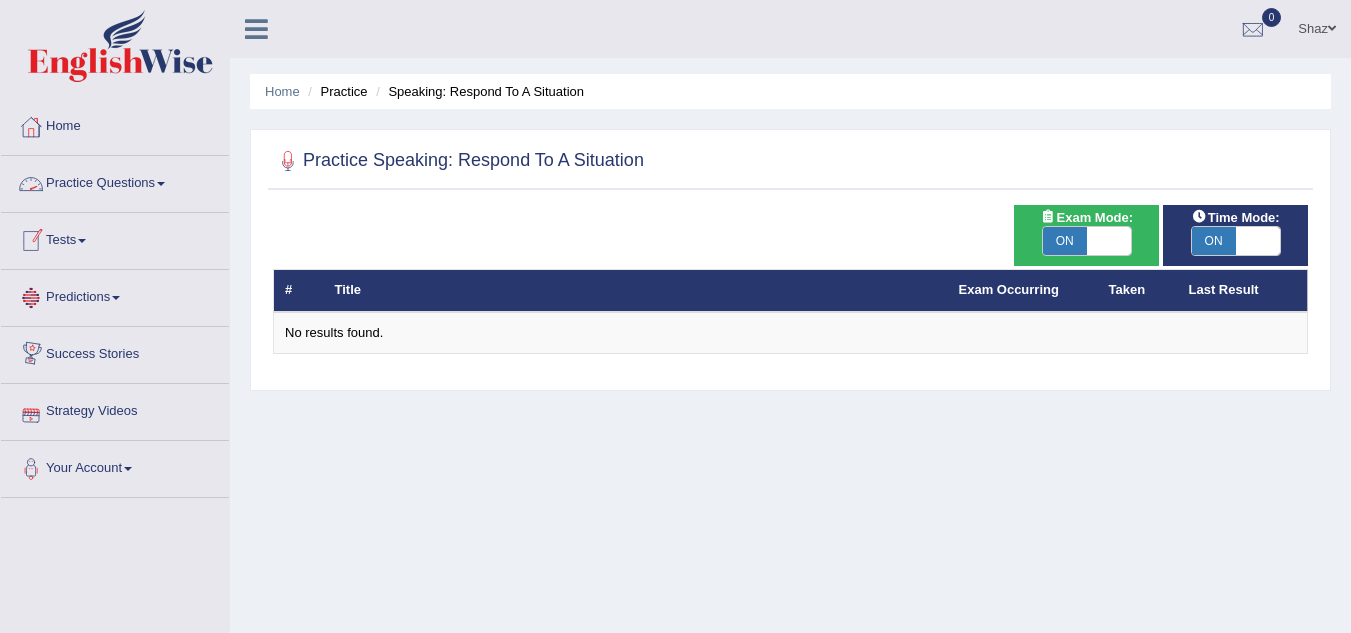 click on "Practice Questions" at bounding box center [115, 181] 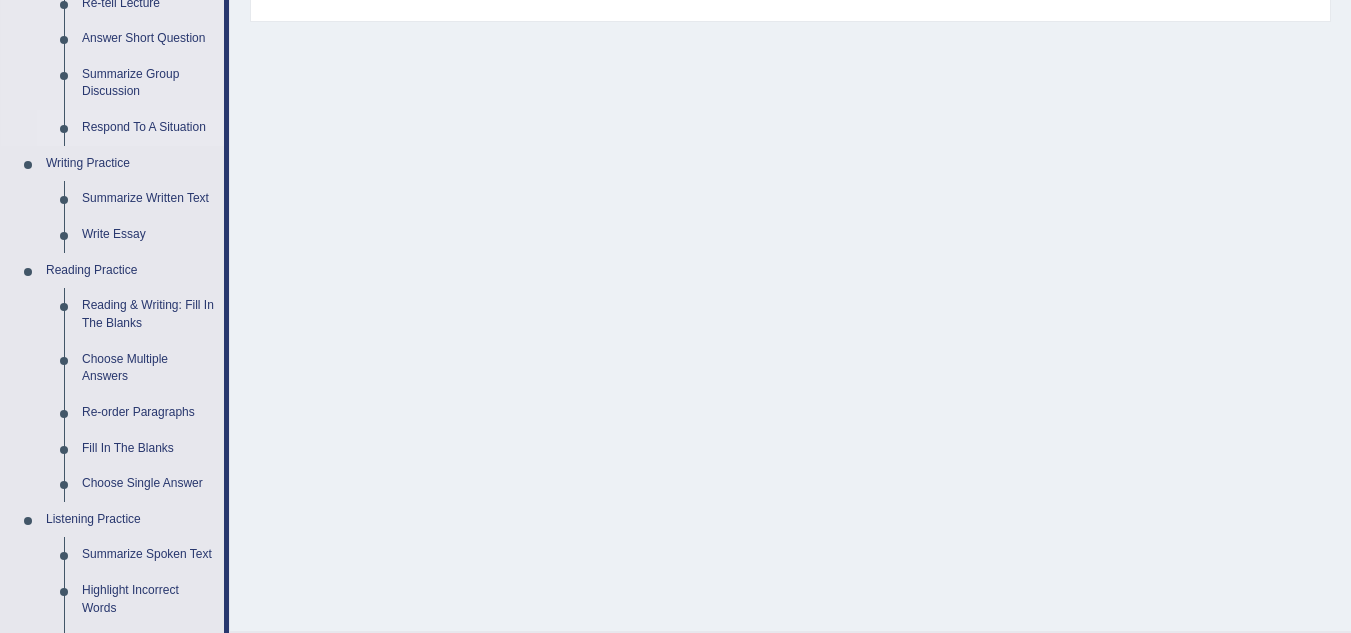 scroll, scrollTop: 360, scrollLeft: 0, axis: vertical 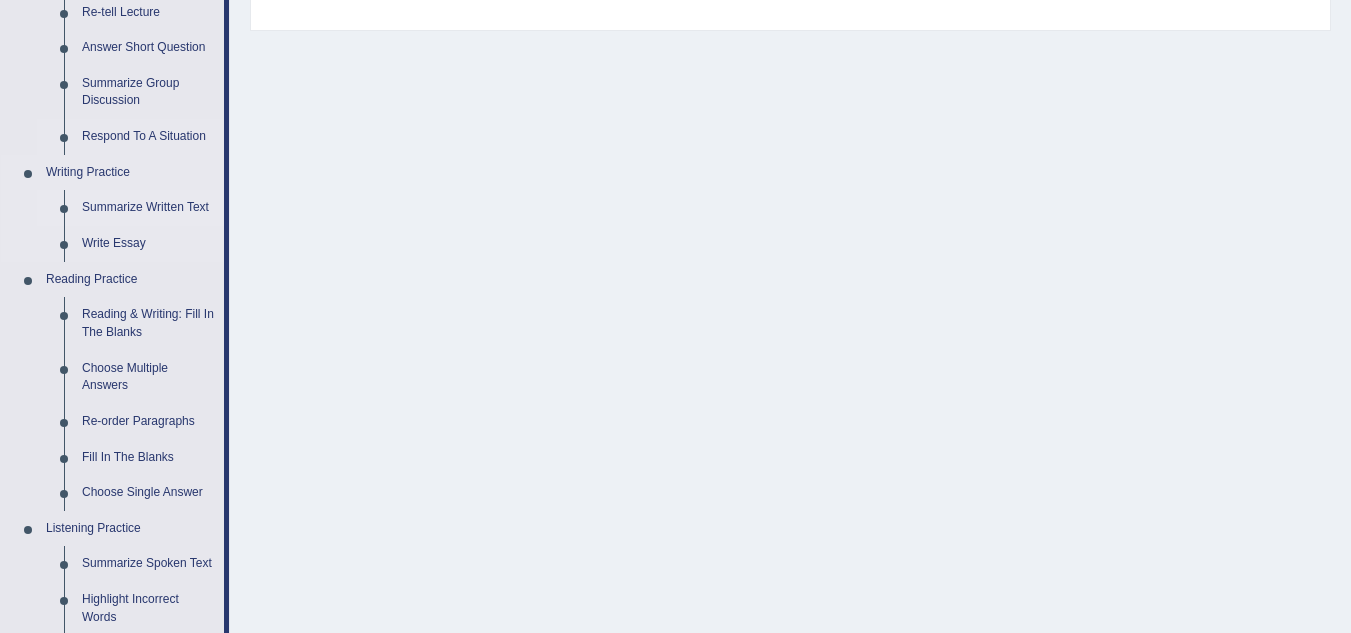 click on "Summarize Written Text" at bounding box center [148, 208] 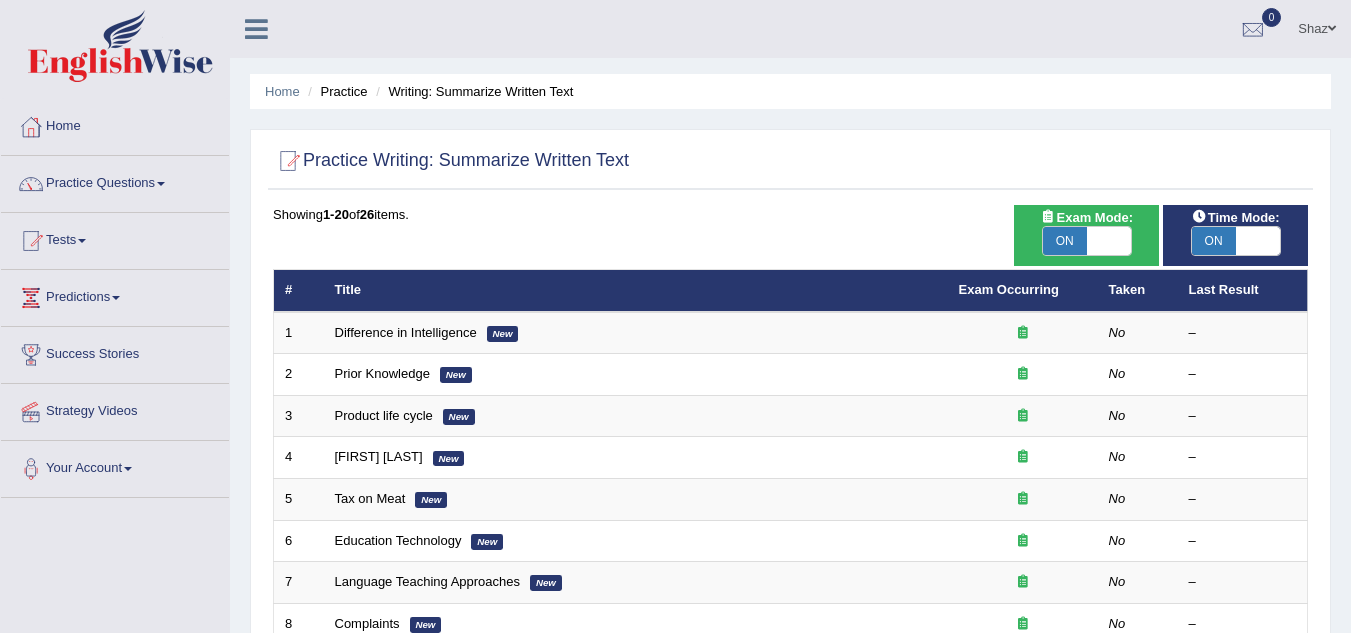 scroll, scrollTop: 0, scrollLeft: 0, axis: both 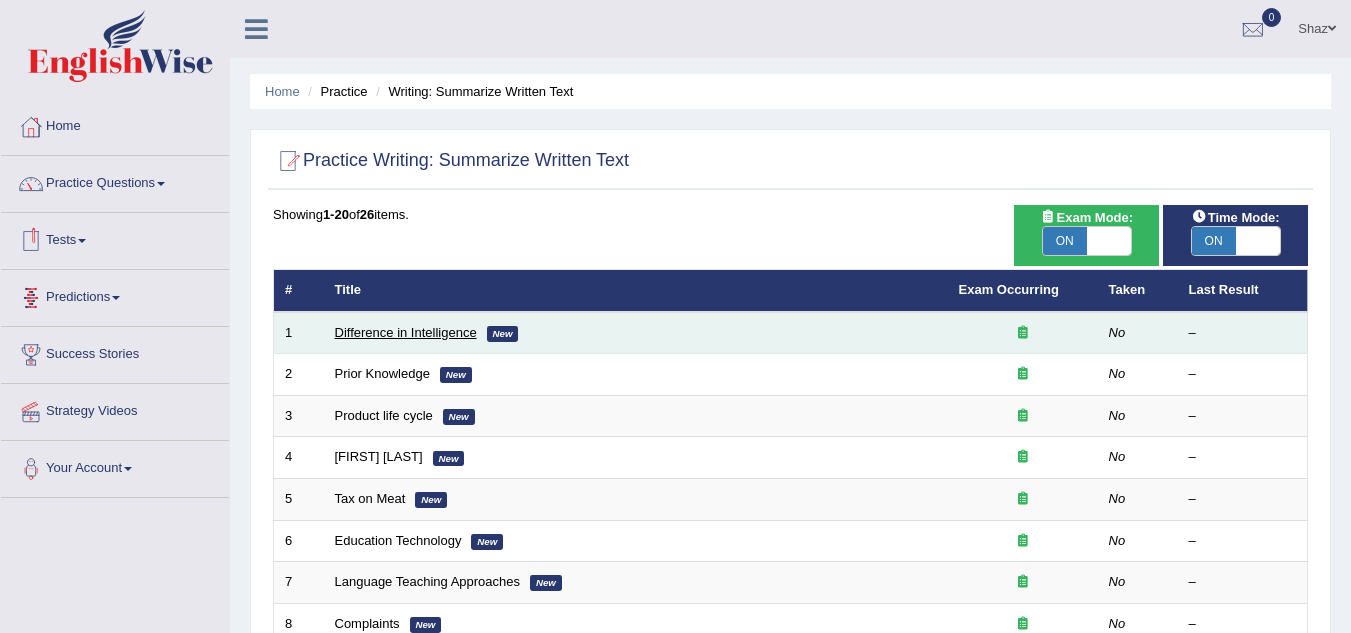 click on "Difference in Intelligence" at bounding box center [406, 332] 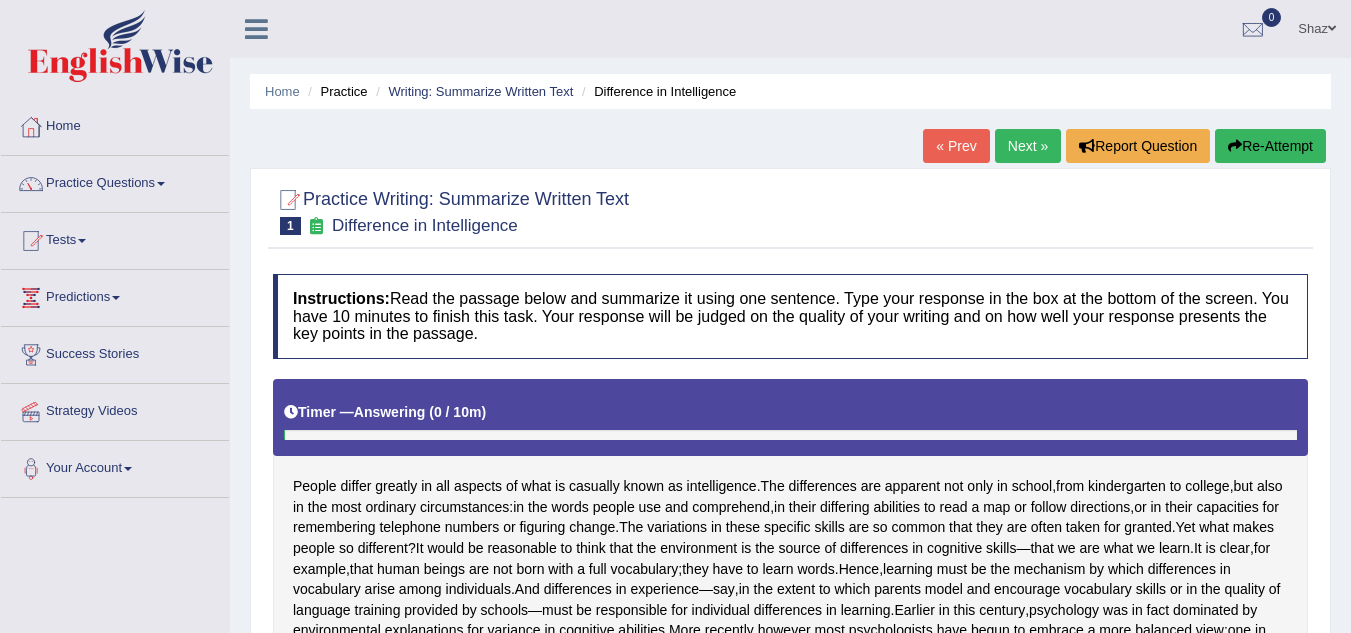 scroll, scrollTop: 0, scrollLeft: 0, axis: both 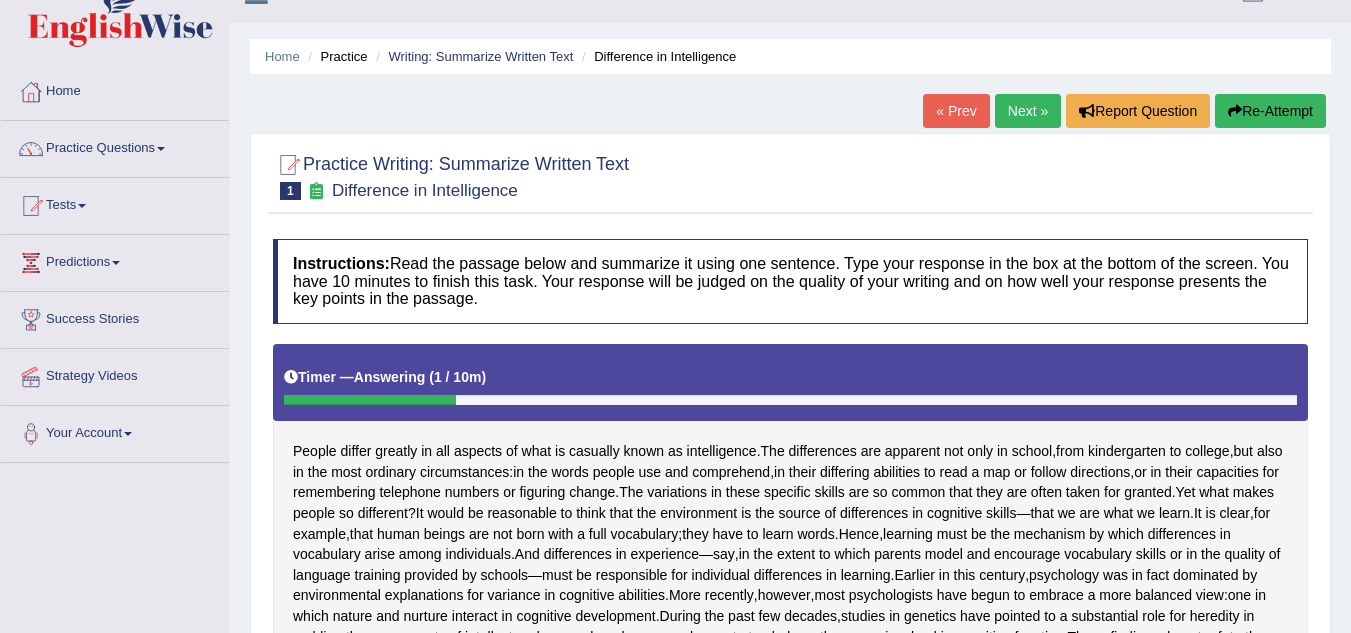click on "Next »" at bounding box center [1028, 111] 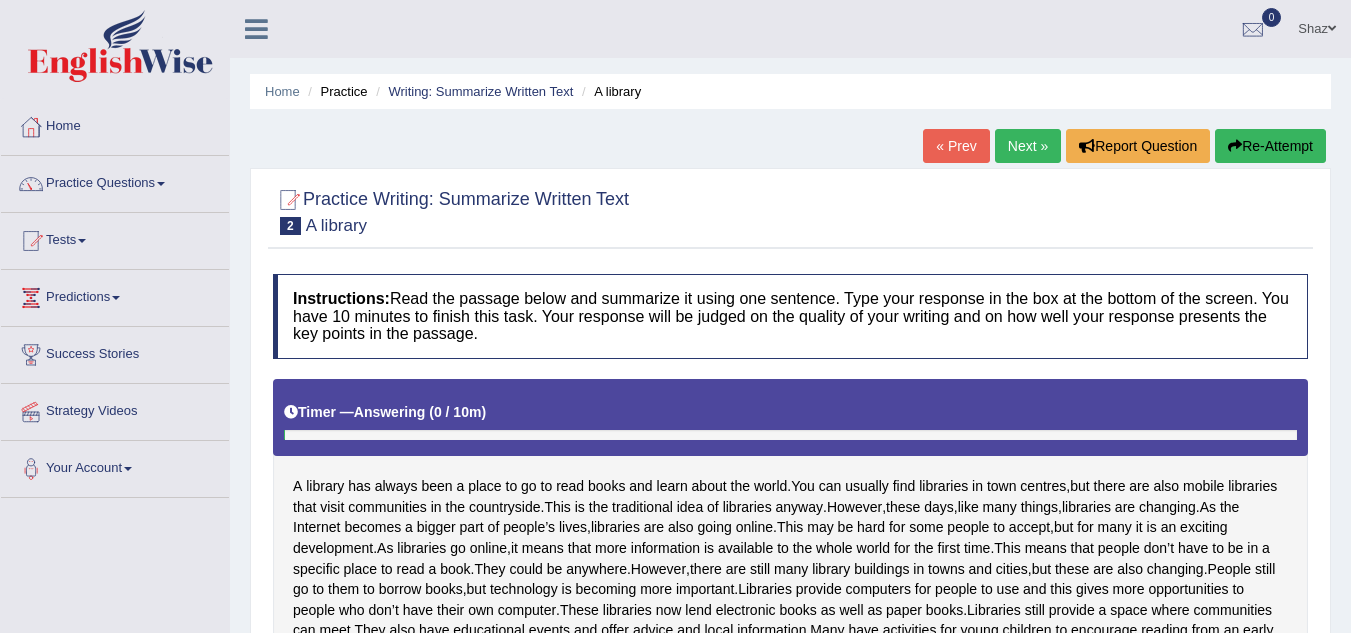 scroll, scrollTop: 350, scrollLeft: 0, axis: vertical 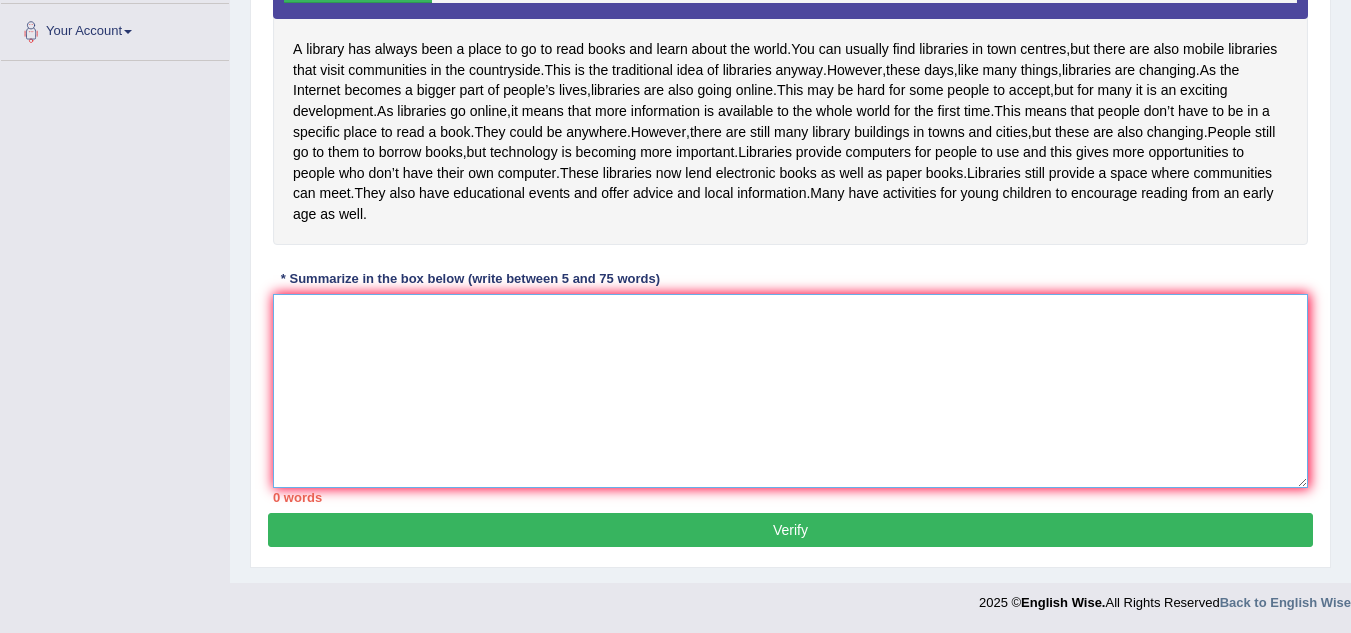 click at bounding box center (790, 391) 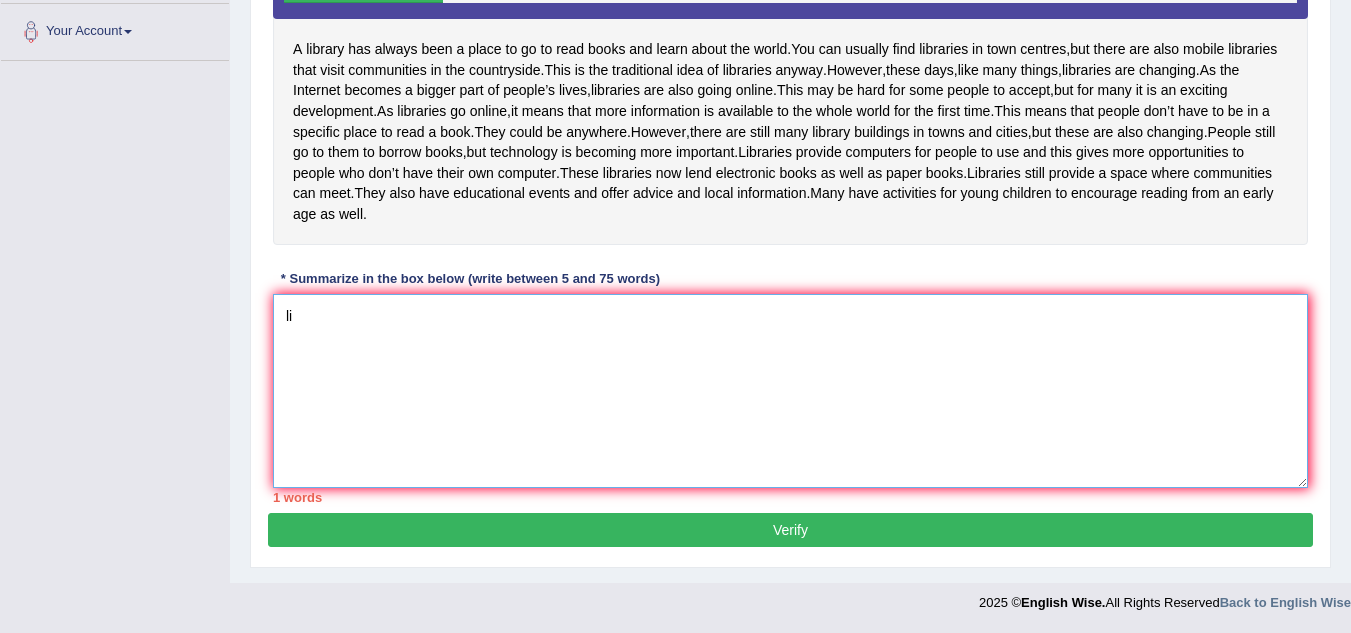 type on "l" 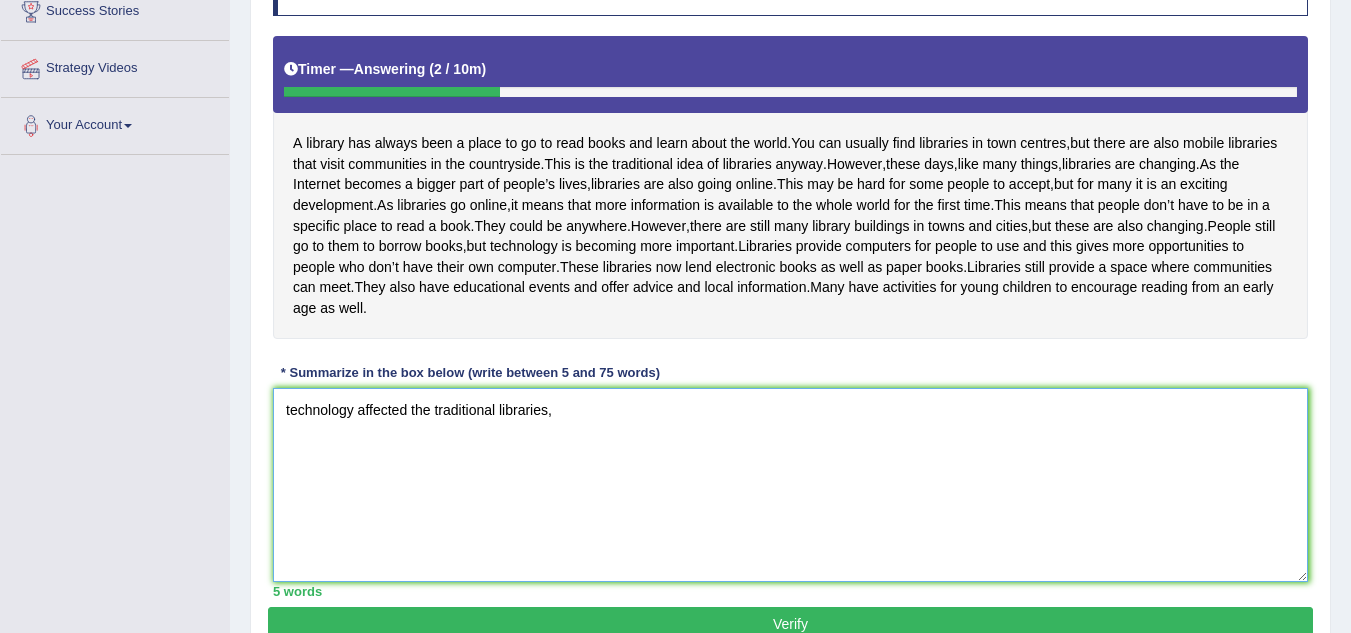 scroll, scrollTop: 499, scrollLeft: 0, axis: vertical 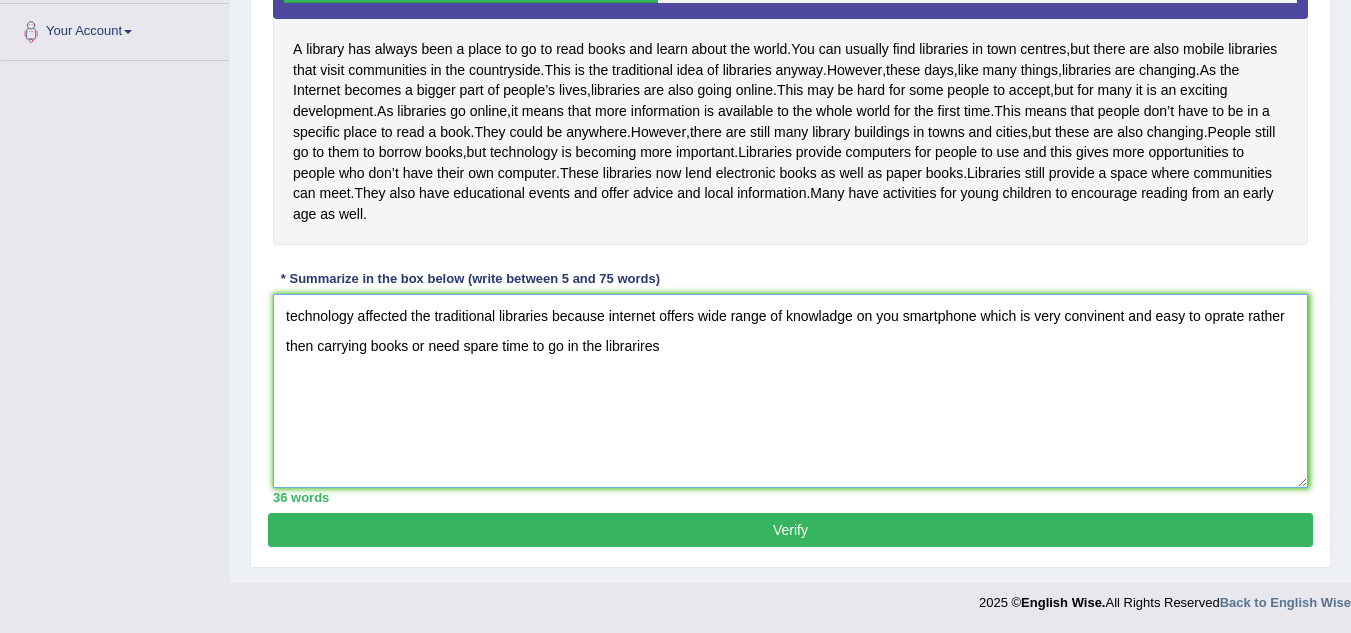 type on "technology affected the traditional libraries because internet offers wide range of knowladge on you smartphone which is very convinent and easy to oprate rather then carrying books or need spare time to go in the librarires" 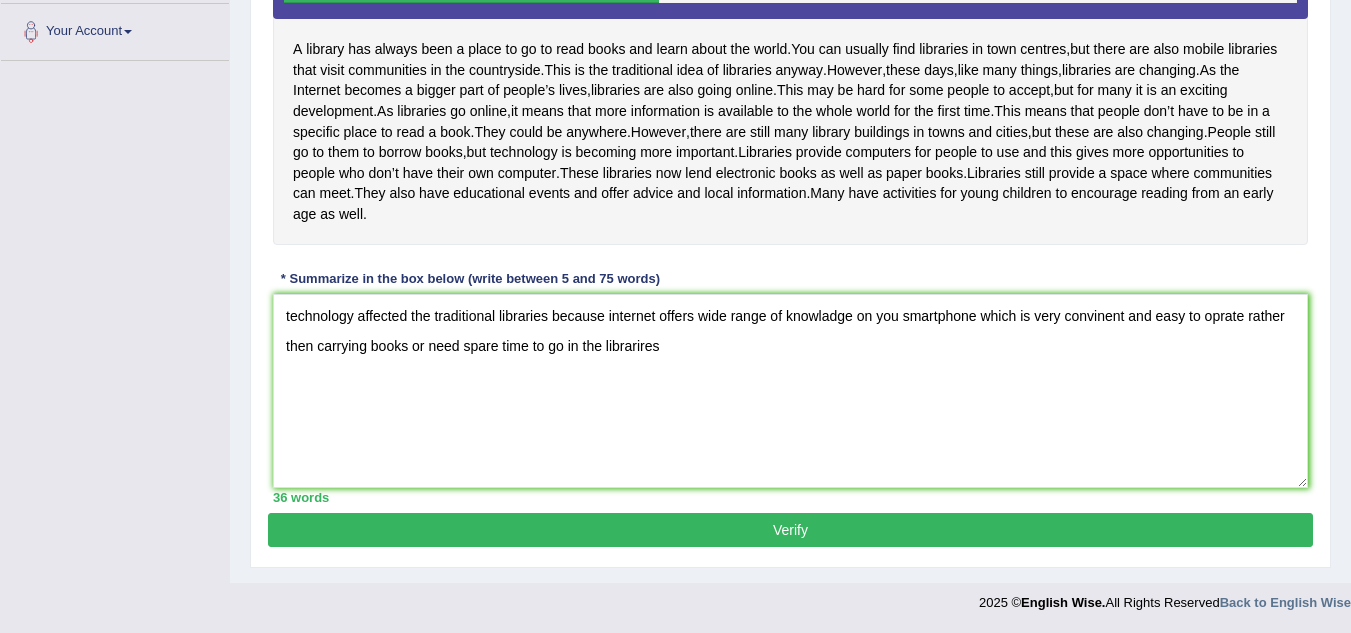 click on "Verify" at bounding box center [790, 530] 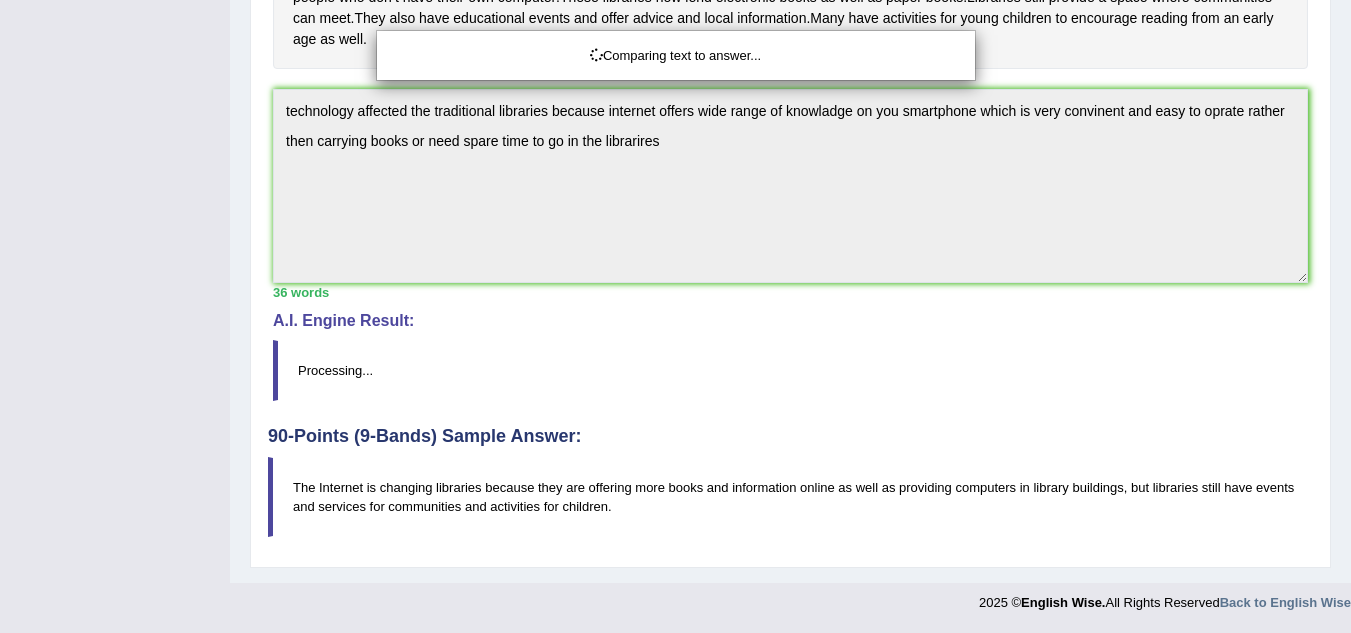 scroll, scrollTop: 597, scrollLeft: 0, axis: vertical 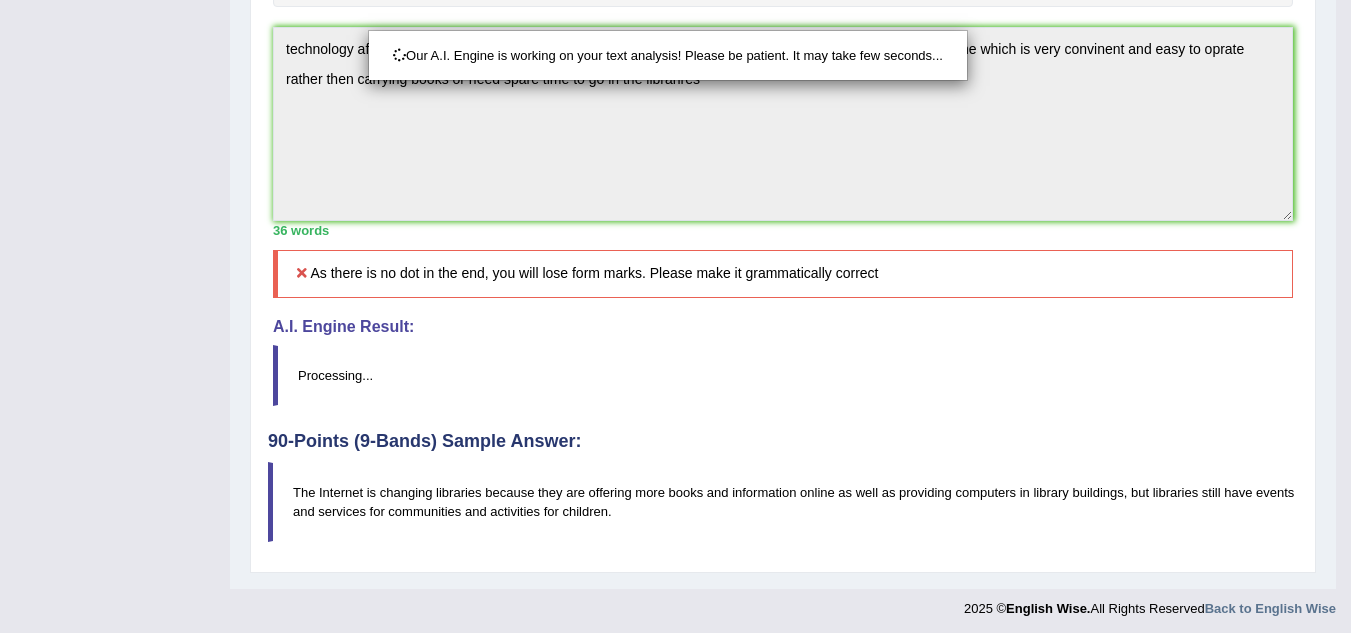 click on "Our A.I. Engine is working on your text analysis! Please be patient. It may take few seconds..." at bounding box center [675, 316] 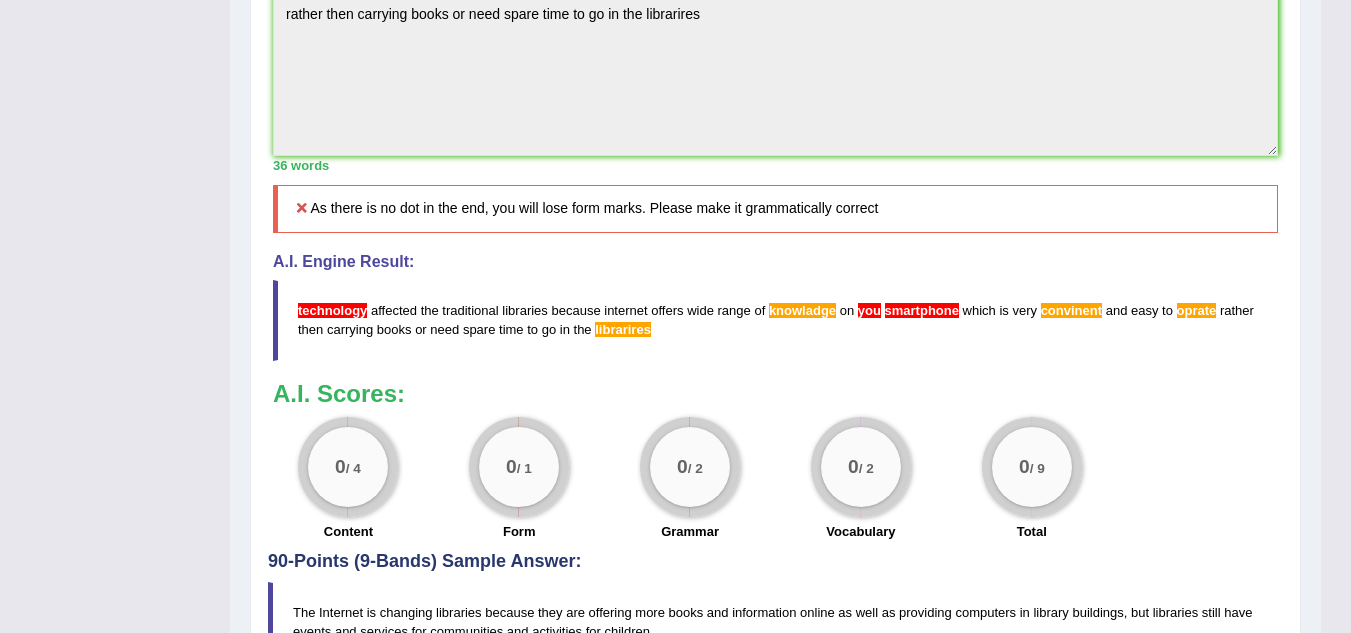 scroll, scrollTop: 0, scrollLeft: 0, axis: both 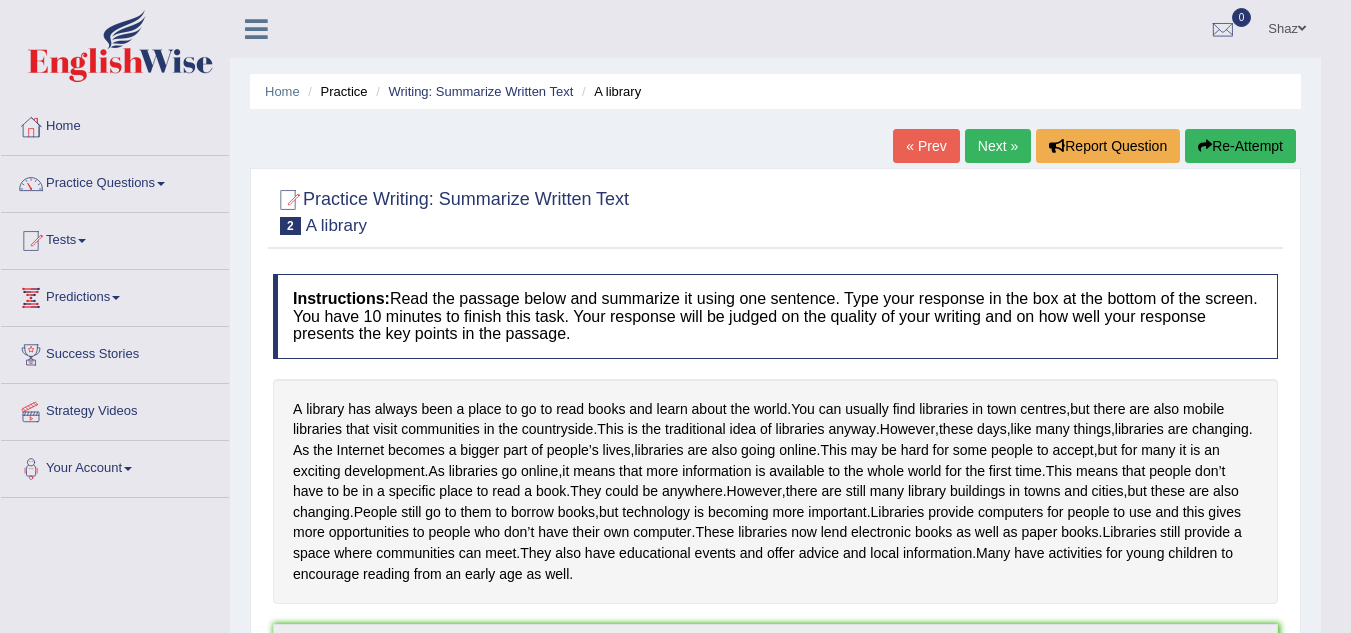 click on "Re-Attempt" at bounding box center [1240, 146] 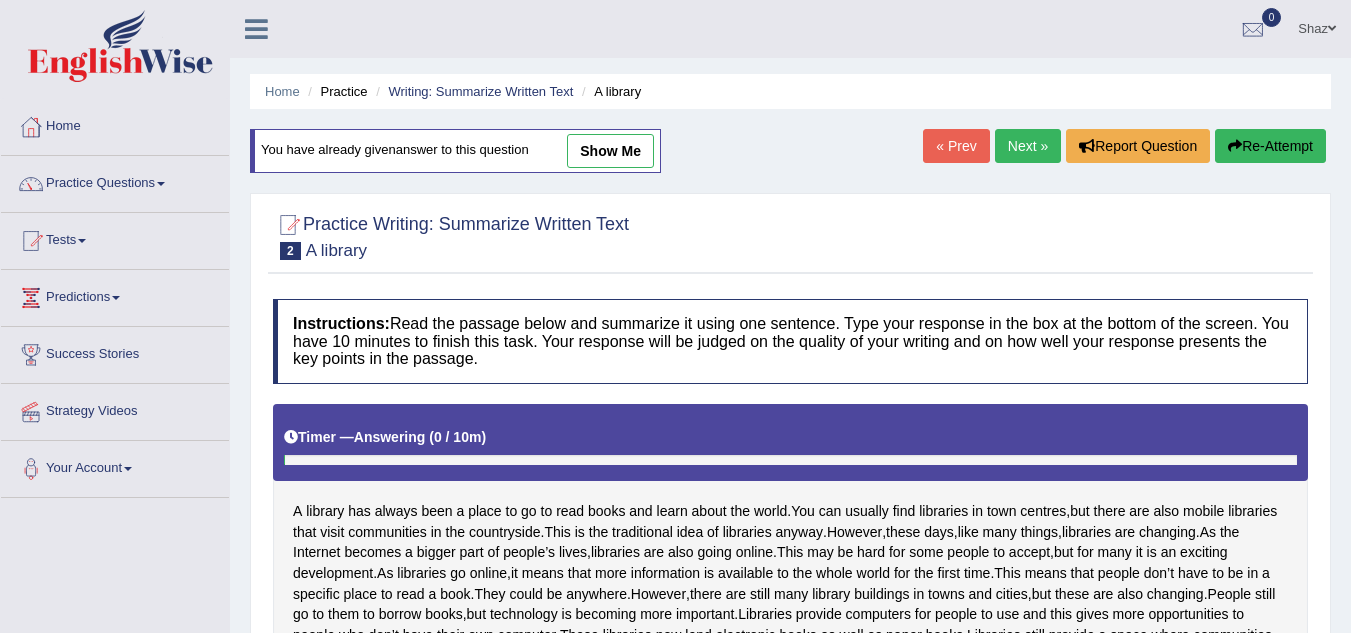 scroll, scrollTop: 0, scrollLeft: 0, axis: both 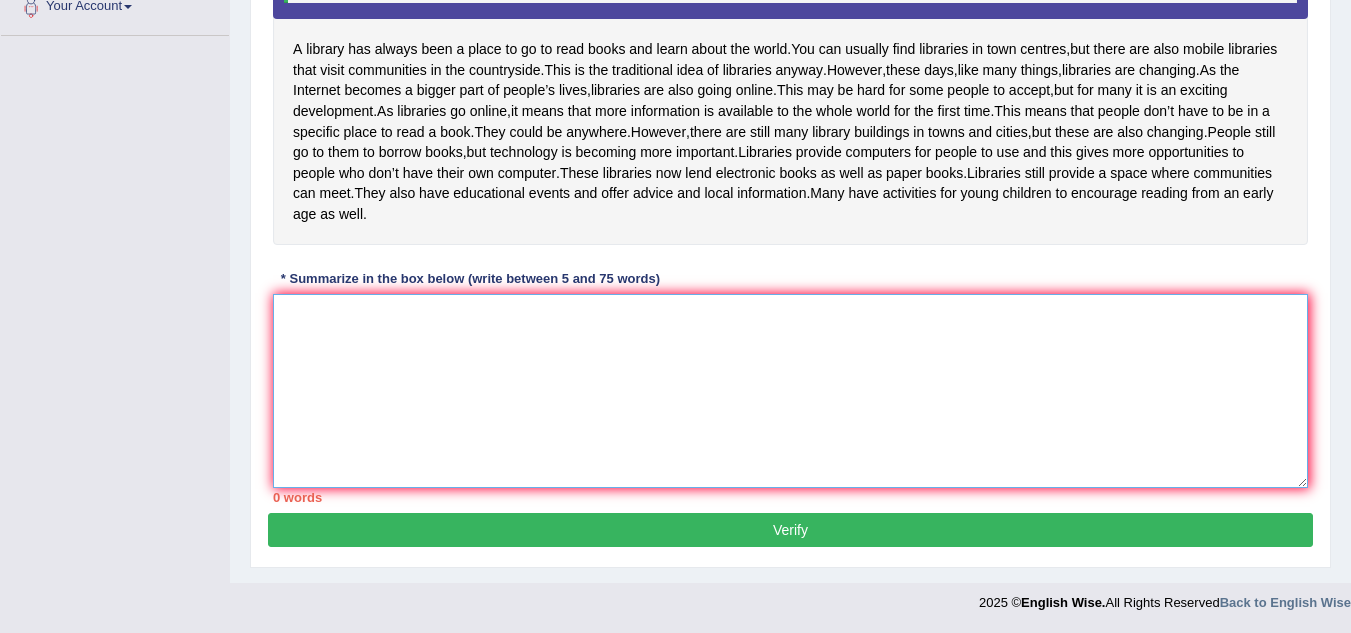 click at bounding box center [790, 391] 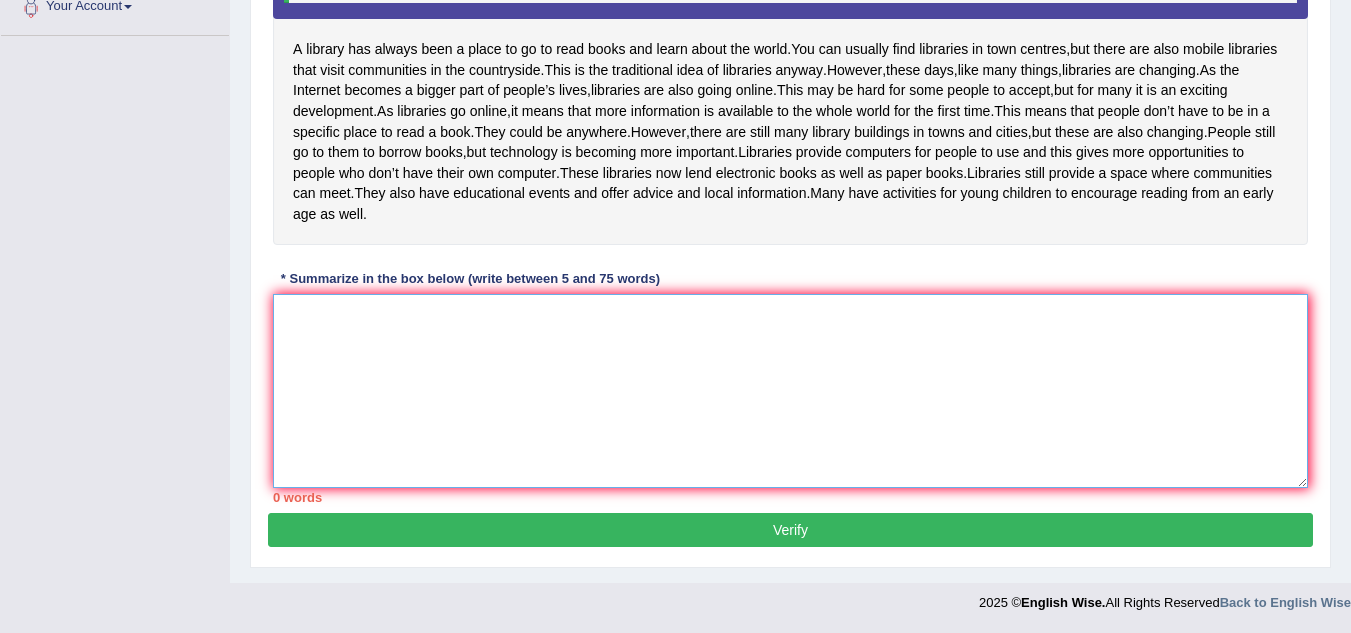 paste on "technology affected the traditional libraries because internet offers wide range of knowladge on you smartphone which is very convinent and easy to oprate rather then carrying books or need spare time to go in the librarires" 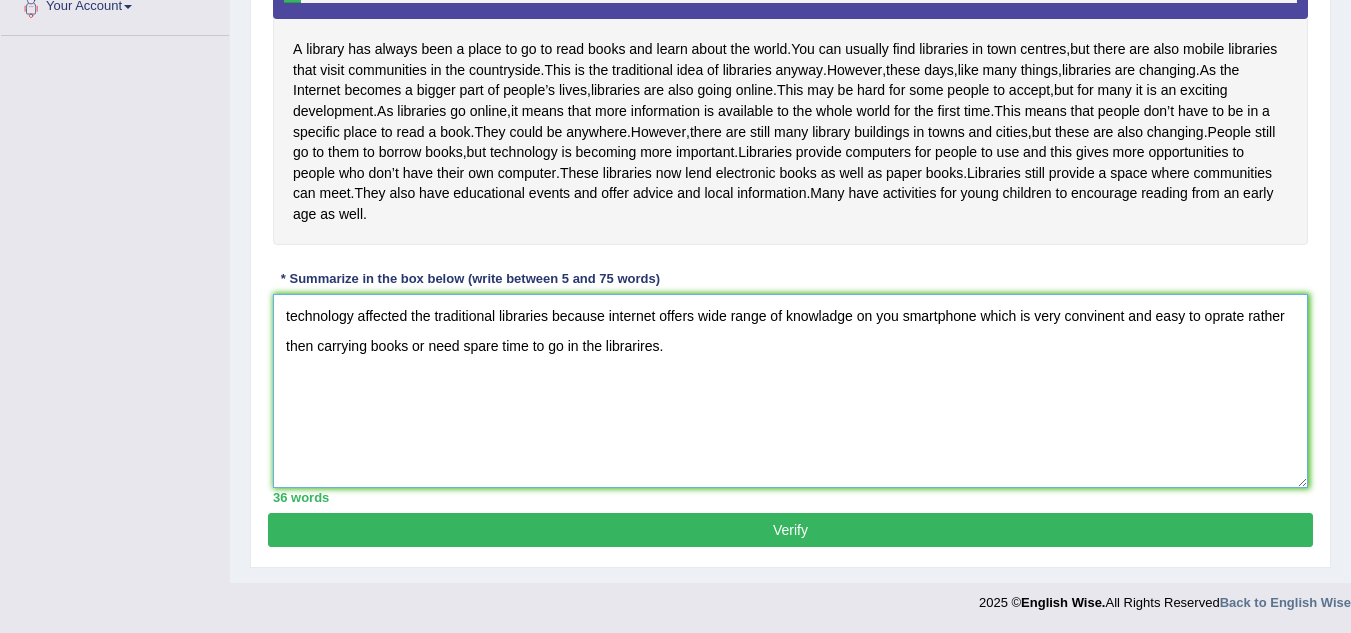 click on "technology affected the traditional libraries because internet offers wide range of knowladge on you smartphone which is very convinent and easy to oprate rather then carrying books or need spare time to go in the librarires." at bounding box center (790, 391) 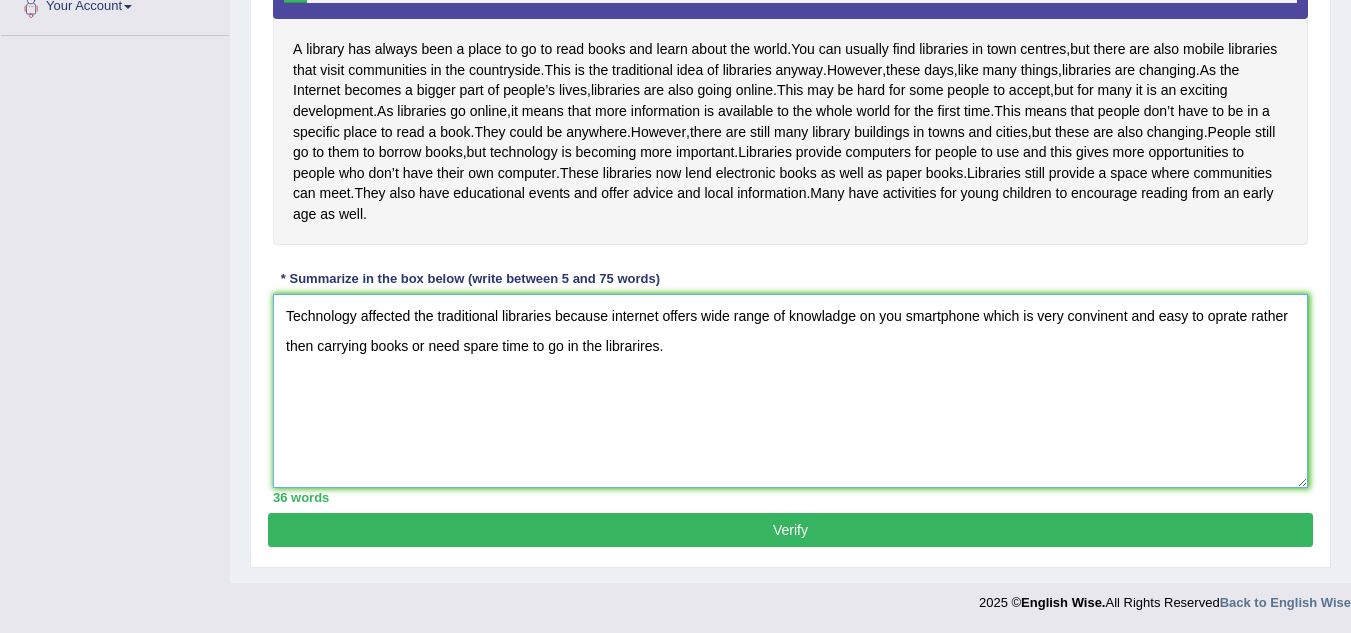 type on "Technology affected the traditional libraries because internet offers wide range of knowladge on you smartphone which is very convinent and easy to oprate rather then carrying books or need spare time to go in the librarires." 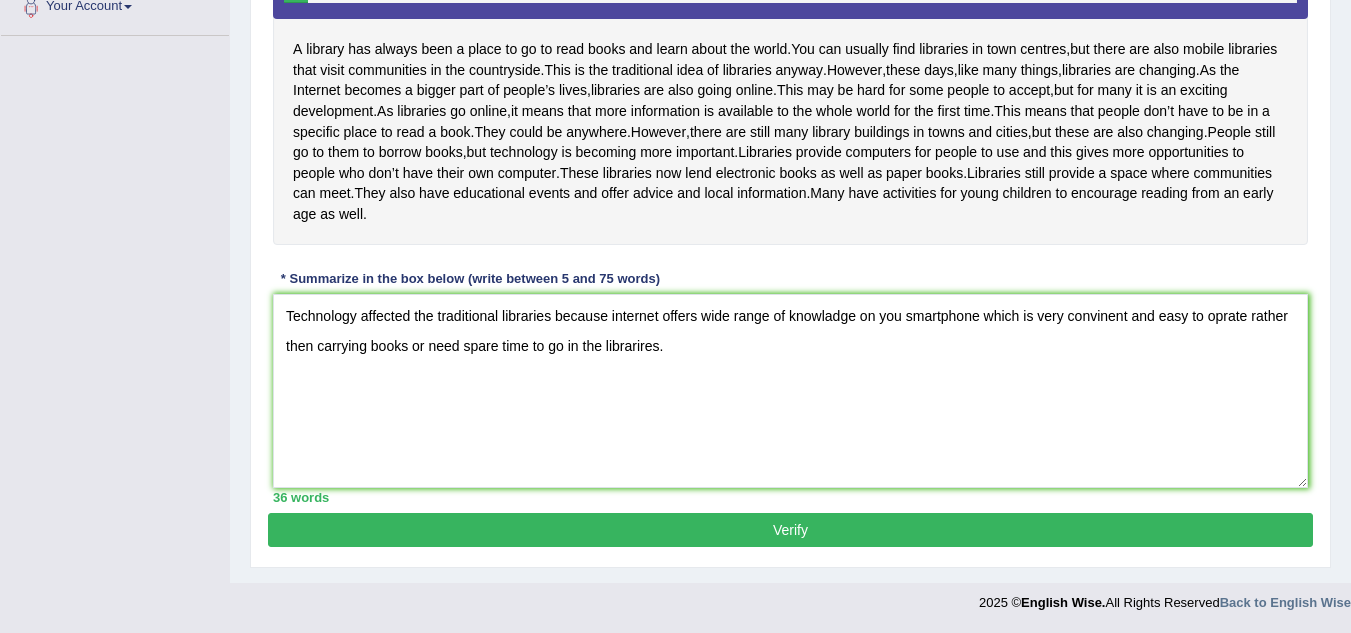 click on "Verify" at bounding box center (790, 530) 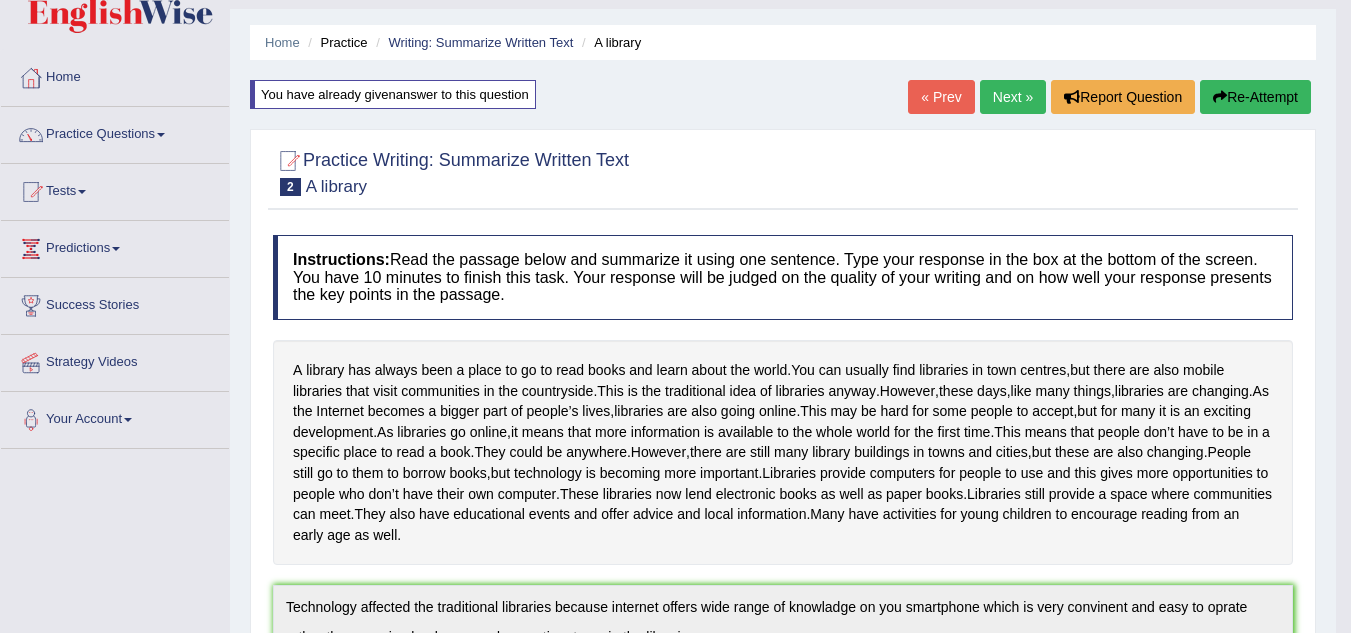 scroll, scrollTop: 0, scrollLeft: 0, axis: both 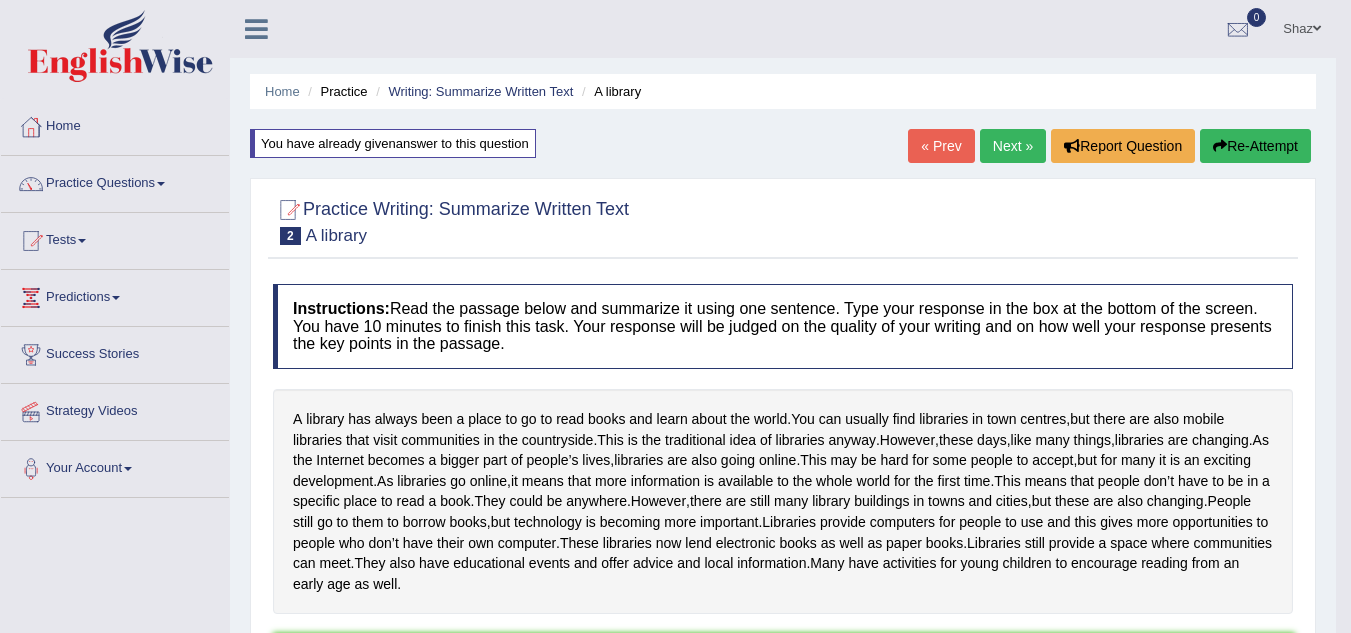 click on "Re-Attempt" at bounding box center [1255, 146] 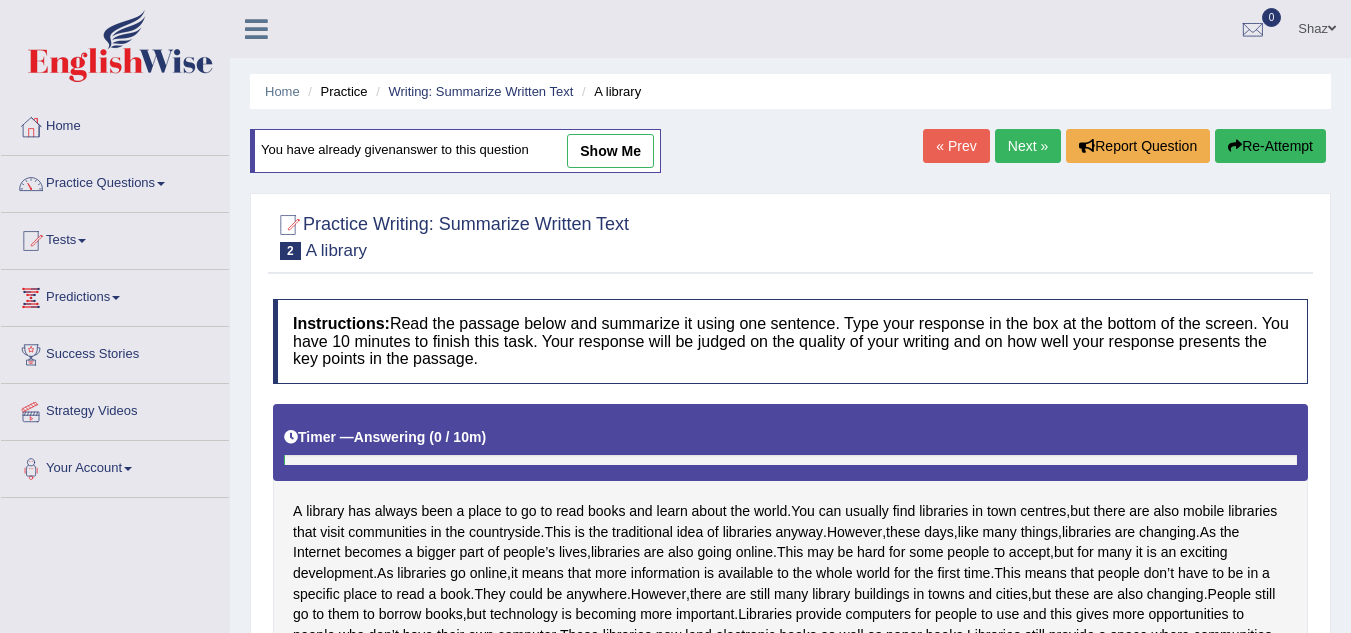 scroll, scrollTop: 0, scrollLeft: 0, axis: both 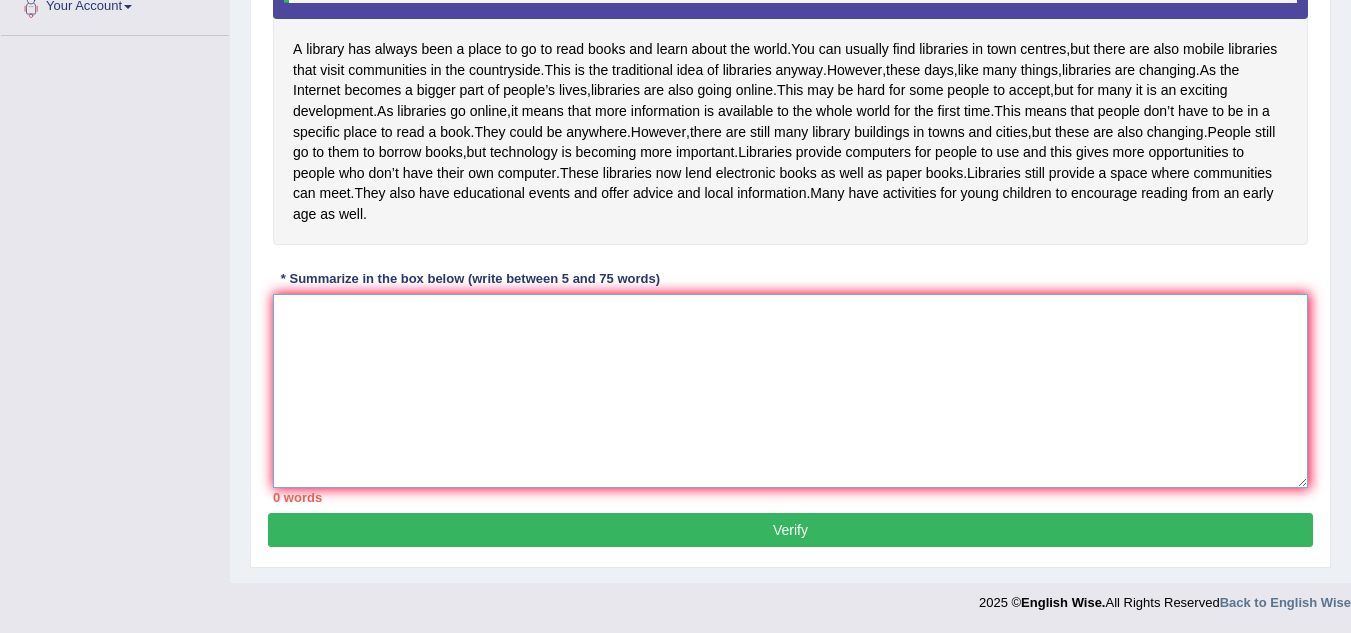 click at bounding box center (790, 391) 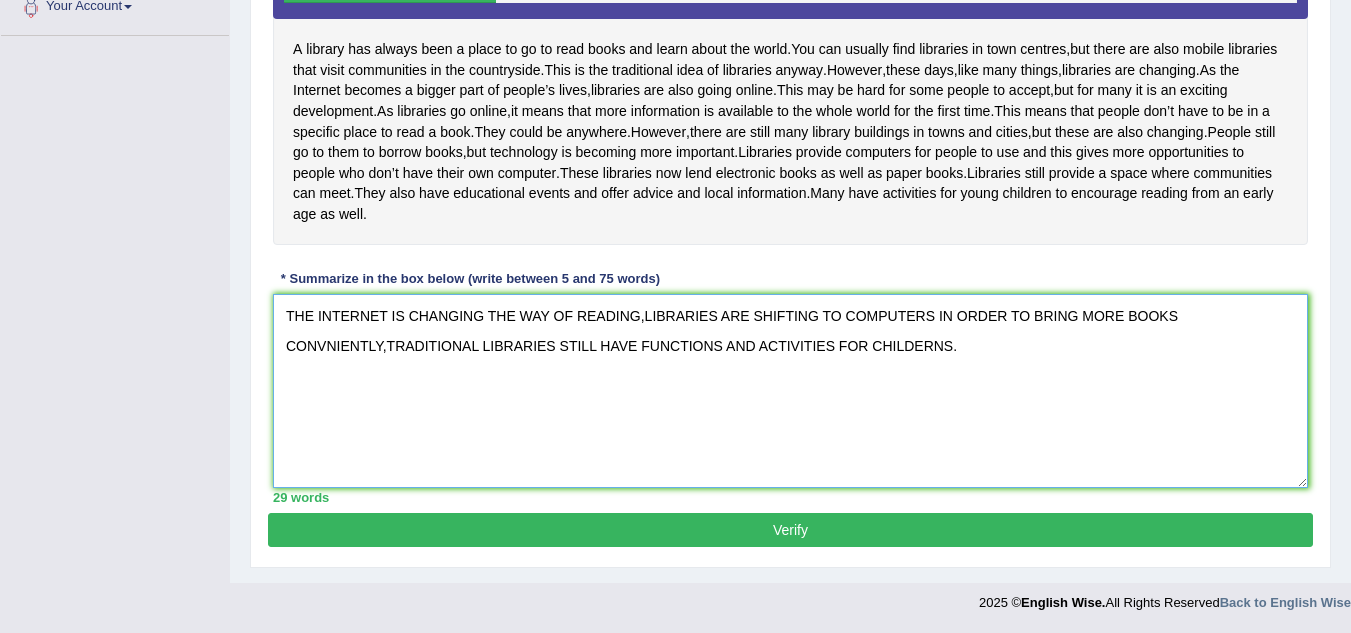 type on "THE INTERNET IS CHANGING THE WAY OF READING,LIBRARIES ARE SHIFTING TO COMPUTERS IN ORDER TO BRING MORE BOOKS CONVNIENTLY,TRADITIONAL LIBRARIES STILL HAVE FUNCTIONS AND ACTIVITIES FOR CHILDERNS." 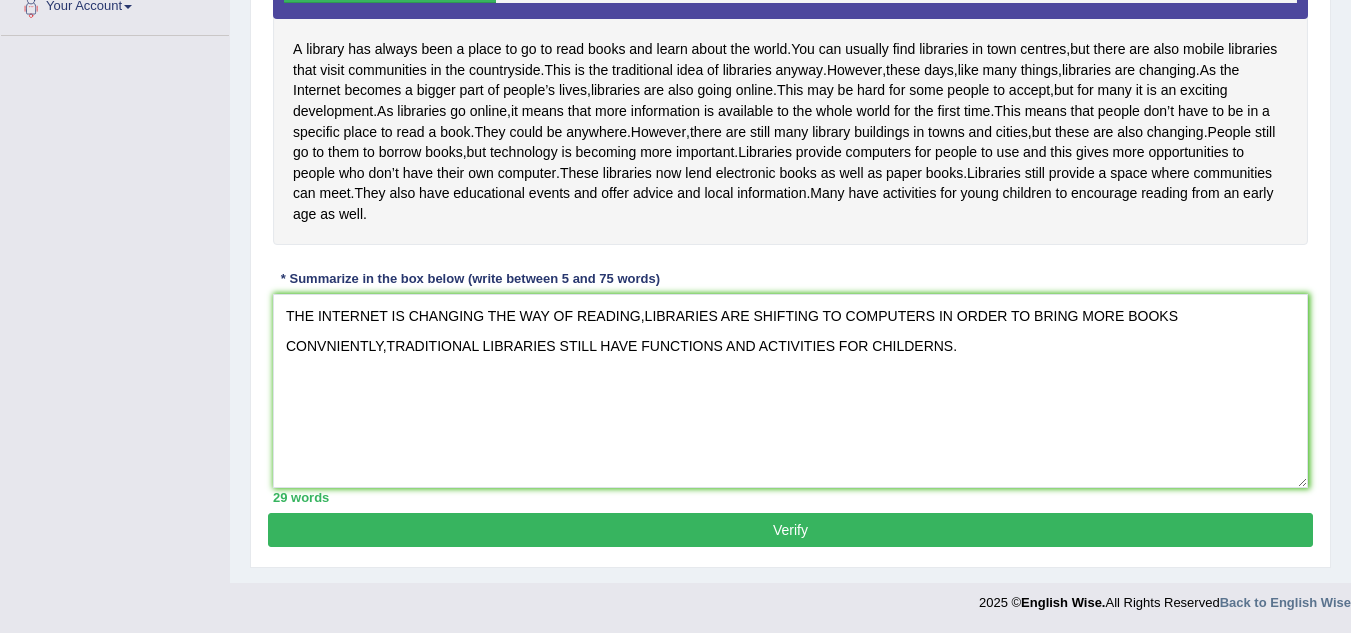 click on "Verify" at bounding box center [790, 530] 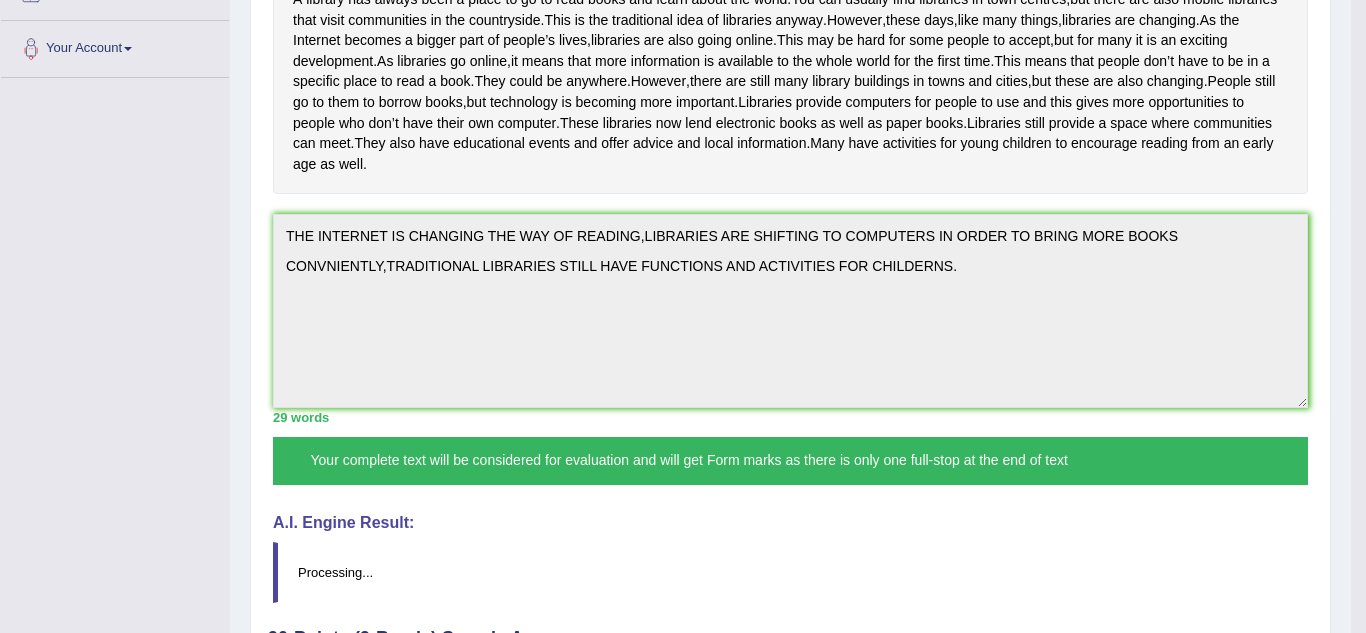 scroll, scrollTop: 607, scrollLeft: 0, axis: vertical 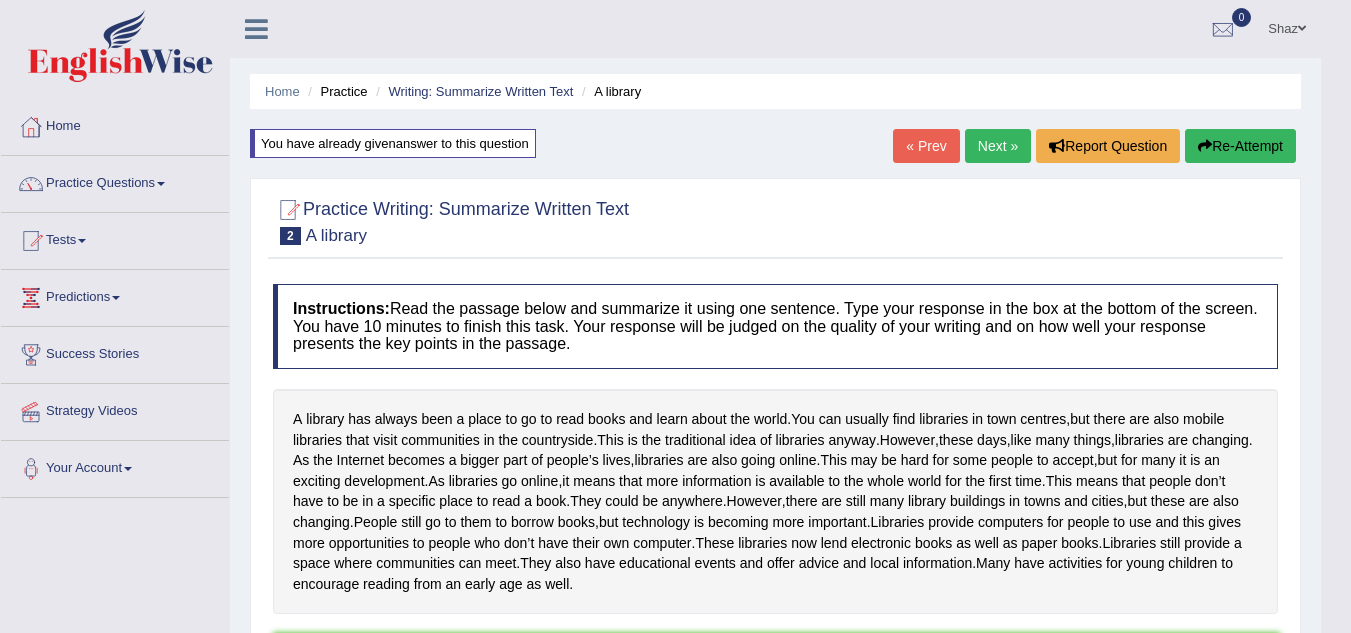 click on "Re-Attempt" at bounding box center [1240, 146] 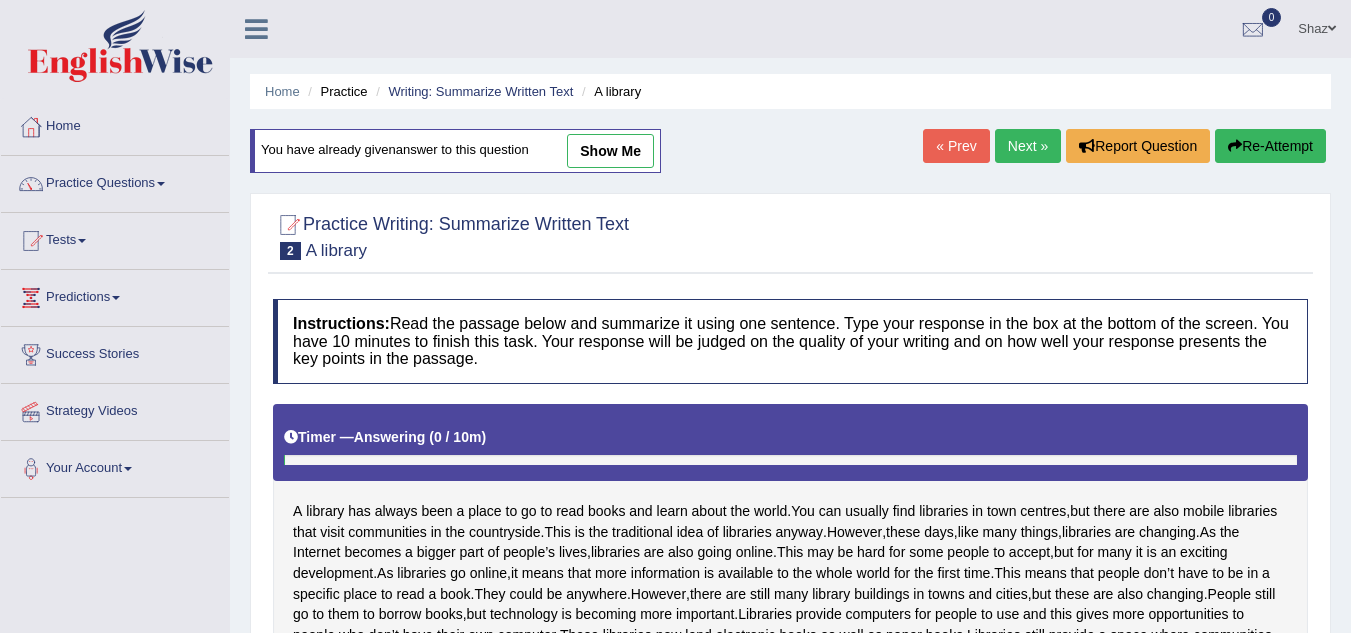 scroll, scrollTop: 0, scrollLeft: 0, axis: both 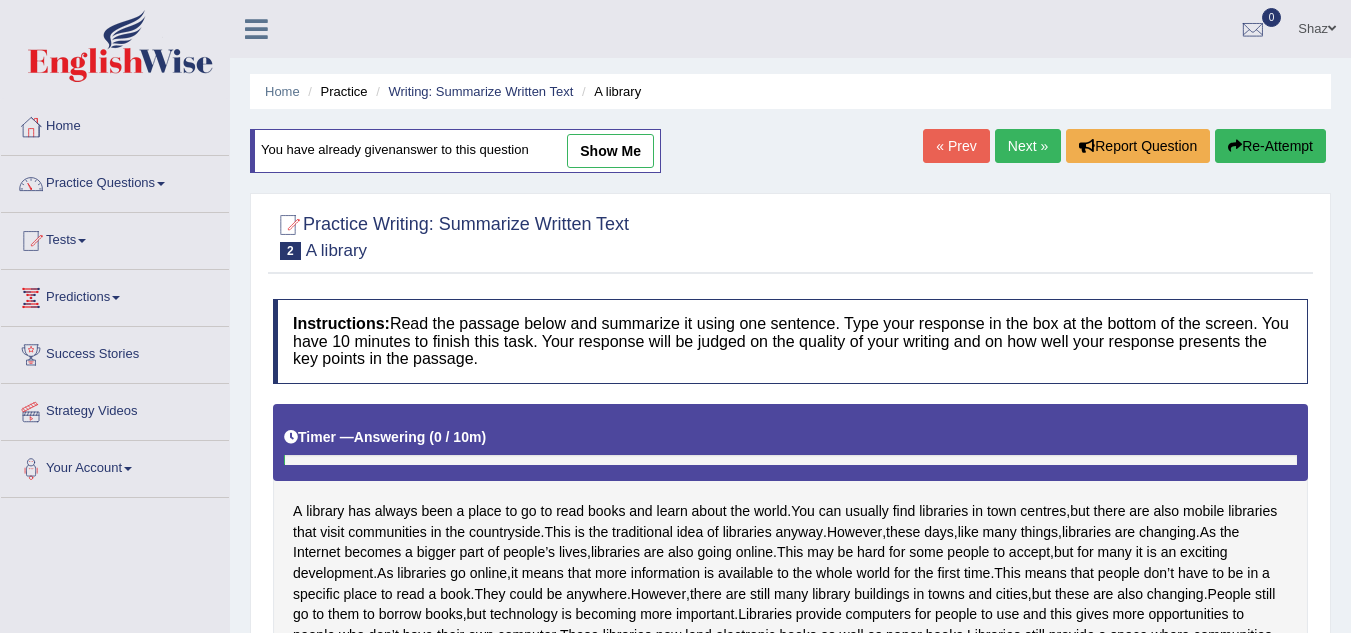 click on "Next »" at bounding box center [1028, 146] 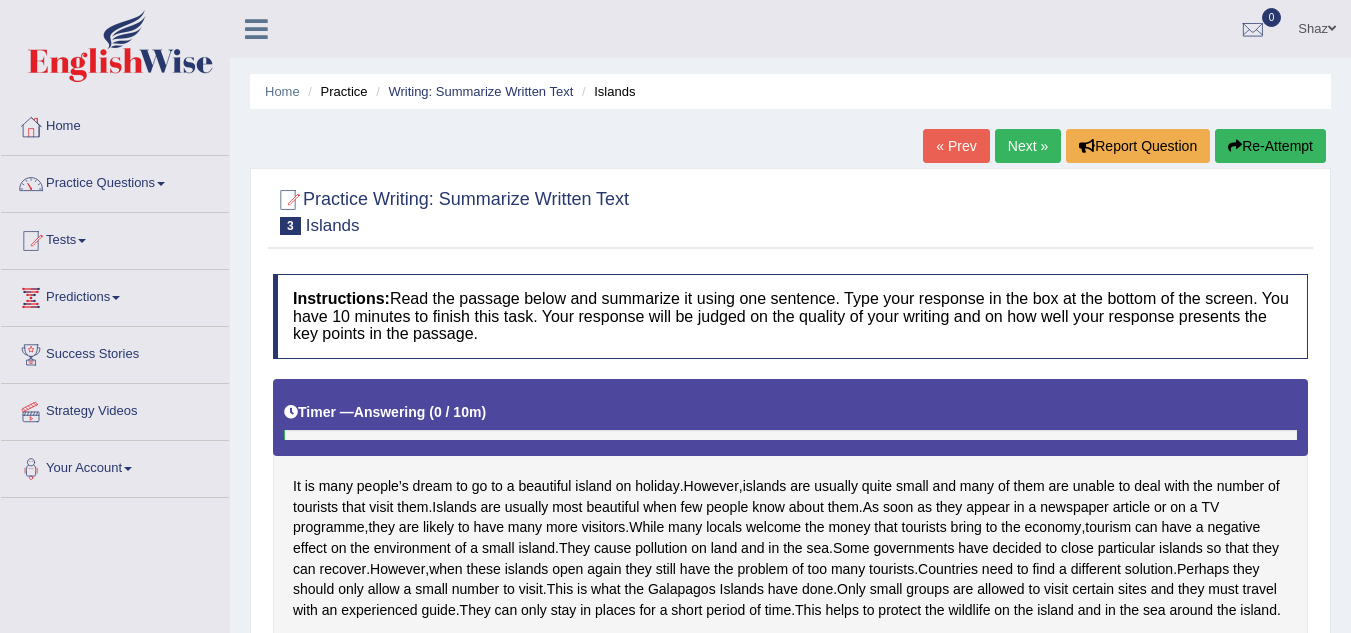 scroll, scrollTop: 0, scrollLeft: 0, axis: both 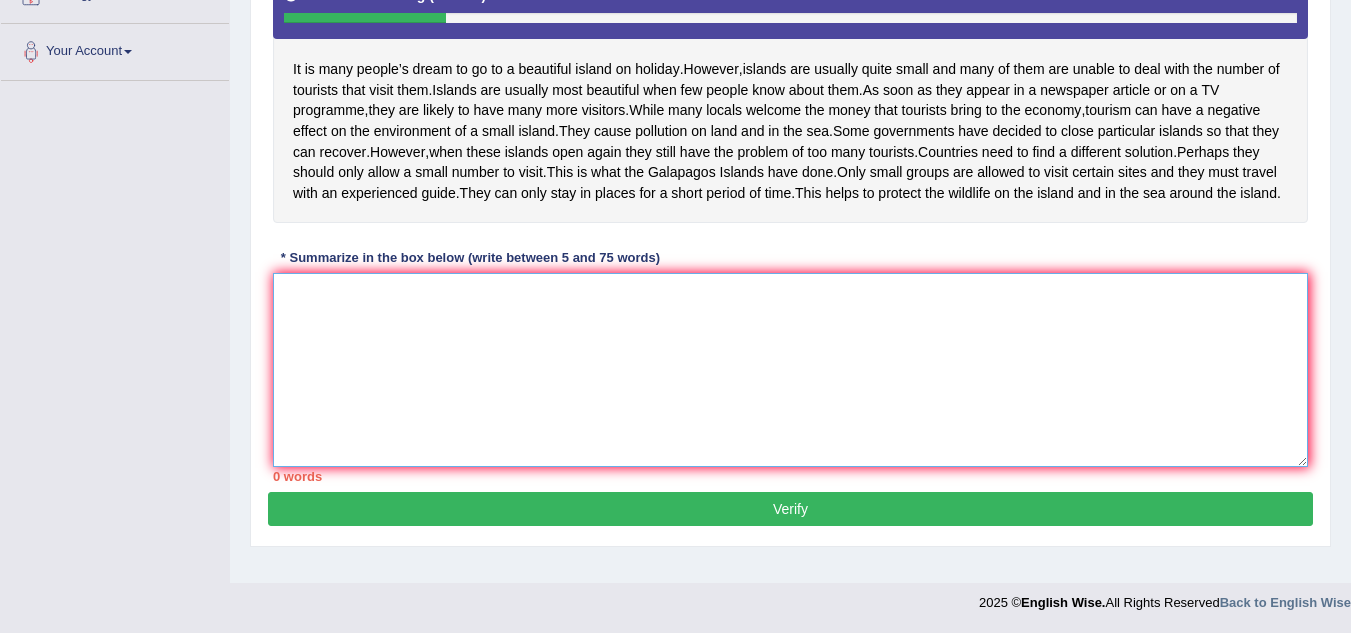 click at bounding box center [790, 370] 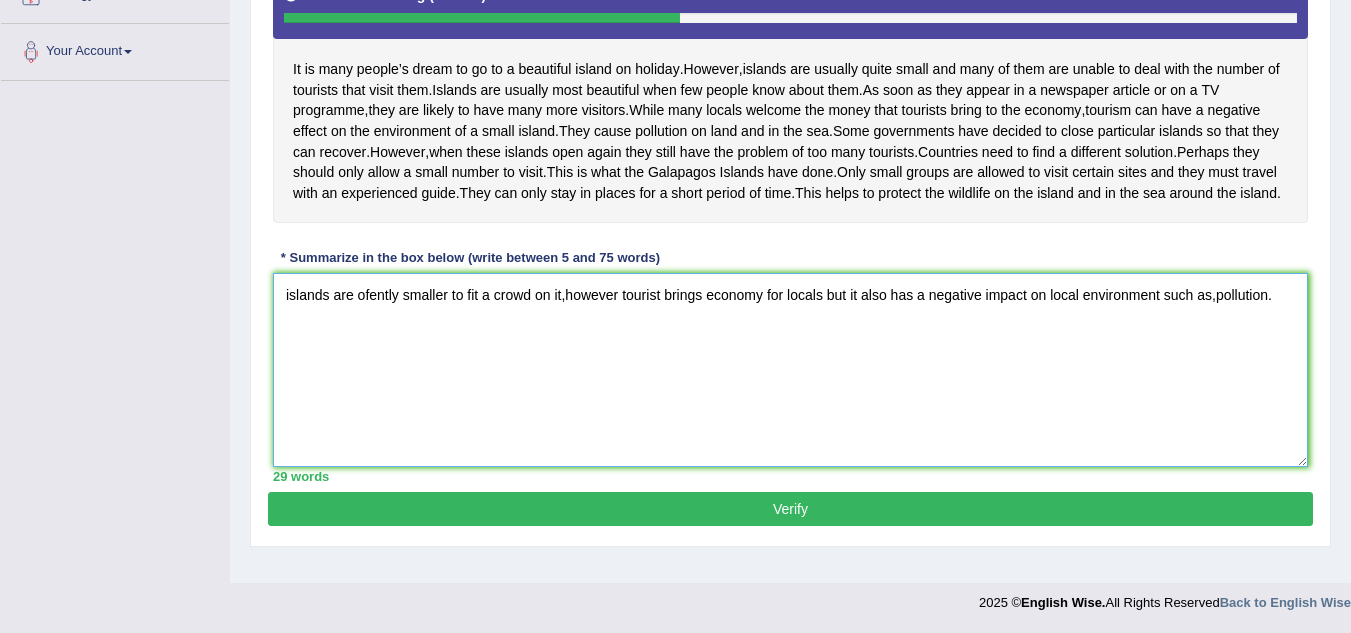 type on "islands are ofently smaller to fit a crowd on it,however tourist brings economy for locals but it also has a negative impact on local environment such as,pollution." 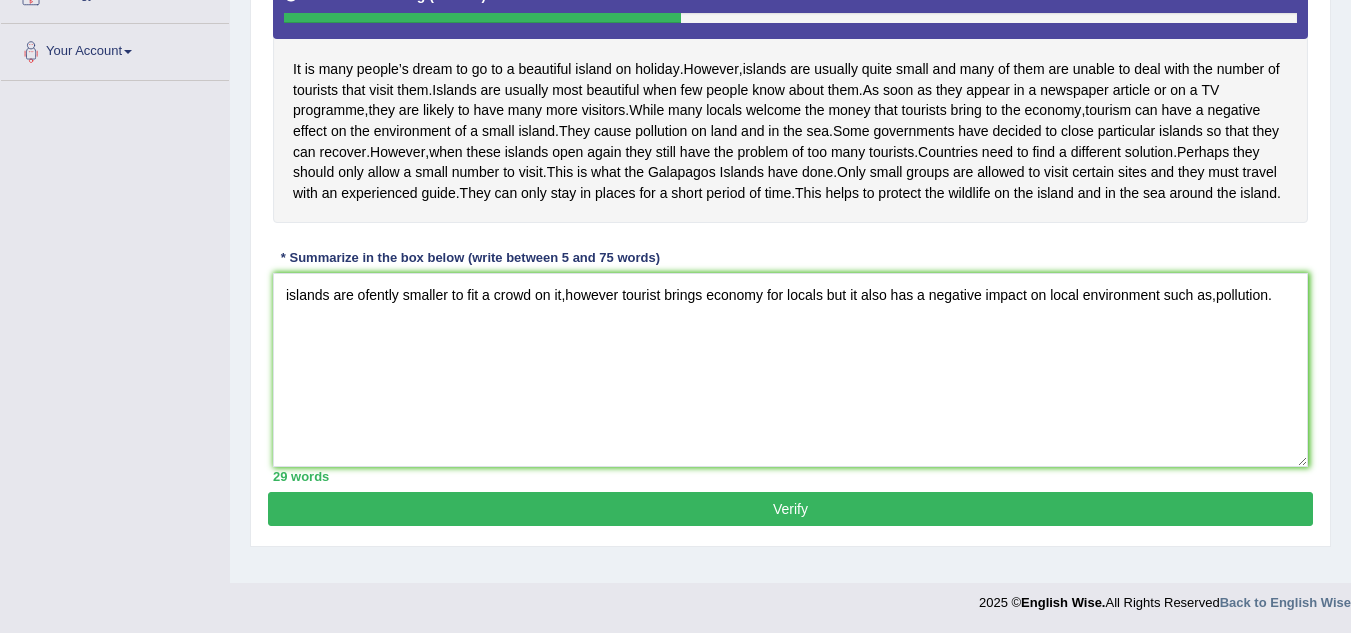 click on "Verify" at bounding box center [790, 509] 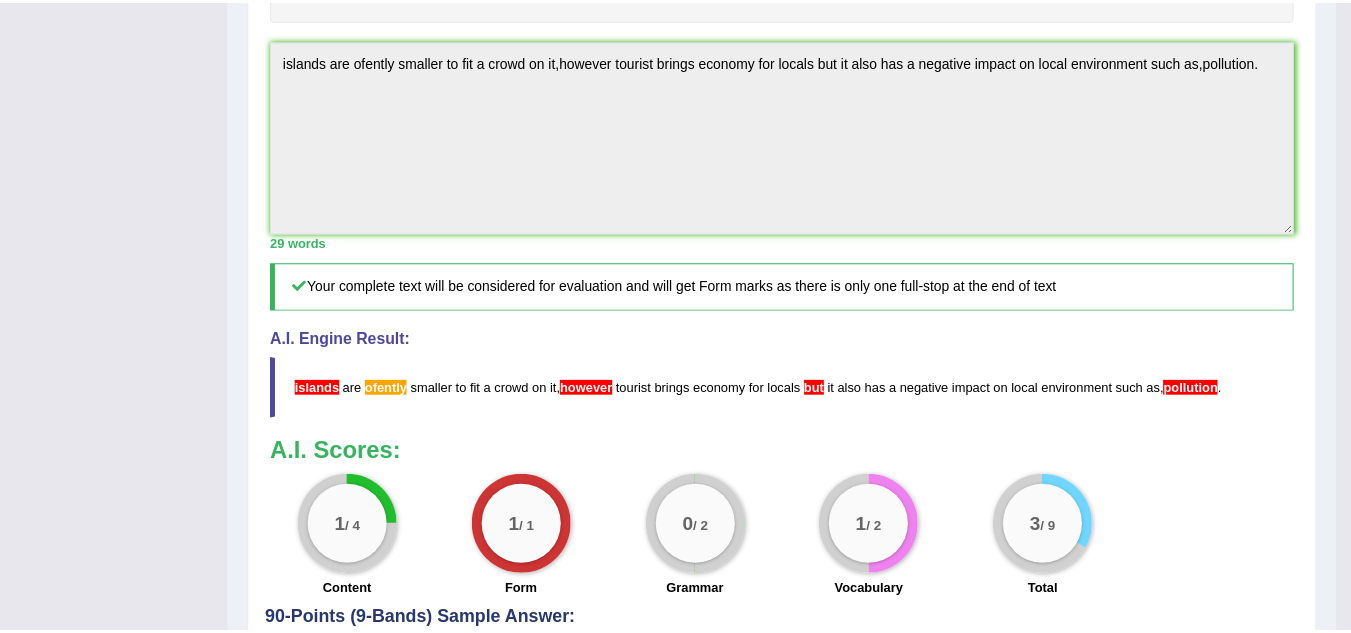 scroll, scrollTop: 543, scrollLeft: 0, axis: vertical 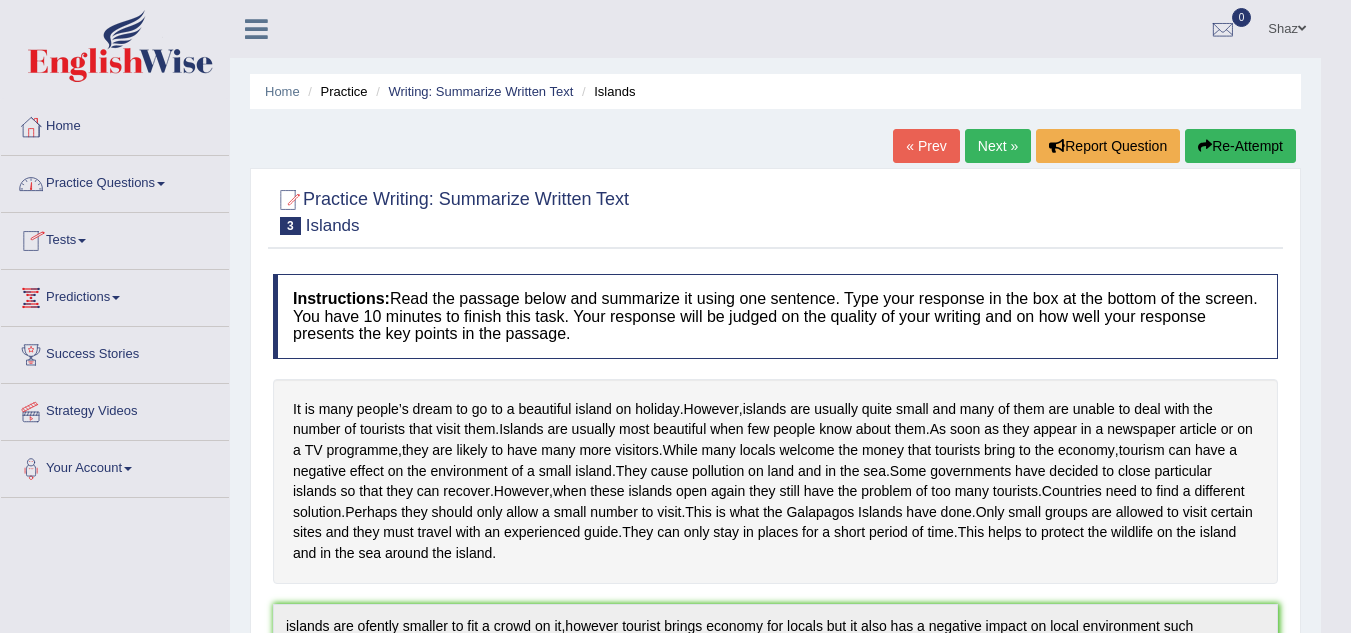 click on "Practice Questions" at bounding box center (115, 181) 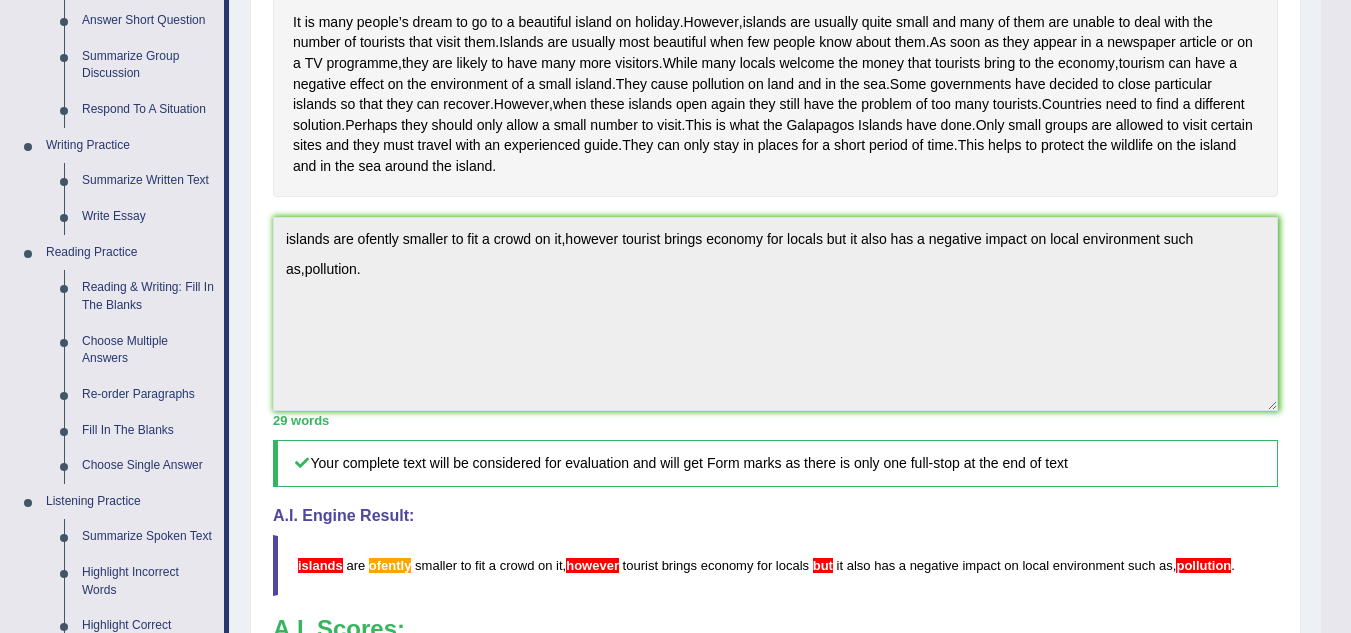 scroll, scrollTop: 396, scrollLeft: 0, axis: vertical 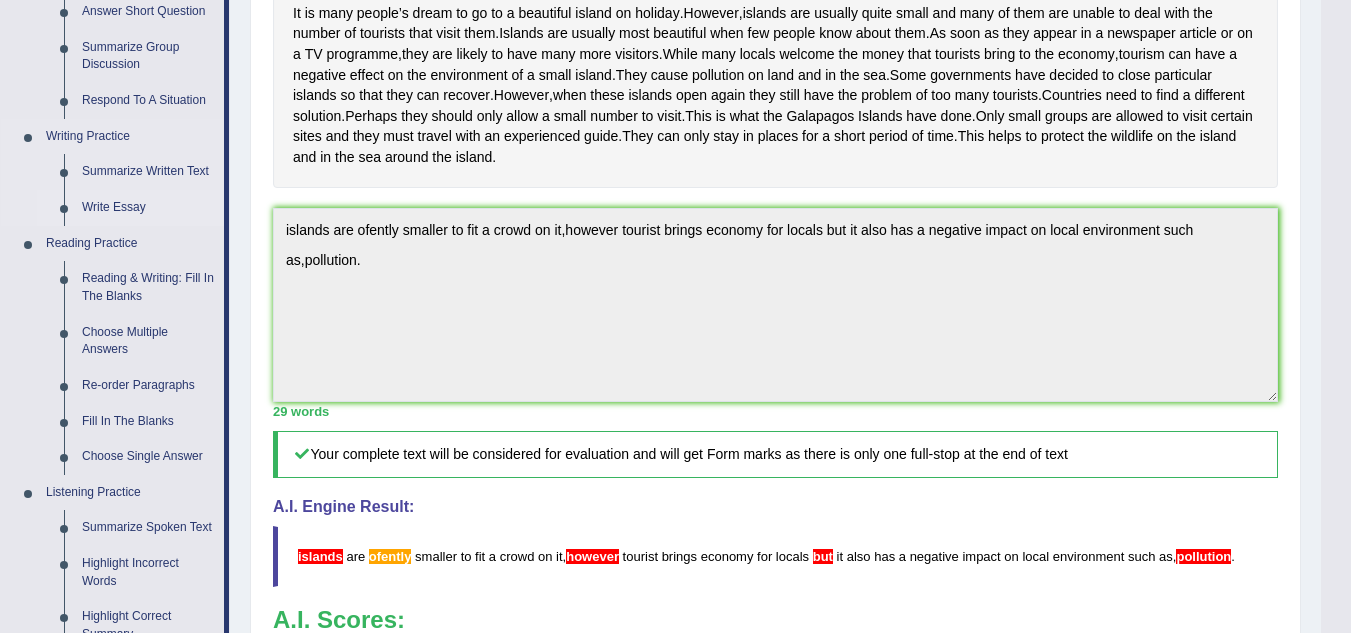 click on "Write Essay" at bounding box center [148, 208] 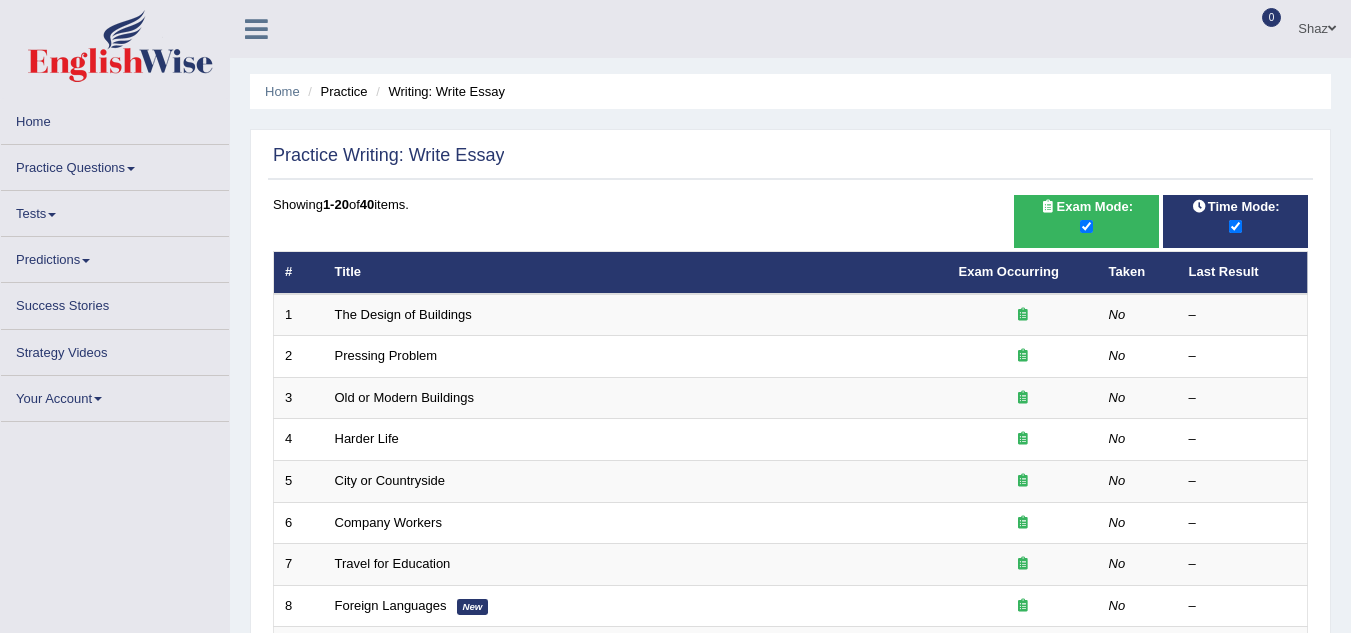 scroll, scrollTop: 0, scrollLeft: 0, axis: both 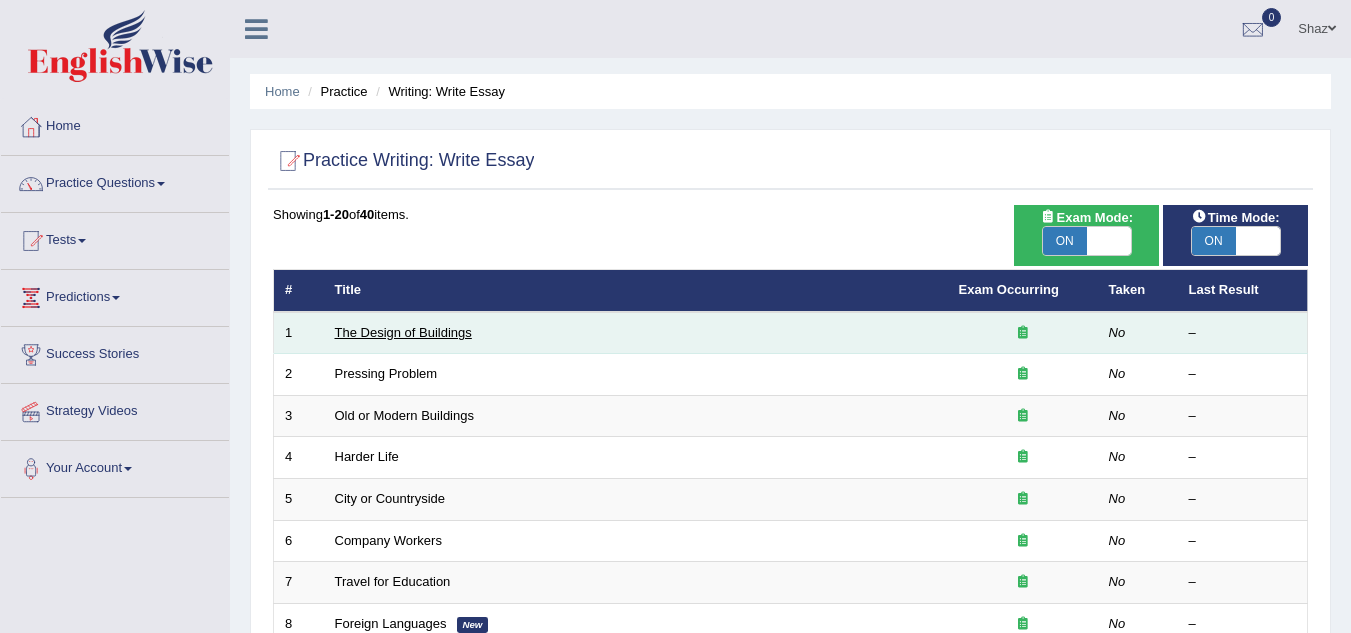 click on "The Design of Buildings" at bounding box center (403, 332) 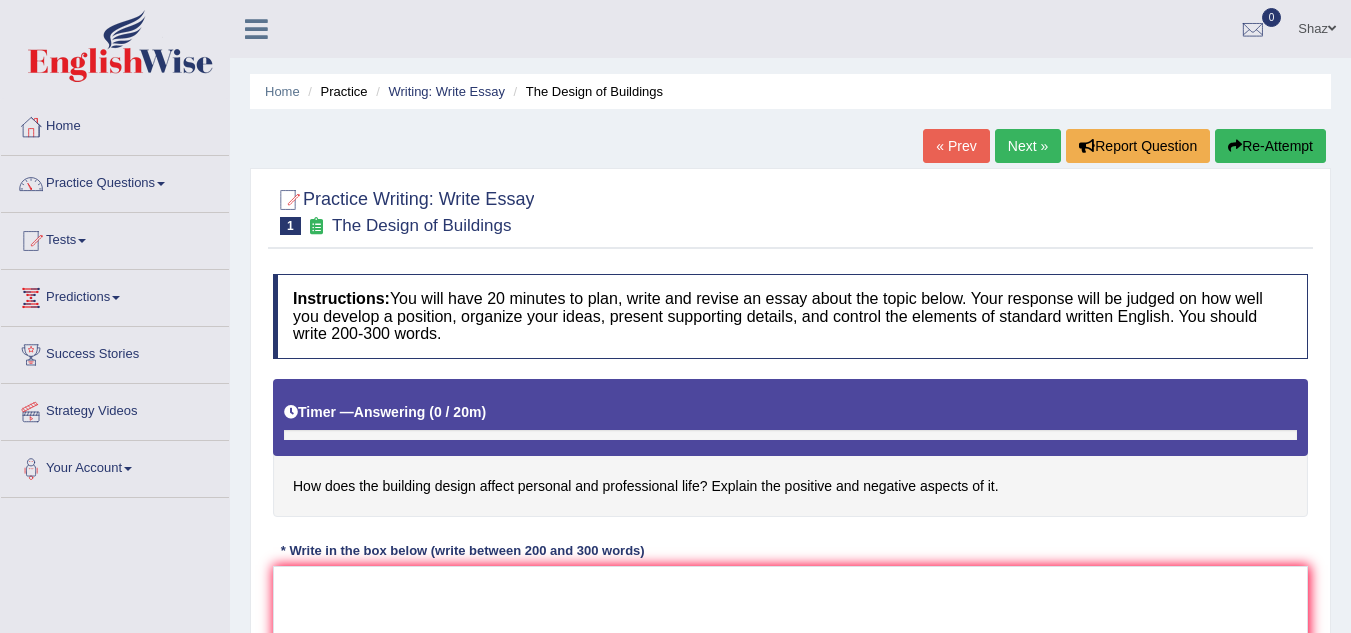 scroll, scrollTop: 0, scrollLeft: 0, axis: both 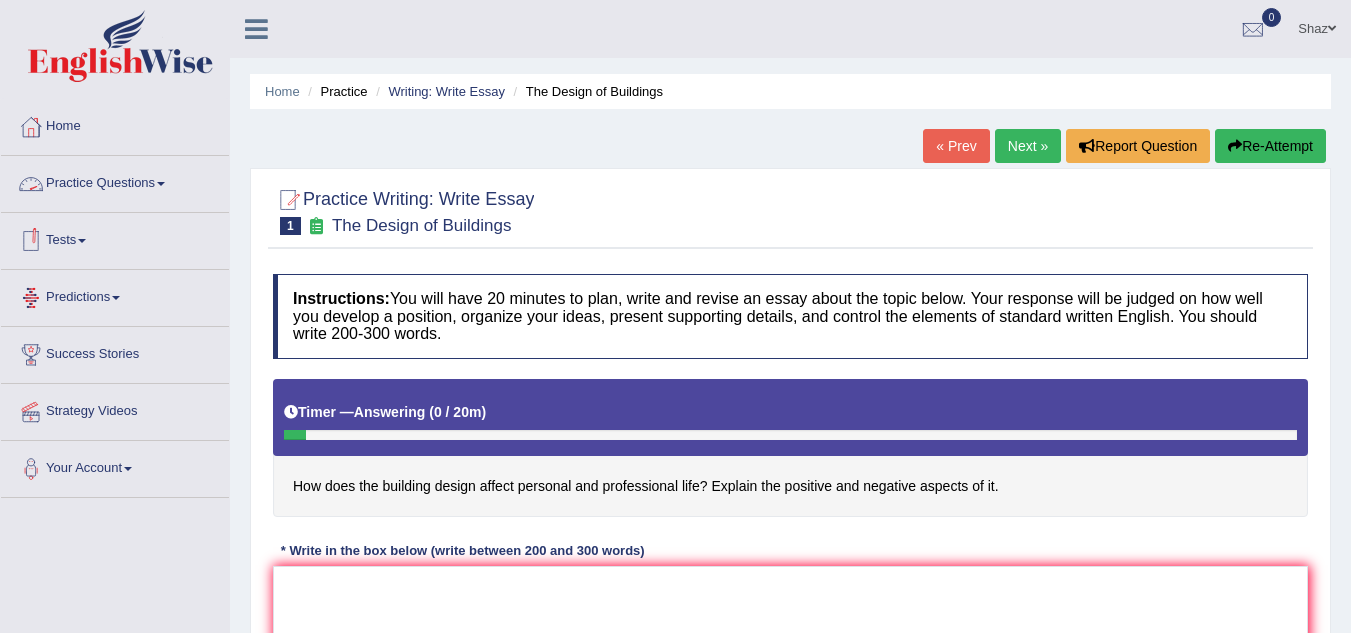 click on "Practice Questions" at bounding box center (115, 181) 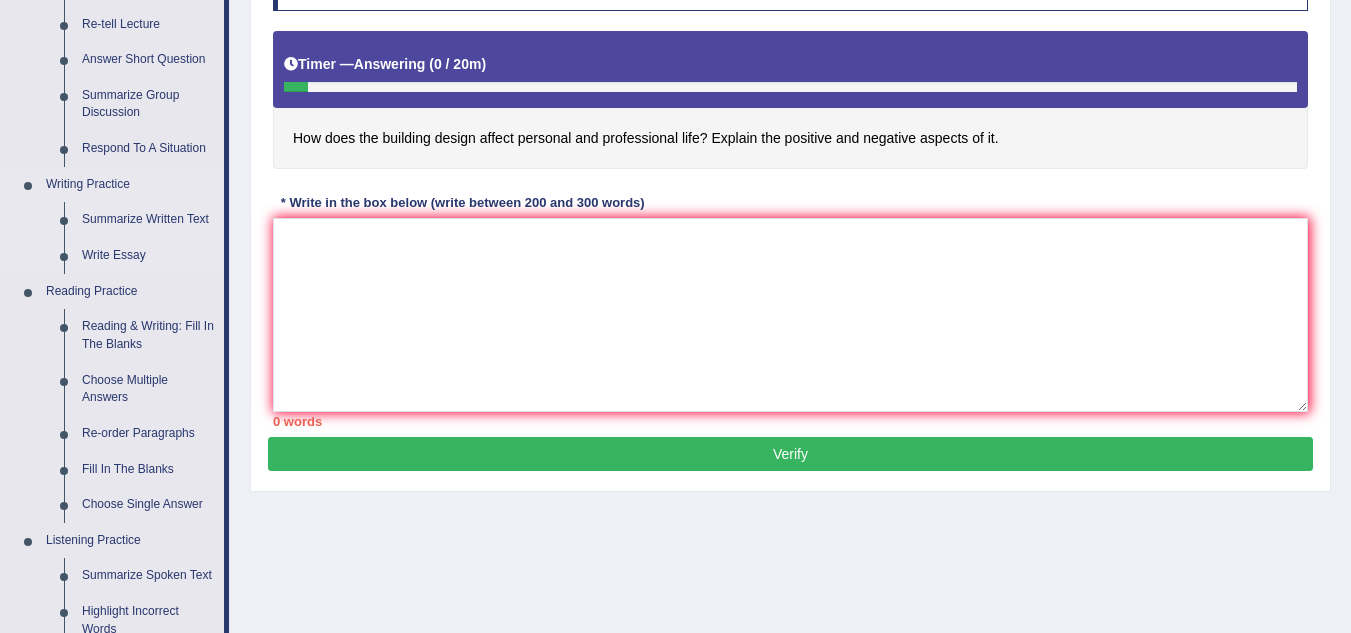 scroll, scrollTop: 354, scrollLeft: 0, axis: vertical 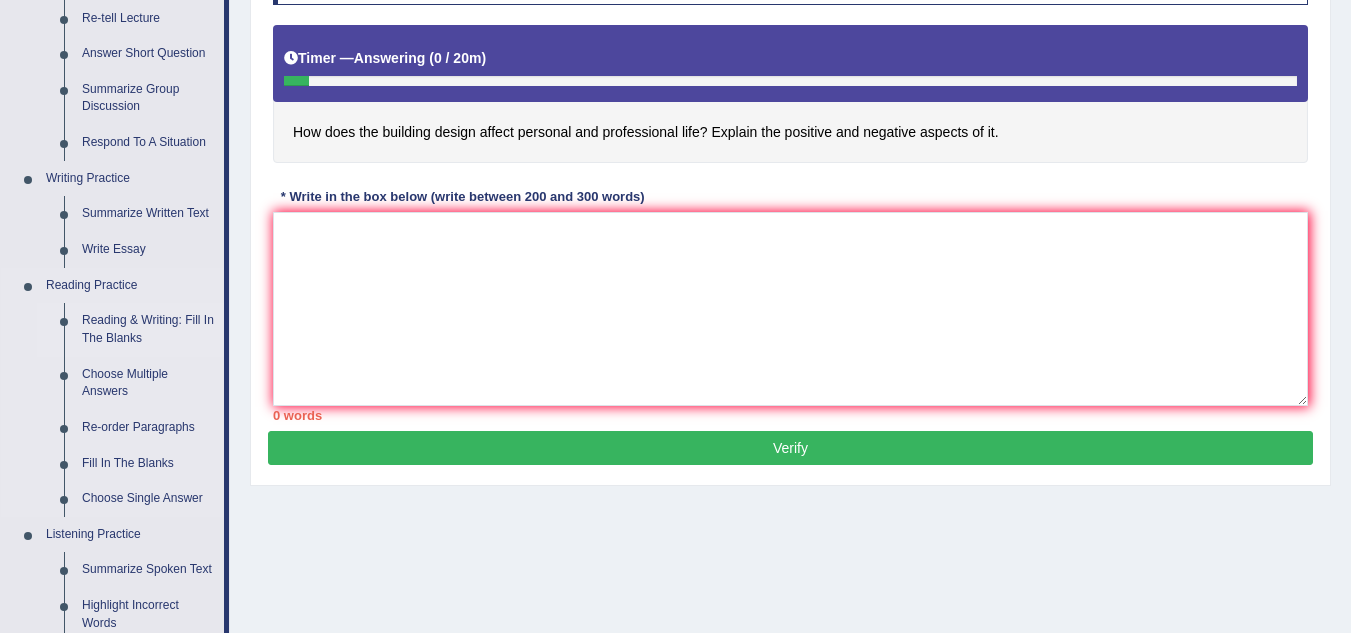 click on "Reading & Writing: Fill In The Blanks" at bounding box center [148, 329] 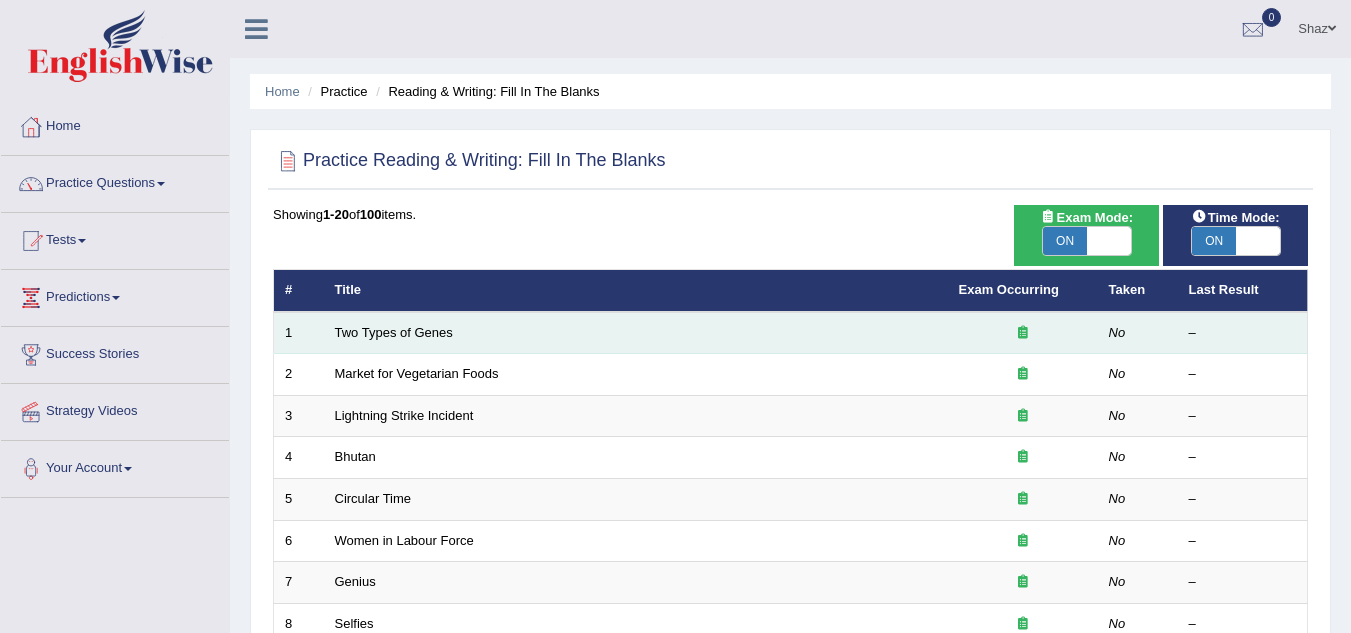 scroll, scrollTop: 0, scrollLeft: 0, axis: both 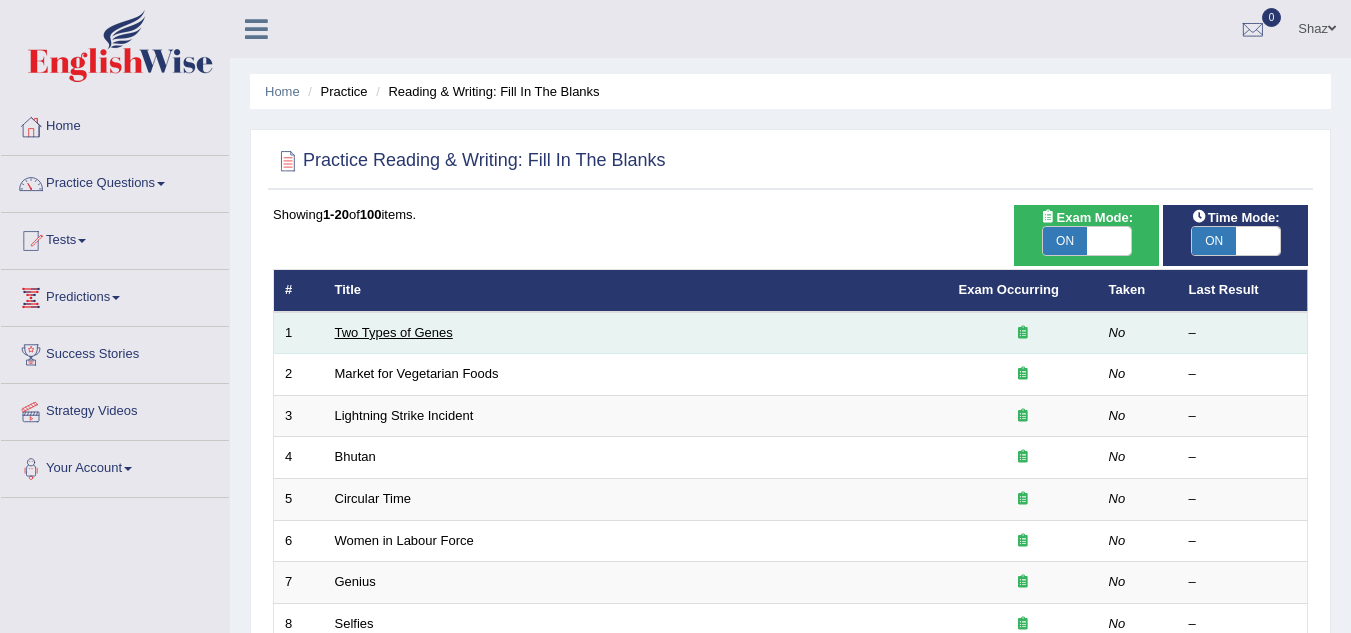click on "Two Types of Genes" at bounding box center [394, 332] 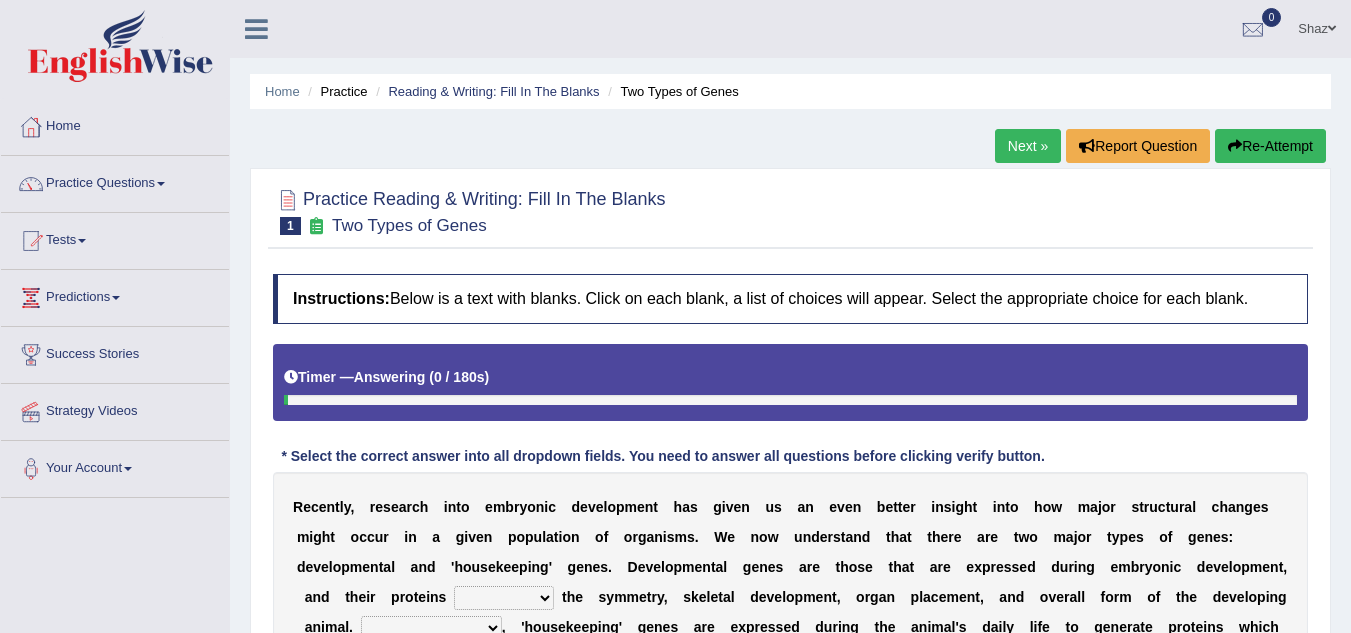 scroll, scrollTop: 117, scrollLeft: 0, axis: vertical 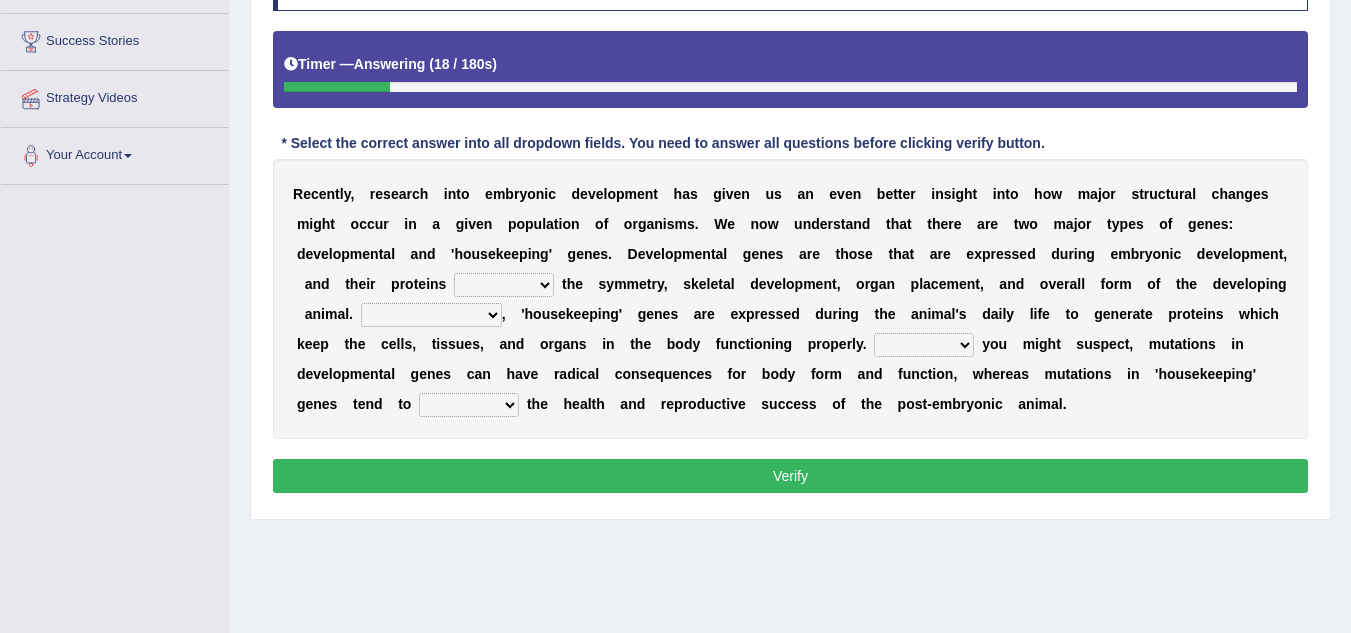 click on "push control hold elevate" at bounding box center [504, 285] 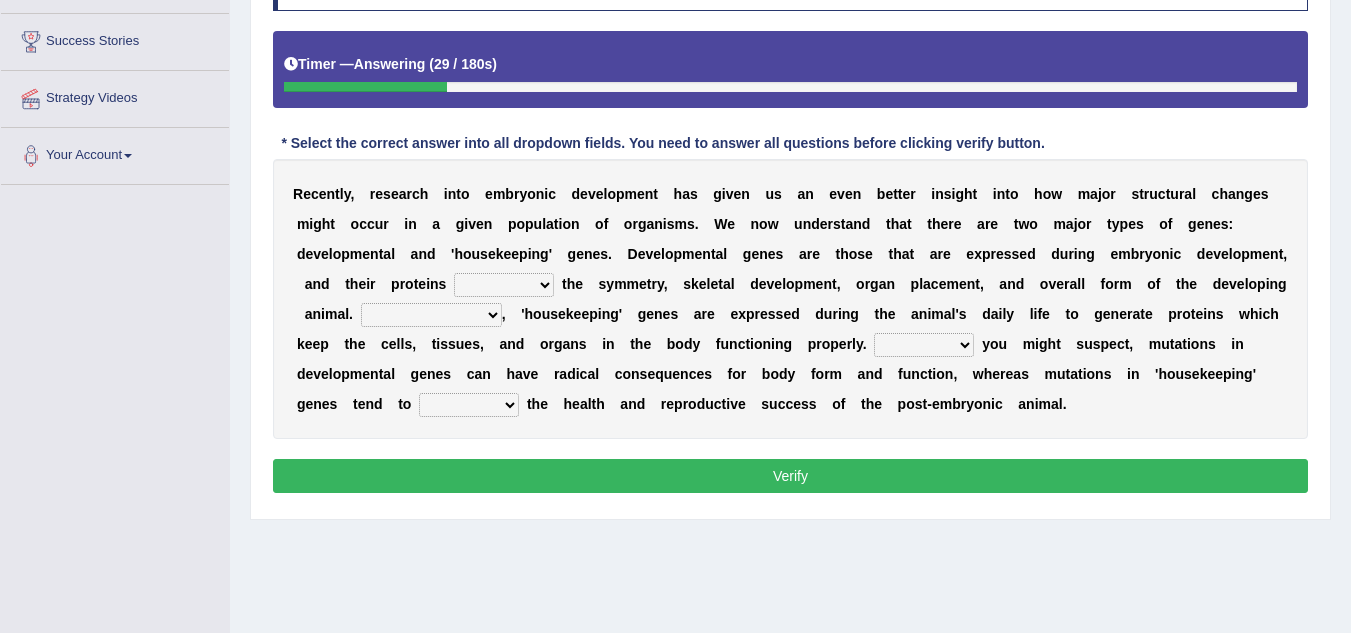 select on "elevate" 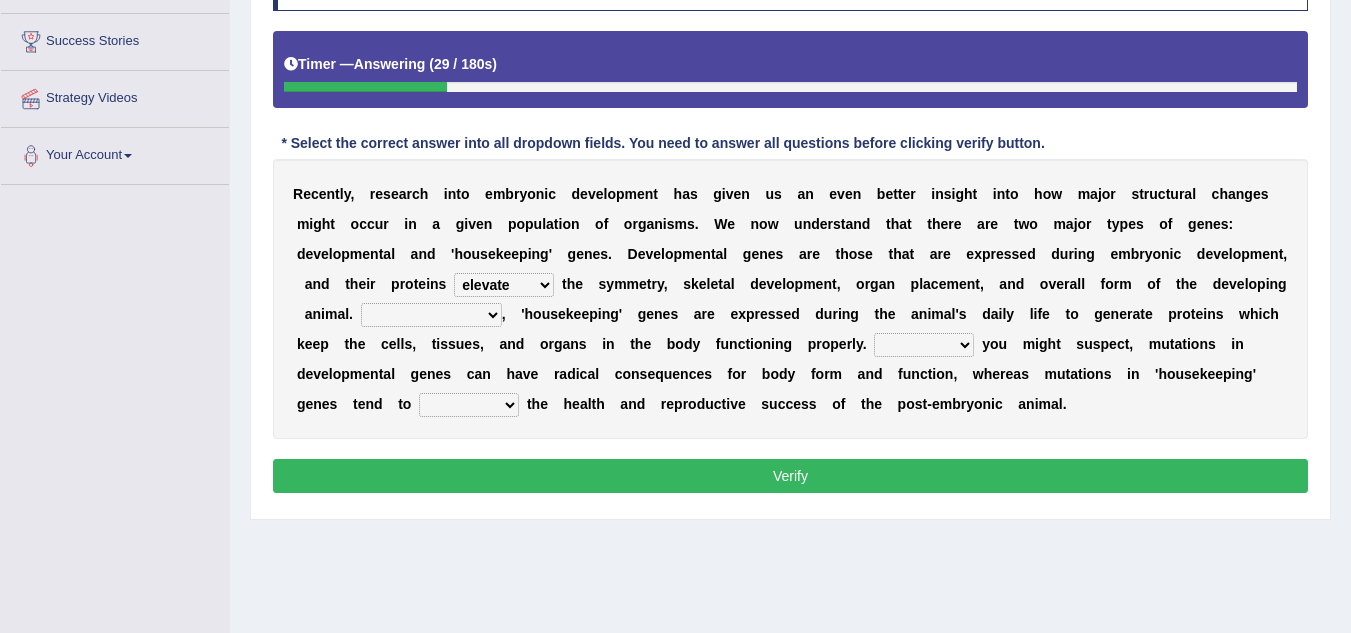 click on "push control hold elevate" at bounding box center (504, 285) 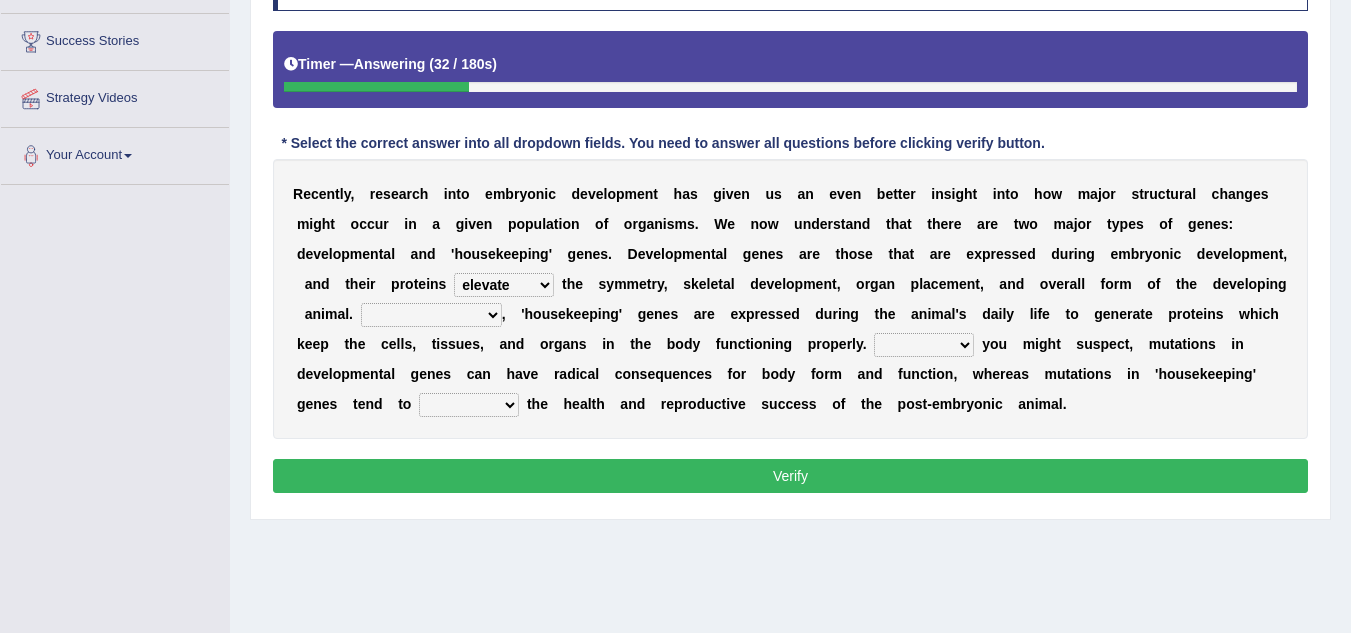 click on "Correspondingly Inclusively Conversely In contrast" at bounding box center (431, 315) 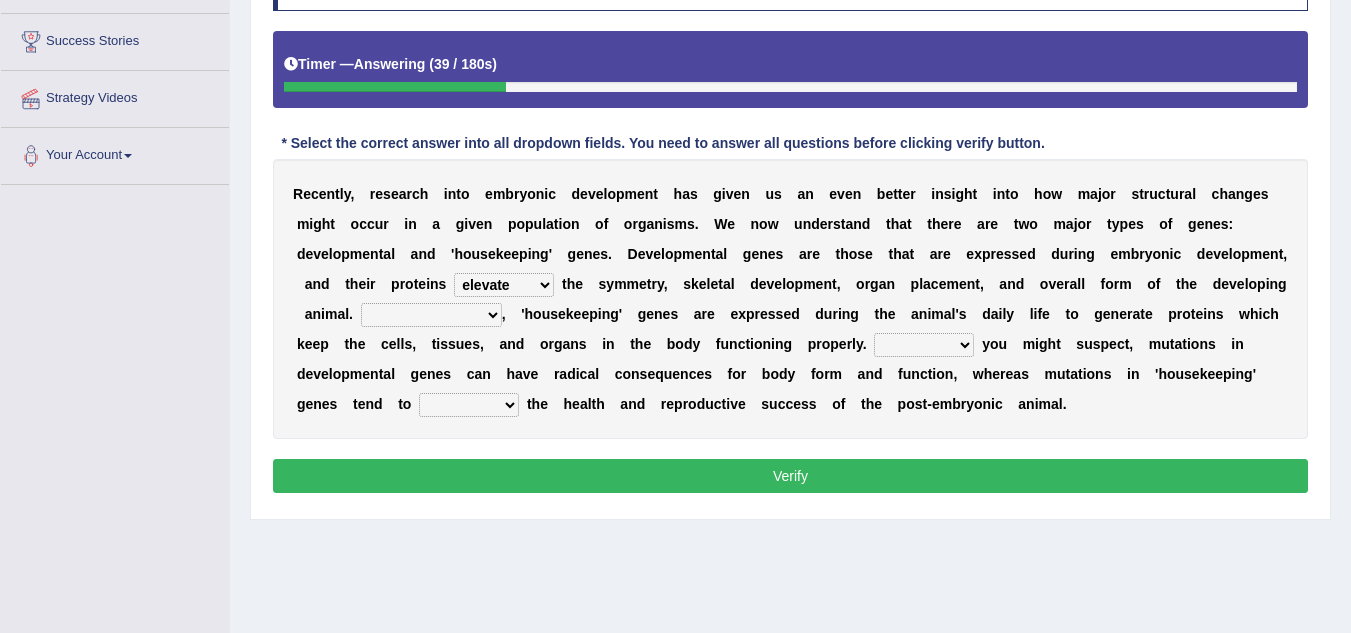 select on "Correspondingly" 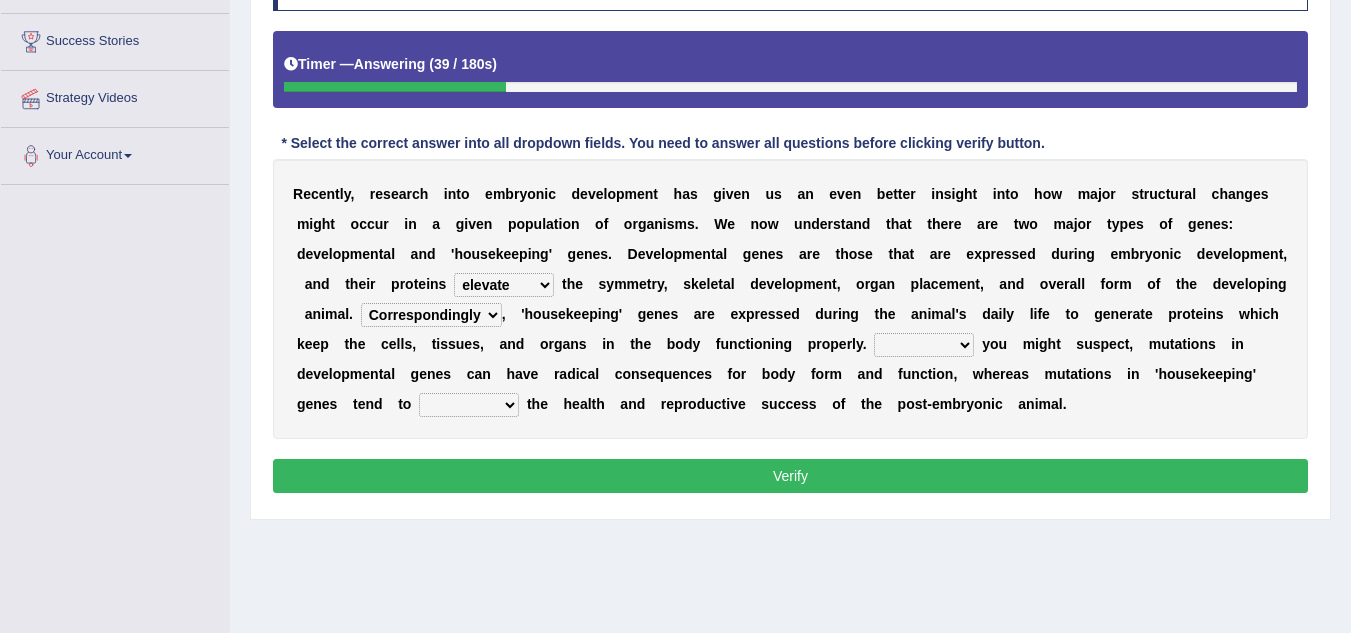 click on "Correspondingly Inclusively Conversely In contrast" at bounding box center (431, 315) 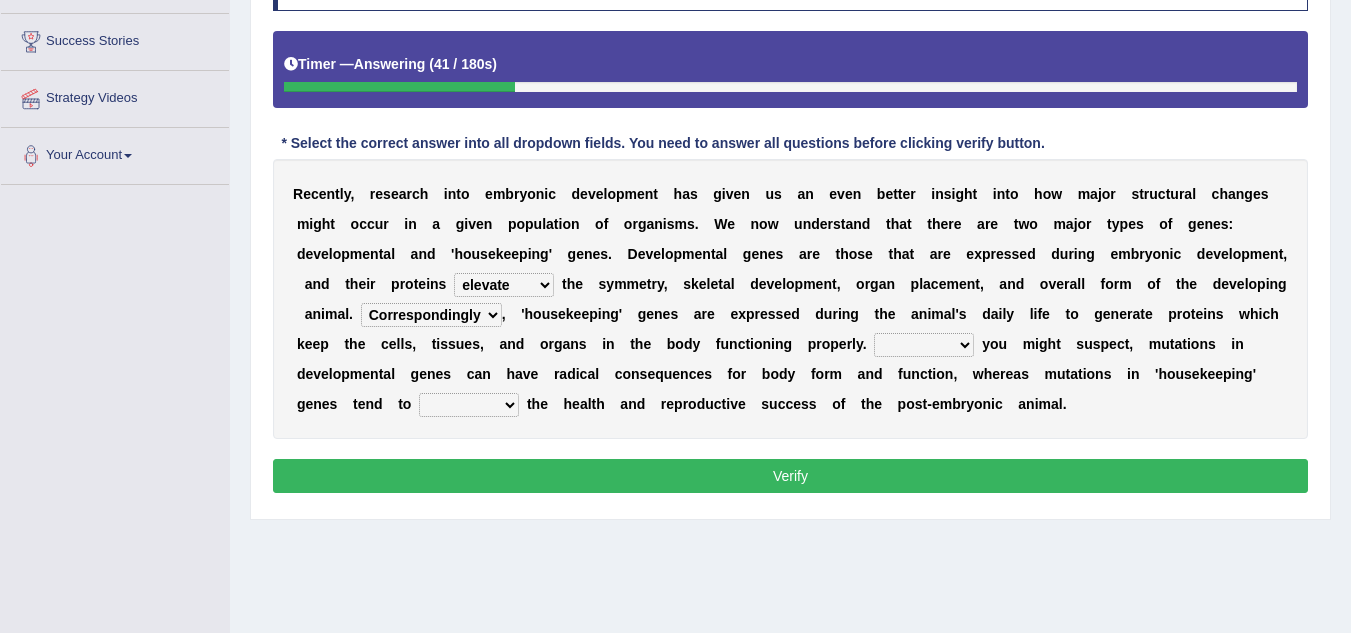 click on "For As With Within" at bounding box center (924, 345) 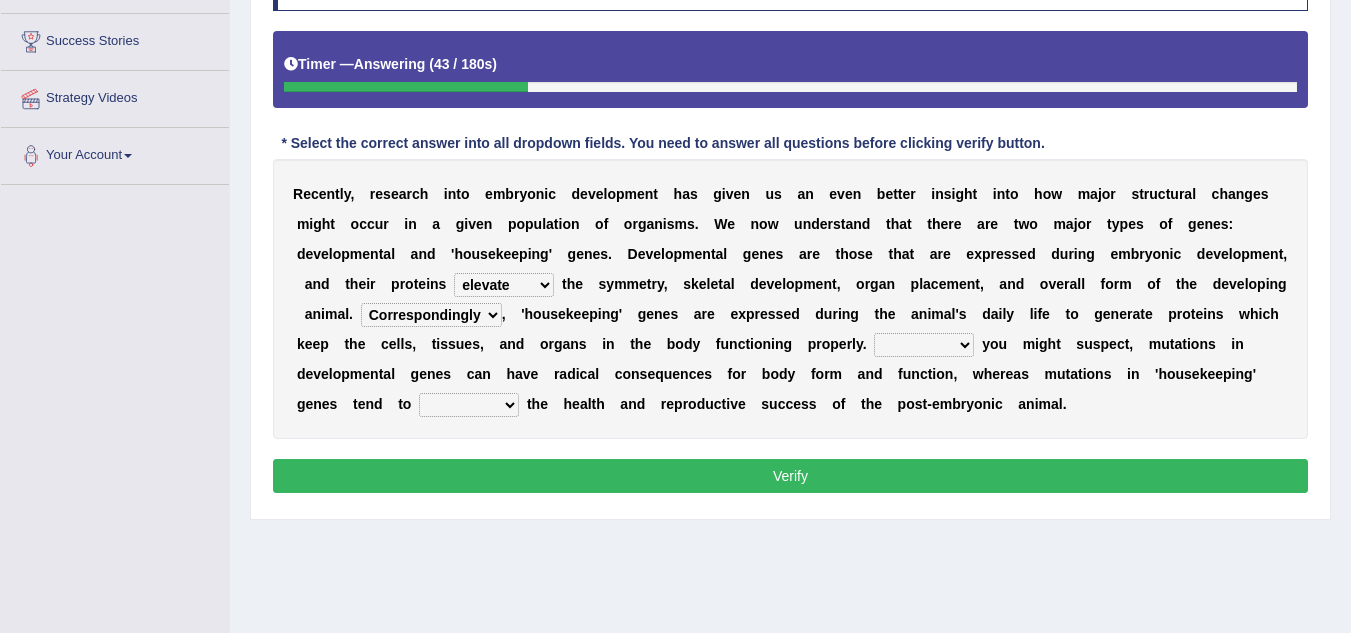 select on "As" 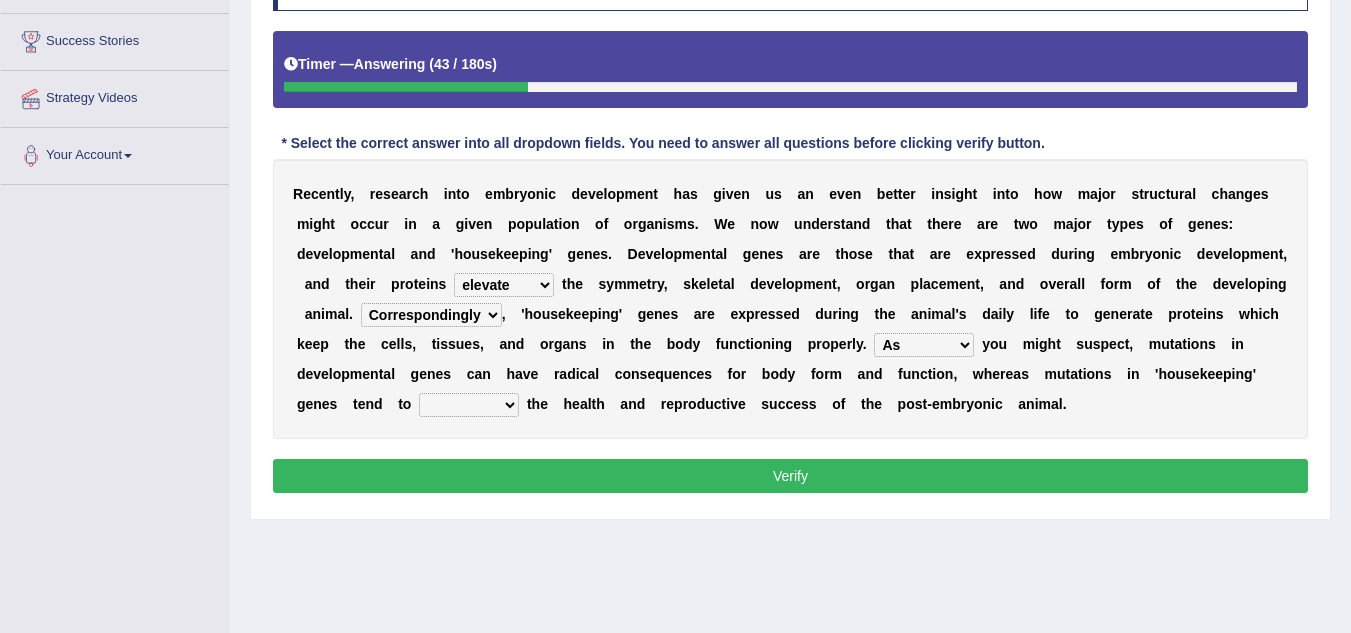 click on "For As With Within" at bounding box center [924, 345] 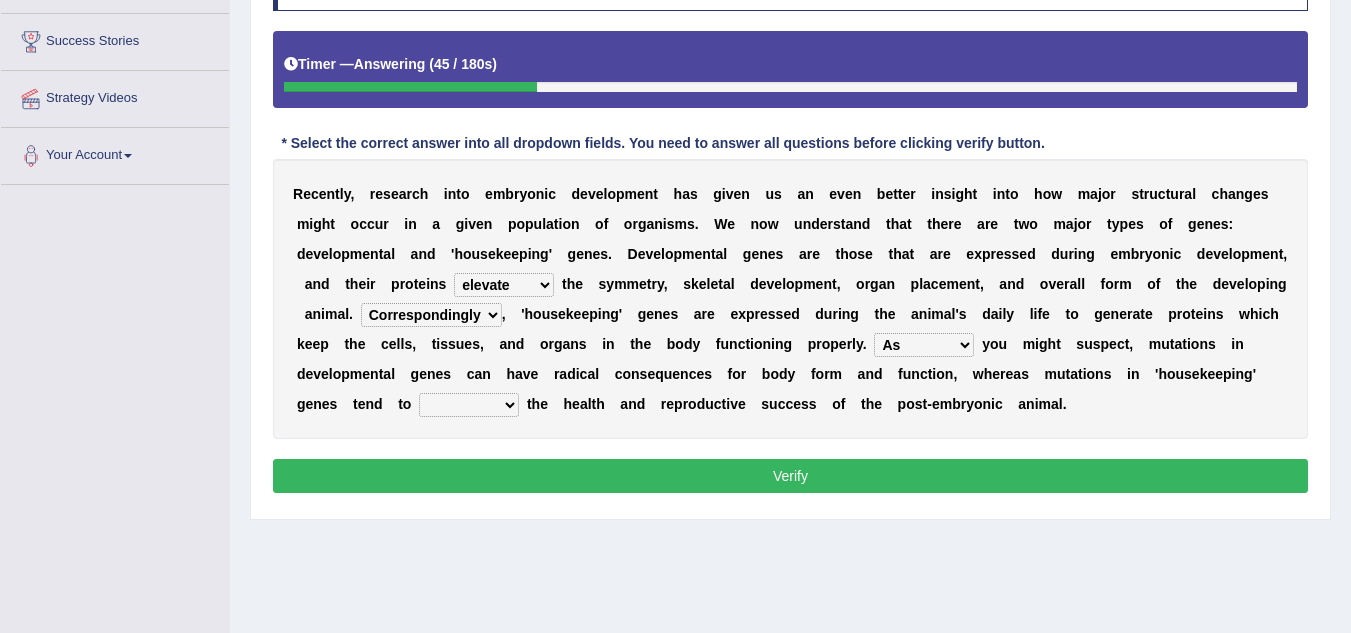click on "For As With Within" at bounding box center (924, 345) 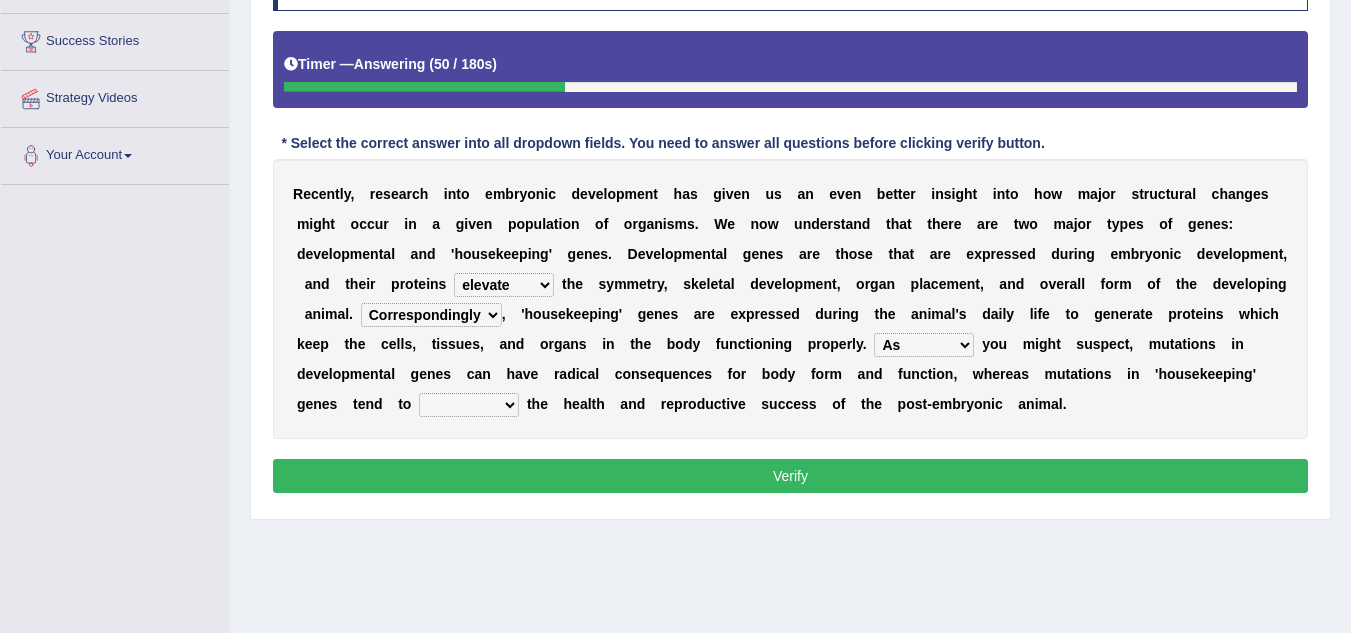 click on "affect effect interrupt defect" at bounding box center [469, 405] 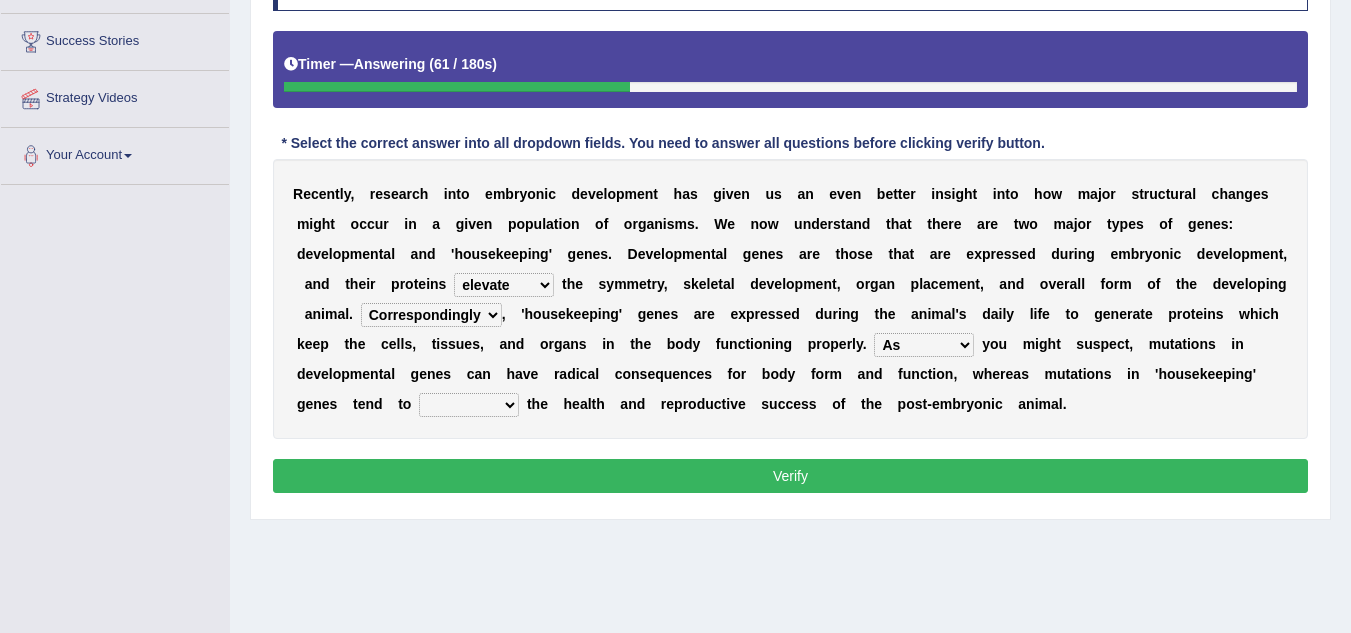 select on "affect" 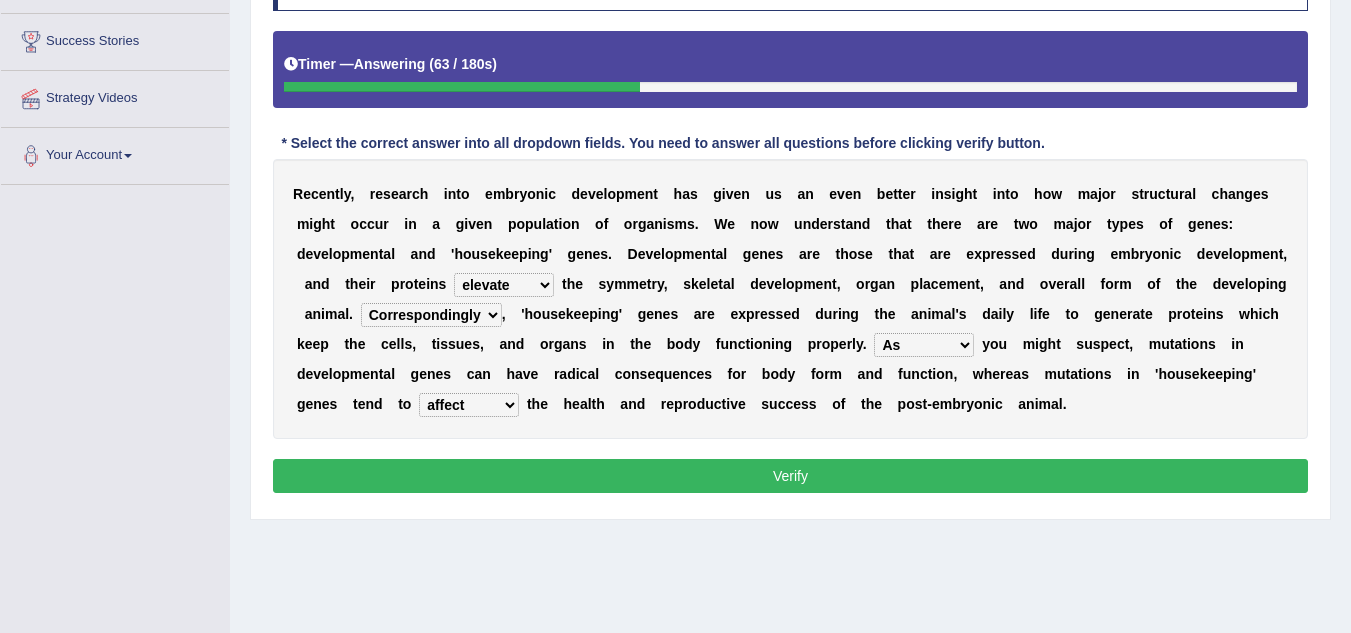 click on "push control hold elevate" at bounding box center (504, 285) 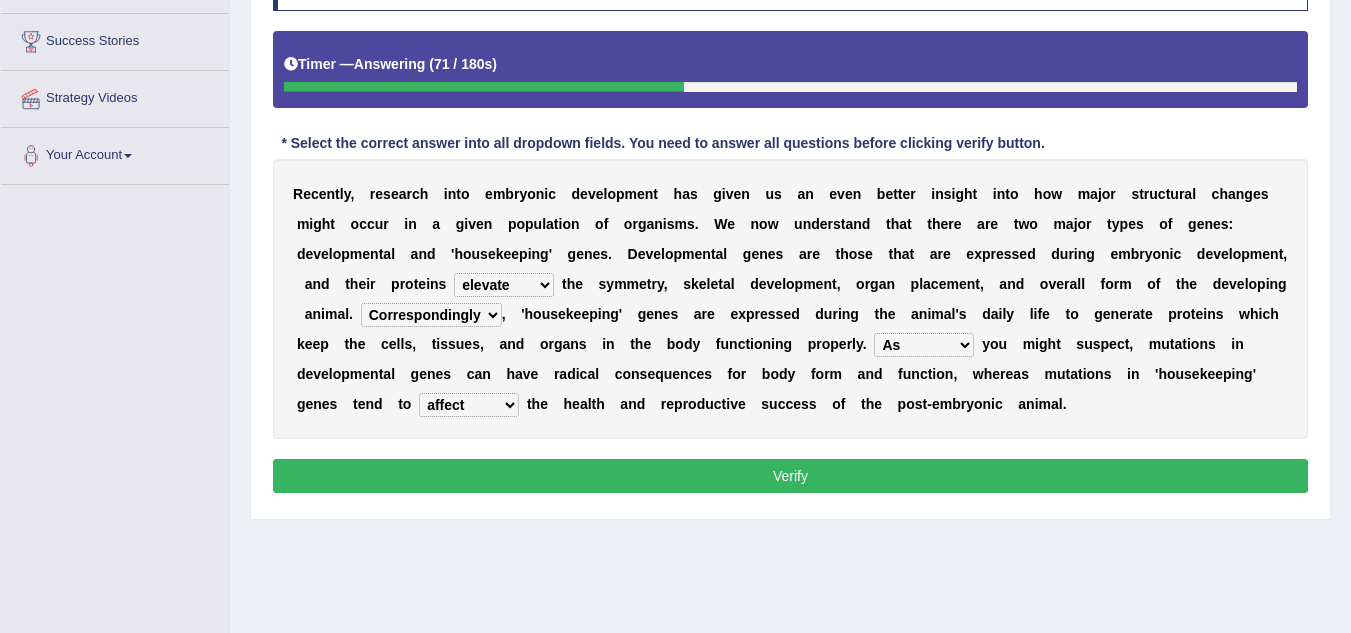 select on "control" 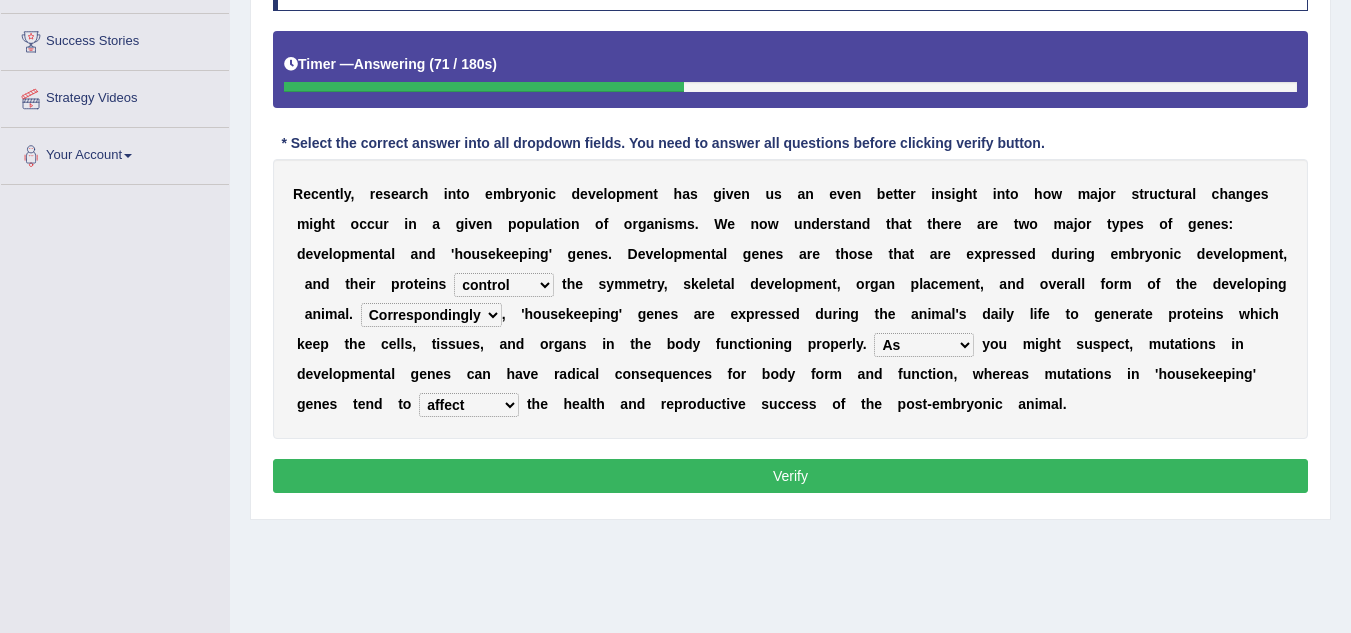 click on "push control hold elevate" at bounding box center (504, 285) 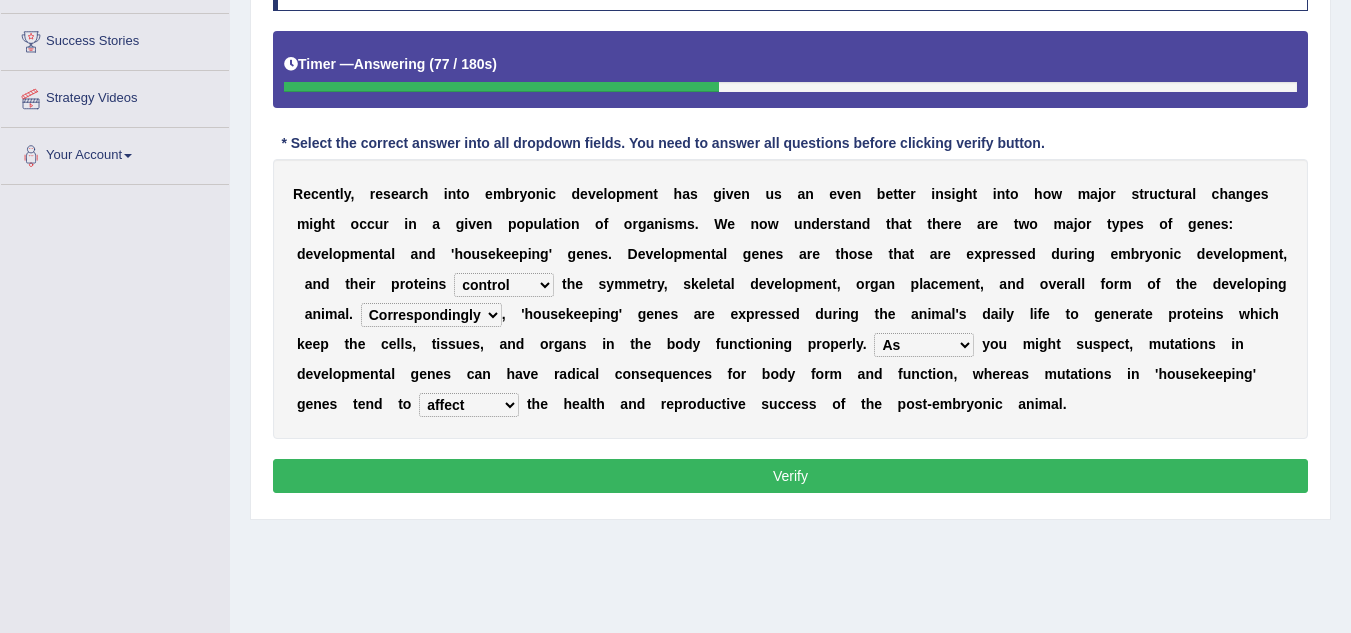 click on "Correspondingly Inclusively Conversely In contrast" at bounding box center (431, 315) 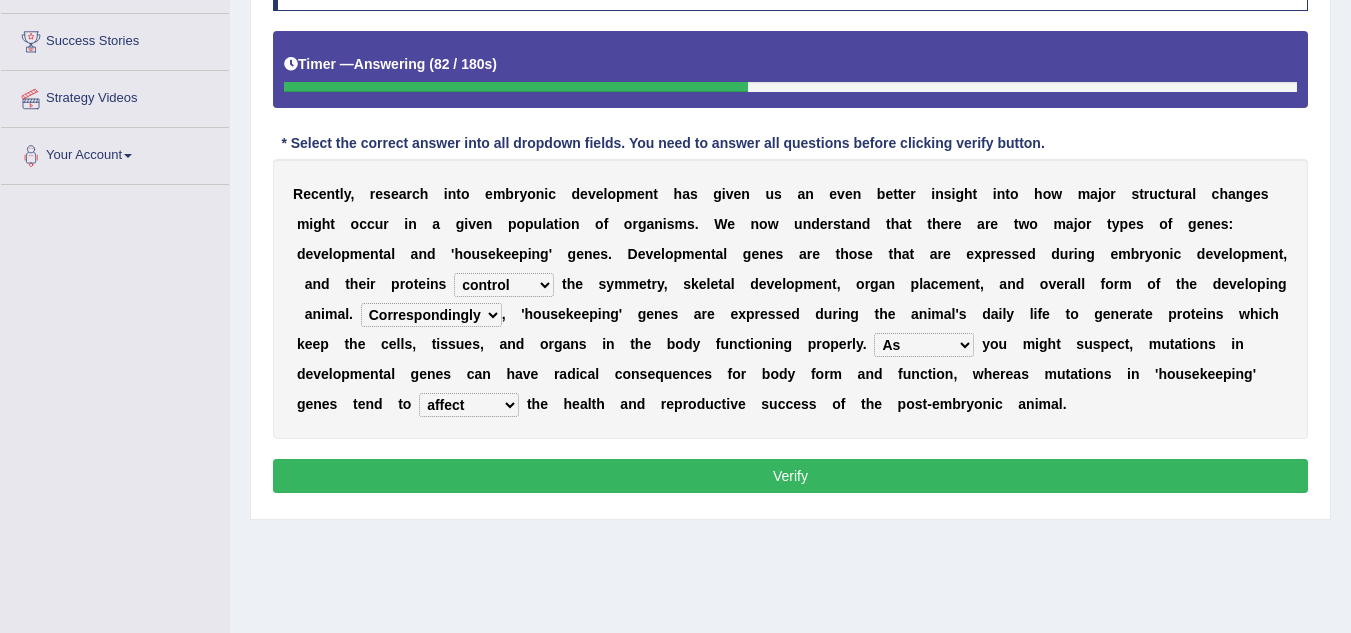select on "Inclusively" 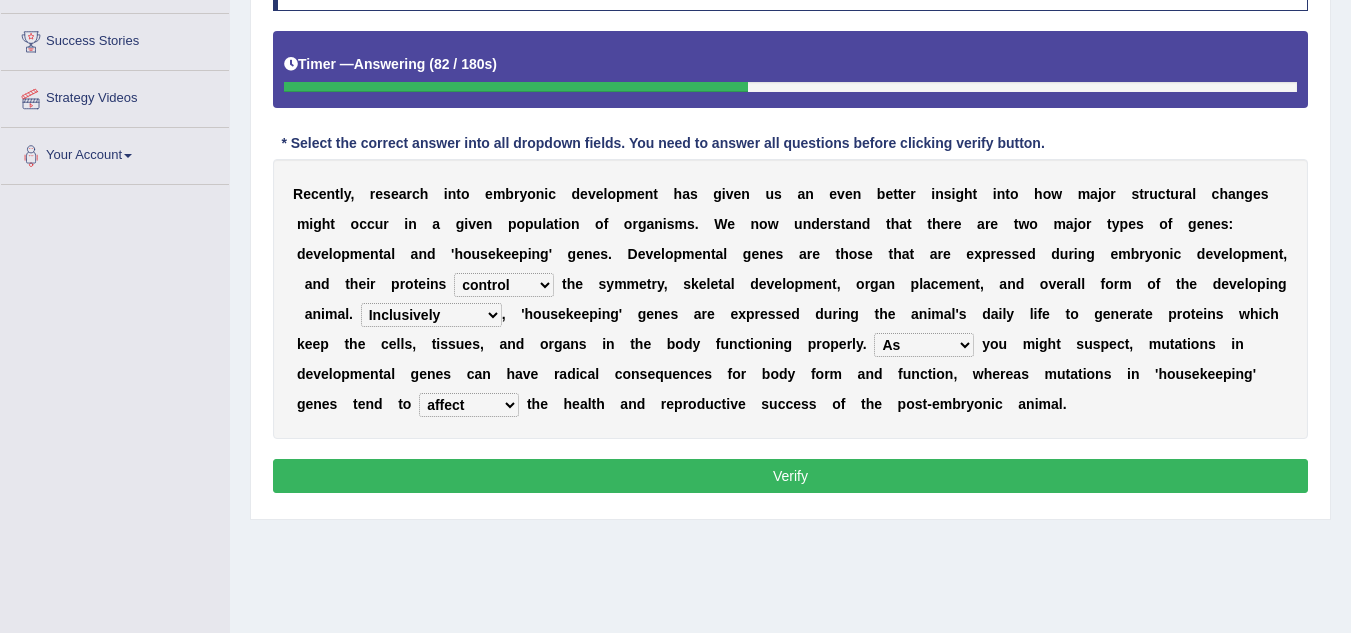 click on "Correspondingly Inclusively Conversely In contrast" at bounding box center [431, 315] 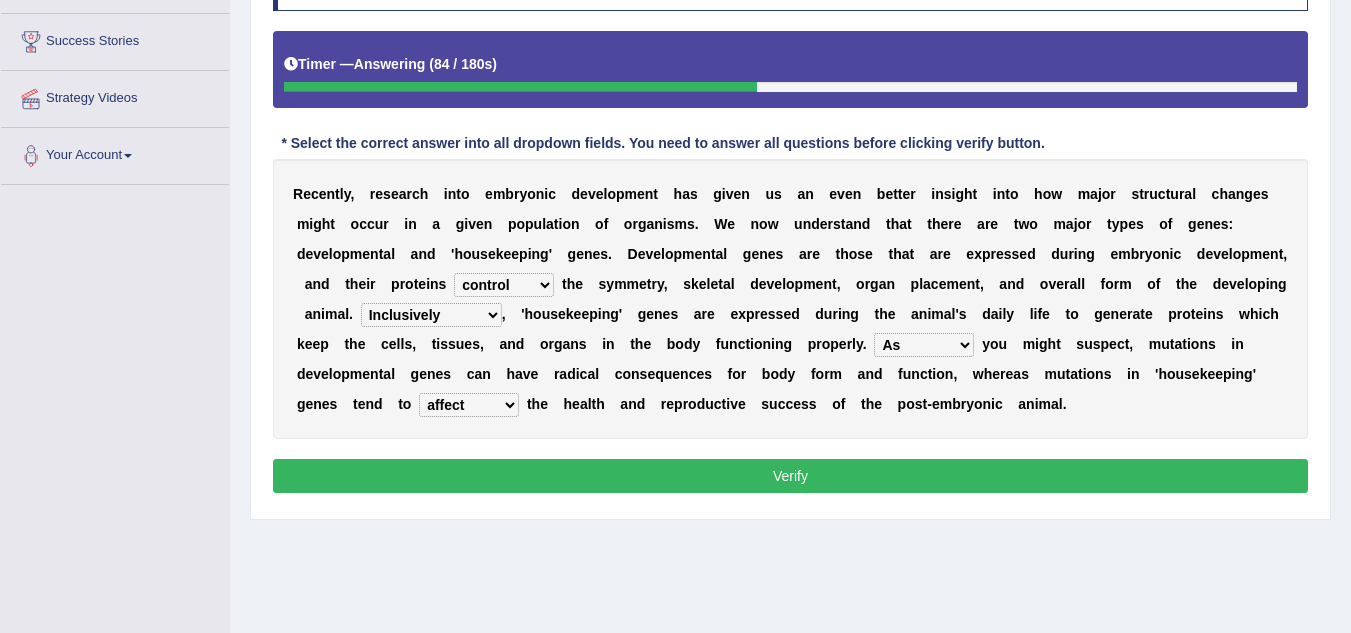 click on "Verify" at bounding box center [790, 476] 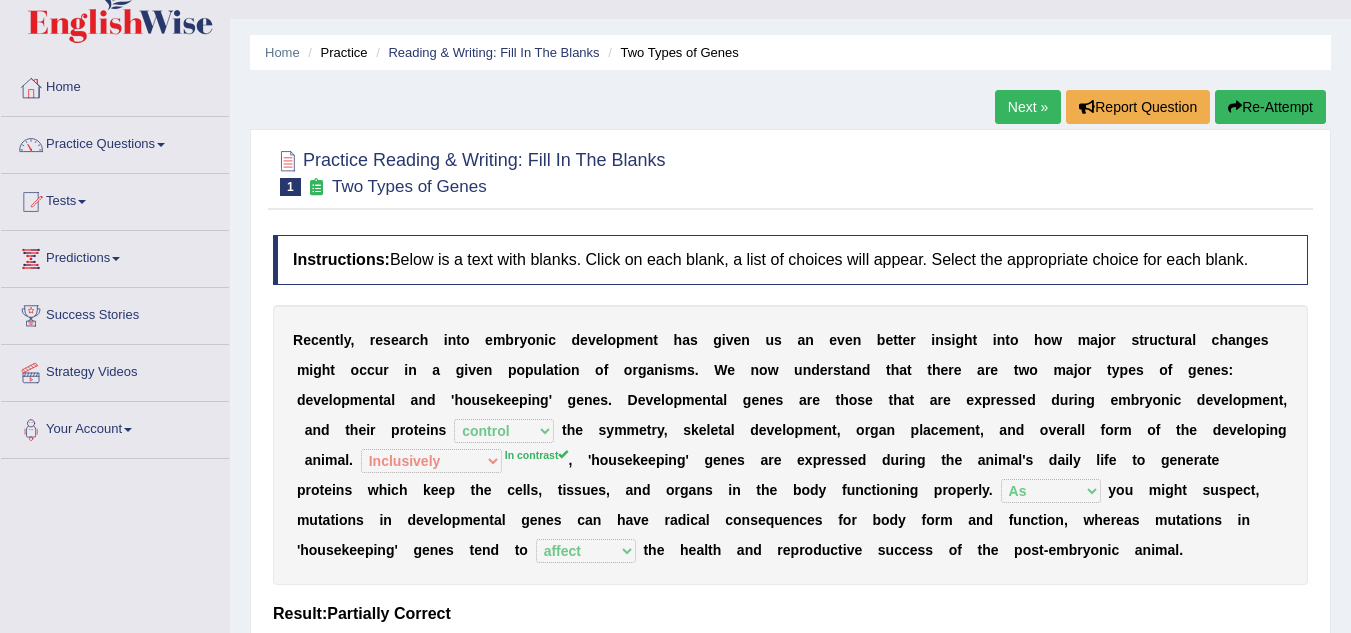 scroll, scrollTop: 38, scrollLeft: 0, axis: vertical 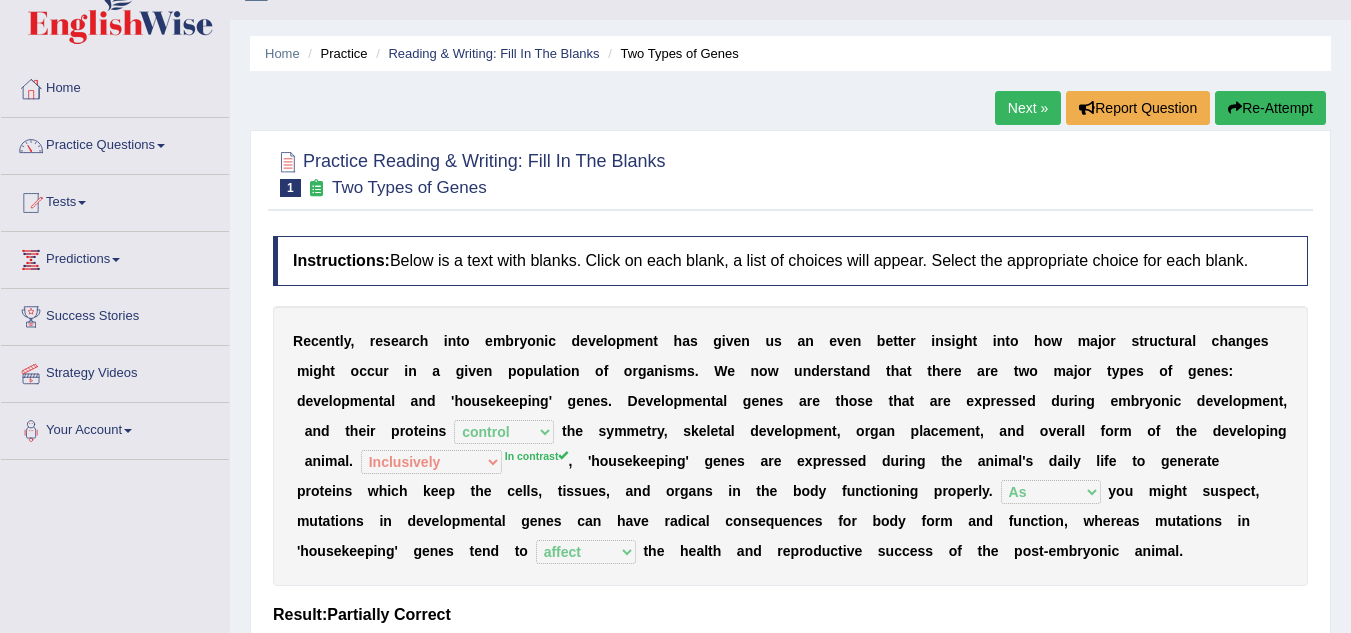 click on "Next »" at bounding box center [1028, 108] 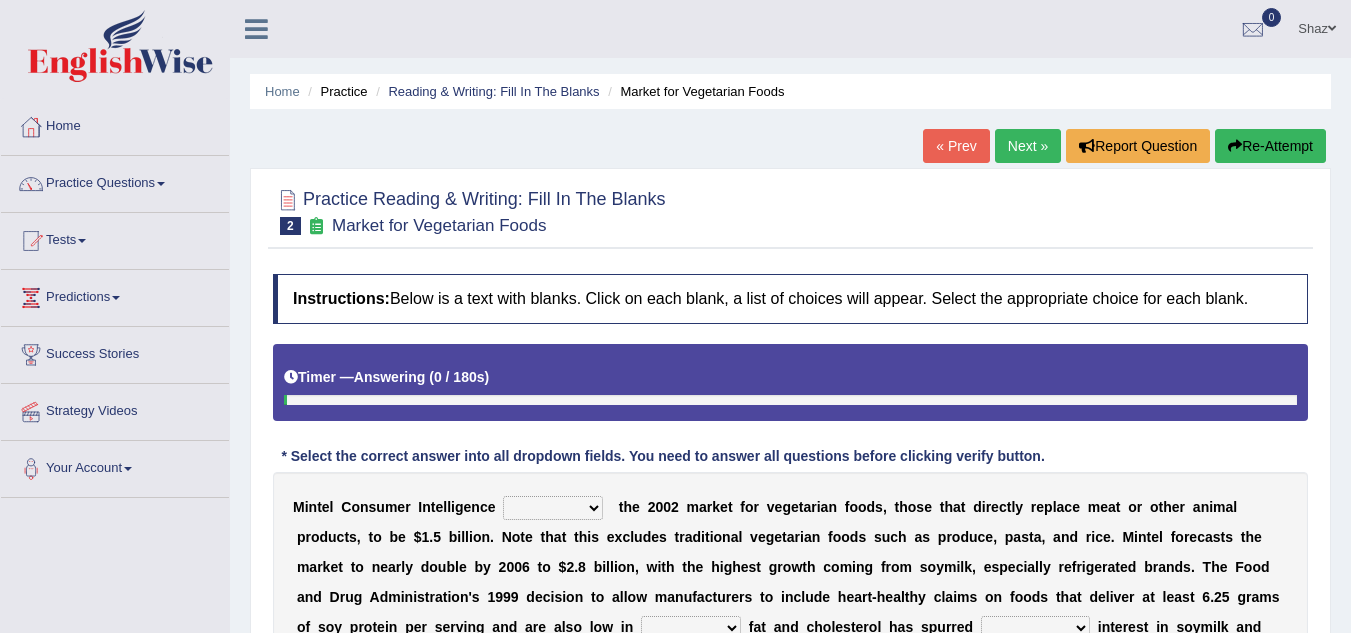 scroll, scrollTop: 0, scrollLeft: 0, axis: both 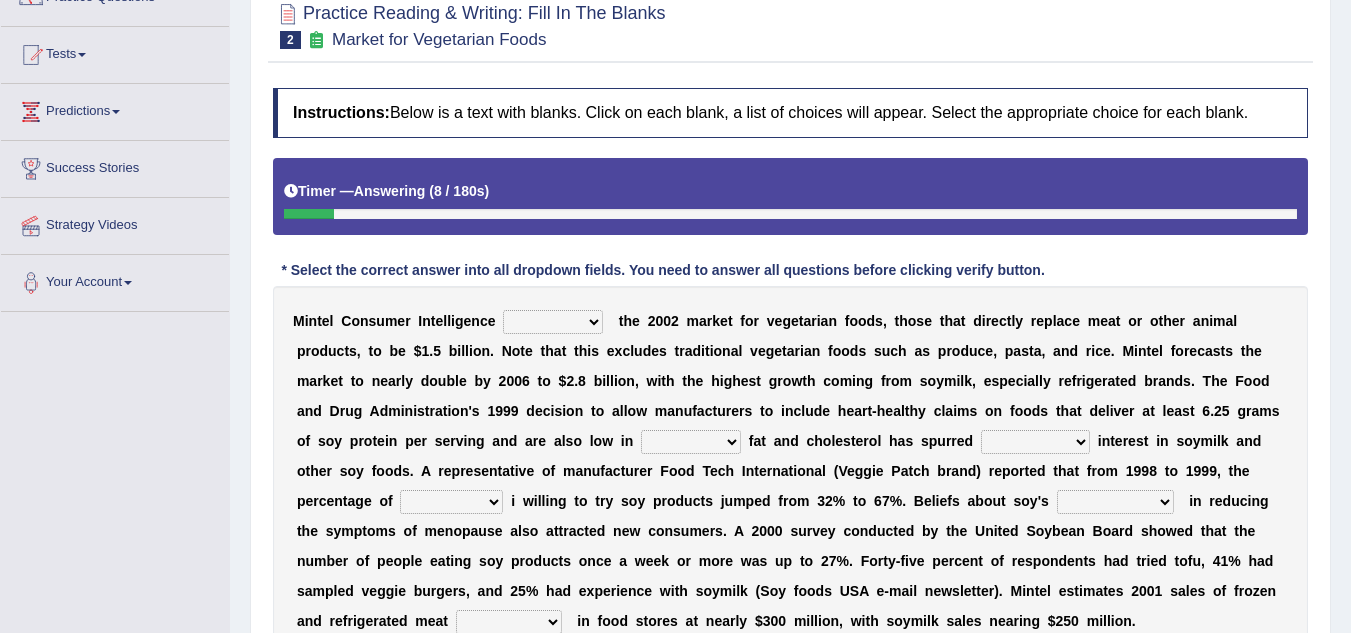 click on "deals fulfills creates estimates" at bounding box center [553, 322] 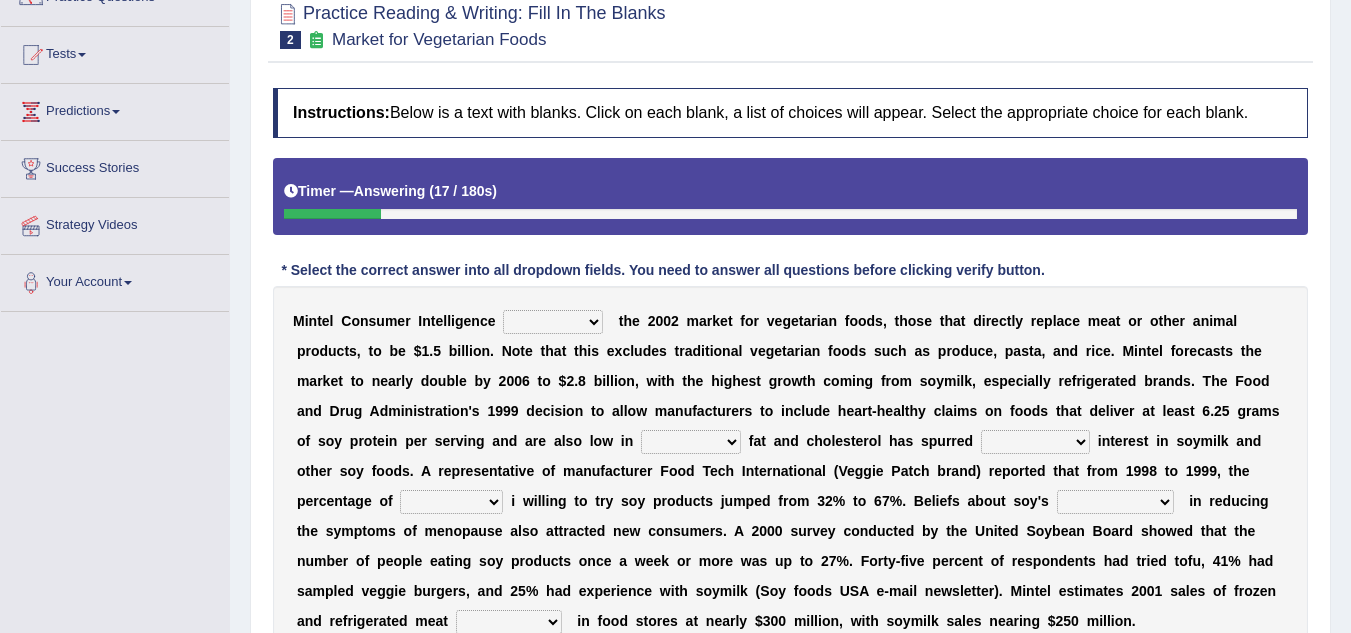 select on "fulfills" 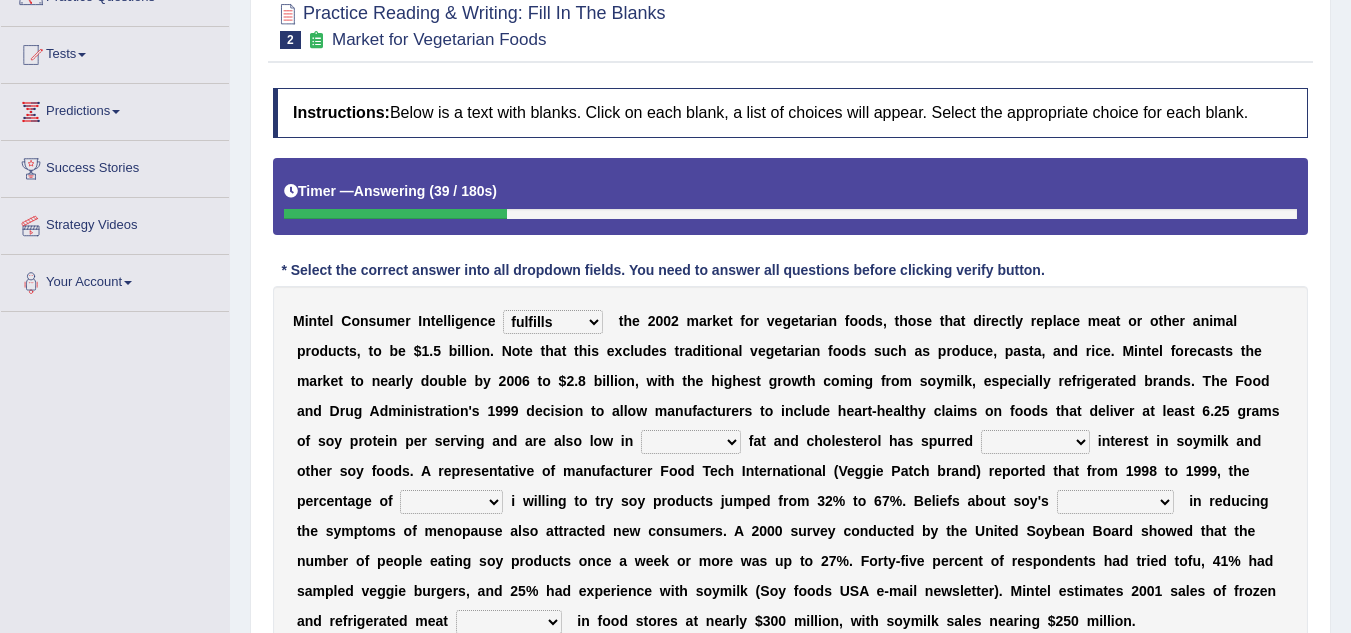 click on "saturated solid acid liquid" at bounding box center (691, 442) 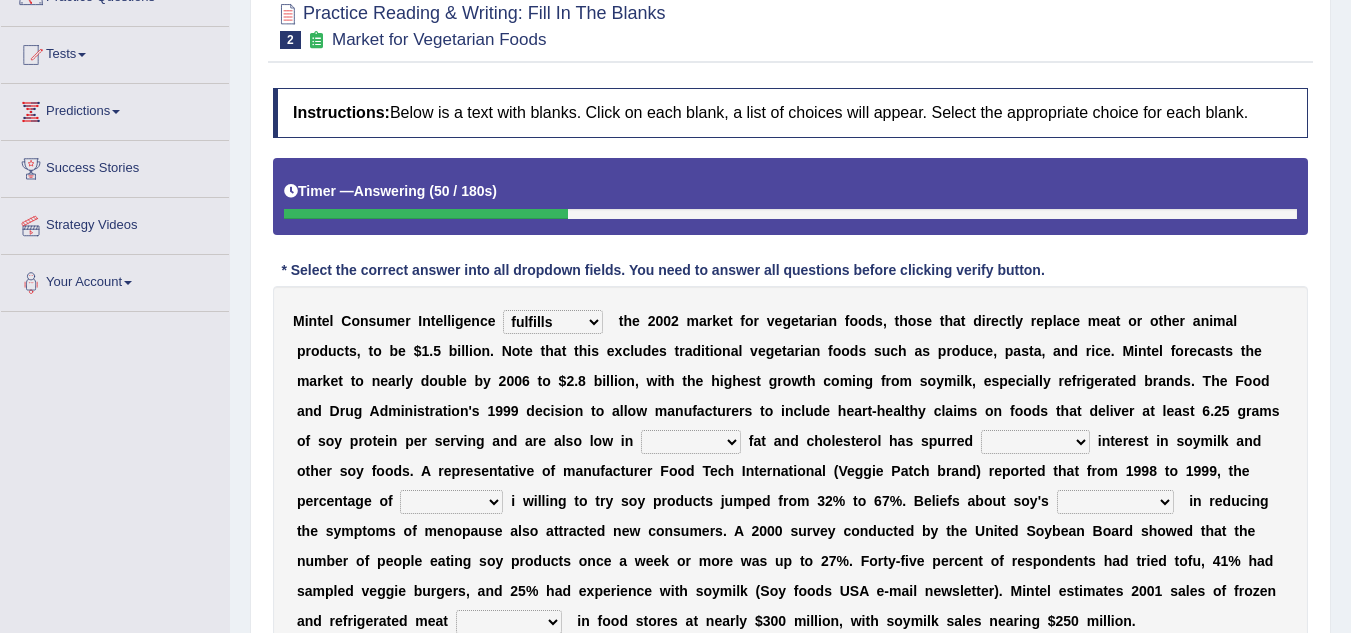 select on "saturated" 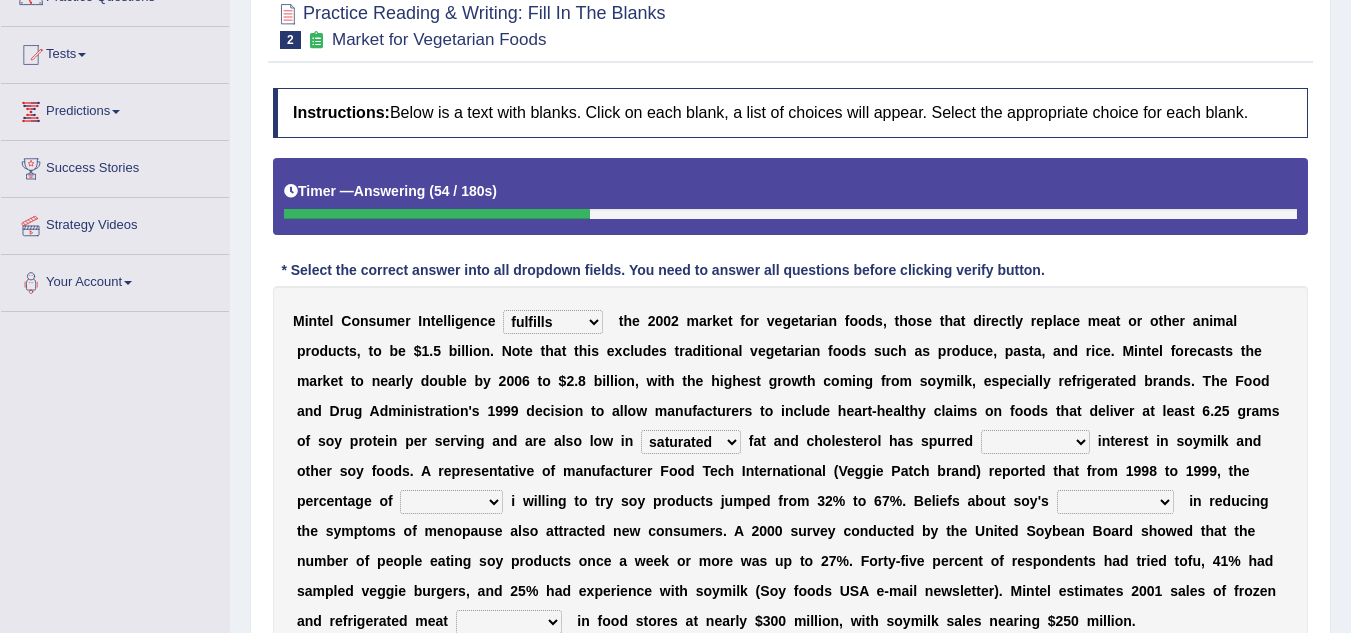 click on "saturated solid acid liquid" at bounding box center [691, 442] 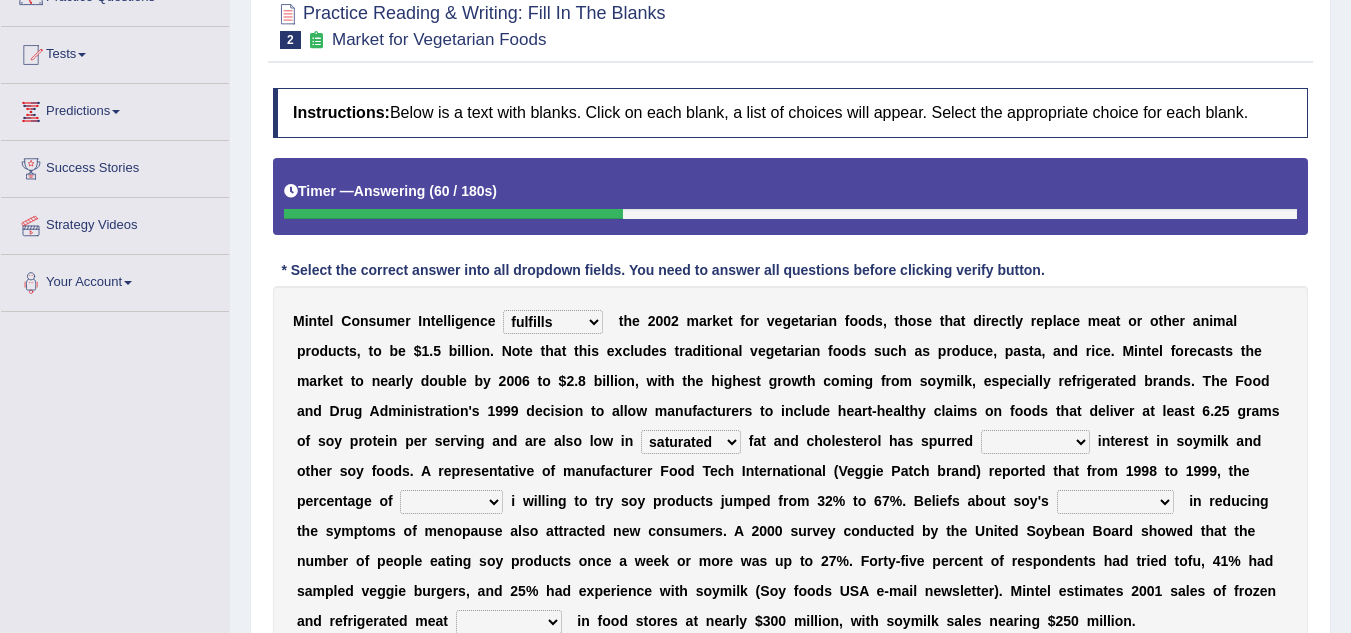 click on "good big tremendous extreme" at bounding box center (1035, 442) 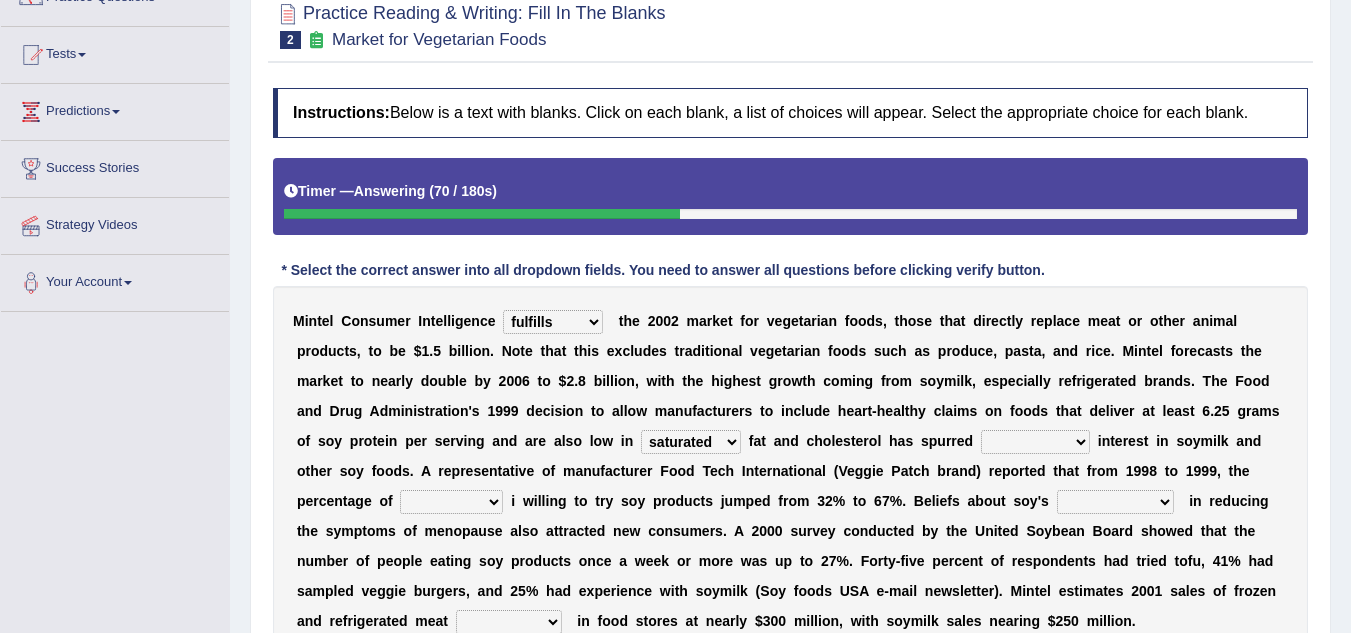 select on "tremendous" 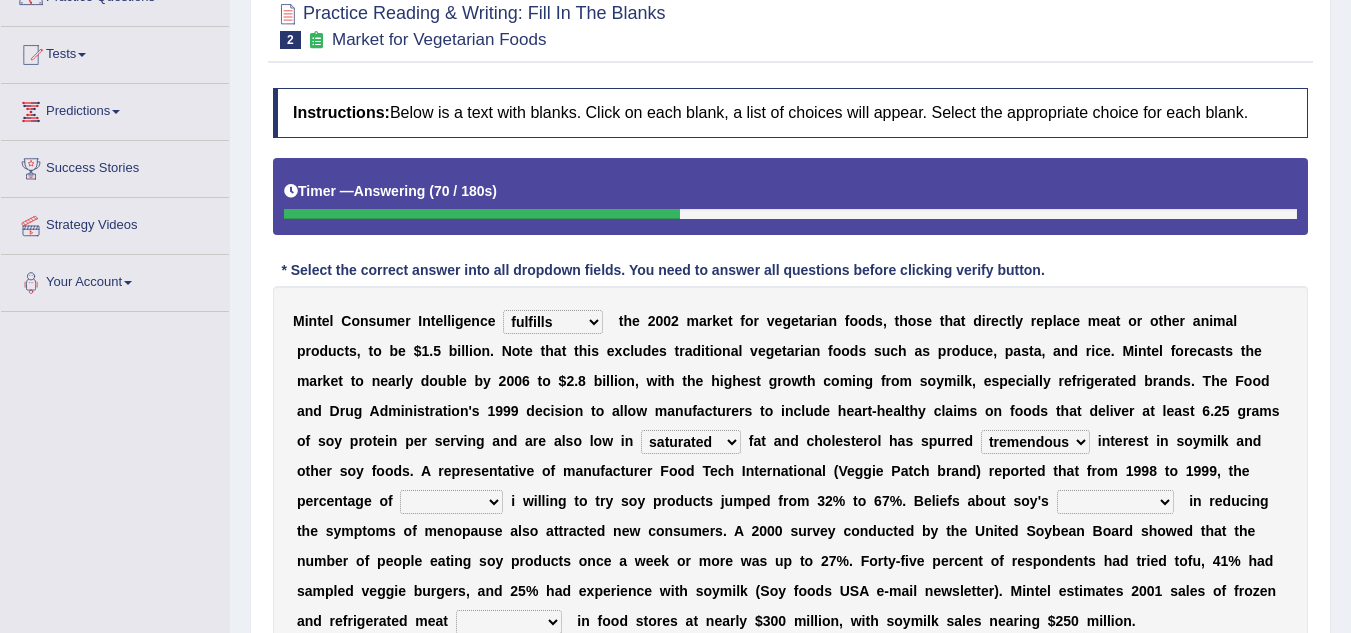 click on "good big tremendous extreme" at bounding box center (1035, 442) 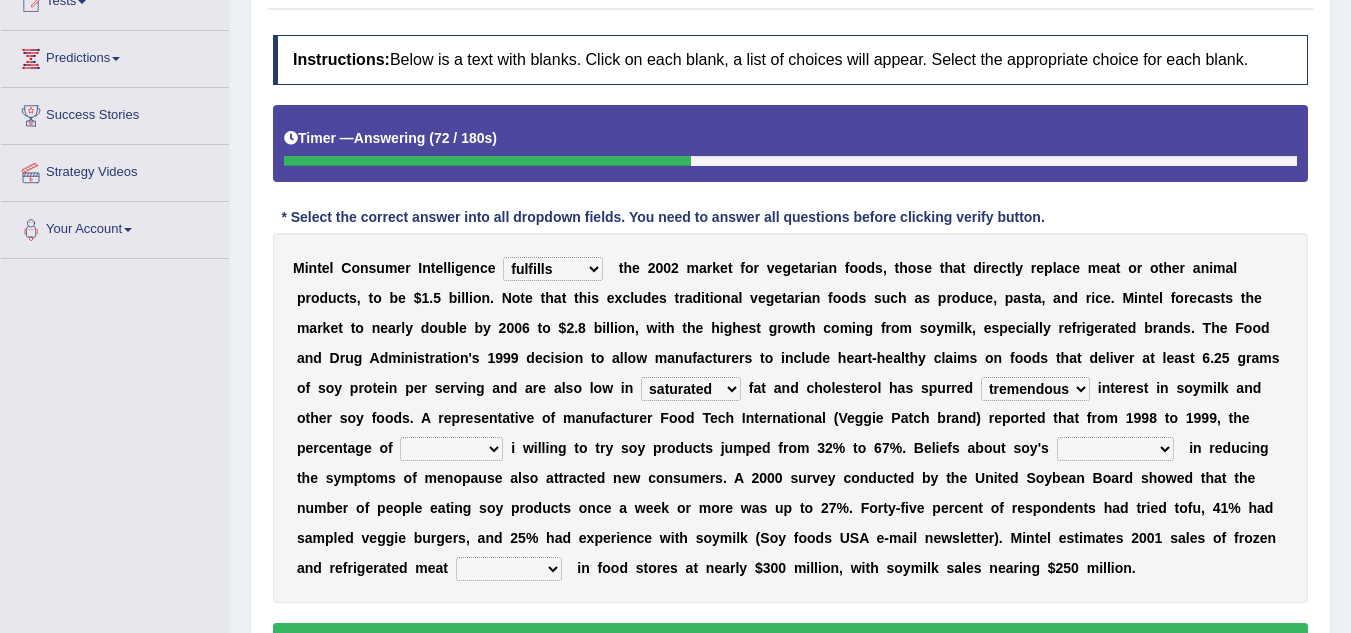scroll, scrollTop: 265, scrollLeft: 0, axis: vertical 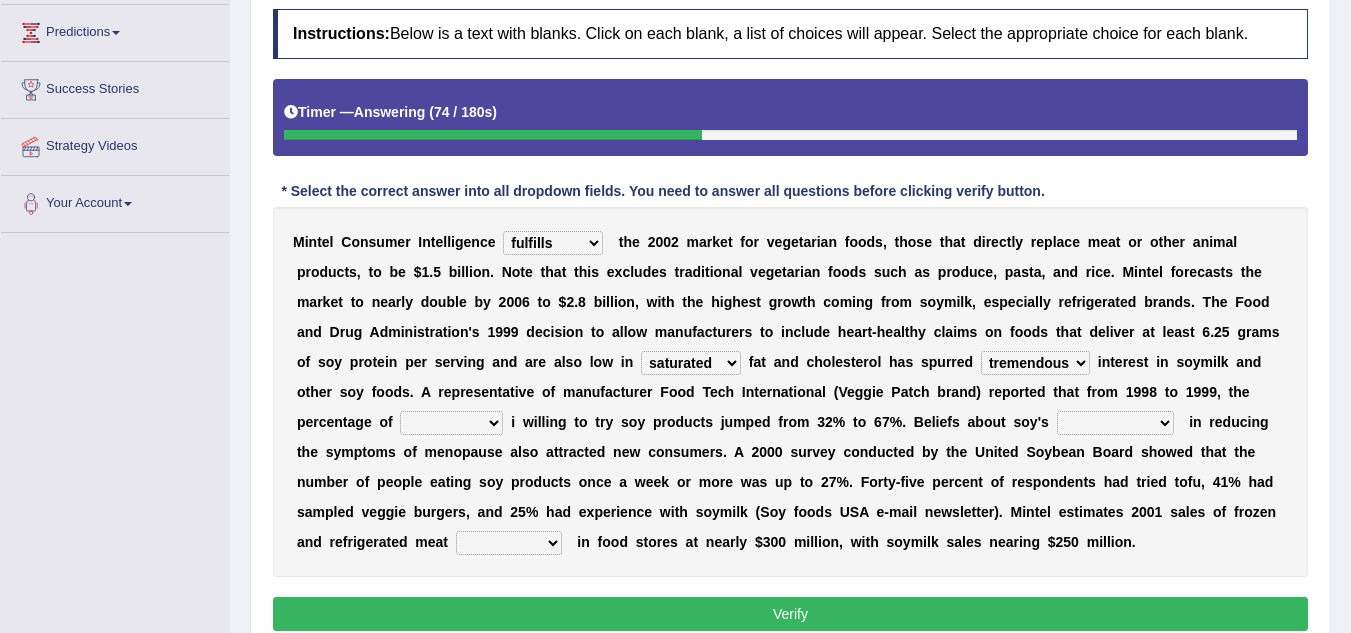 click on "guests consumers customers clients" at bounding box center [451, 423] 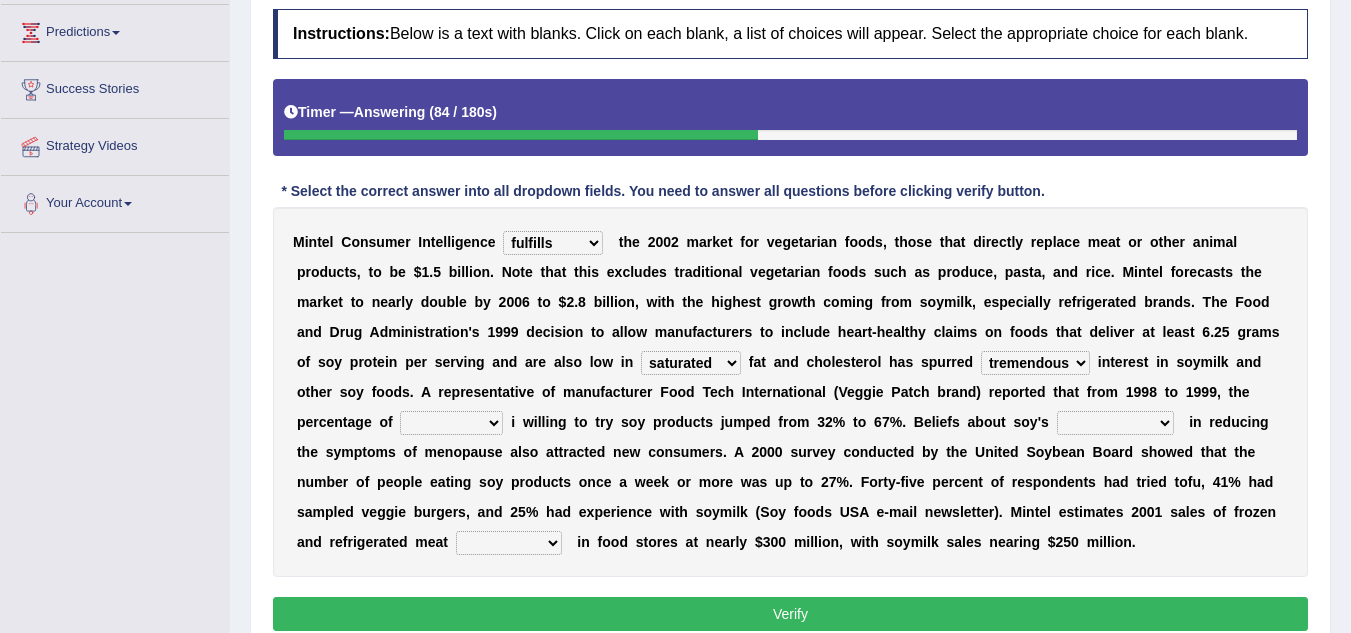 select on "consumers" 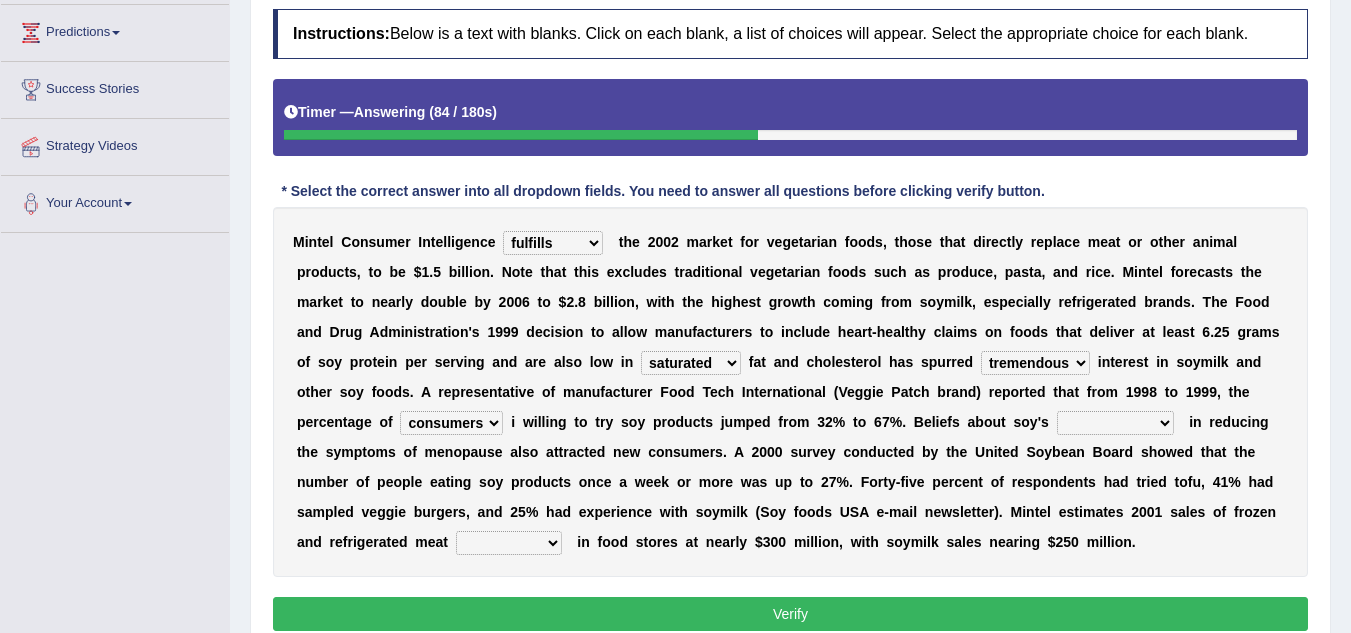 click on "guests consumers customers clients" at bounding box center (451, 423) 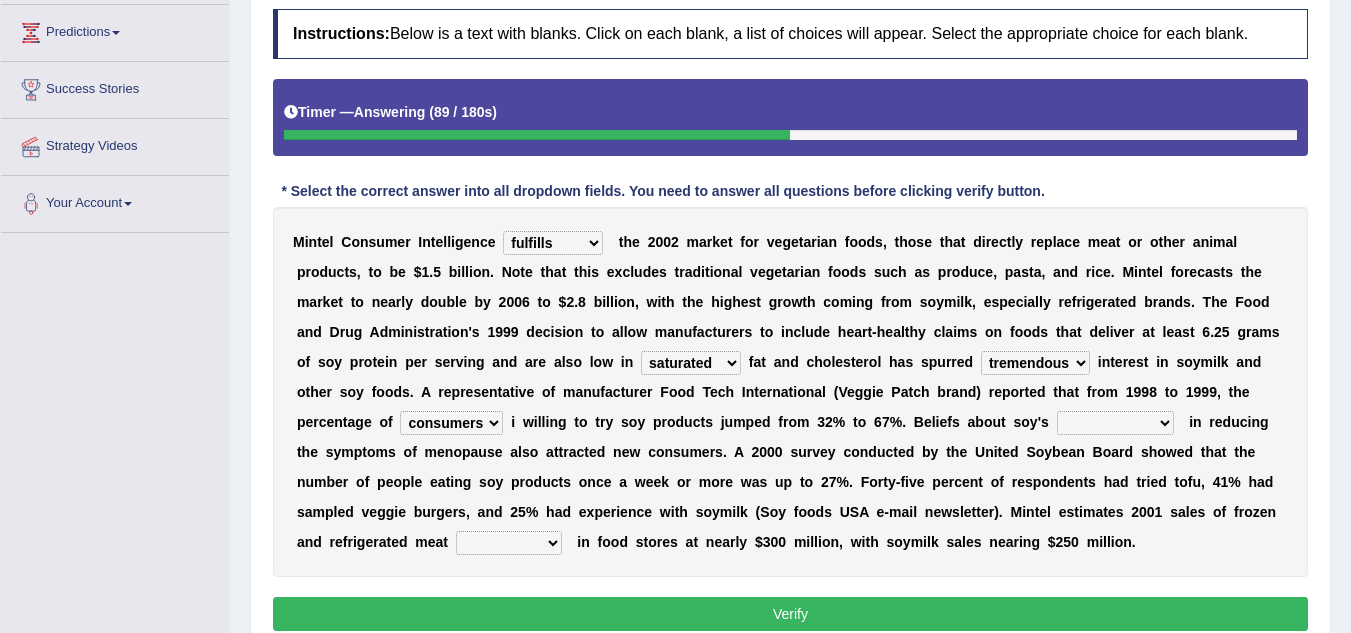 click on "guests consumers customers clients" at bounding box center (451, 423) 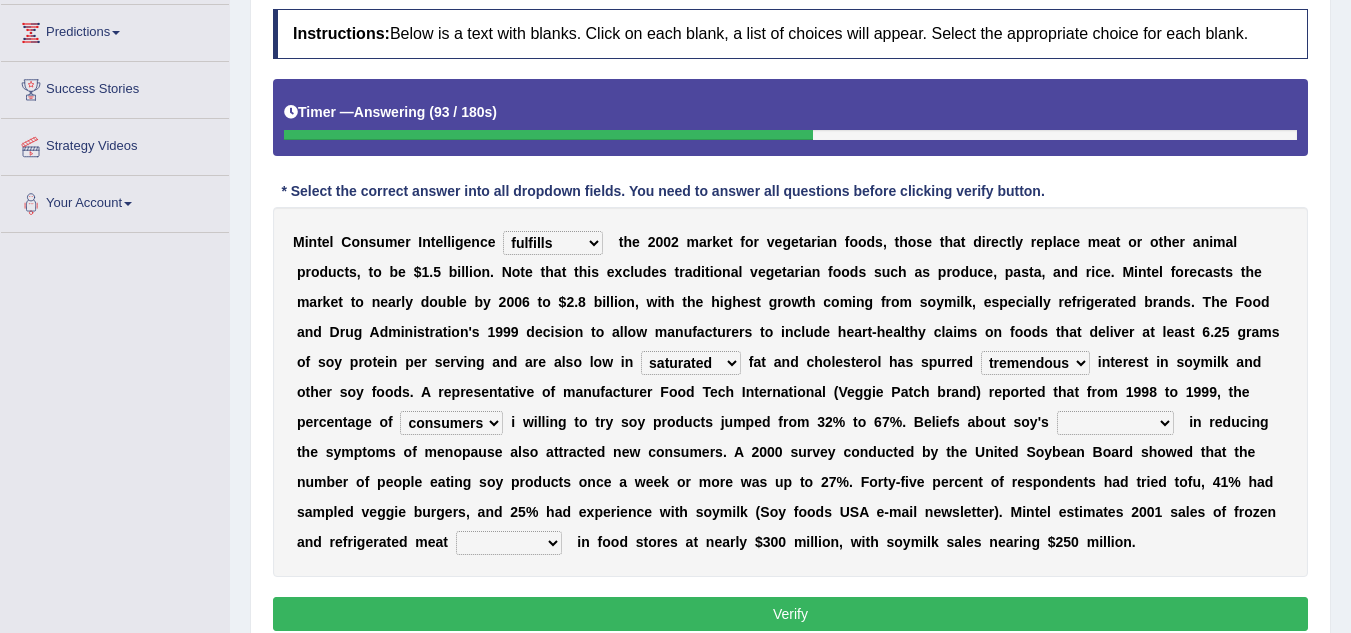 click on "guests consumers customers clients" at bounding box center [451, 423] 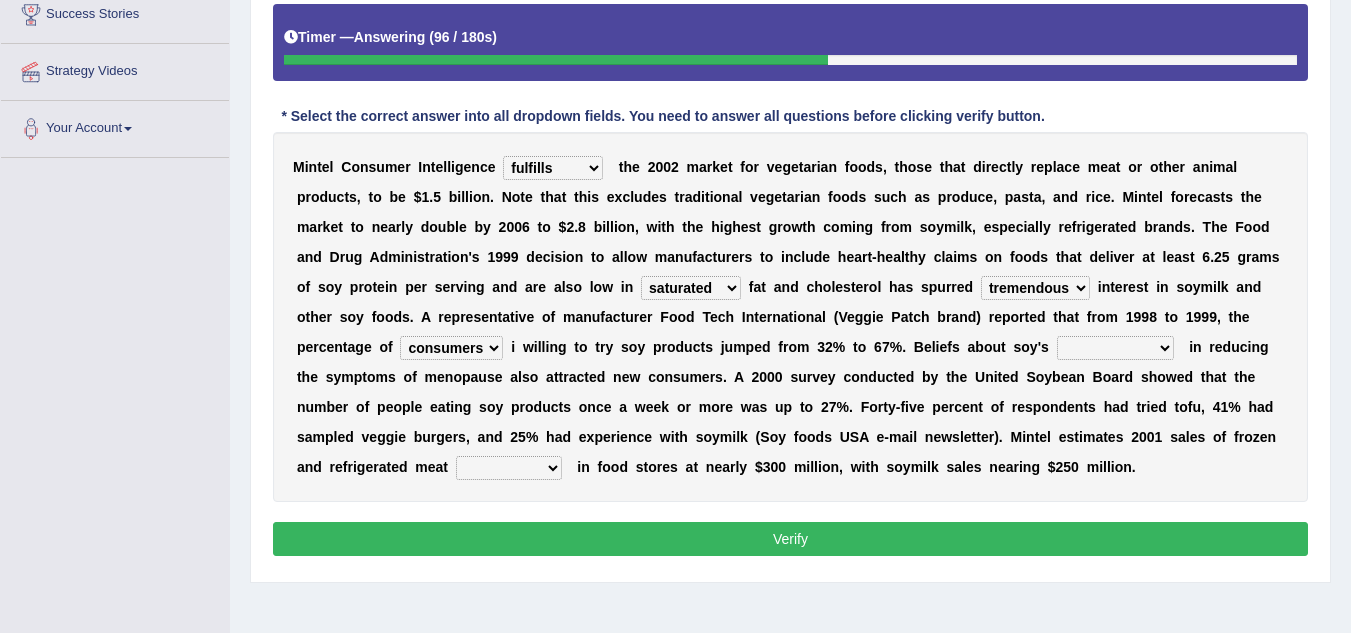 scroll, scrollTop: 349, scrollLeft: 0, axis: vertical 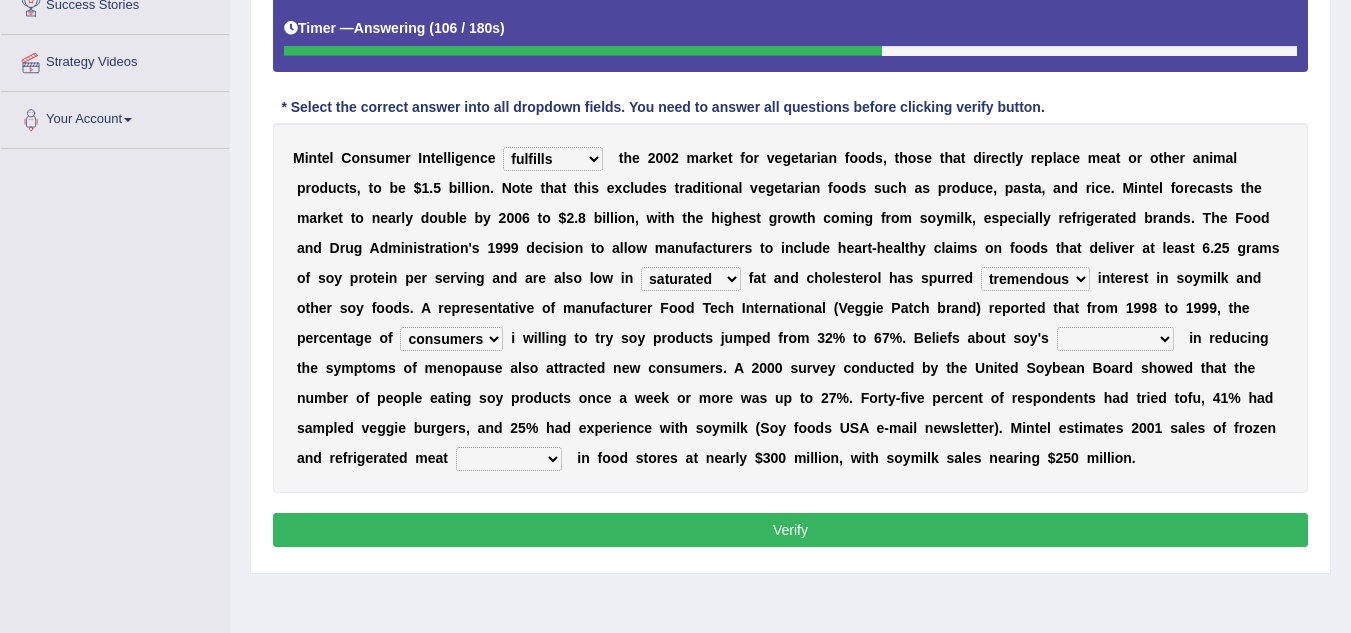 click on "effectiveness timeliness efficiency goodness" at bounding box center (1115, 339) 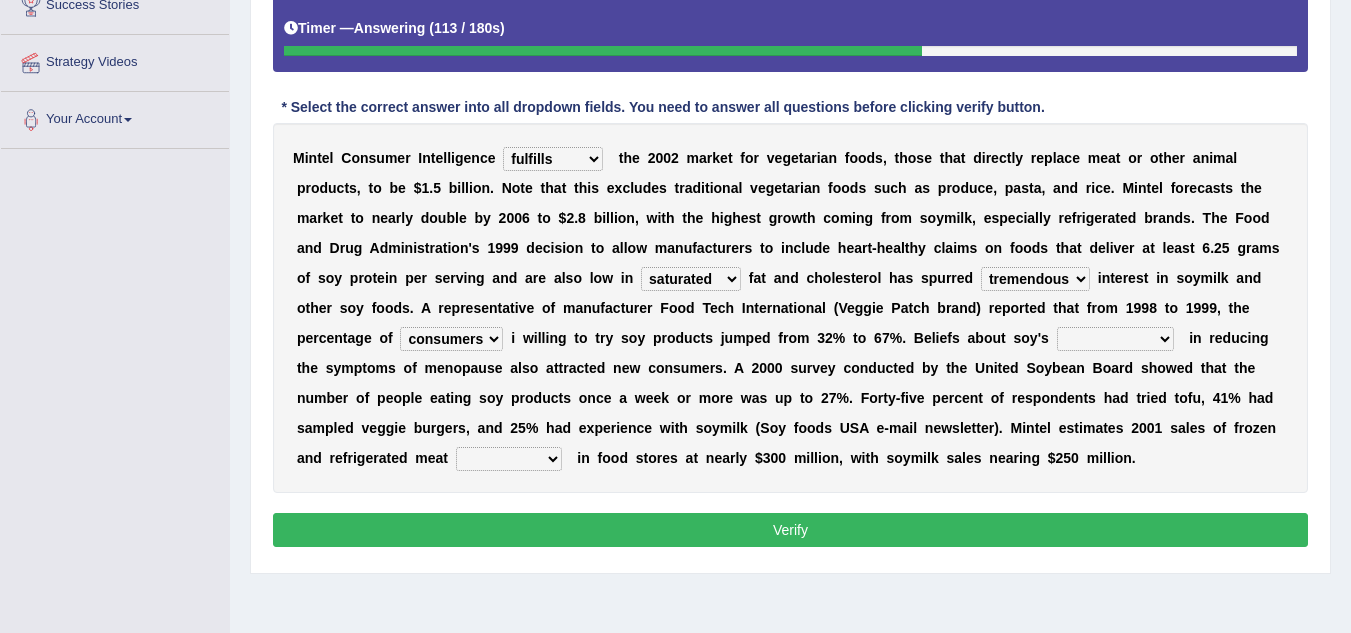 select on "effectiveness" 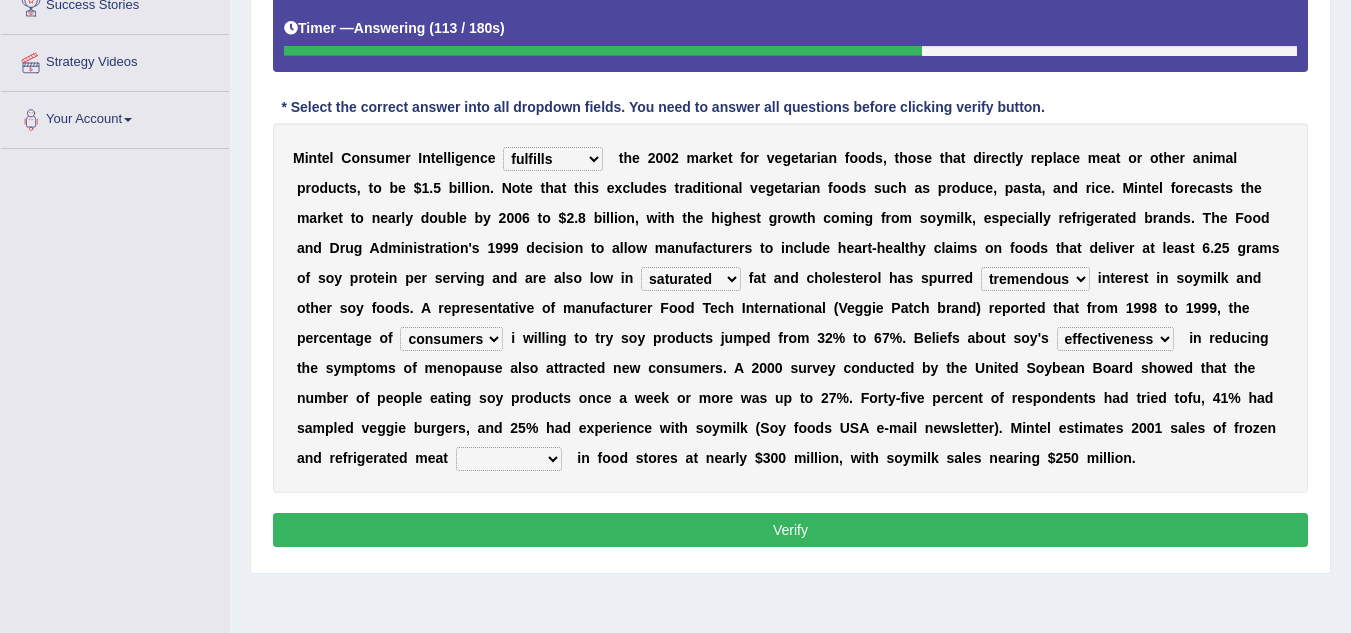 click on "effectiveness timeliness efficiency goodness" at bounding box center (1115, 339) 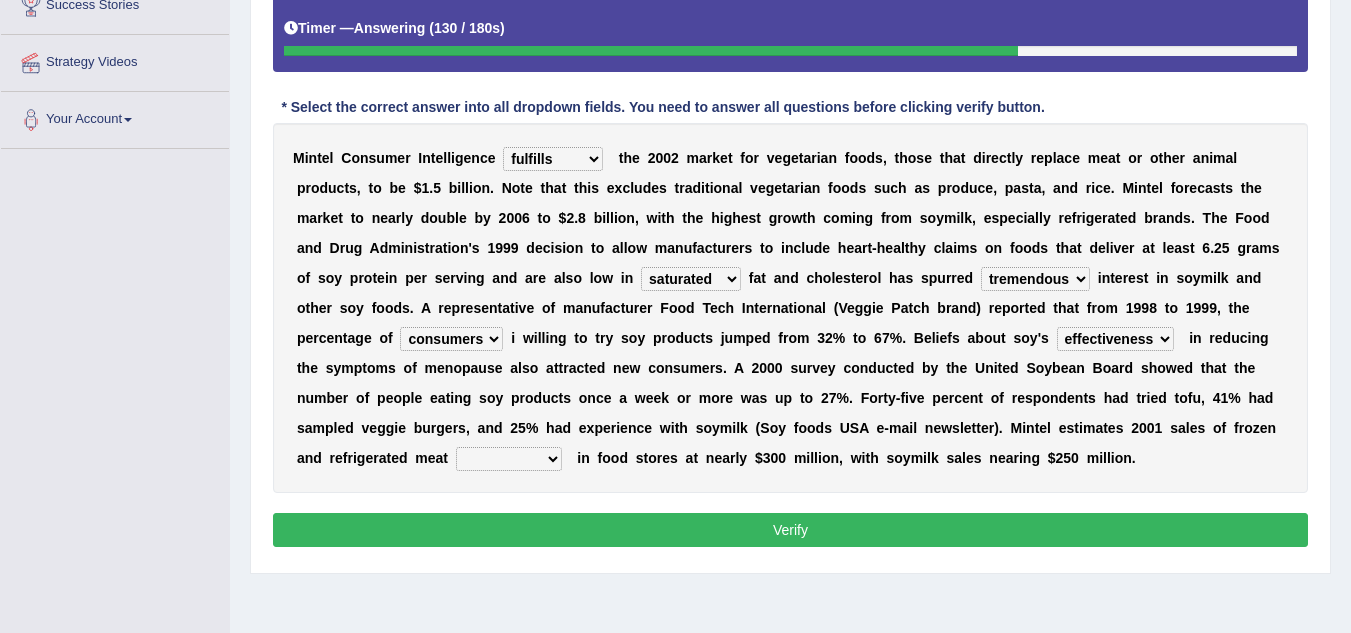 click on "foods choices staffs alternatives" at bounding box center [509, 459] 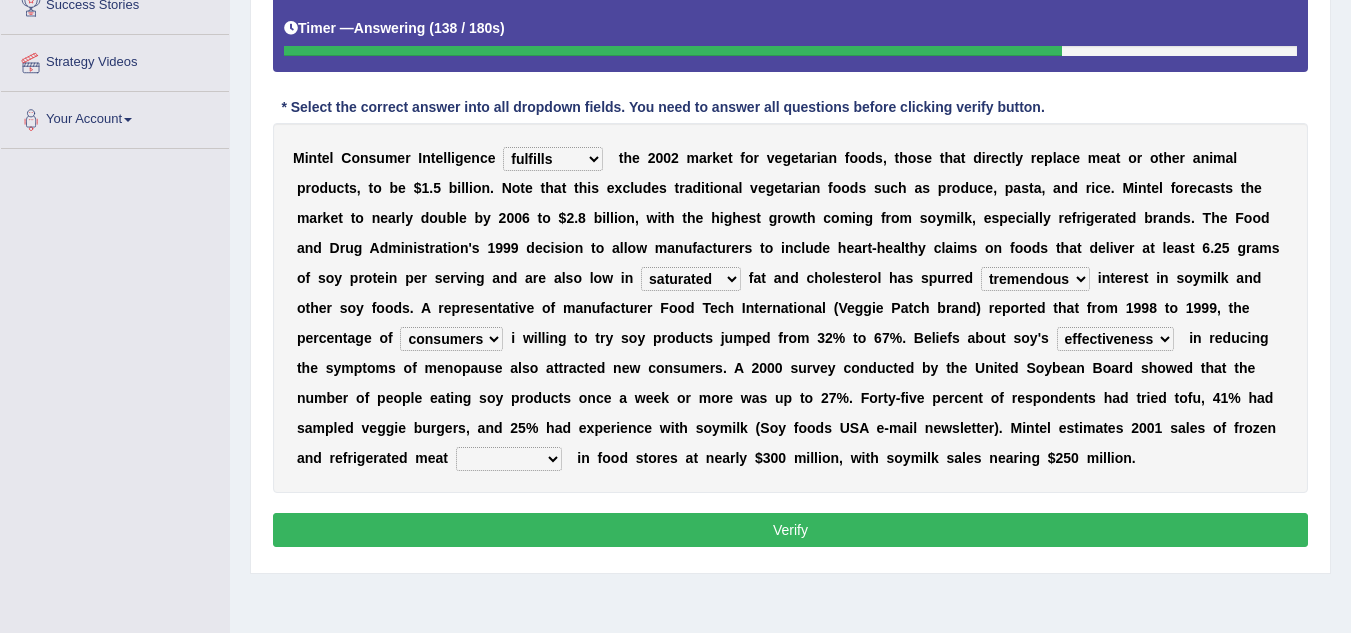select on "alternatives" 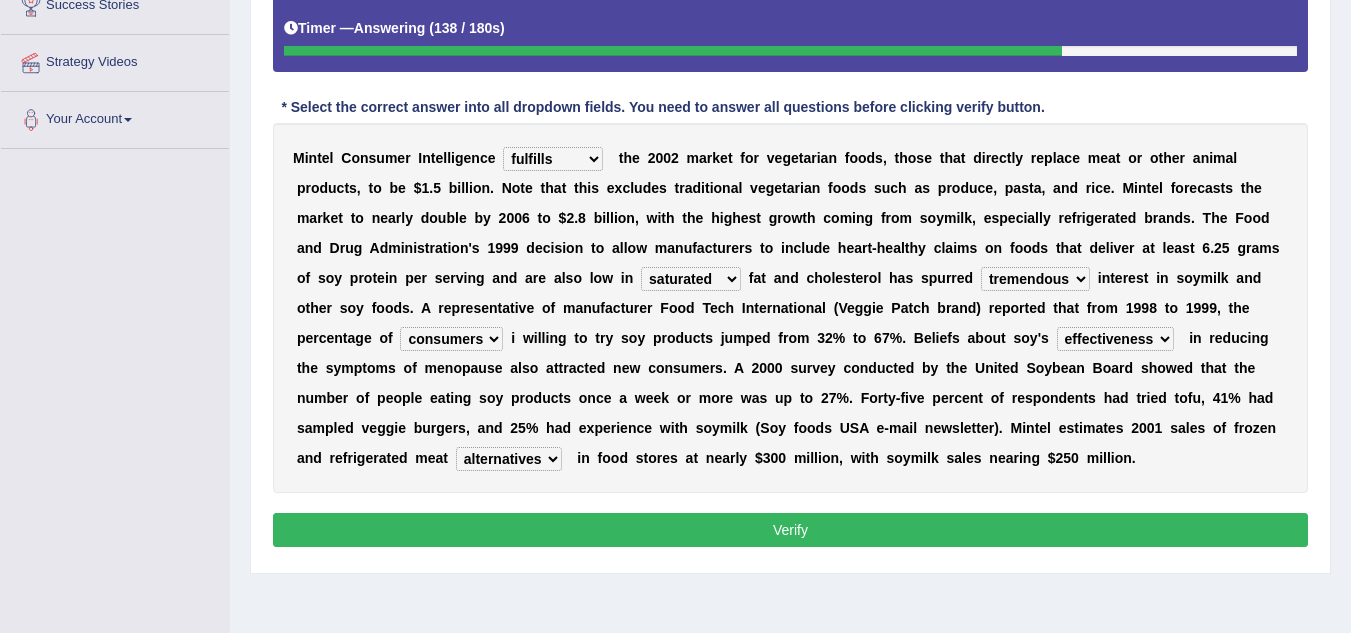 click on "foods choices staffs alternatives" at bounding box center (509, 459) 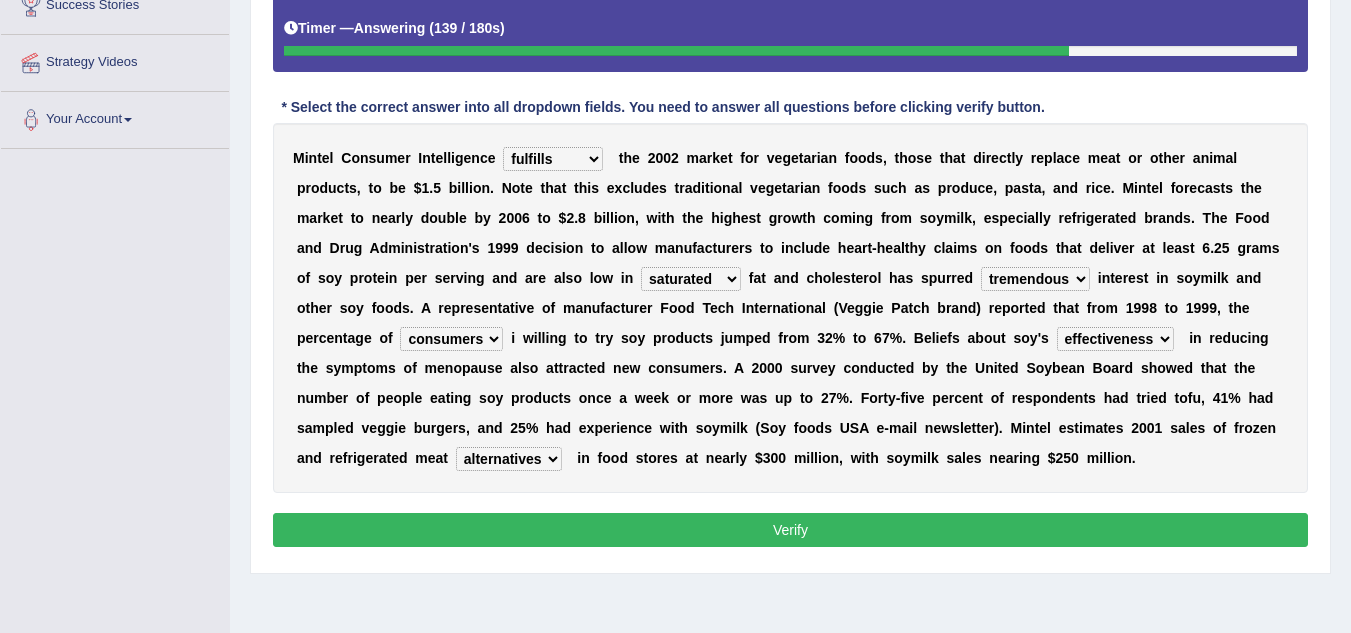 click on "Verify" at bounding box center [790, 530] 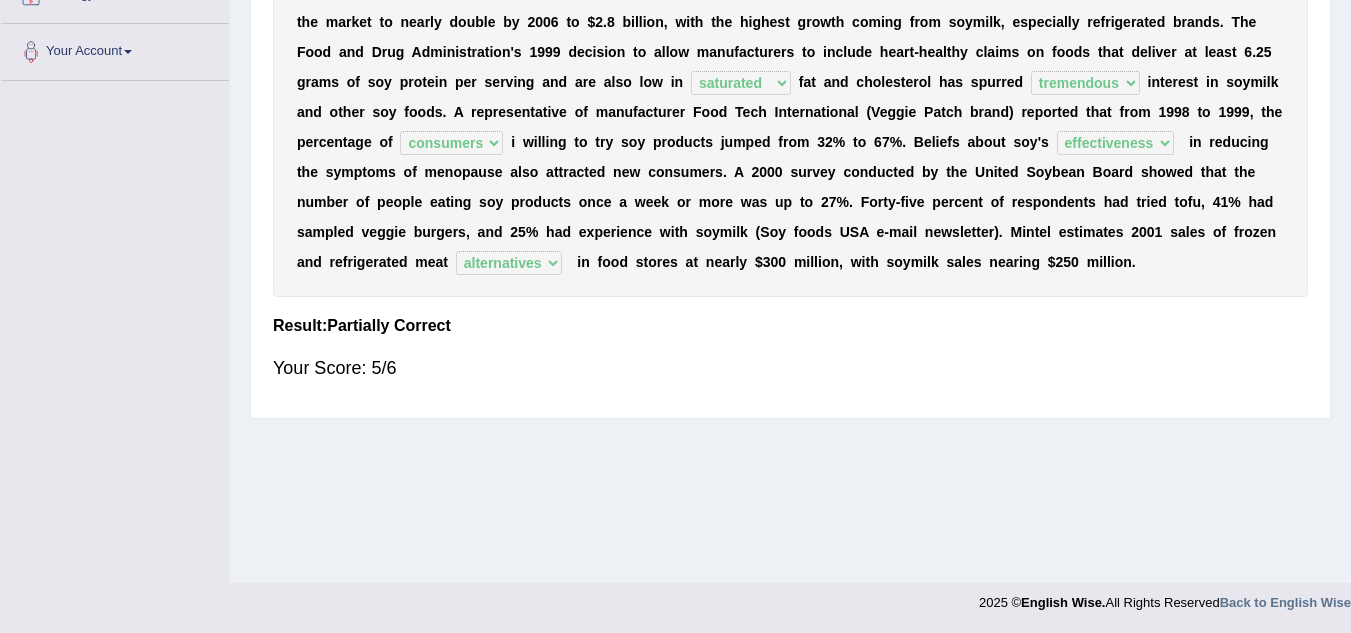 scroll, scrollTop: 0, scrollLeft: 0, axis: both 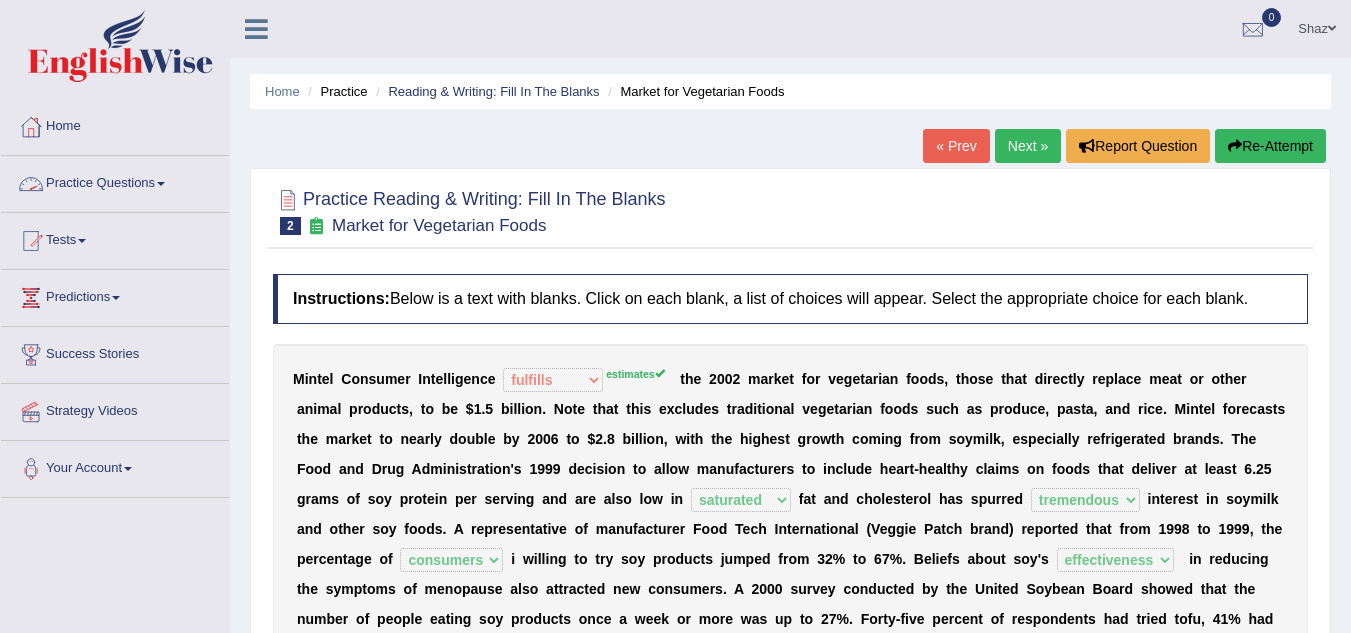 click on "Practice Questions" at bounding box center [115, 181] 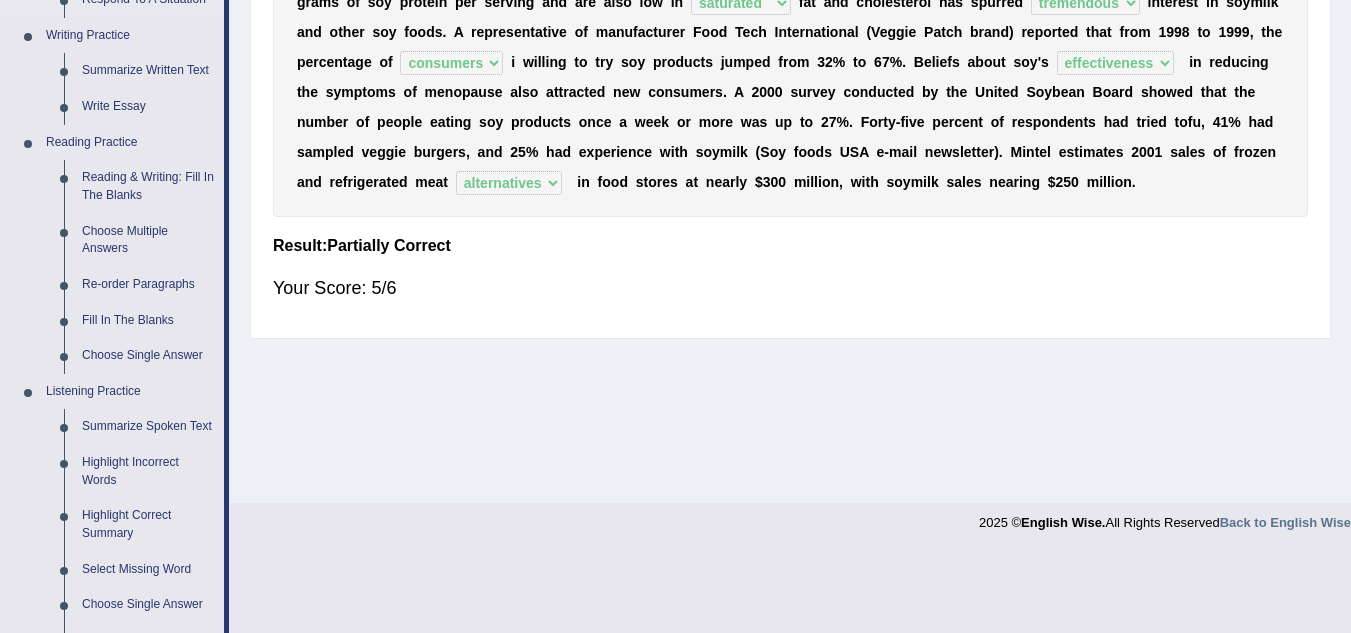 scroll, scrollTop: 514, scrollLeft: 0, axis: vertical 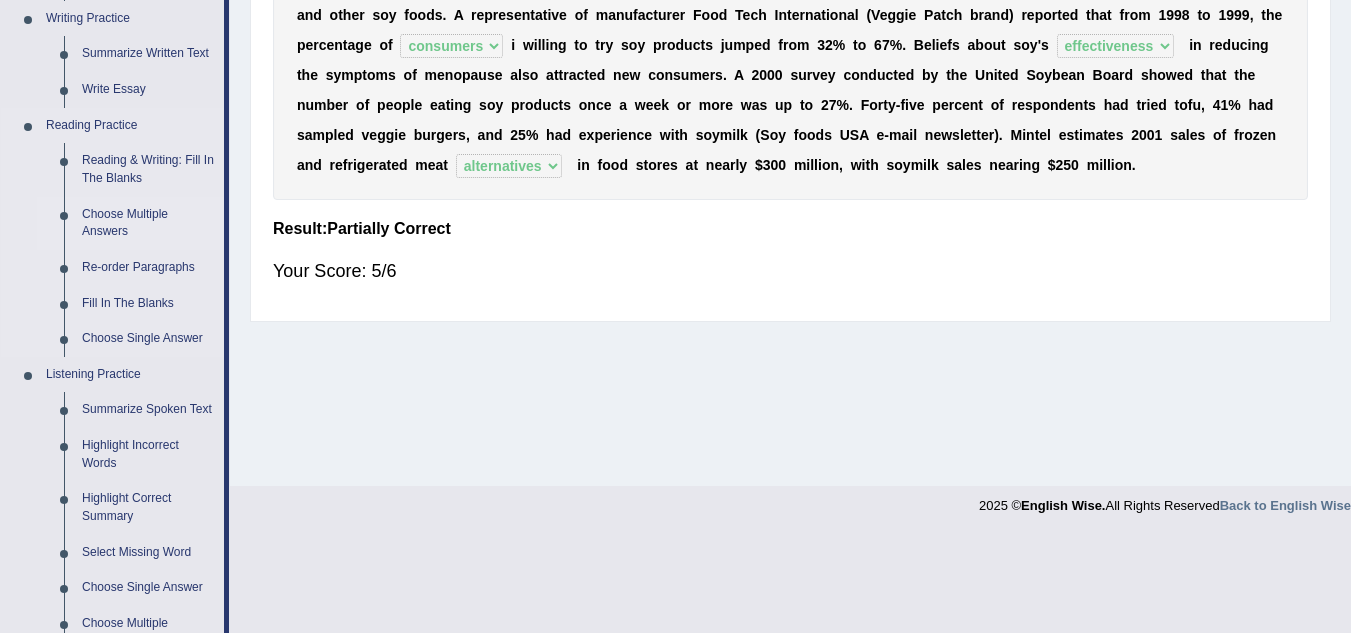 click on "Choose Multiple Answers" at bounding box center [148, 223] 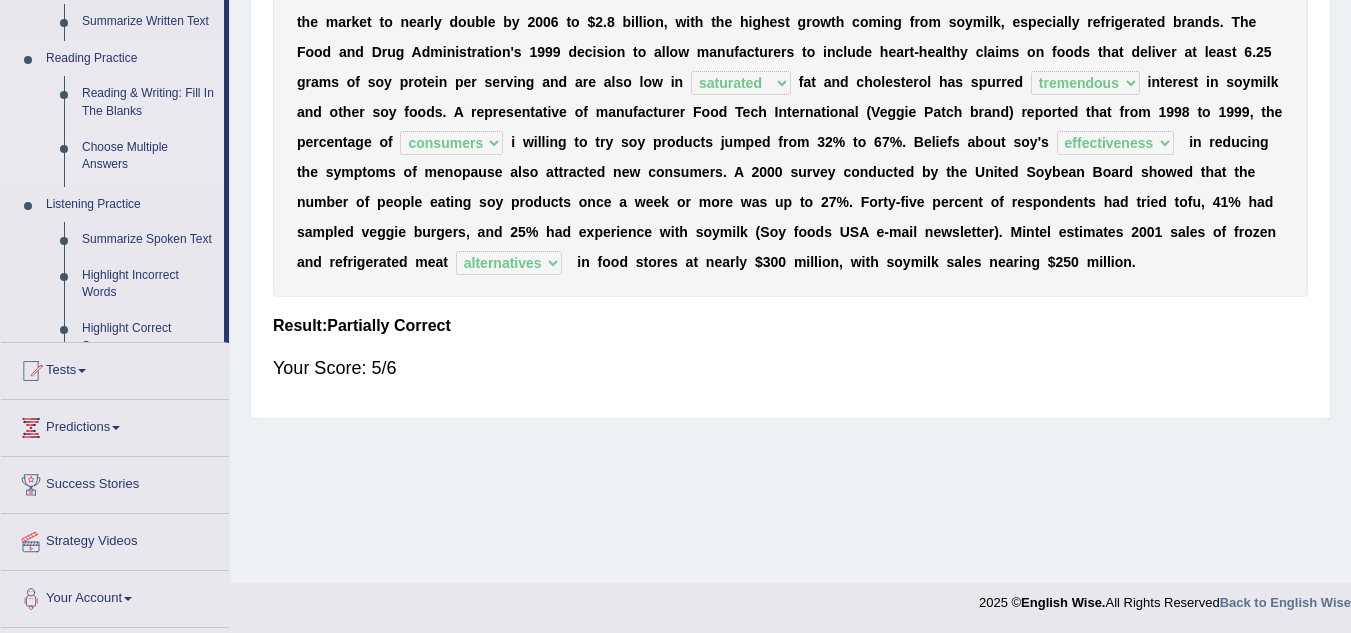 scroll, scrollTop: 253, scrollLeft: 0, axis: vertical 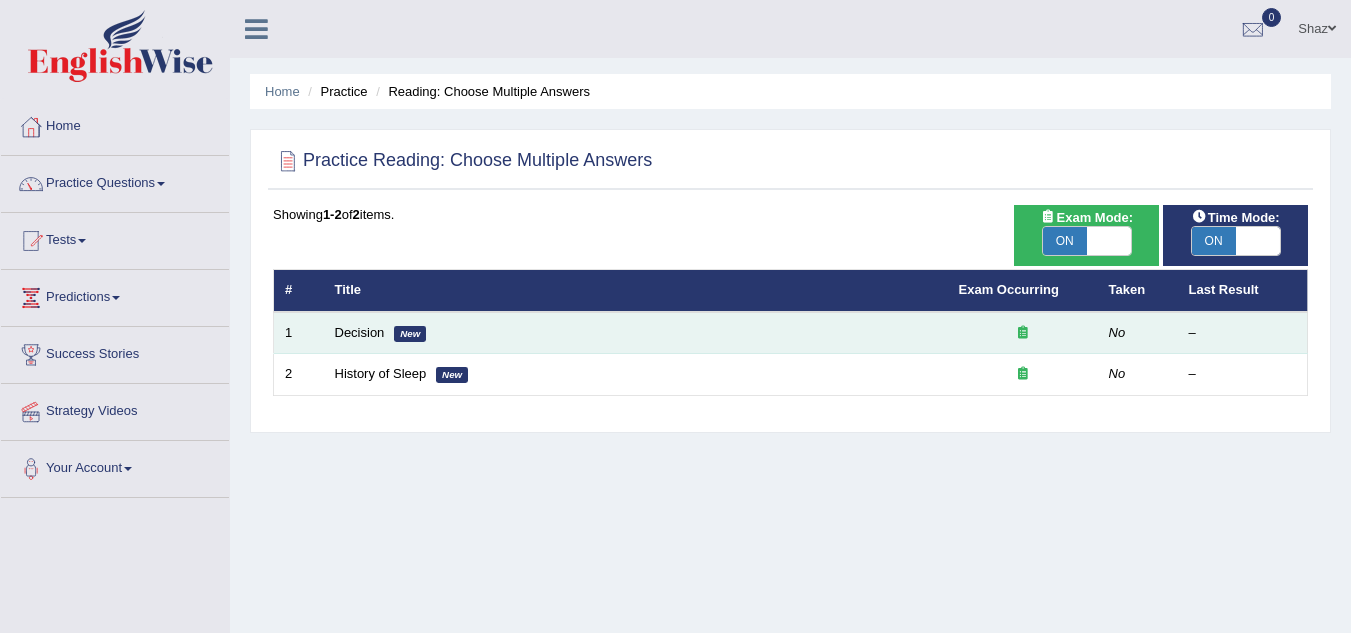 click on "Decision New" at bounding box center (636, 333) 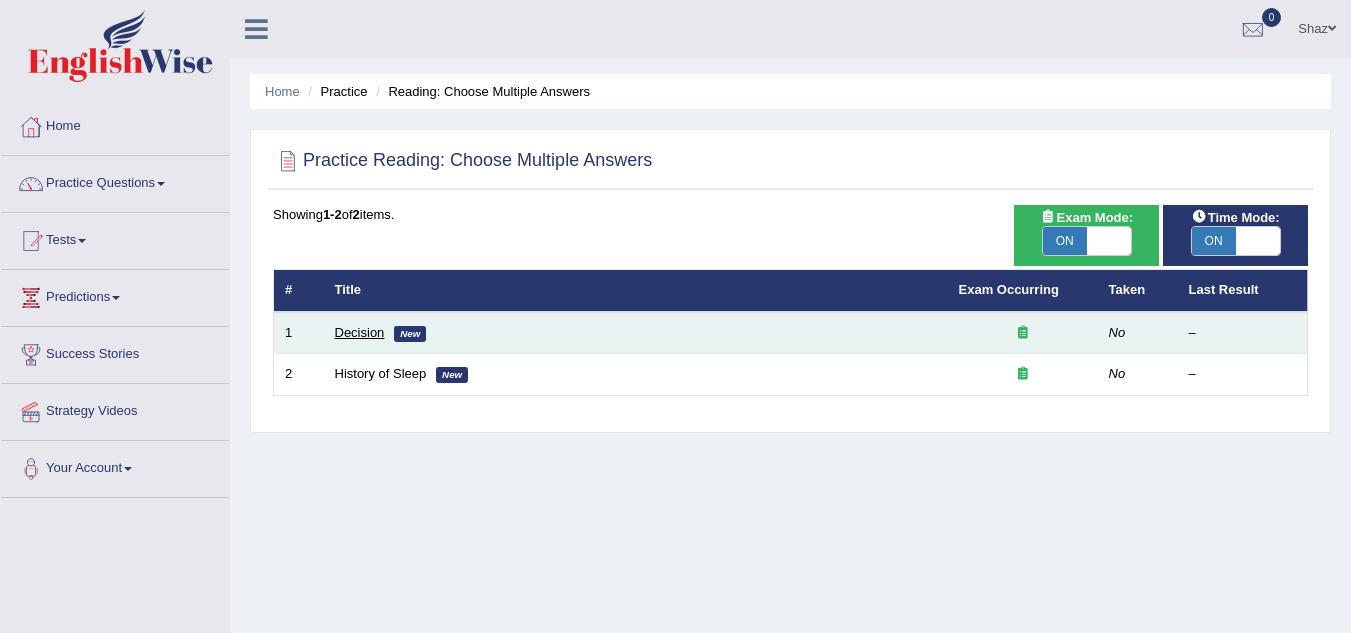 click on "Decision" at bounding box center [360, 332] 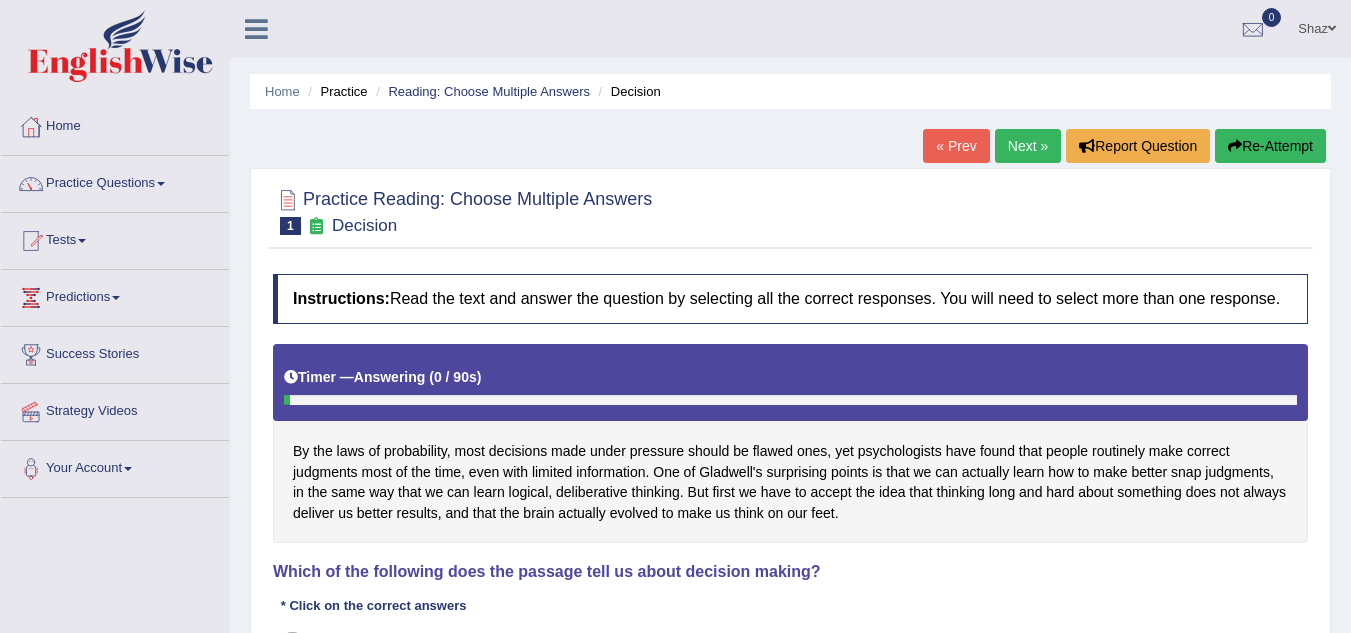 scroll, scrollTop: 0, scrollLeft: 0, axis: both 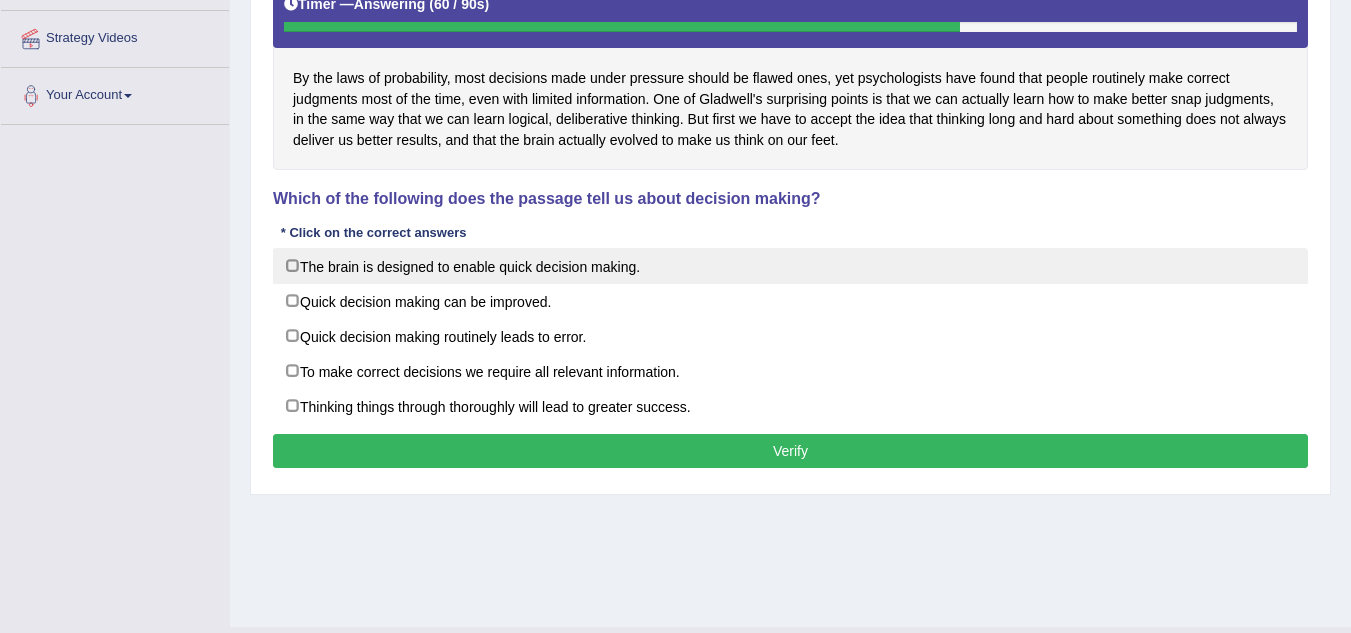 click on "The brain is designed to enable quick decision making." at bounding box center (790, 266) 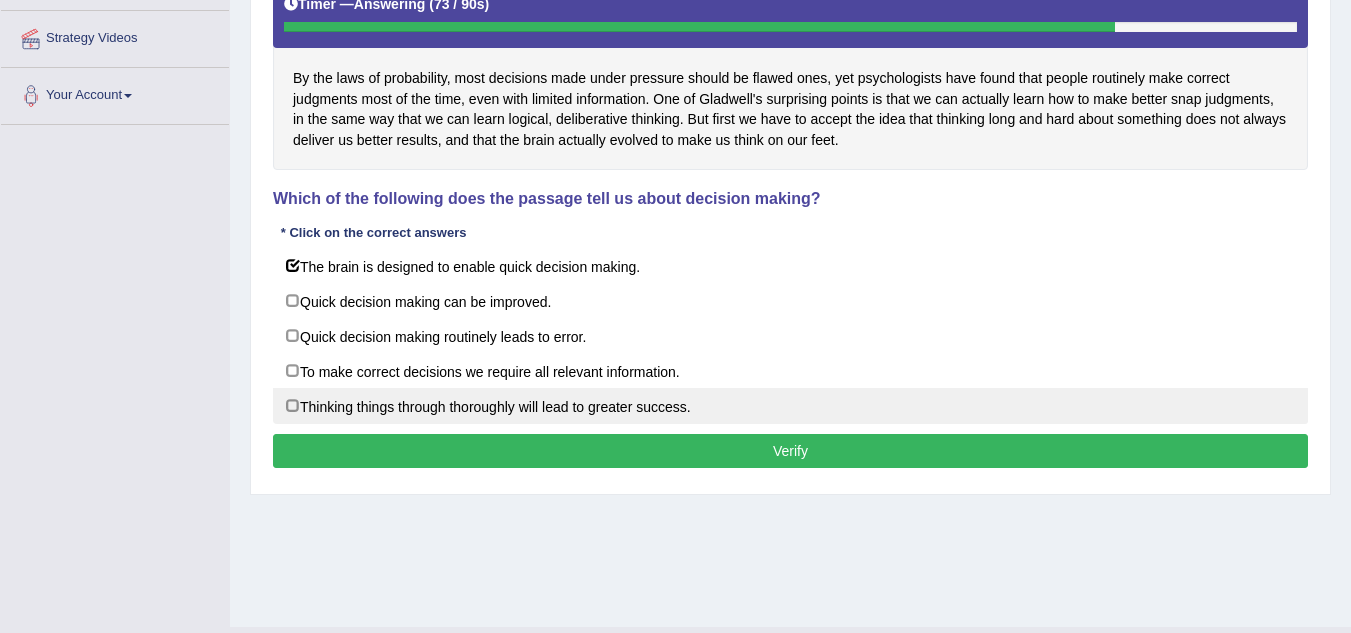 click on "Thinking things through thoroughly will lead to greater success." at bounding box center (790, 406) 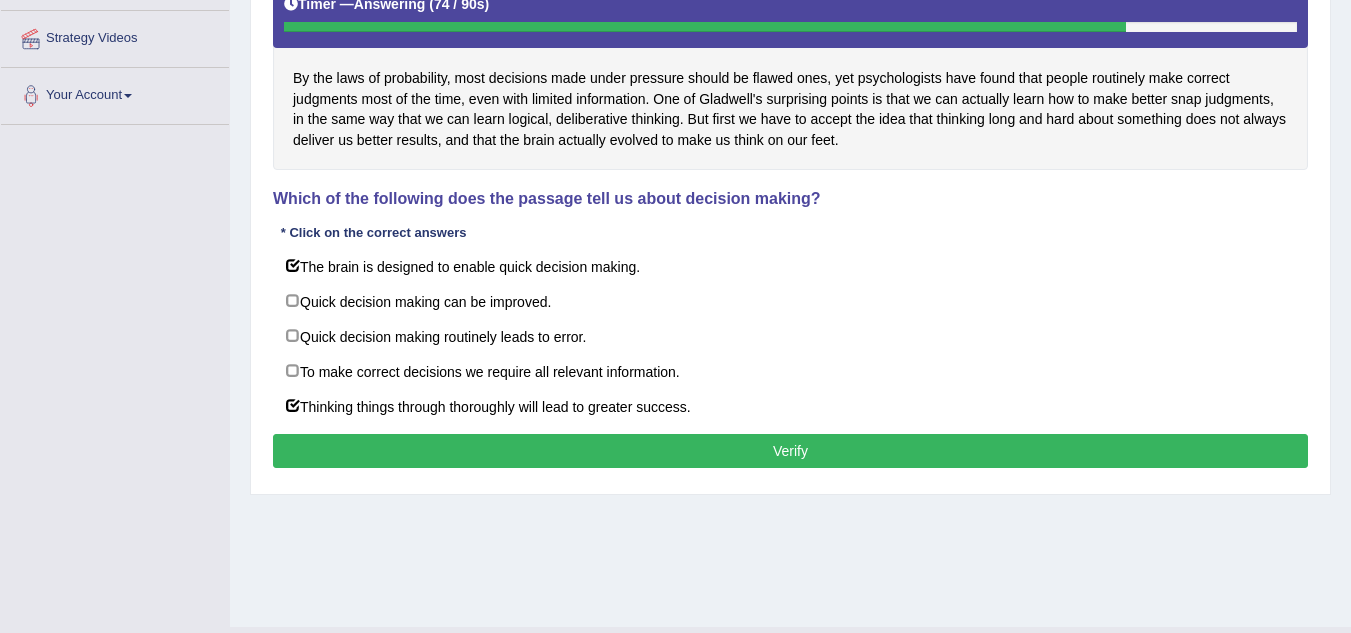 click on "Verify" at bounding box center [790, 451] 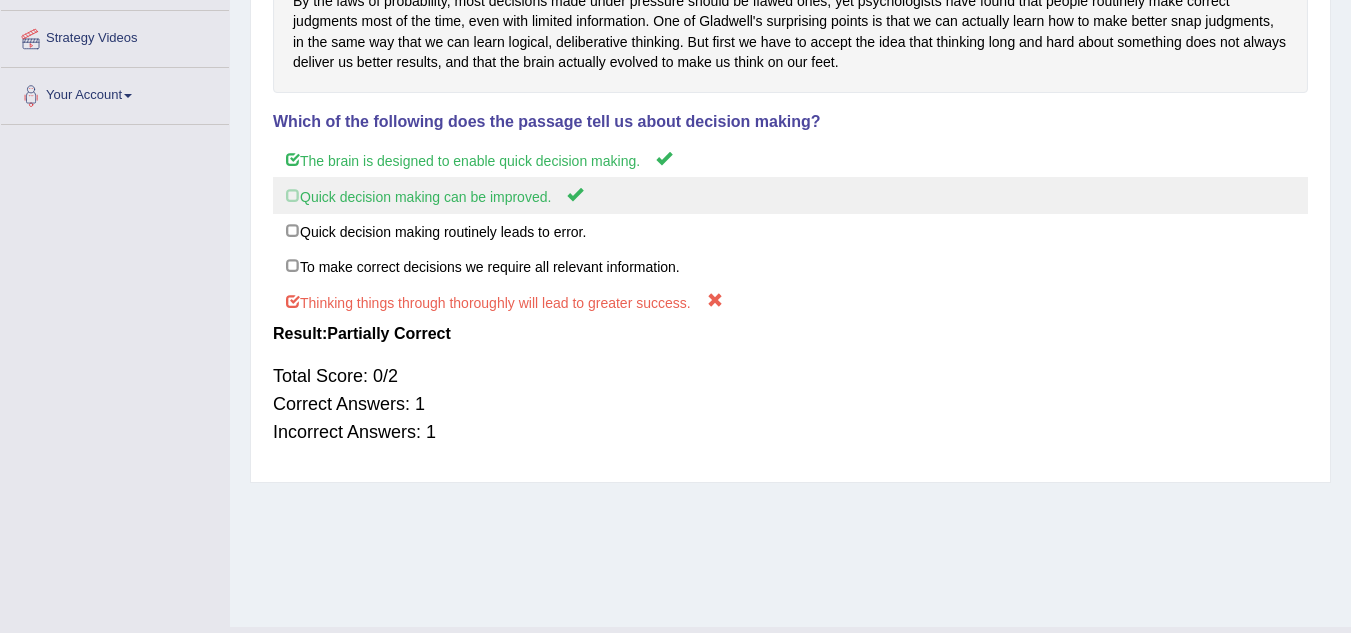 click on "Quick decision making can be improved." at bounding box center (790, 195) 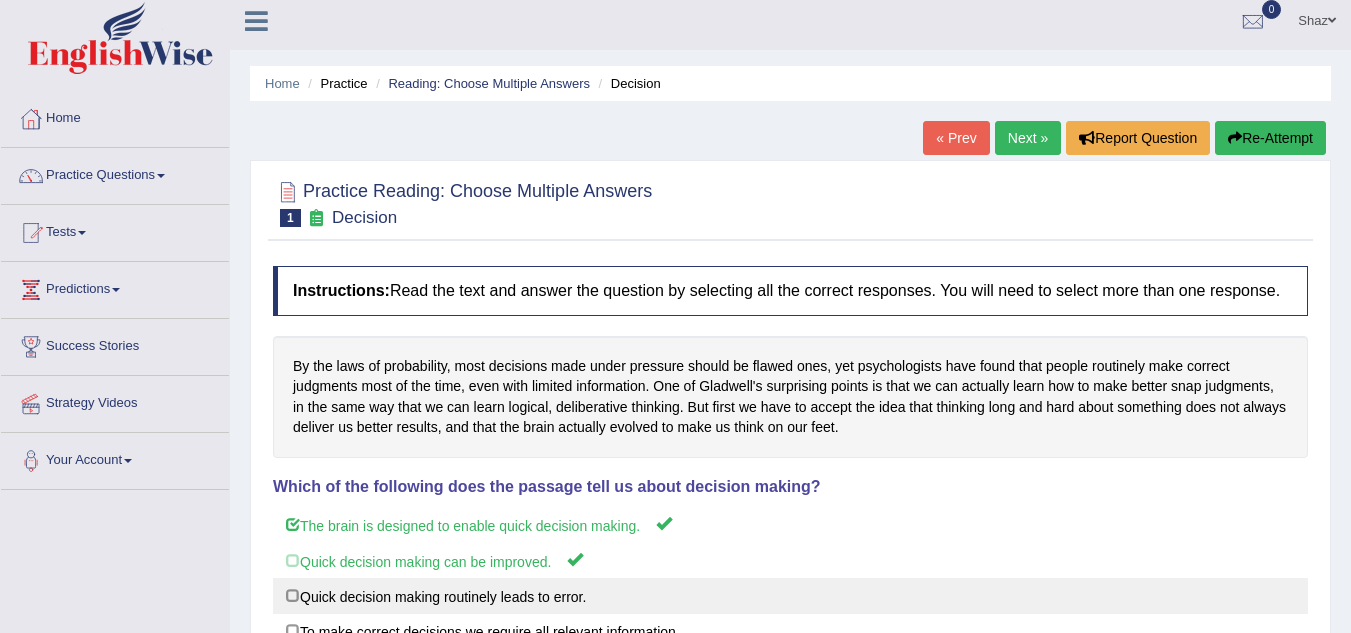 scroll, scrollTop: 0, scrollLeft: 0, axis: both 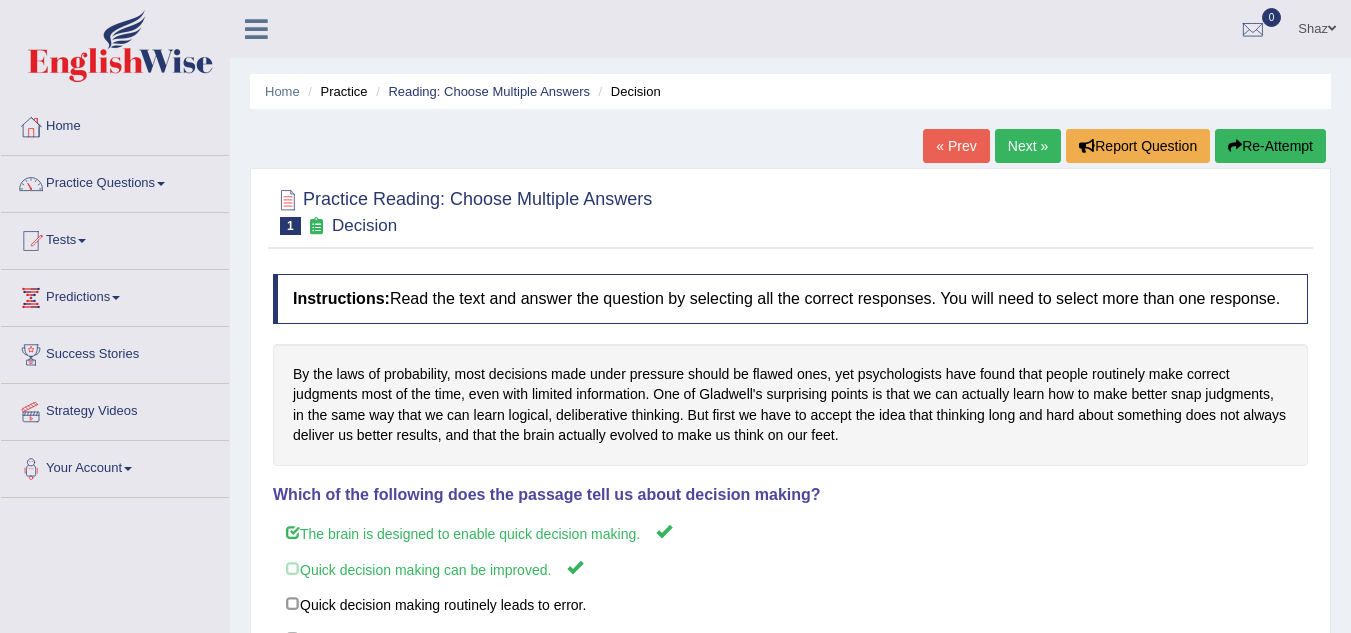 click on "Next »" at bounding box center [1028, 146] 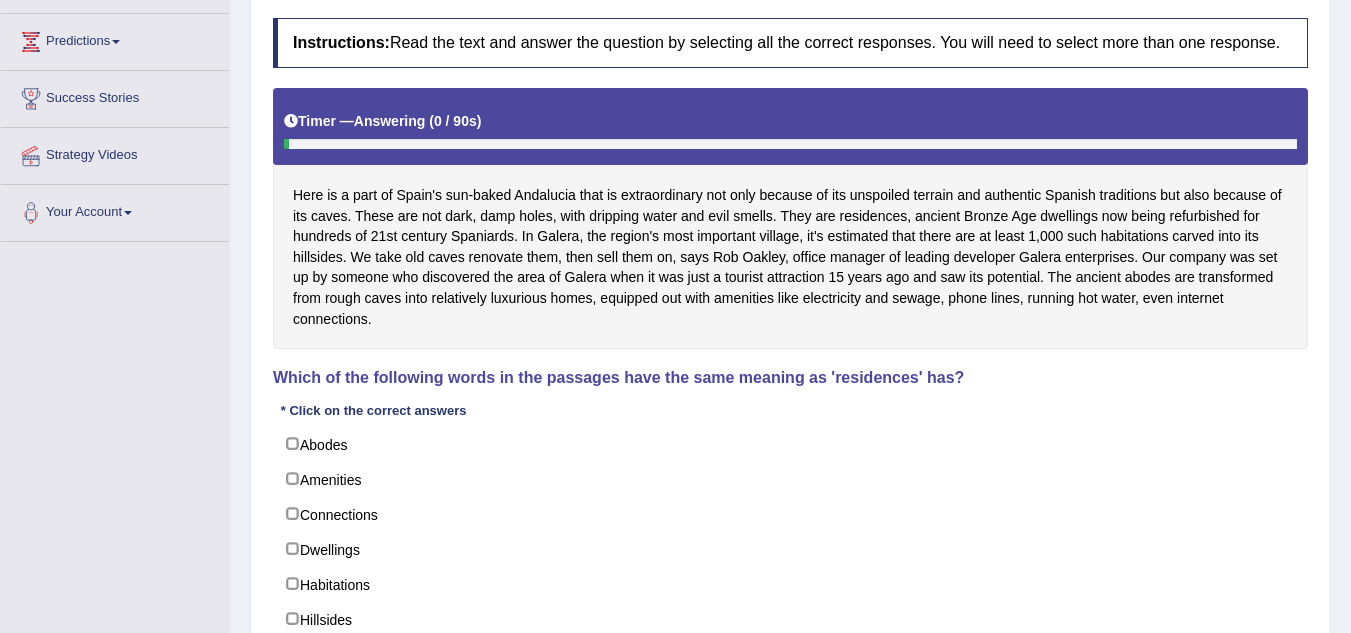 scroll, scrollTop: 0, scrollLeft: 0, axis: both 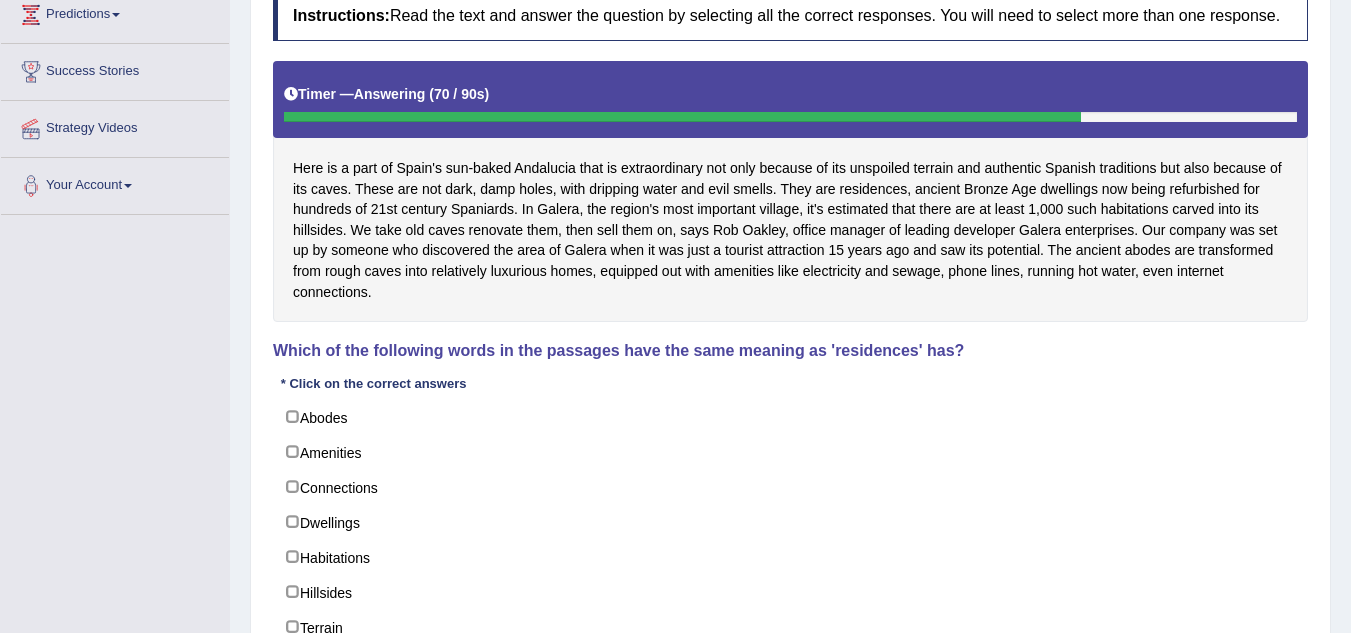 click on "Timer —  Answering   ( 70 / 90s ) Skip" at bounding box center (790, 94) 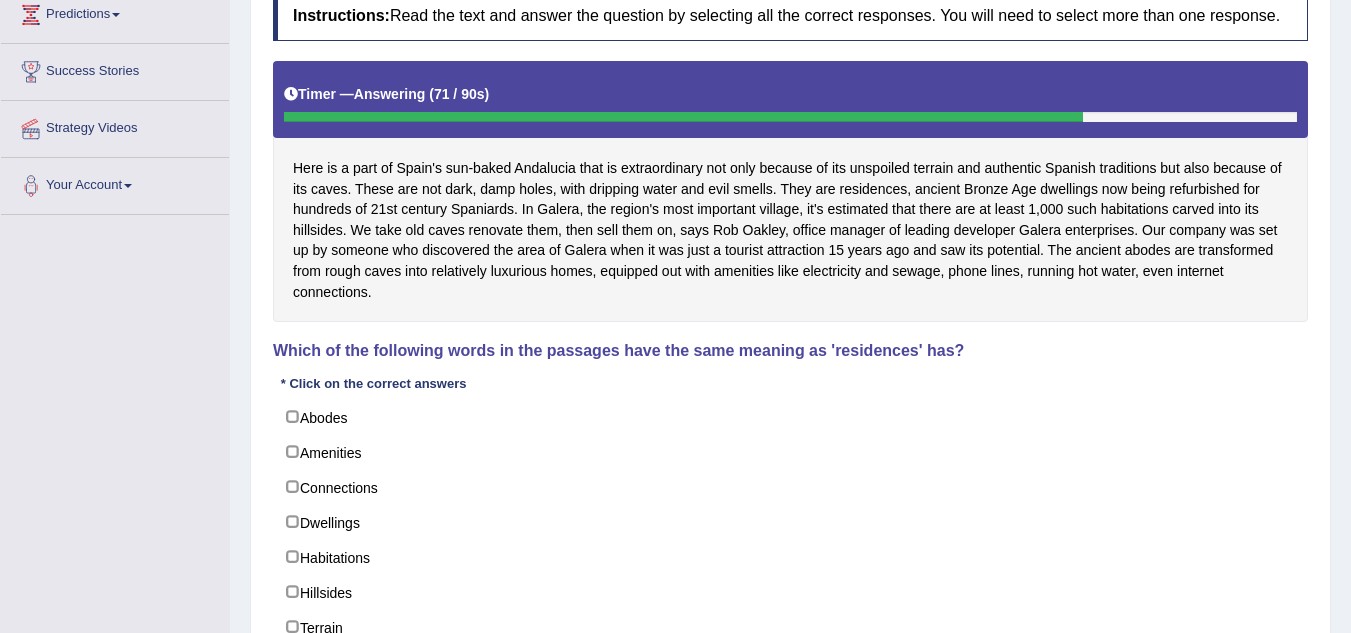 click on "Timer —  Answering   ( 71 / 90s ) Skip" at bounding box center [790, 94] 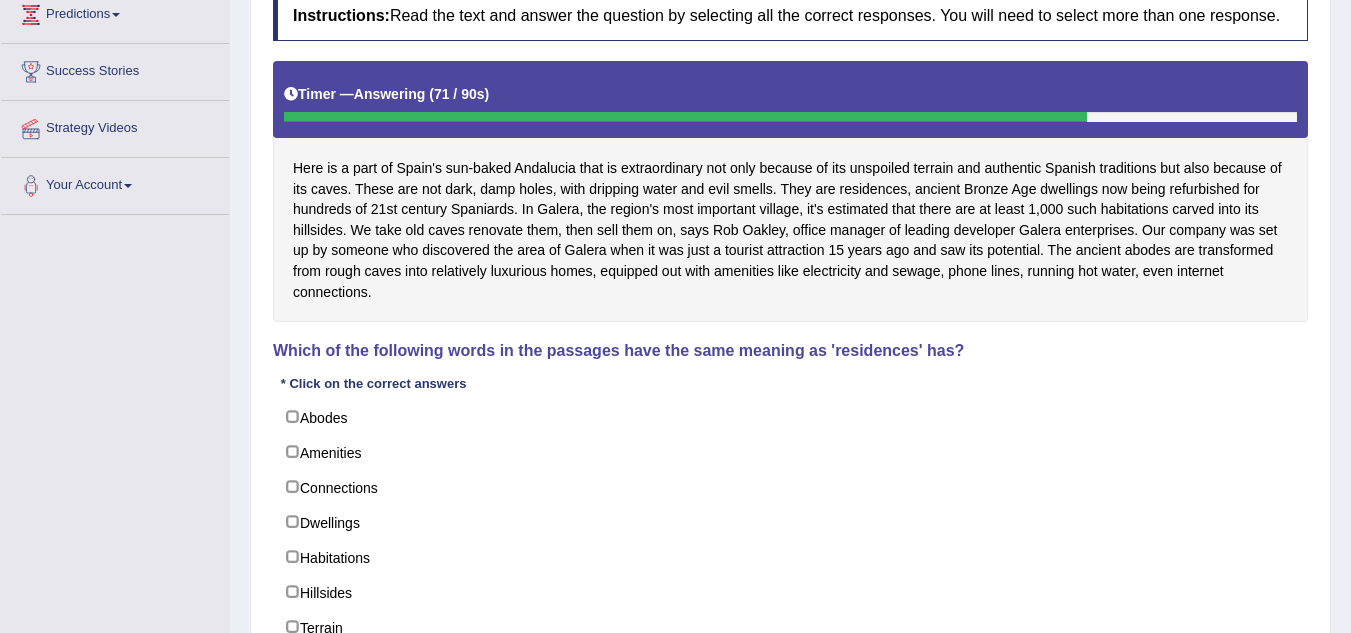 click on "Timer —  Answering   ( 71 / 90s ) Skip" at bounding box center (790, 94) 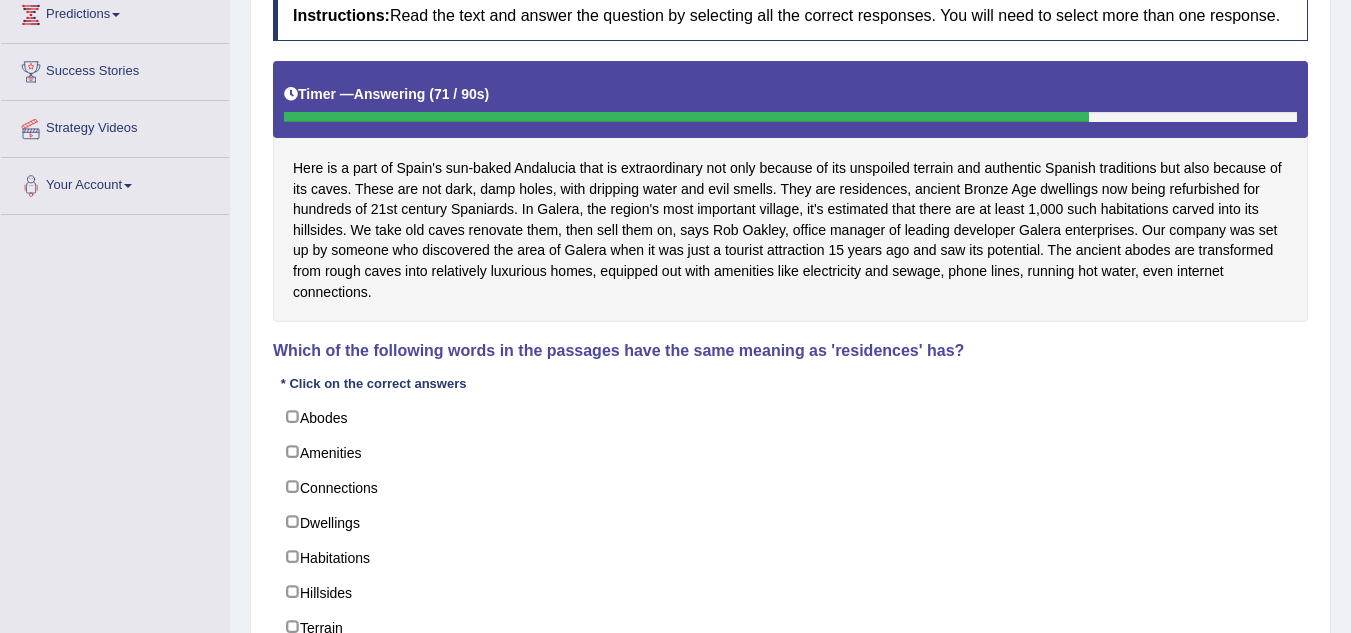 click on "Timer —  Answering   ( 71 / 90s ) Skip" at bounding box center (790, 94) 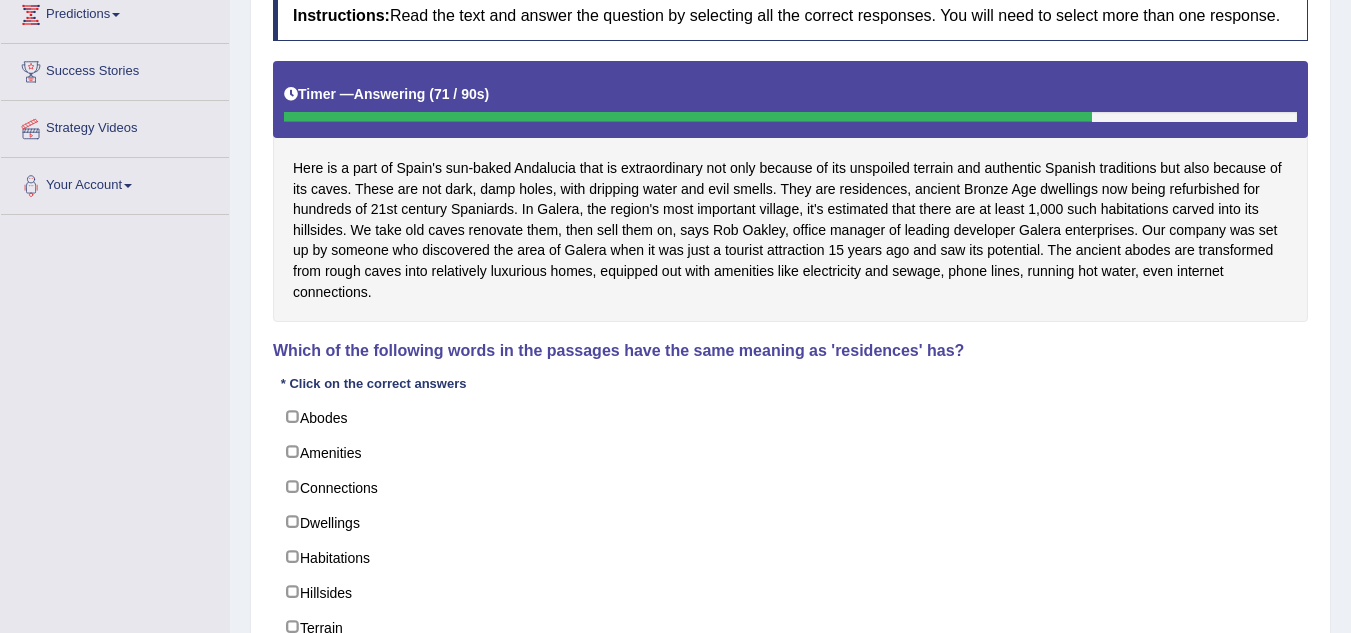 click on "Timer —  Answering   ( 71 / 90s ) Skip" at bounding box center (790, 94) 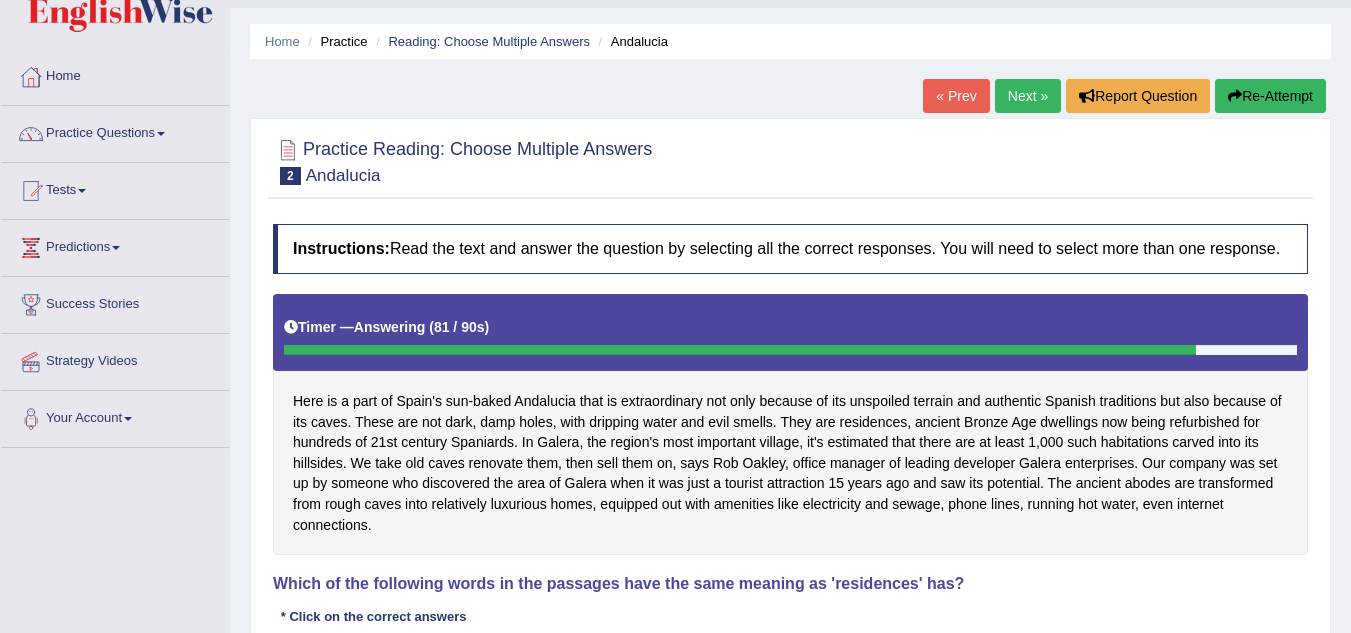 scroll, scrollTop: 47, scrollLeft: 0, axis: vertical 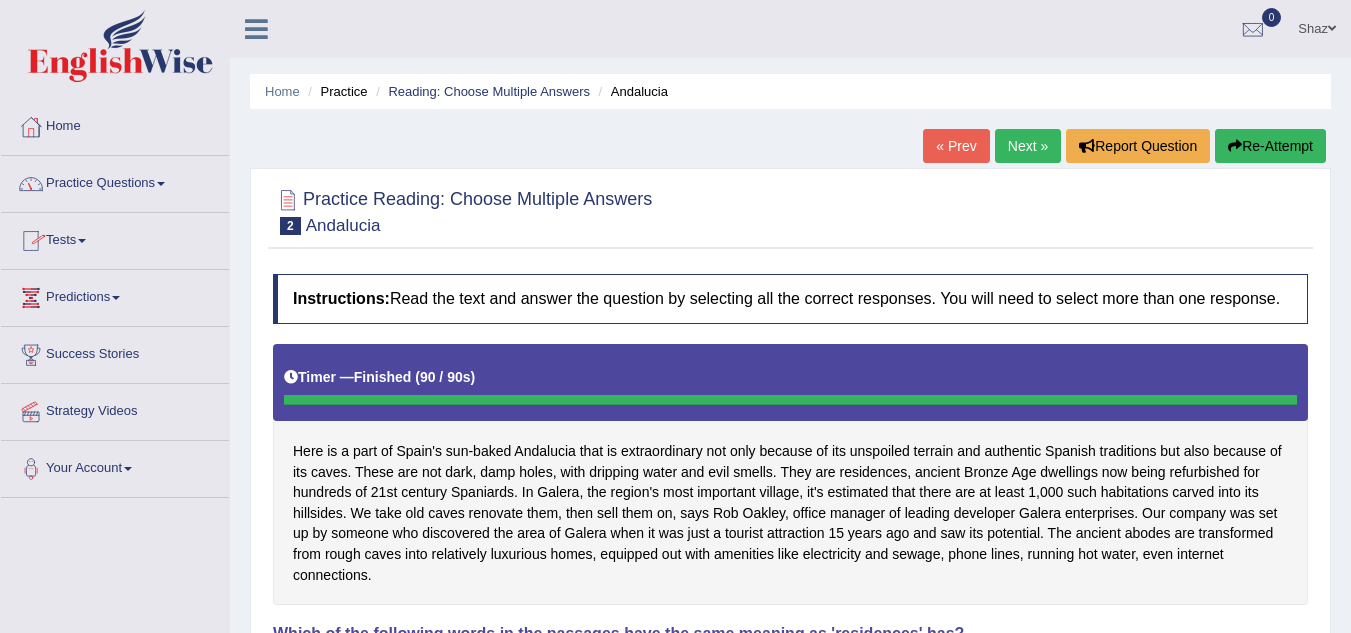 click on "Practice Questions" at bounding box center (115, 181) 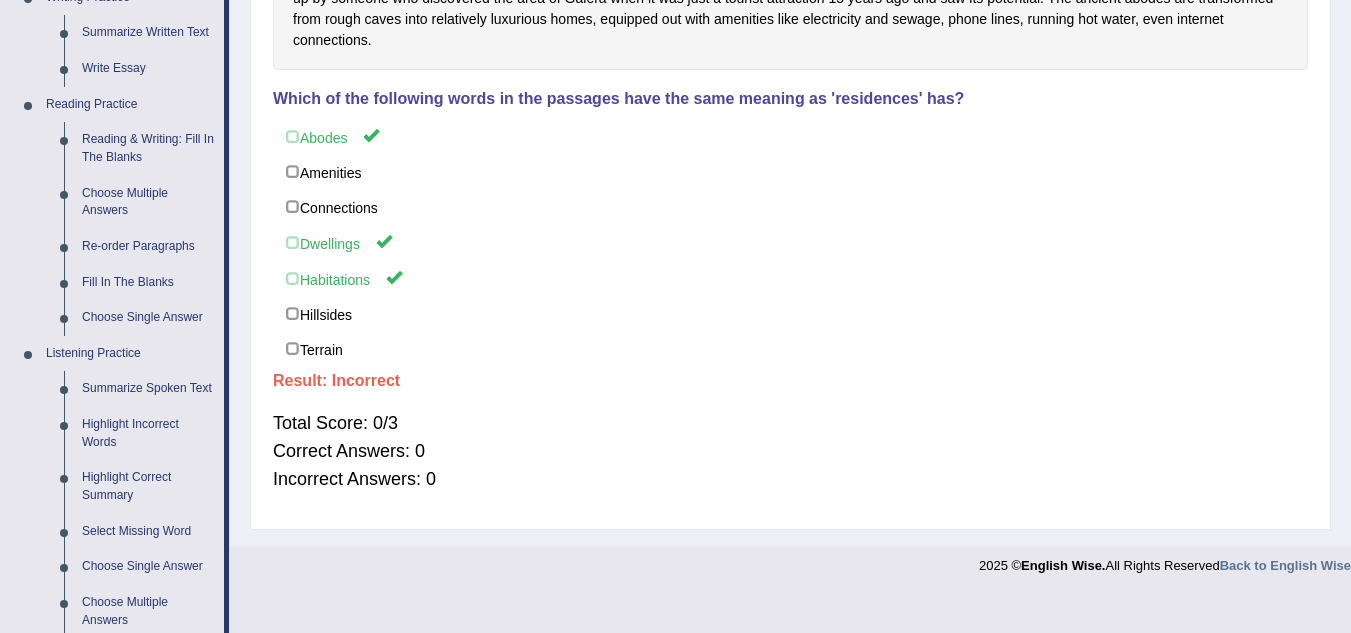 scroll, scrollTop: 536, scrollLeft: 0, axis: vertical 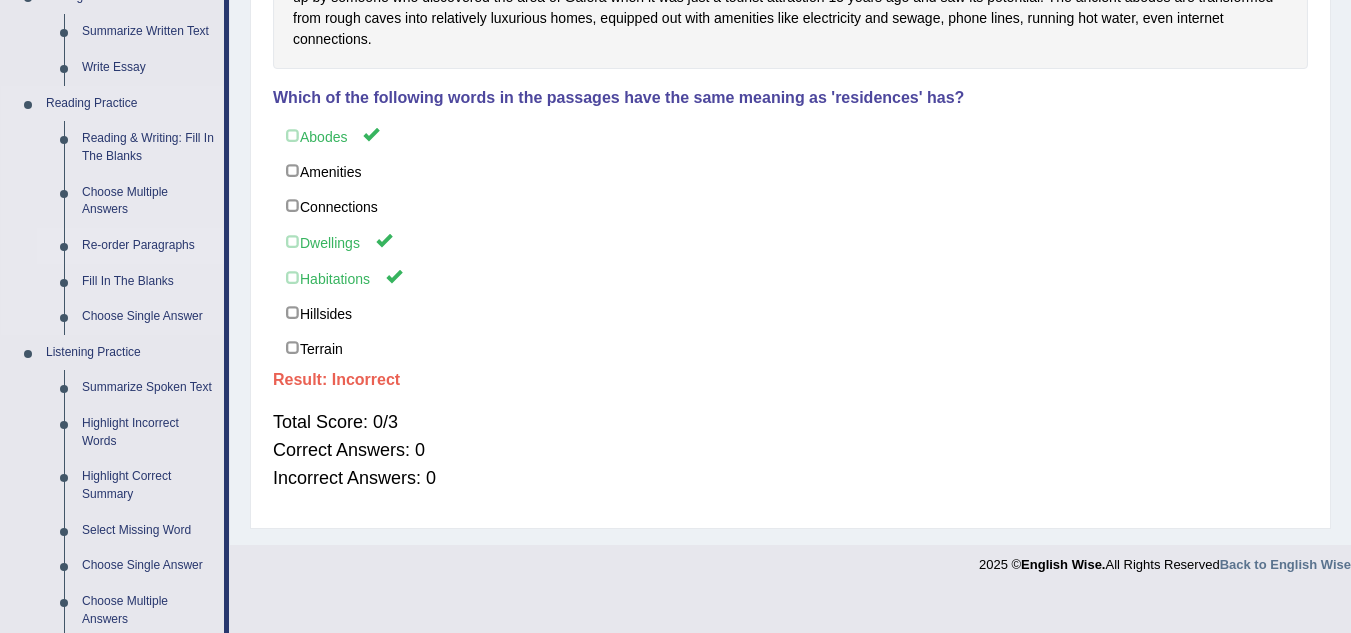 click on "Re-order Paragraphs" at bounding box center (148, 246) 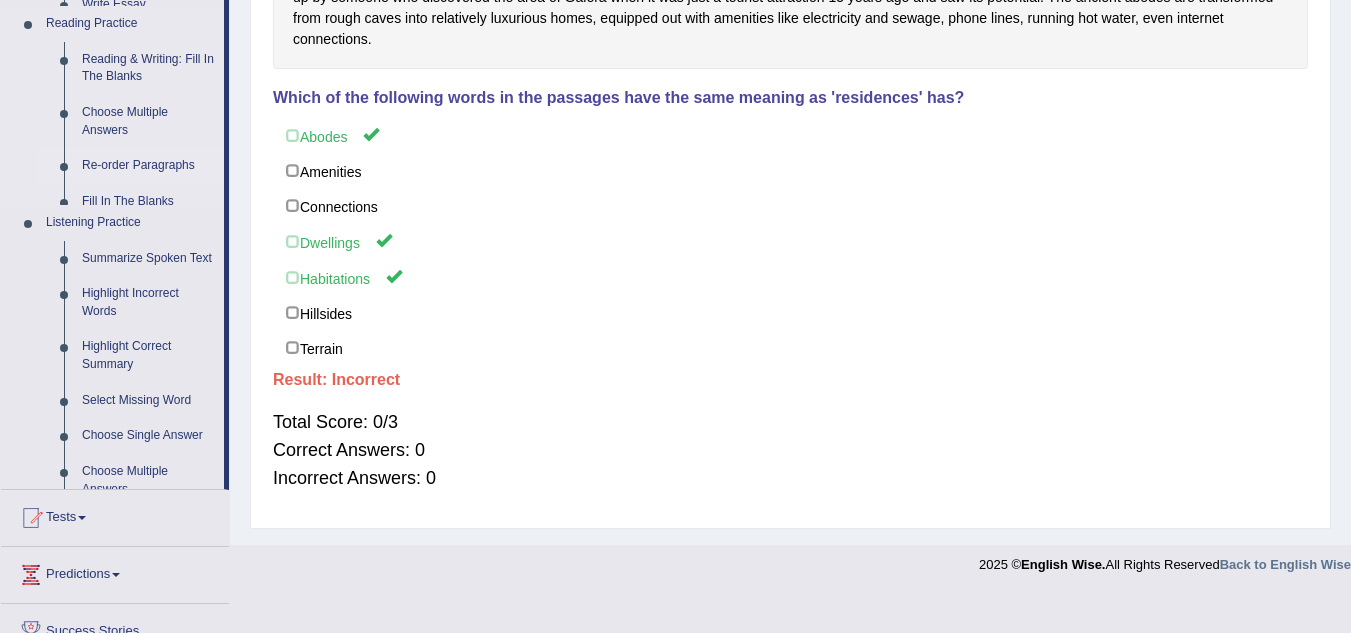 scroll, scrollTop: 517, scrollLeft: 0, axis: vertical 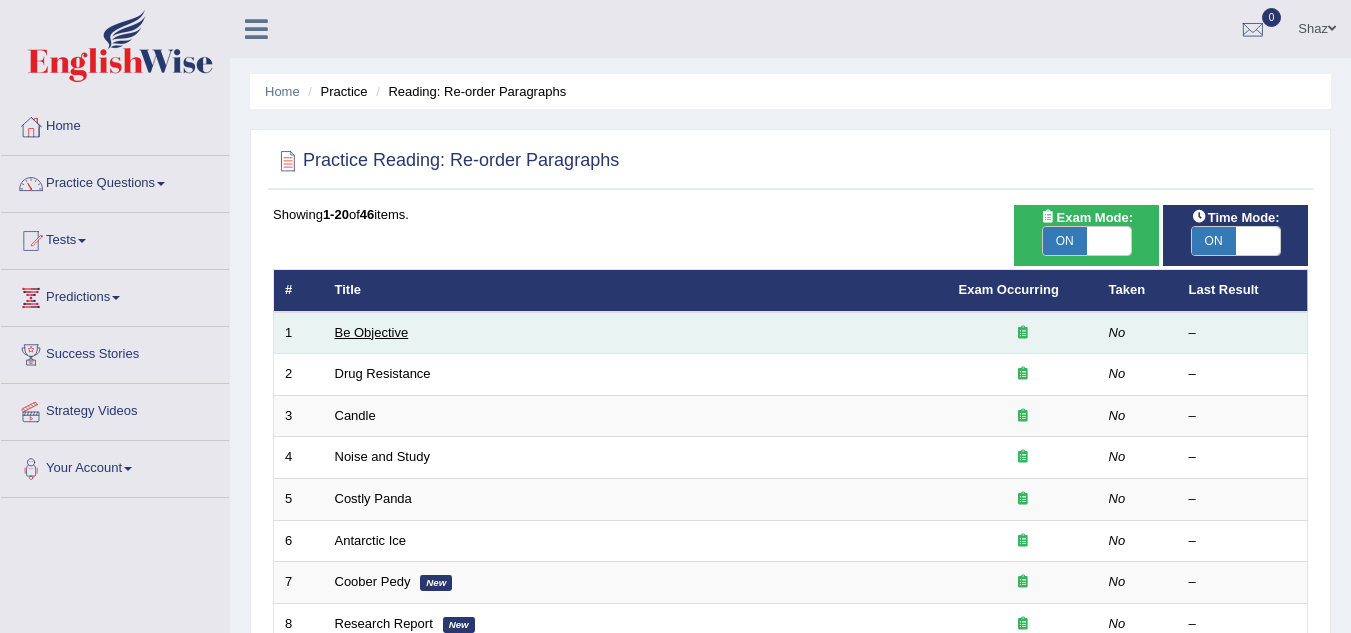 click on "Be Objective" at bounding box center (372, 332) 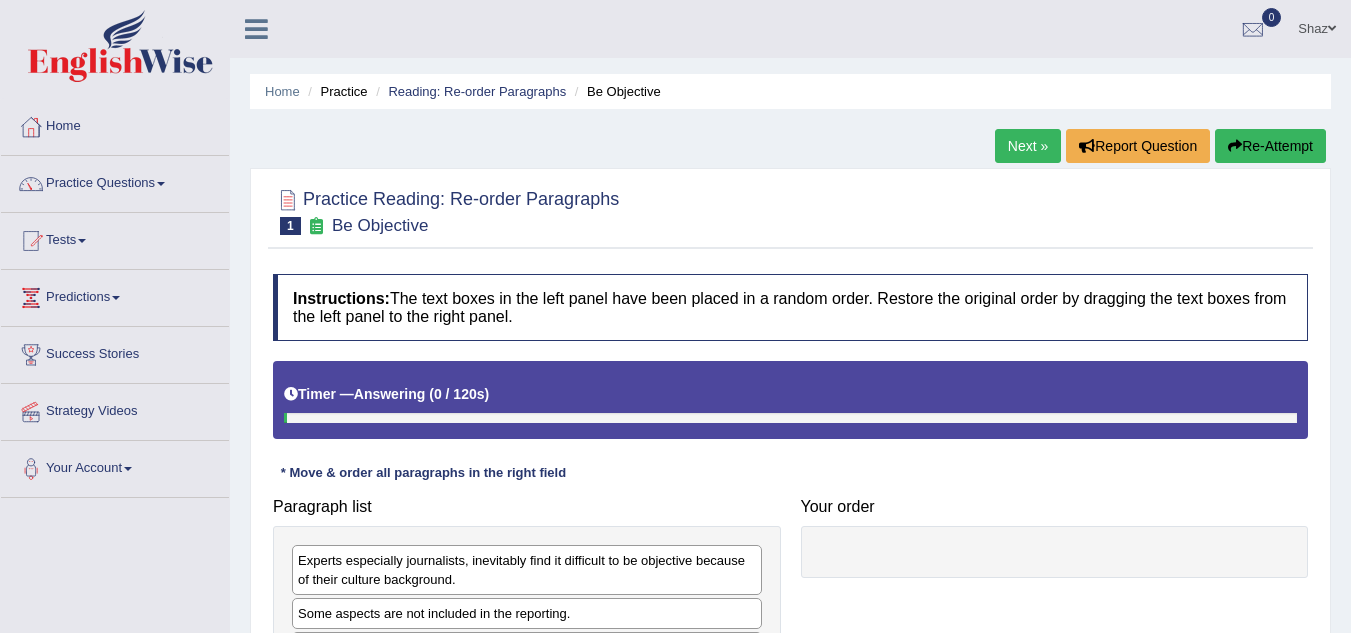 scroll, scrollTop: 0, scrollLeft: 0, axis: both 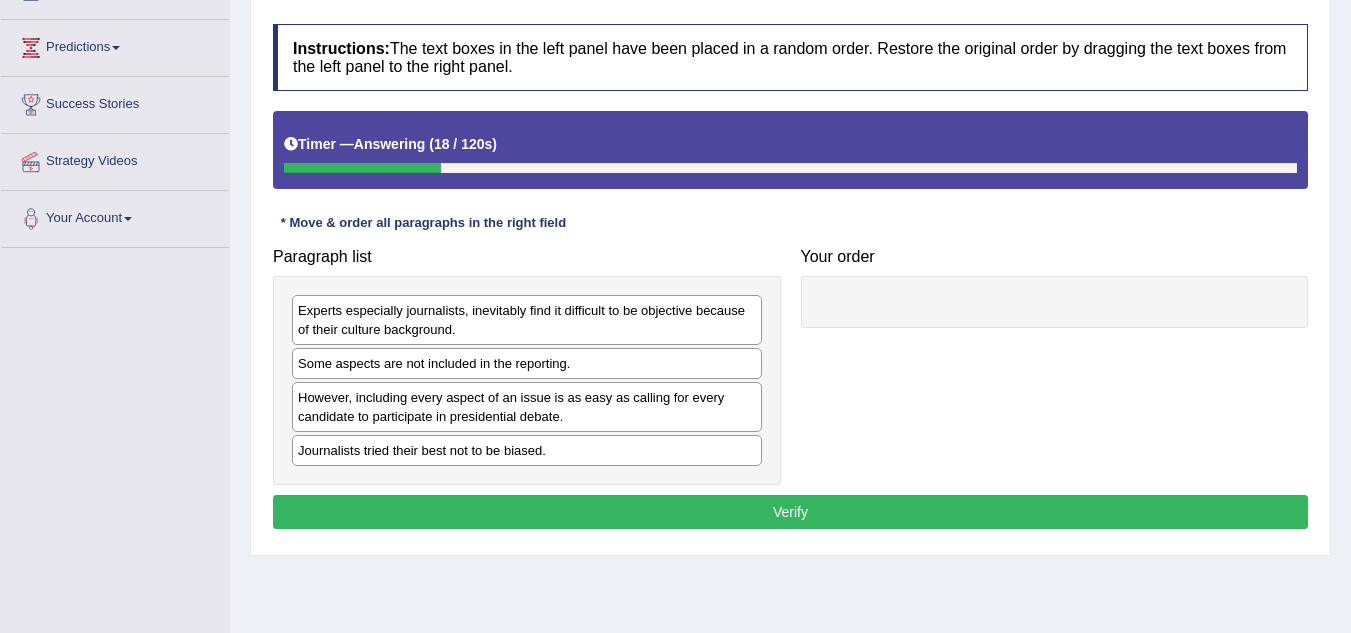 click on "Journalists tried their best not to be biased." at bounding box center [527, 450] 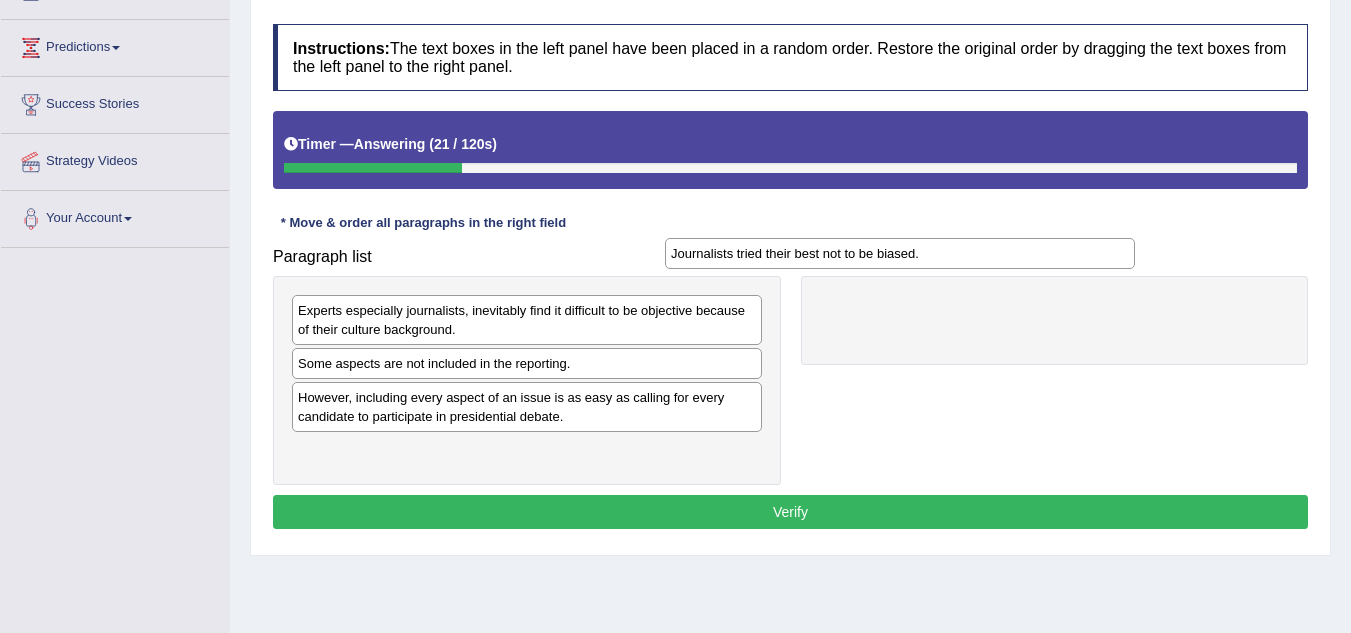 drag, startPoint x: 504, startPoint y: 447, endPoint x: 879, endPoint y: 250, distance: 423.5965 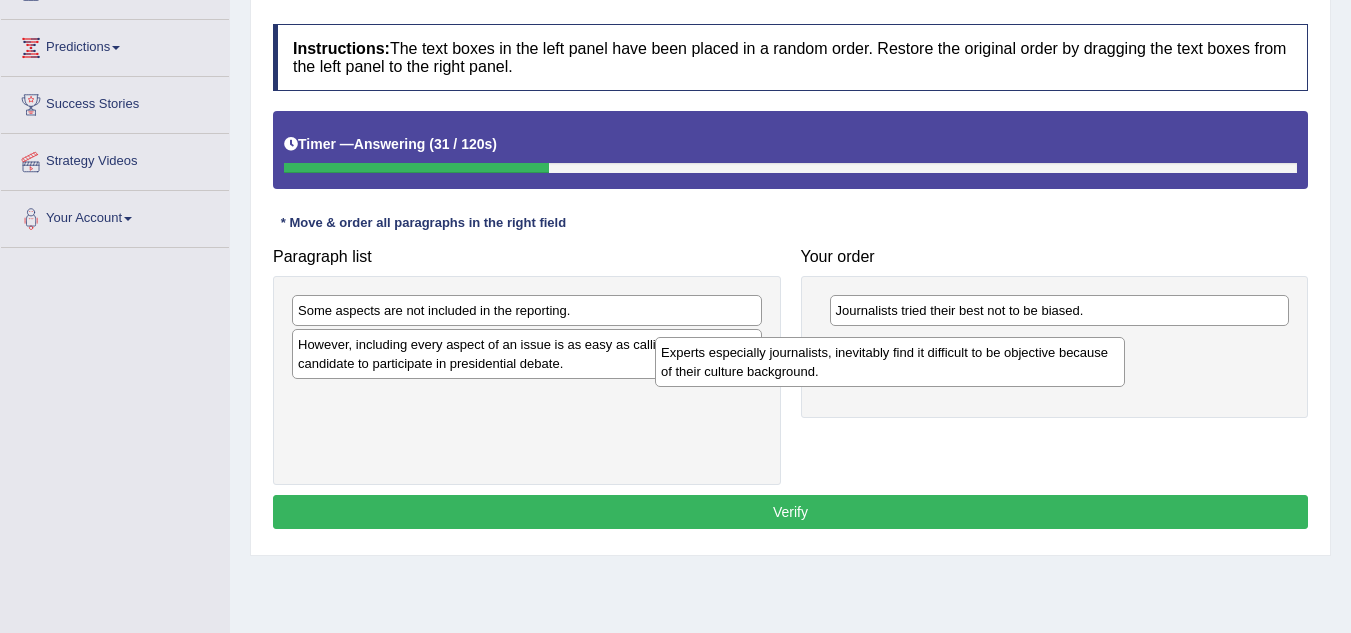 drag, startPoint x: 451, startPoint y: 334, endPoint x: 818, endPoint y: 377, distance: 369.5105 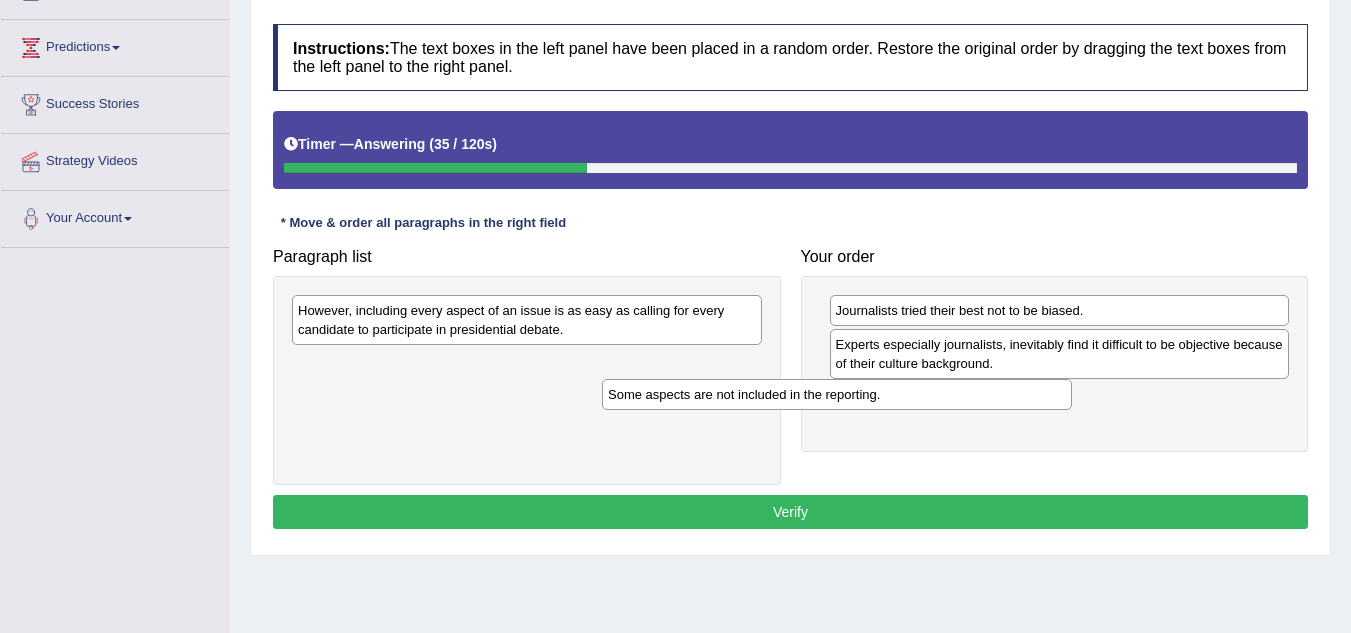 drag, startPoint x: 520, startPoint y: 316, endPoint x: 835, endPoint y: 400, distance: 326.00766 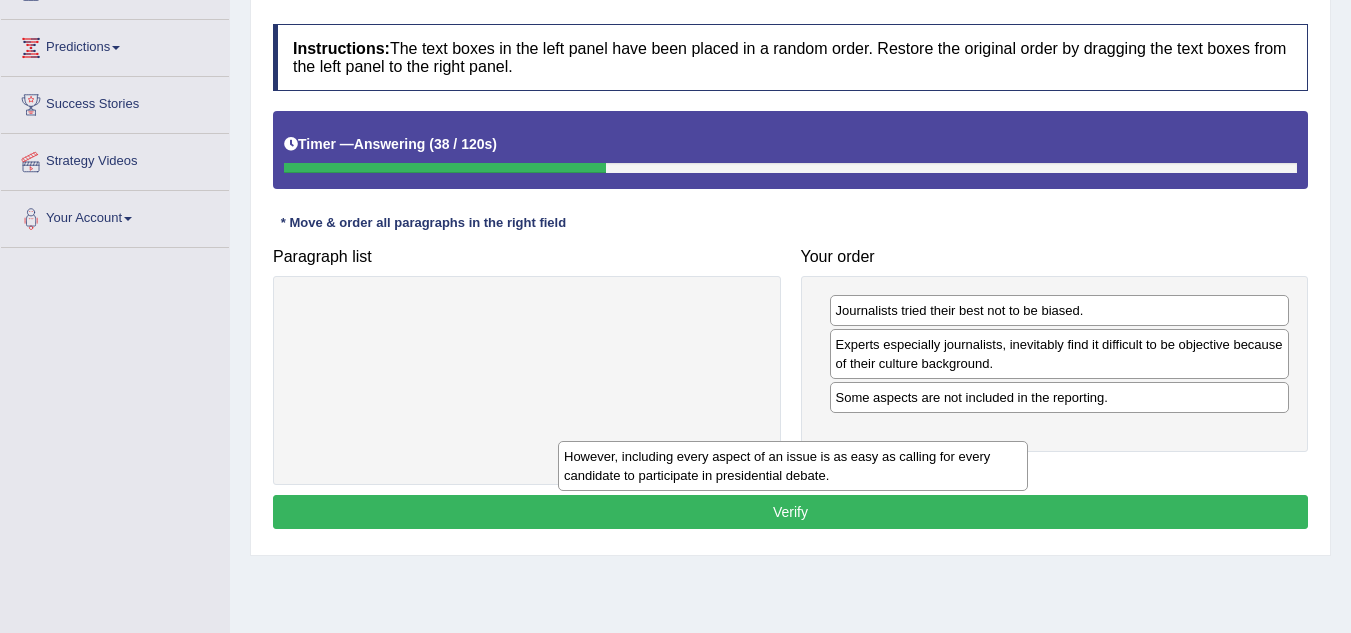 drag, startPoint x: 589, startPoint y: 331, endPoint x: 878, endPoint y: 486, distance: 327.94208 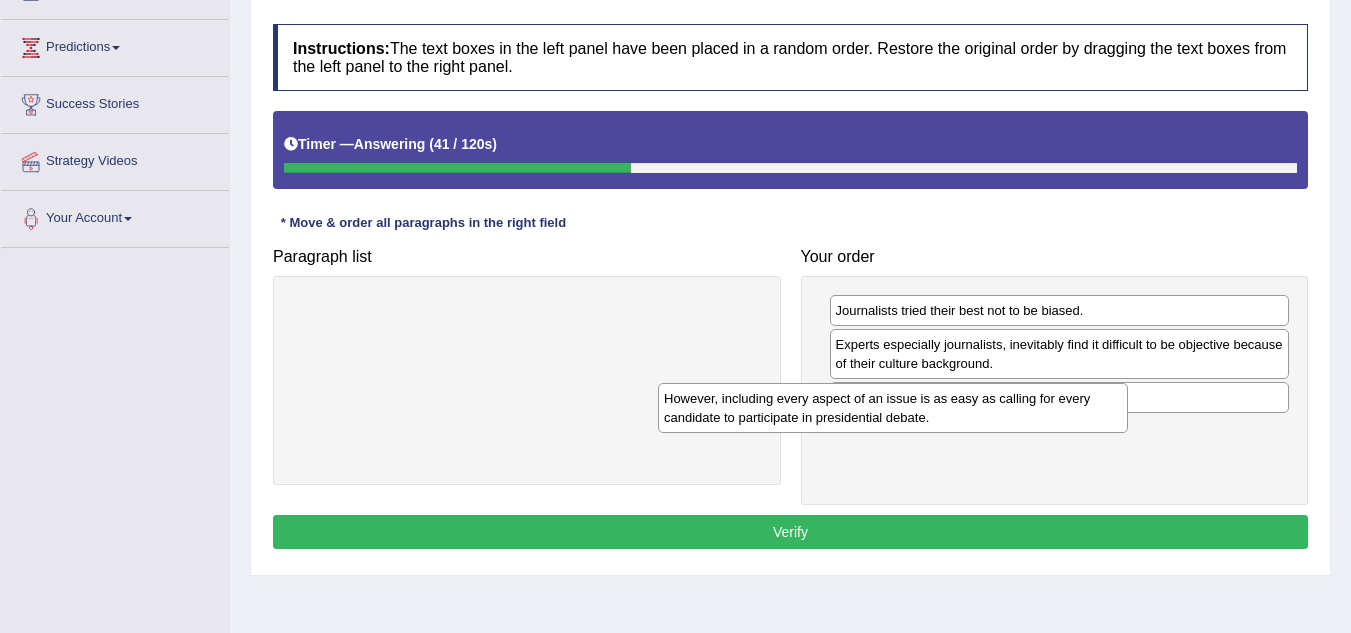 drag, startPoint x: 672, startPoint y: 327, endPoint x: 1059, endPoint y: 412, distance: 396.22467 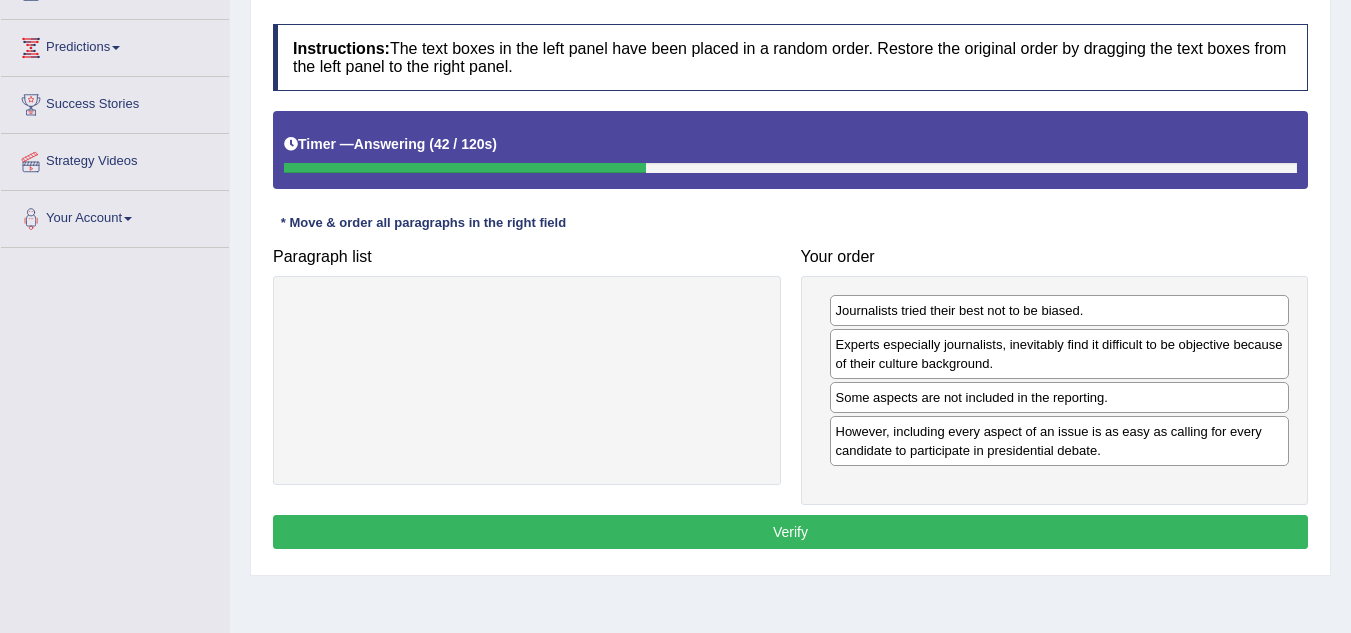 click on "Verify" at bounding box center [790, 532] 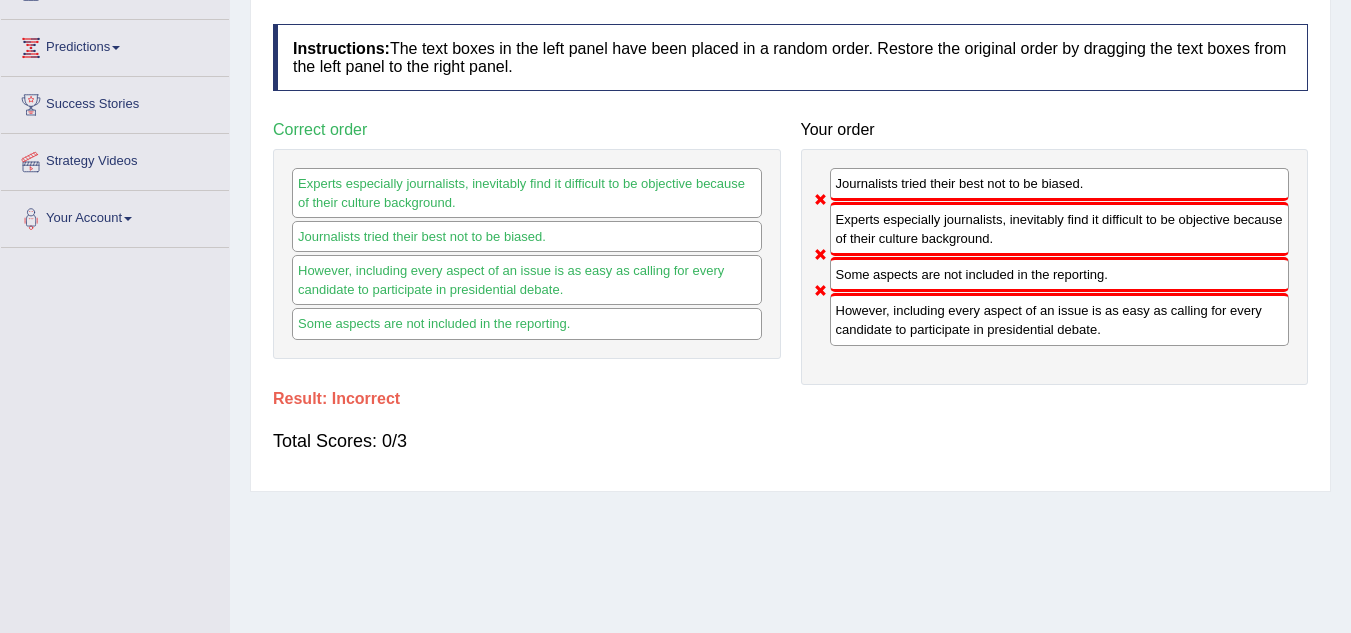 scroll, scrollTop: 0, scrollLeft: 0, axis: both 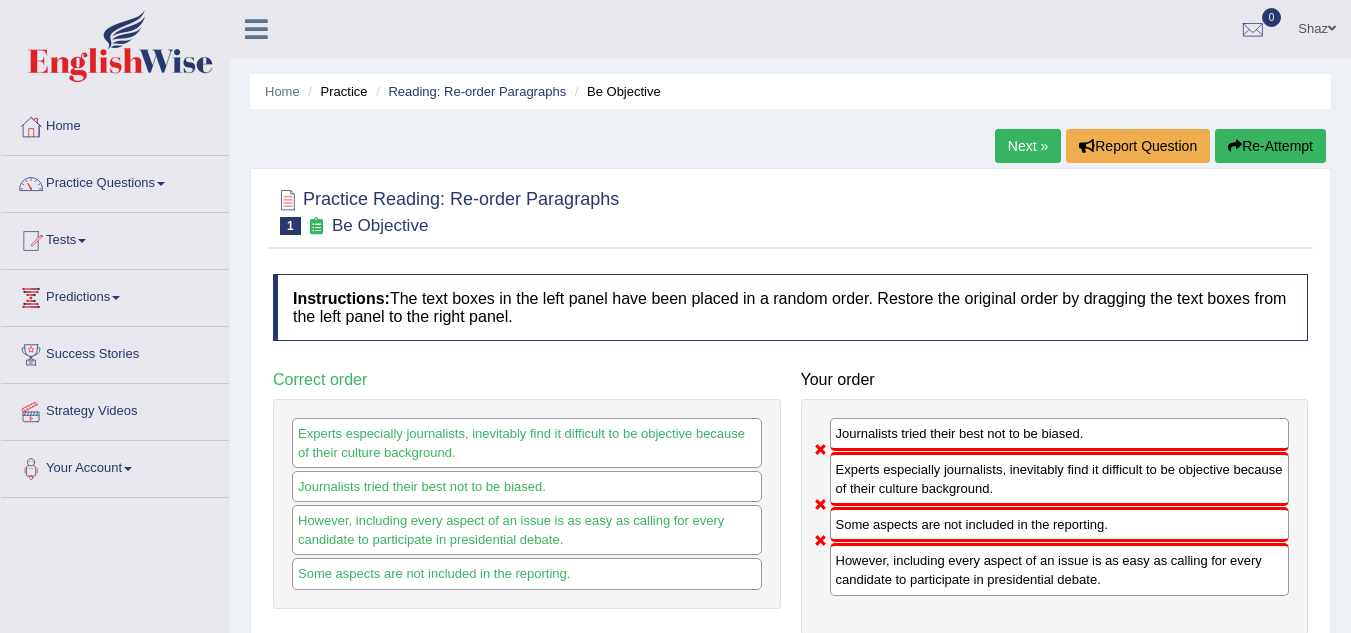 click on "Next »" at bounding box center (1028, 146) 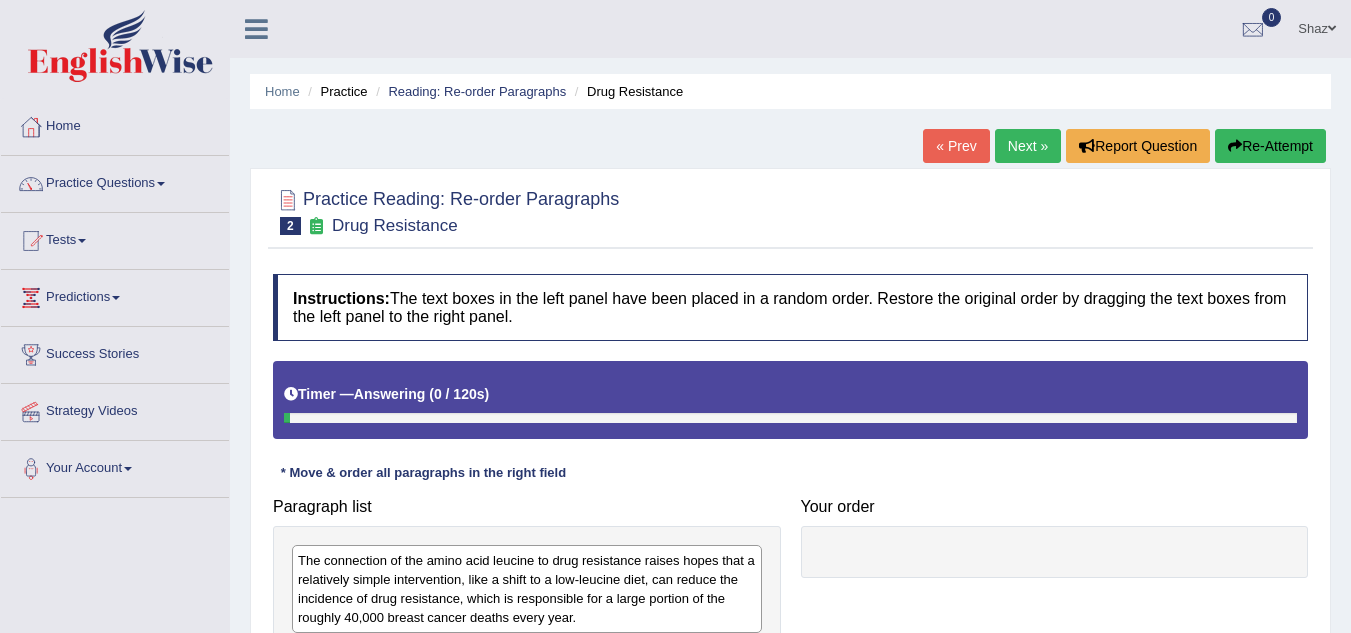 scroll, scrollTop: 0, scrollLeft: 0, axis: both 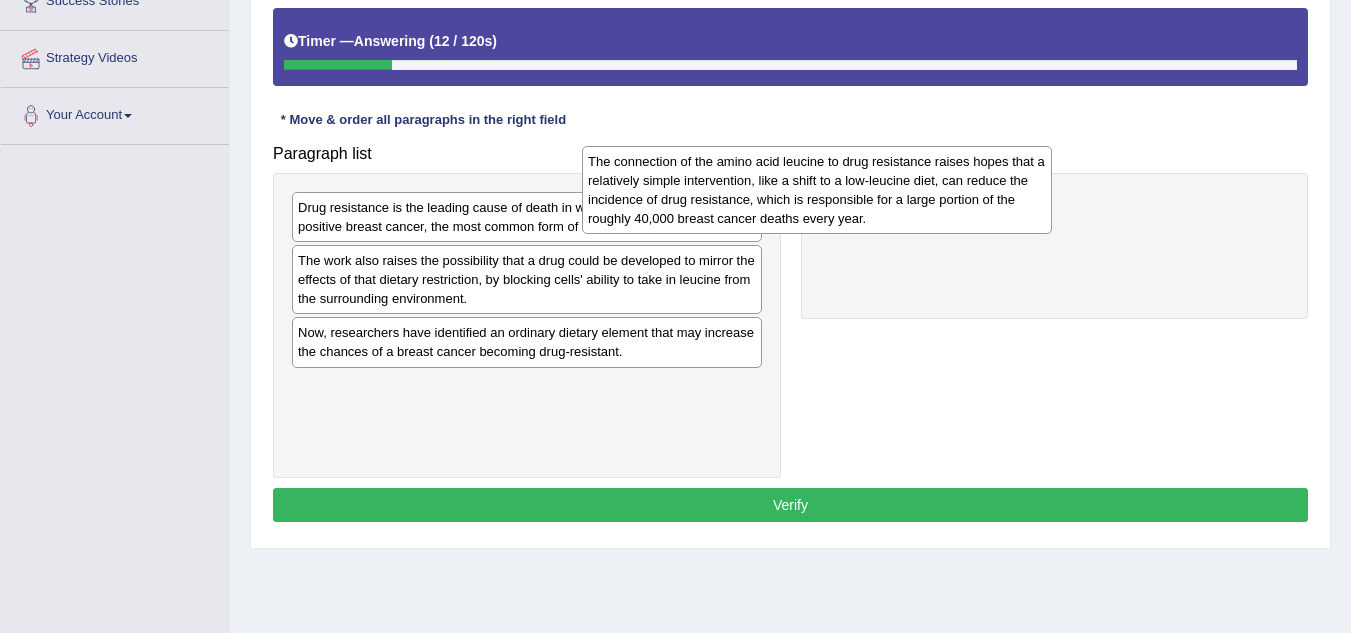 drag, startPoint x: 618, startPoint y: 257, endPoint x: 908, endPoint y: 211, distance: 293.6256 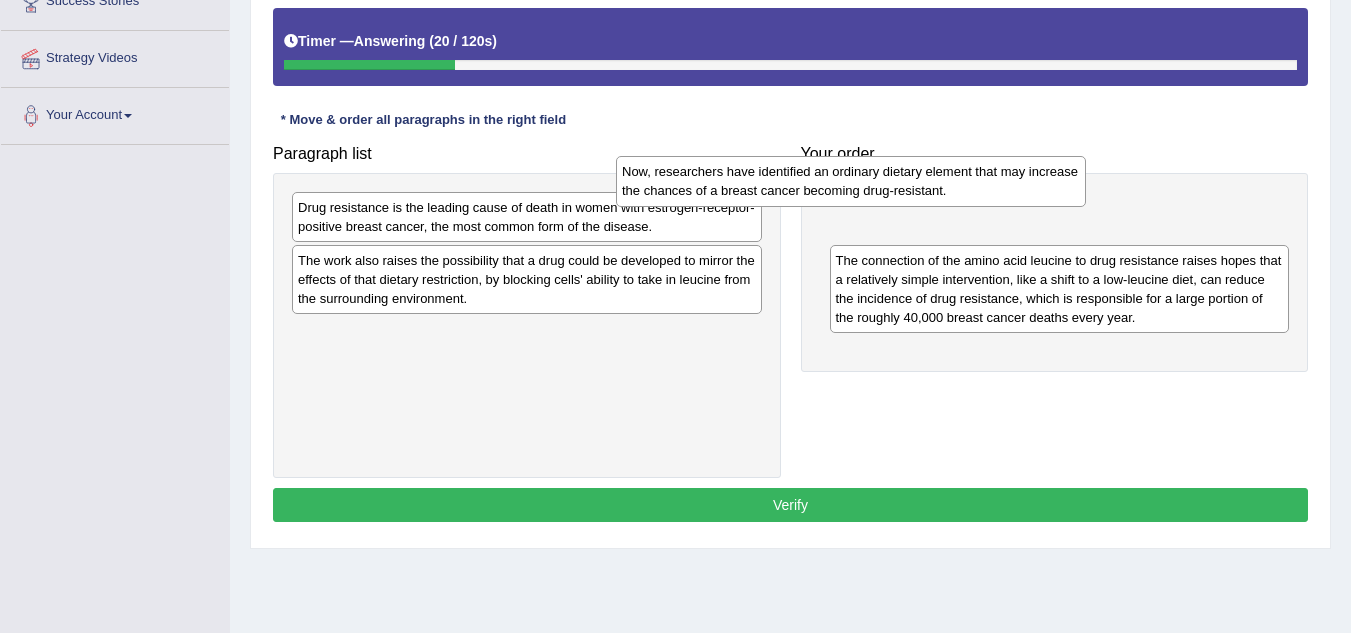 drag, startPoint x: 552, startPoint y: 346, endPoint x: 876, endPoint y: 185, distance: 361.7969 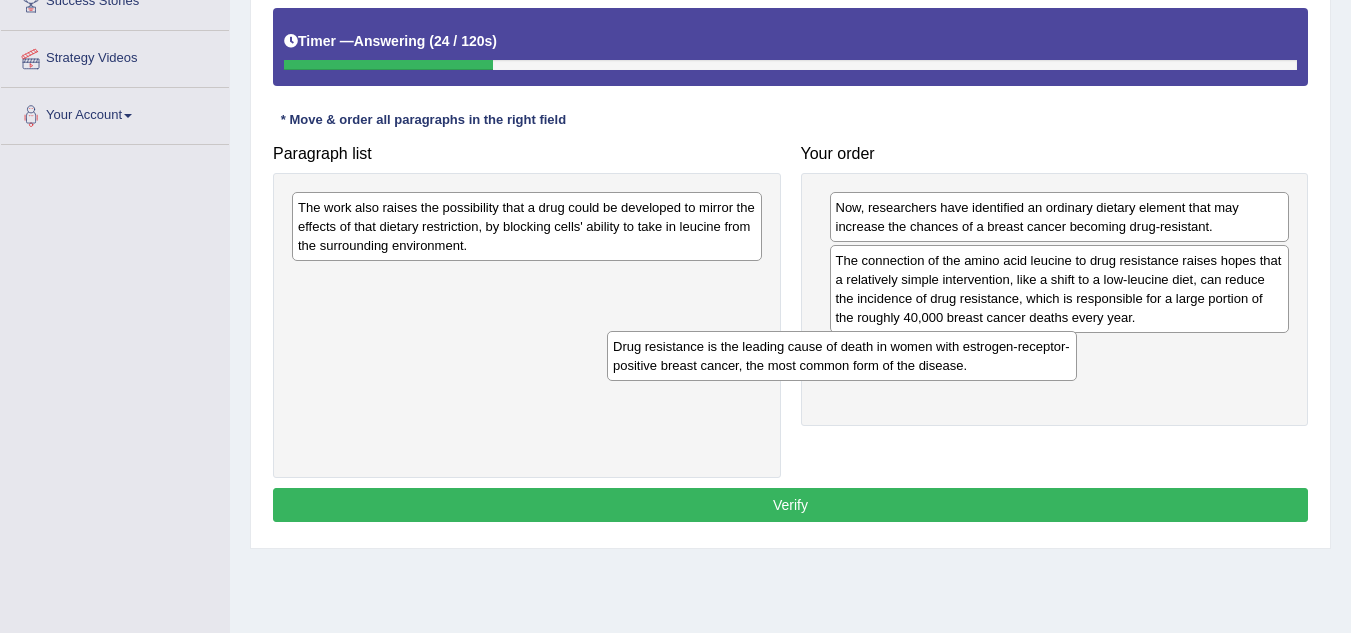 drag, startPoint x: 521, startPoint y: 226, endPoint x: 836, endPoint y: 365, distance: 344.30508 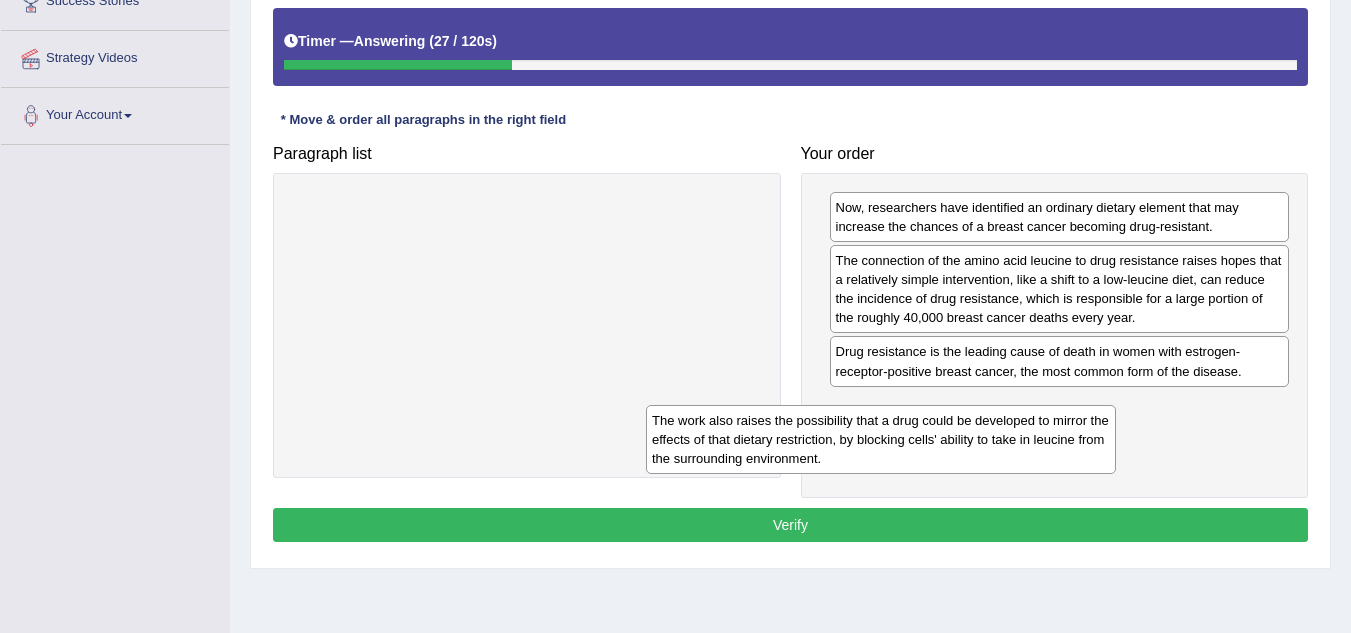 drag, startPoint x: 630, startPoint y: 235, endPoint x: 984, endPoint y: 448, distance: 413.1404 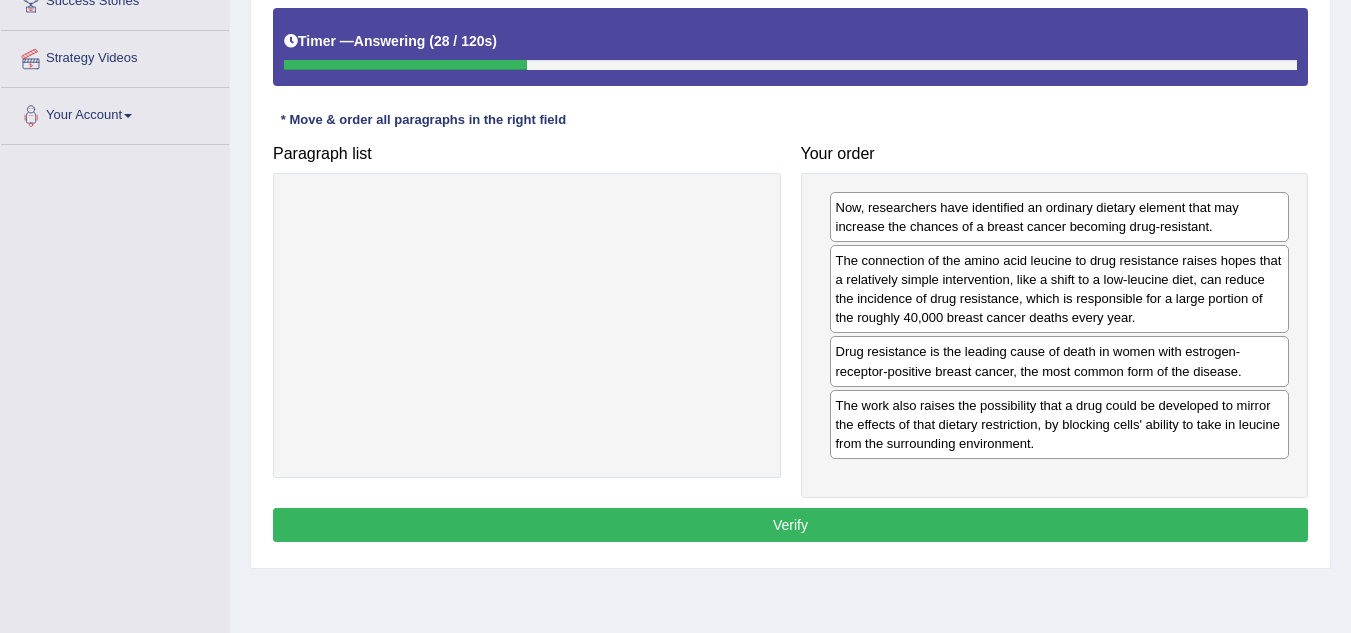 click on "Verify" at bounding box center (790, 525) 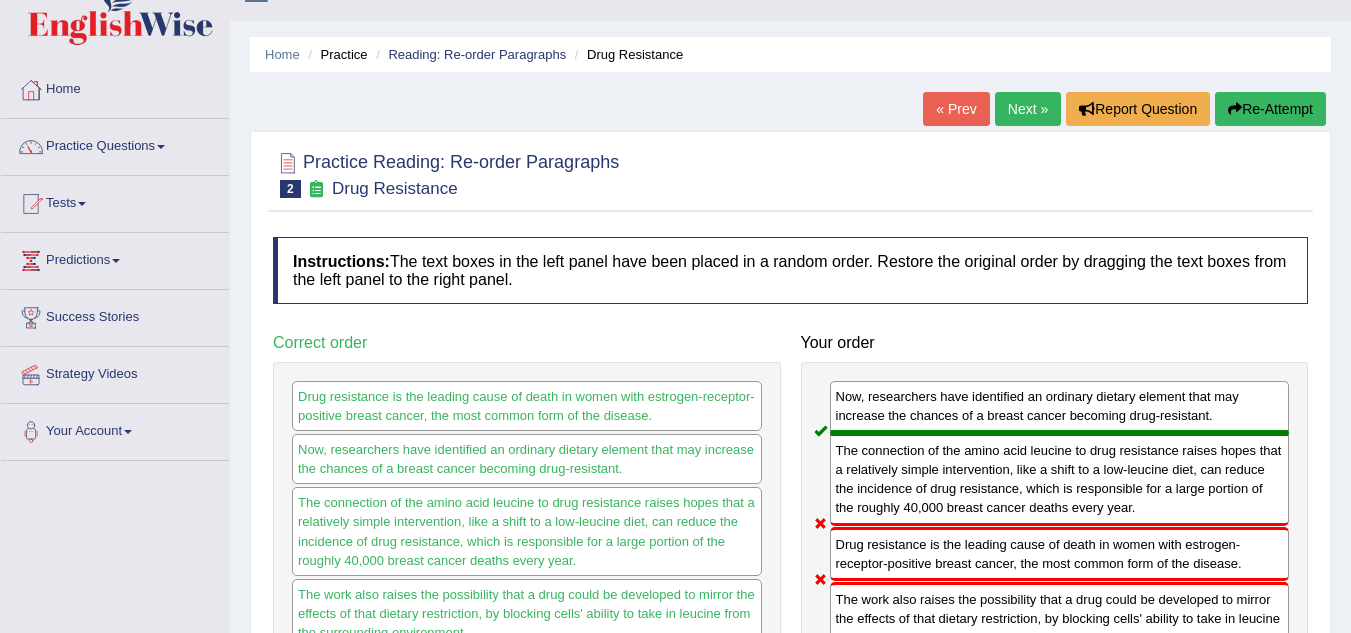 scroll, scrollTop: 36, scrollLeft: 0, axis: vertical 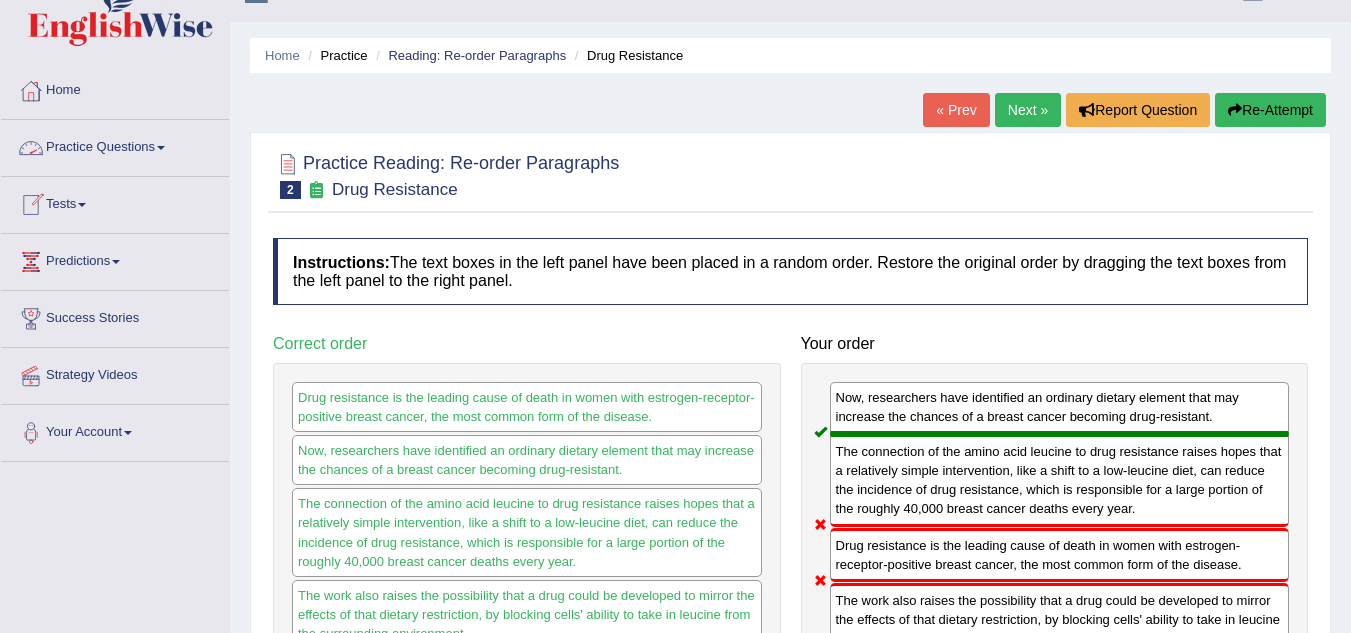 click on "Practice Questions" at bounding box center [115, 145] 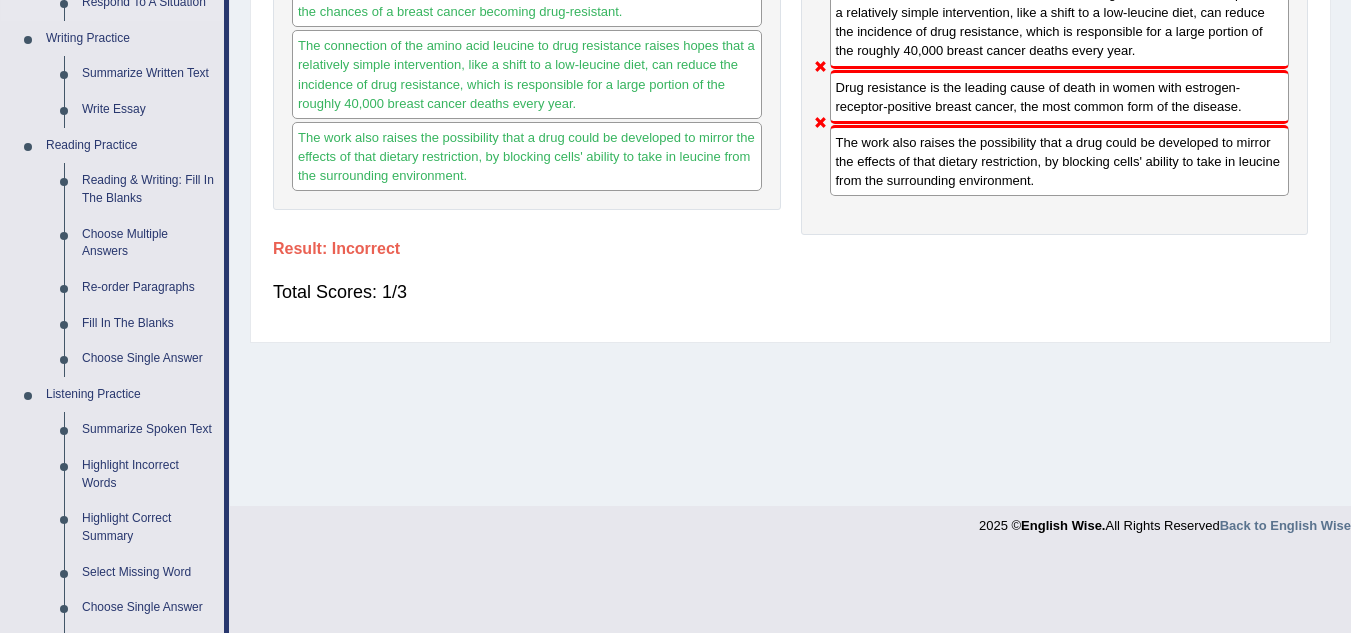 scroll, scrollTop: 497, scrollLeft: 0, axis: vertical 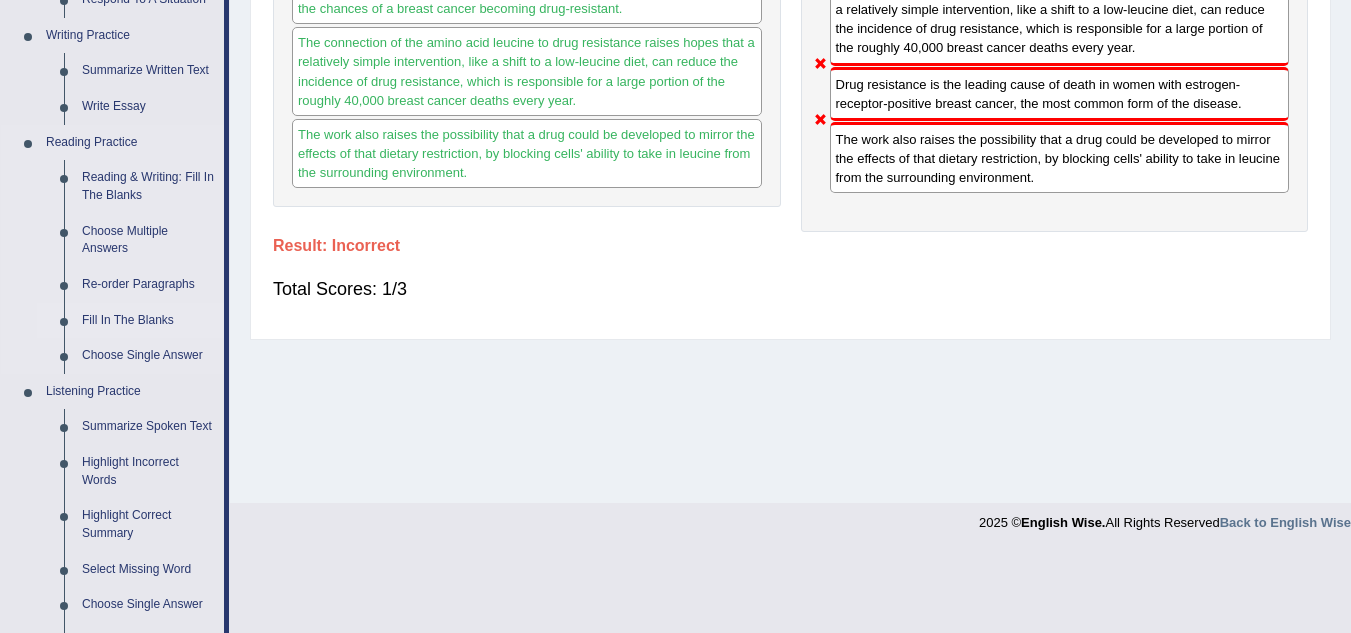 click on "Fill In The Blanks" at bounding box center [148, 321] 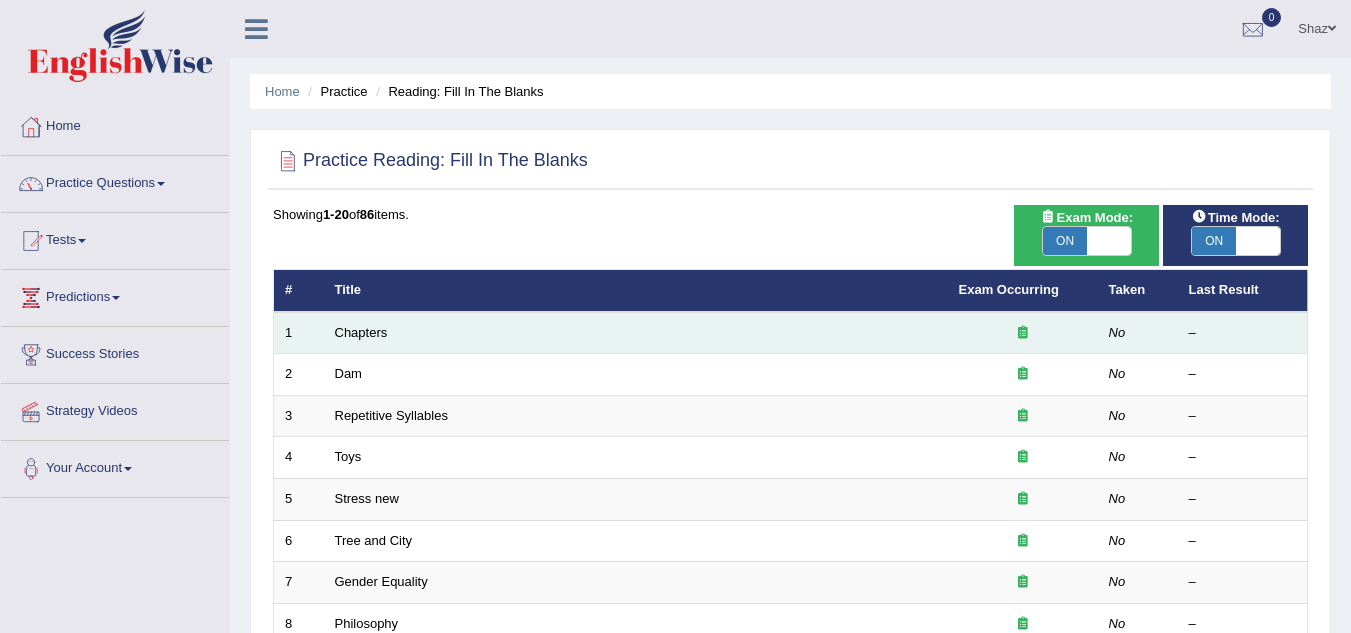 scroll, scrollTop: 0, scrollLeft: 0, axis: both 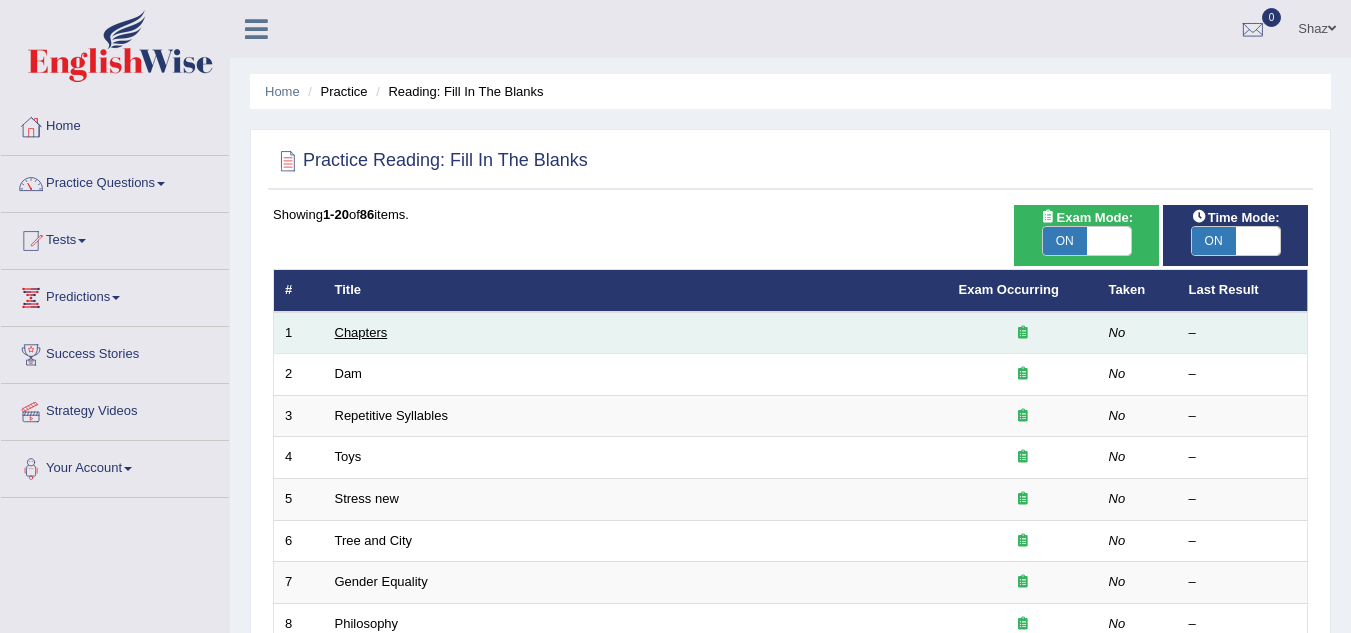 click on "Chapters" at bounding box center [361, 332] 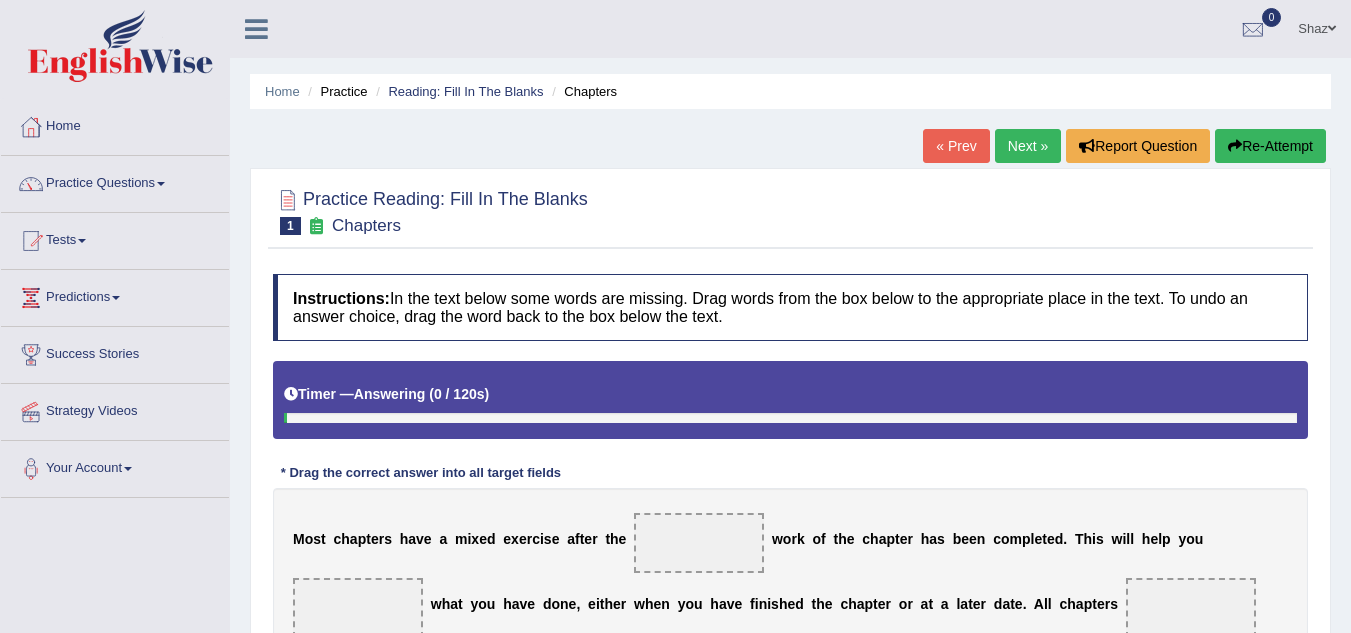 scroll, scrollTop: 0, scrollLeft: 0, axis: both 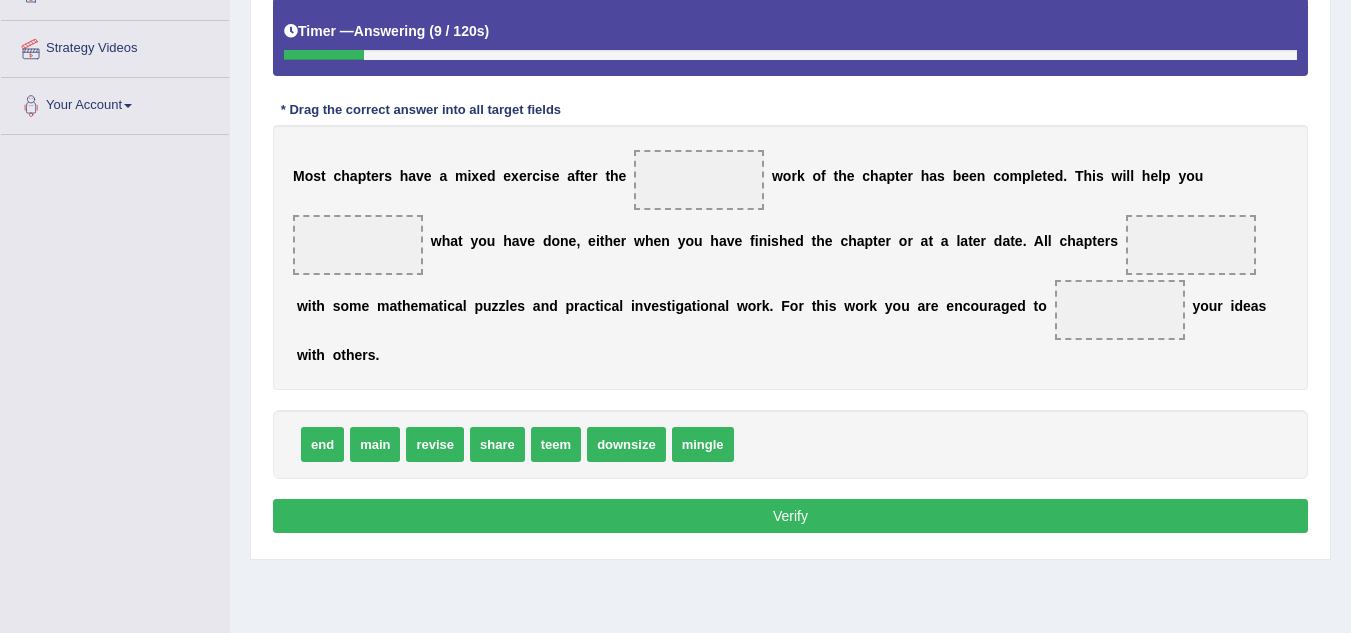 click on "main" at bounding box center [375, 444] 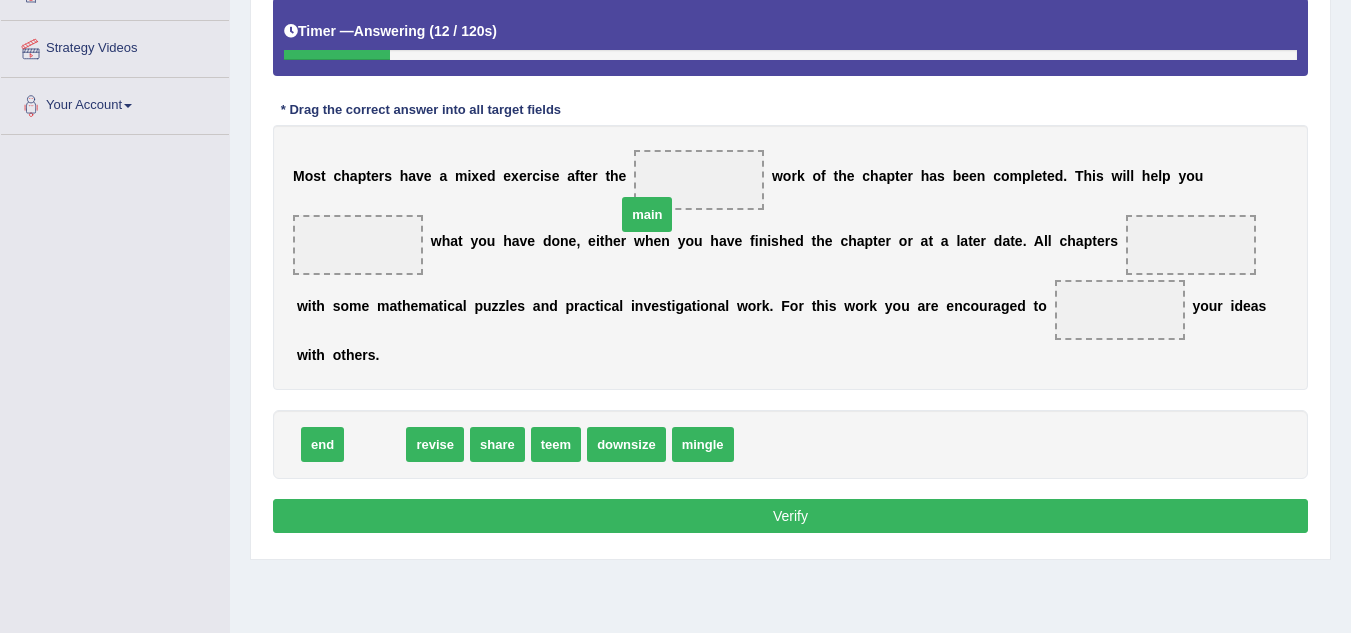 drag, startPoint x: 371, startPoint y: 447, endPoint x: 660, endPoint y: 217, distance: 369.35214 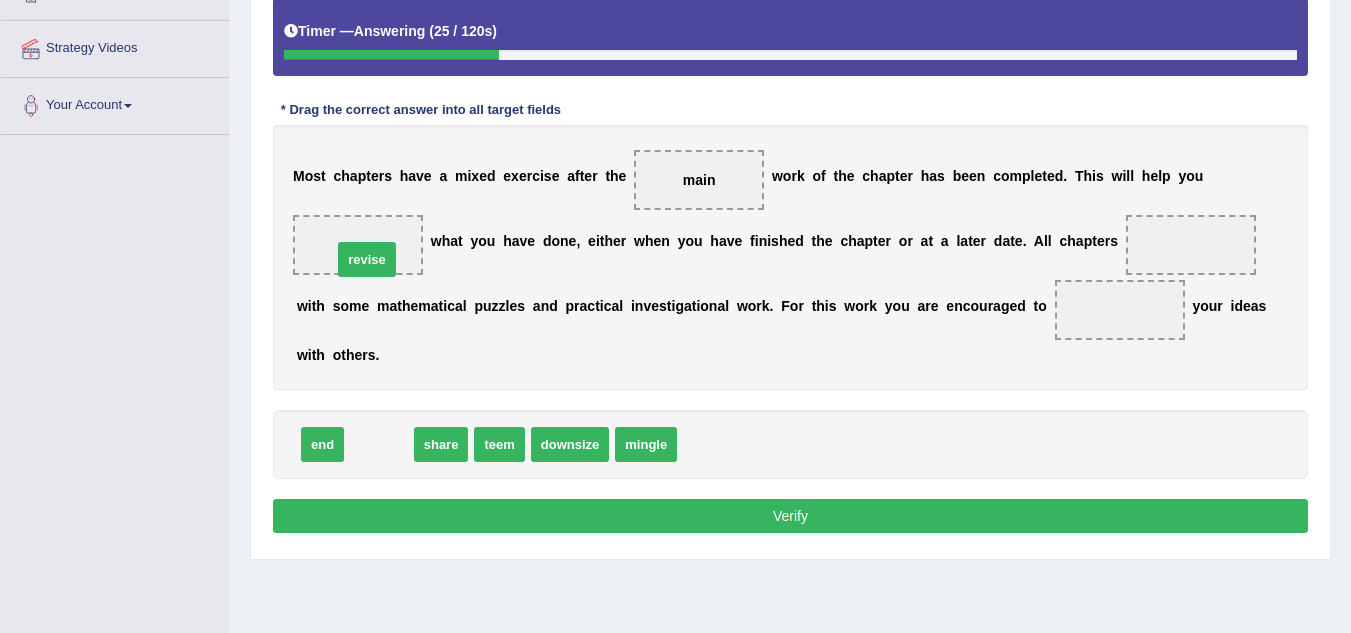 drag, startPoint x: 373, startPoint y: 433, endPoint x: 361, endPoint y: 248, distance: 185.38878 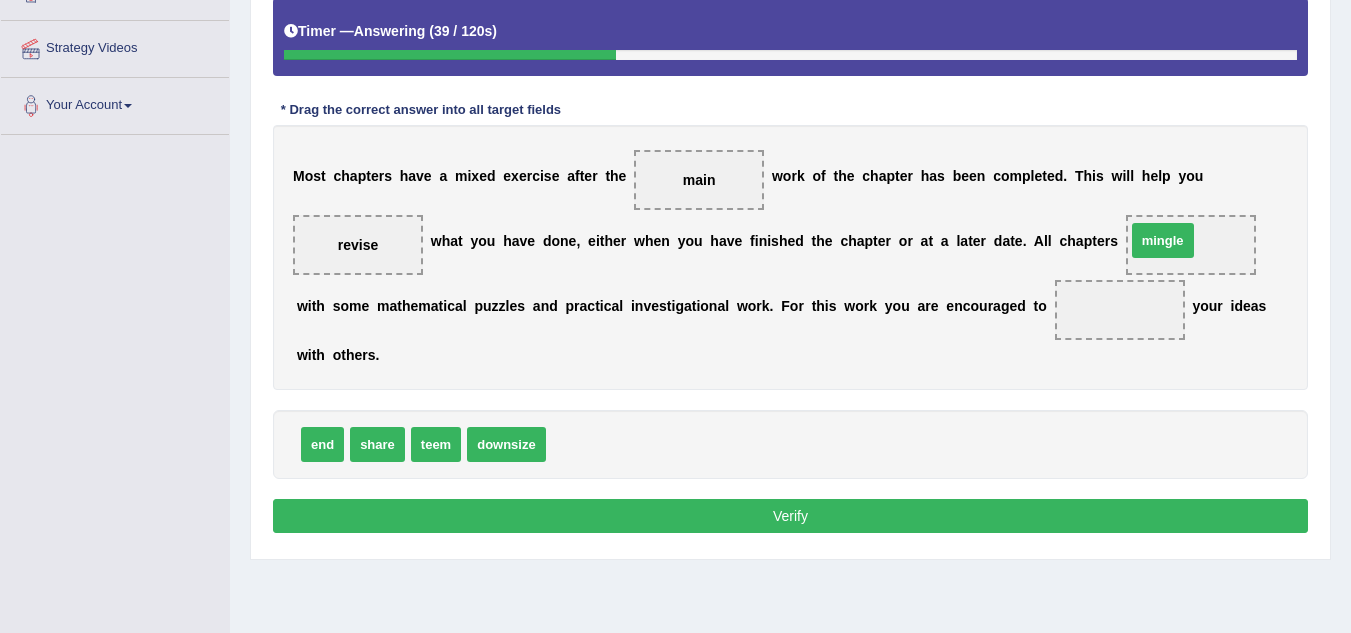 drag, startPoint x: 578, startPoint y: 446, endPoint x: 1158, endPoint y: 243, distance: 614.49896 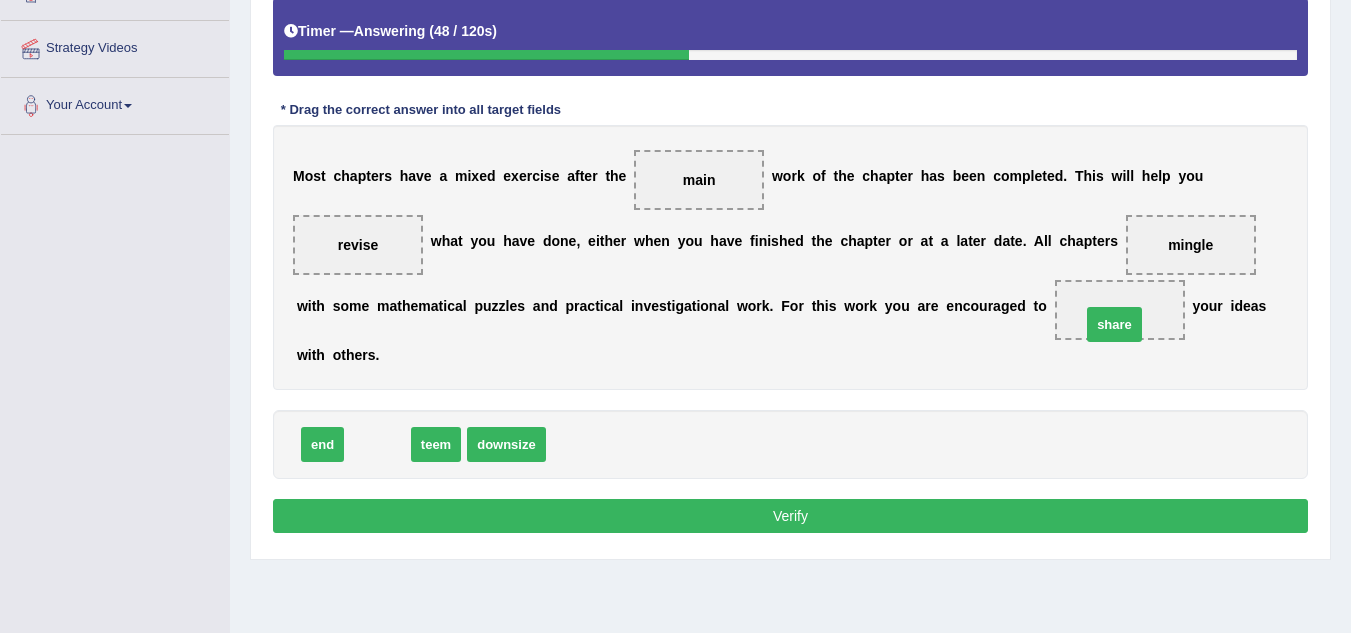 drag, startPoint x: 369, startPoint y: 445, endPoint x: 1106, endPoint y: 325, distance: 746.70544 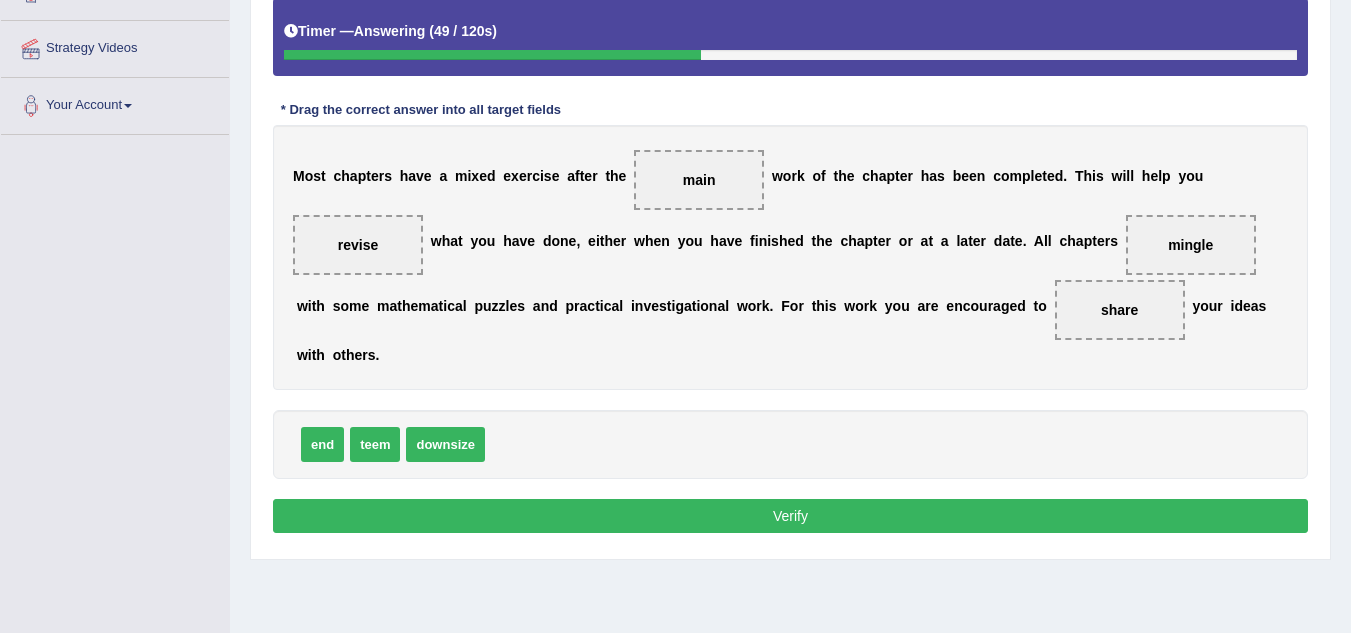 click on "Verify" at bounding box center [790, 516] 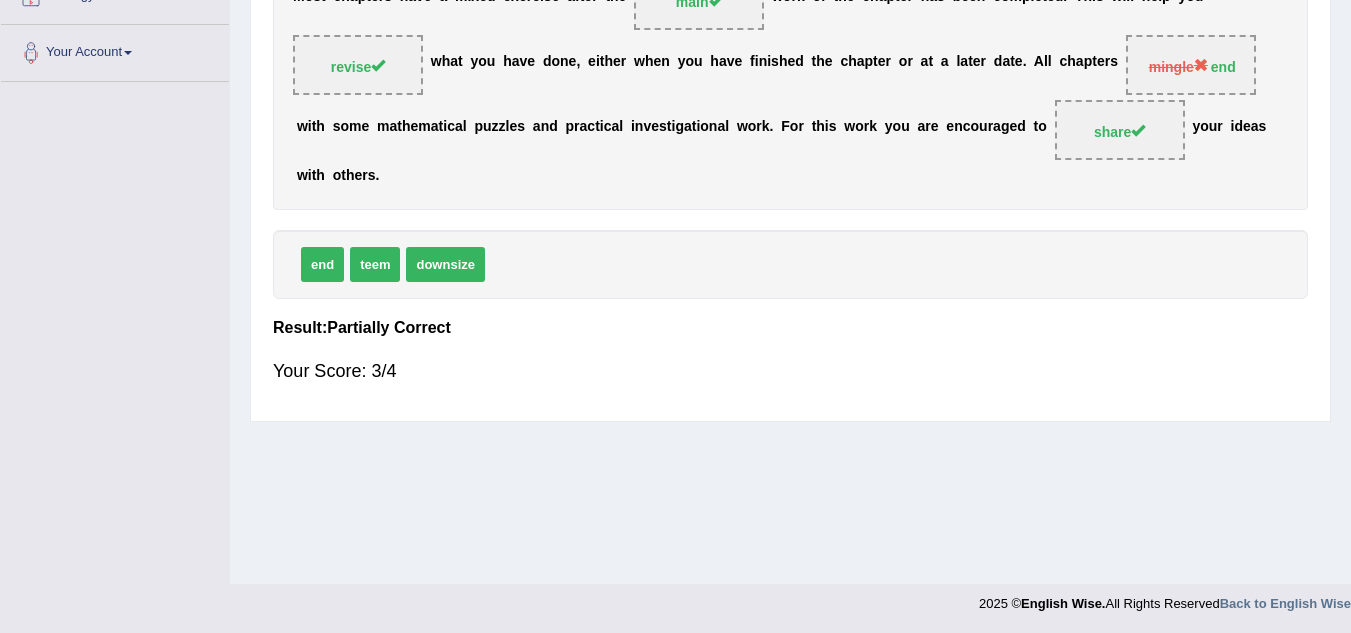 scroll, scrollTop: 0, scrollLeft: 0, axis: both 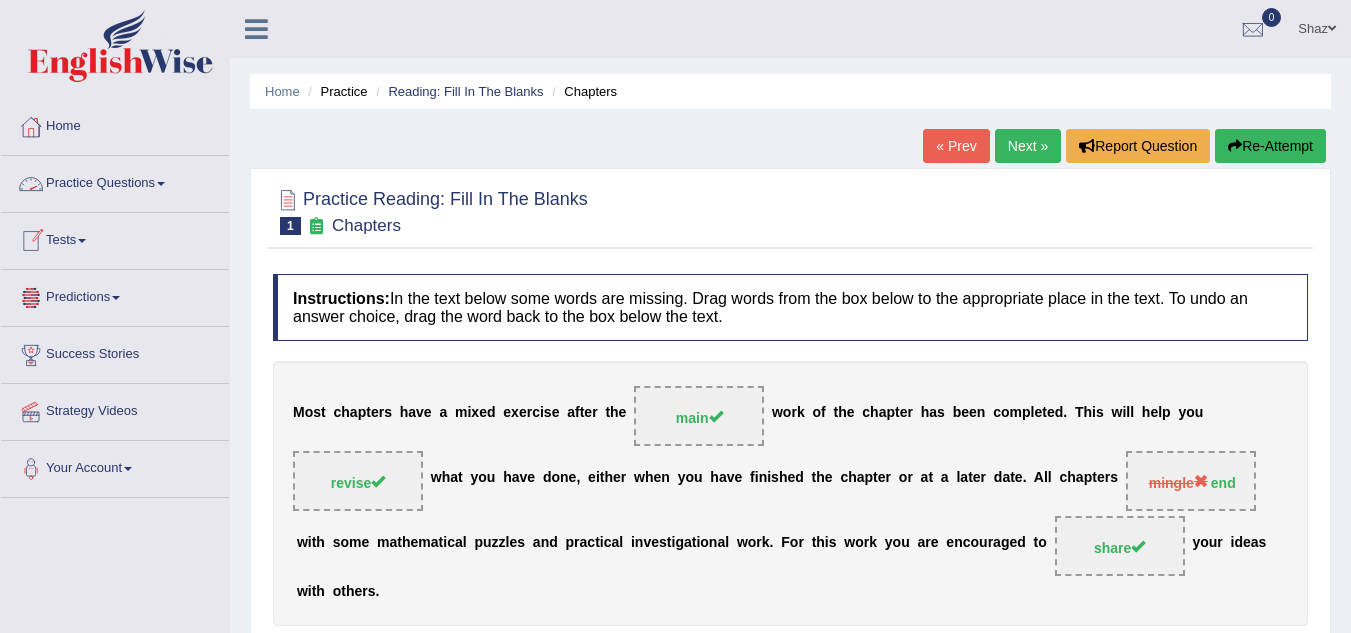 click on "Practice Questions" at bounding box center (115, 181) 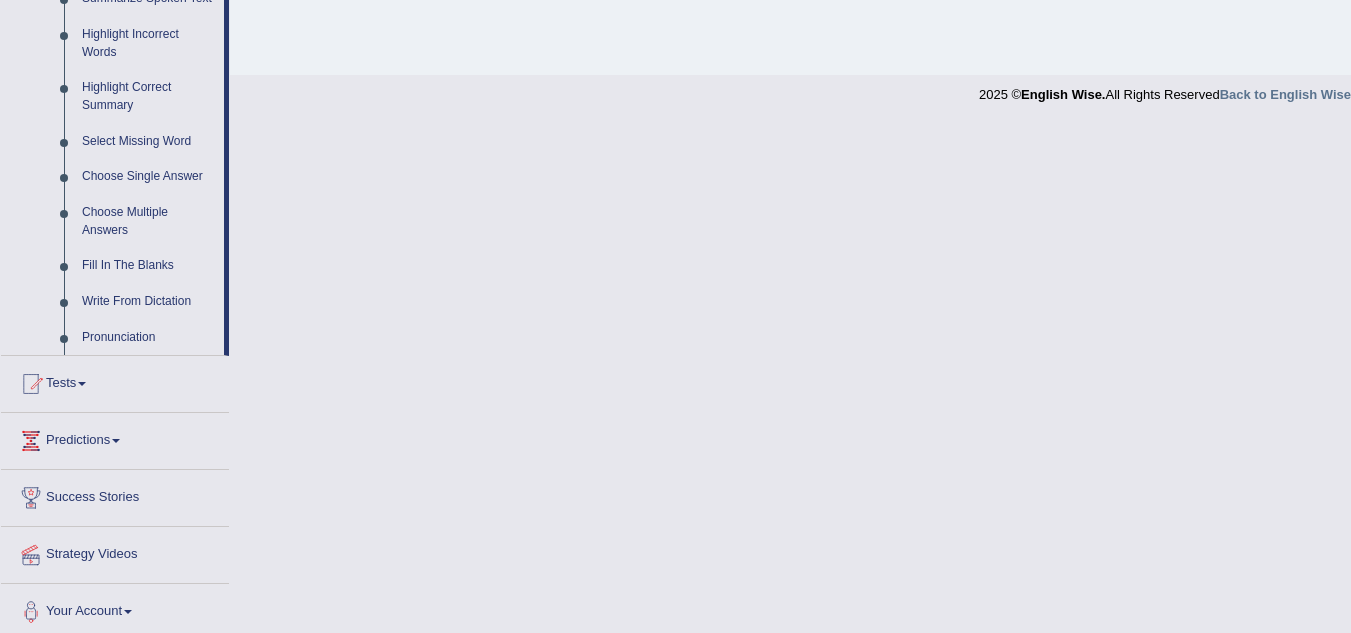 scroll, scrollTop: 926, scrollLeft: 0, axis: vertical 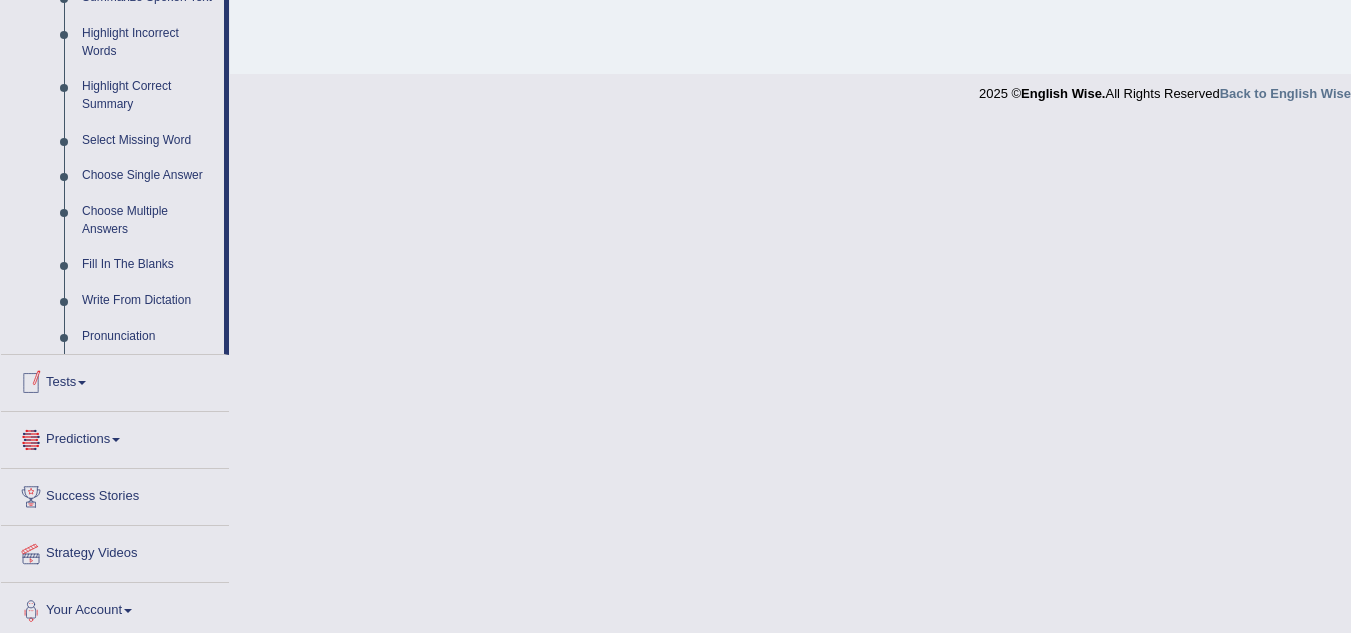 click on "Tests" at bounding box center [115, 380] 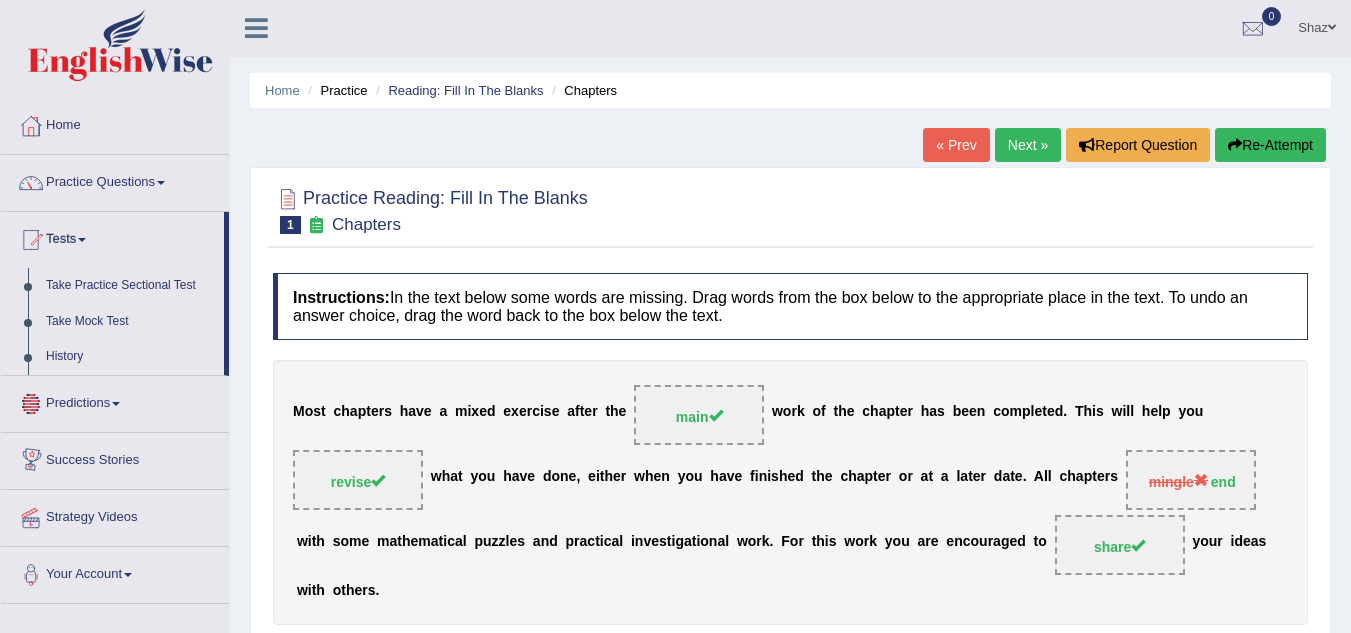 scroll, scrollTop: 0, scrollLeft: 0, axis: both 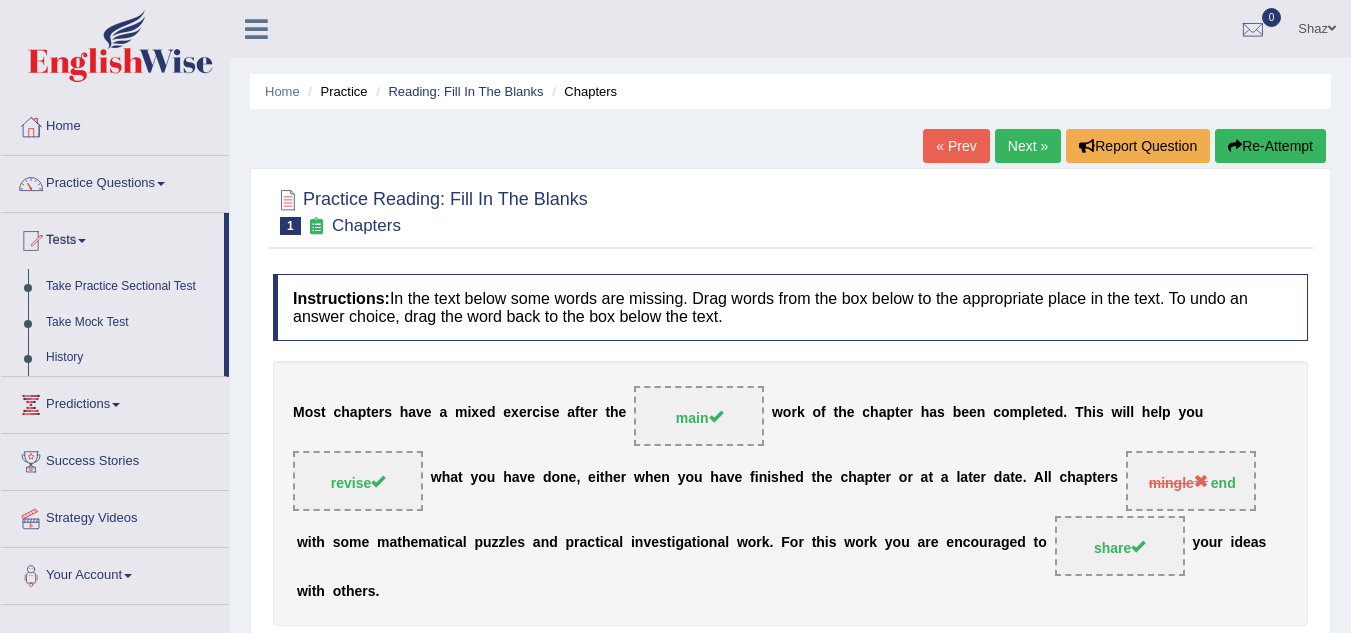 click on "Take Mock Test" at bounding box center [130, 323] 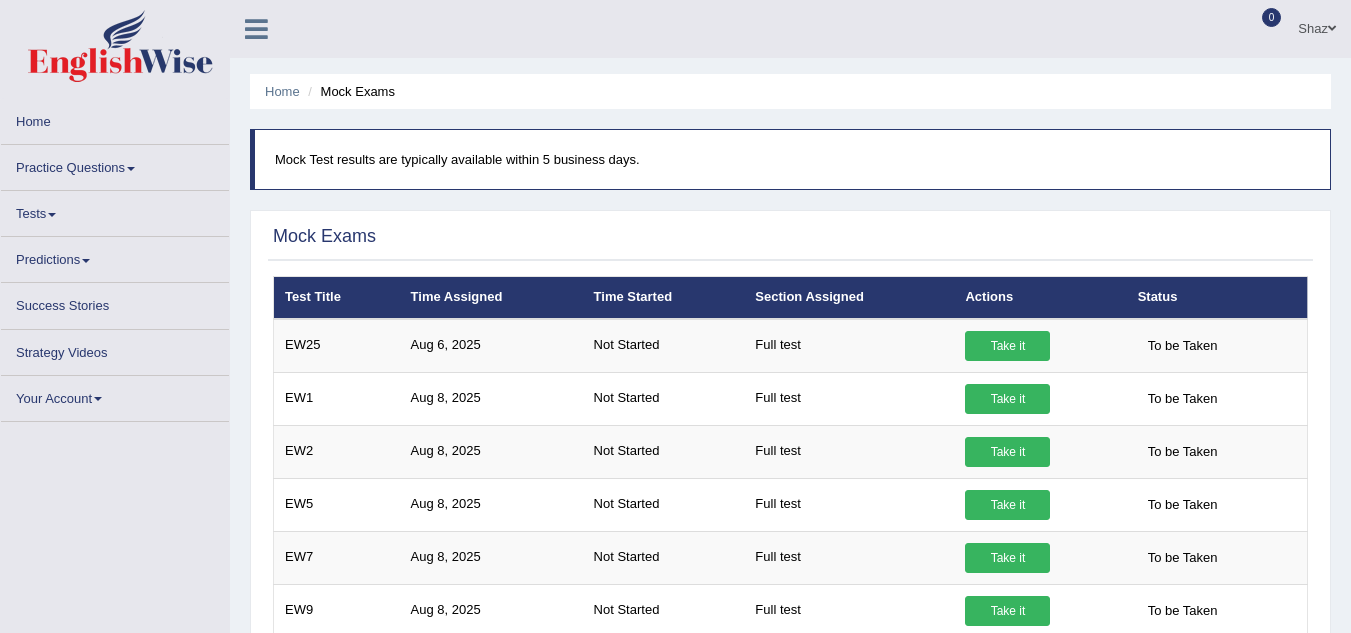scroll, scrollTop: 0, scrollLeft: 0, axis: both 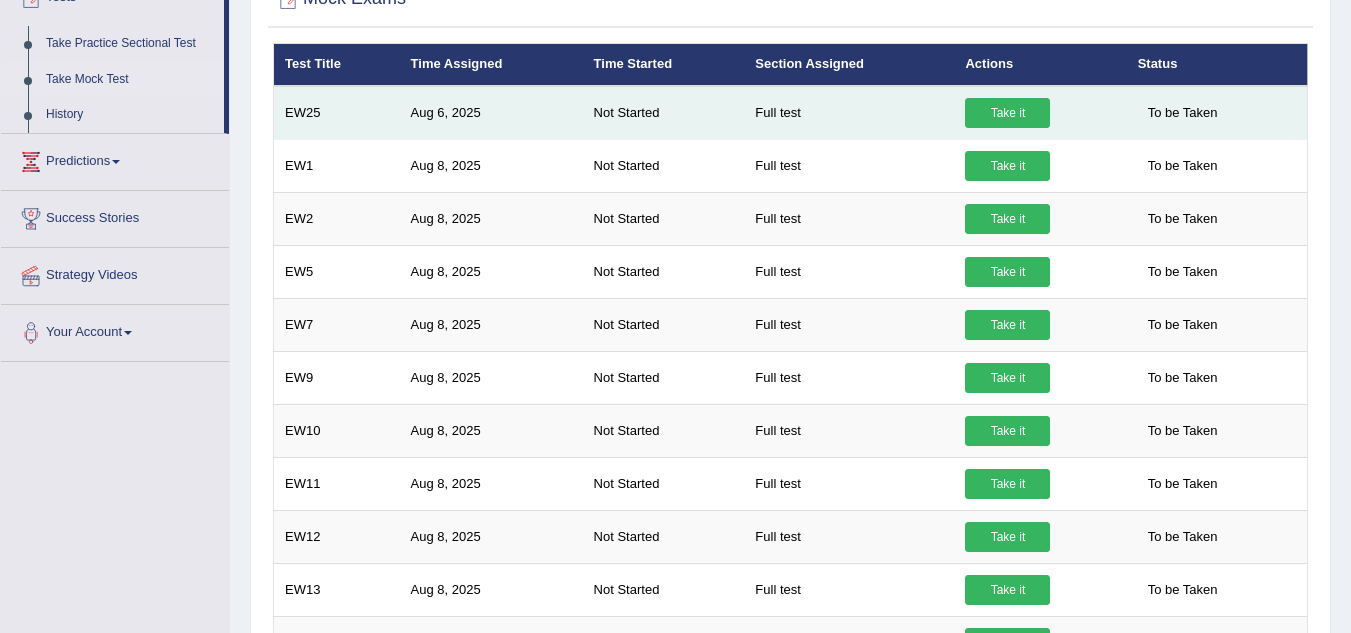 click on "Take it" at bounding box center (1007, 113) 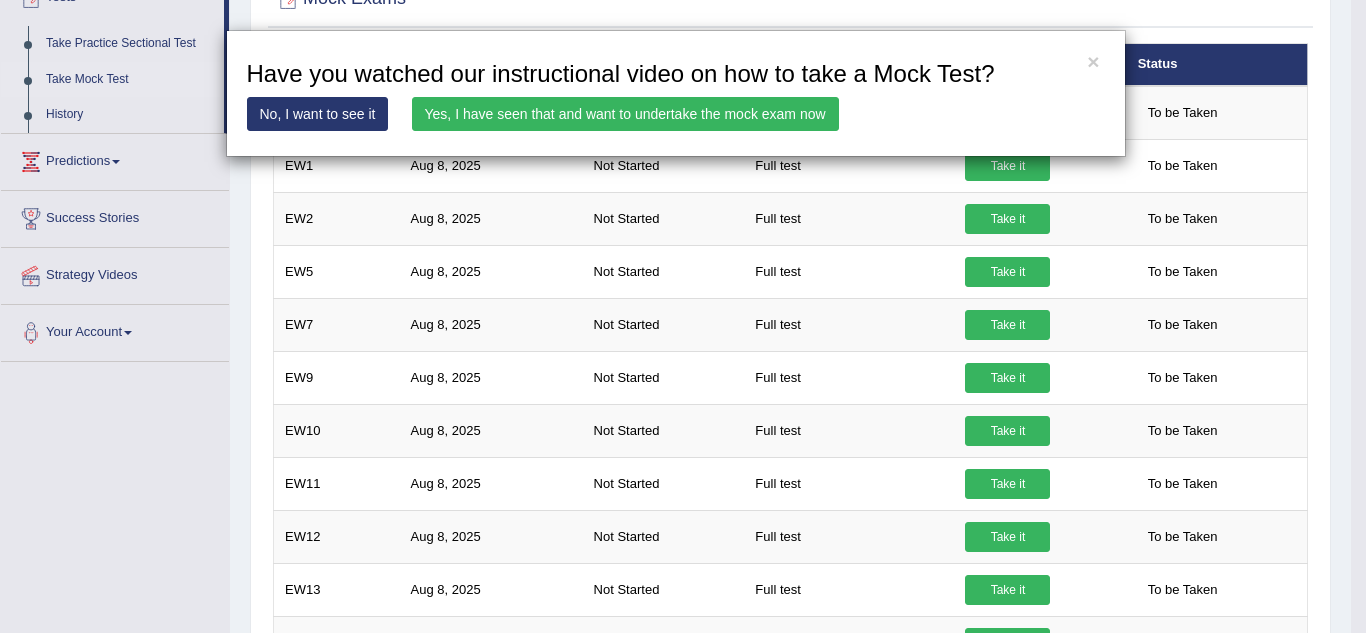 click on "No, I want to see it" at bounding box center [318, 114] 